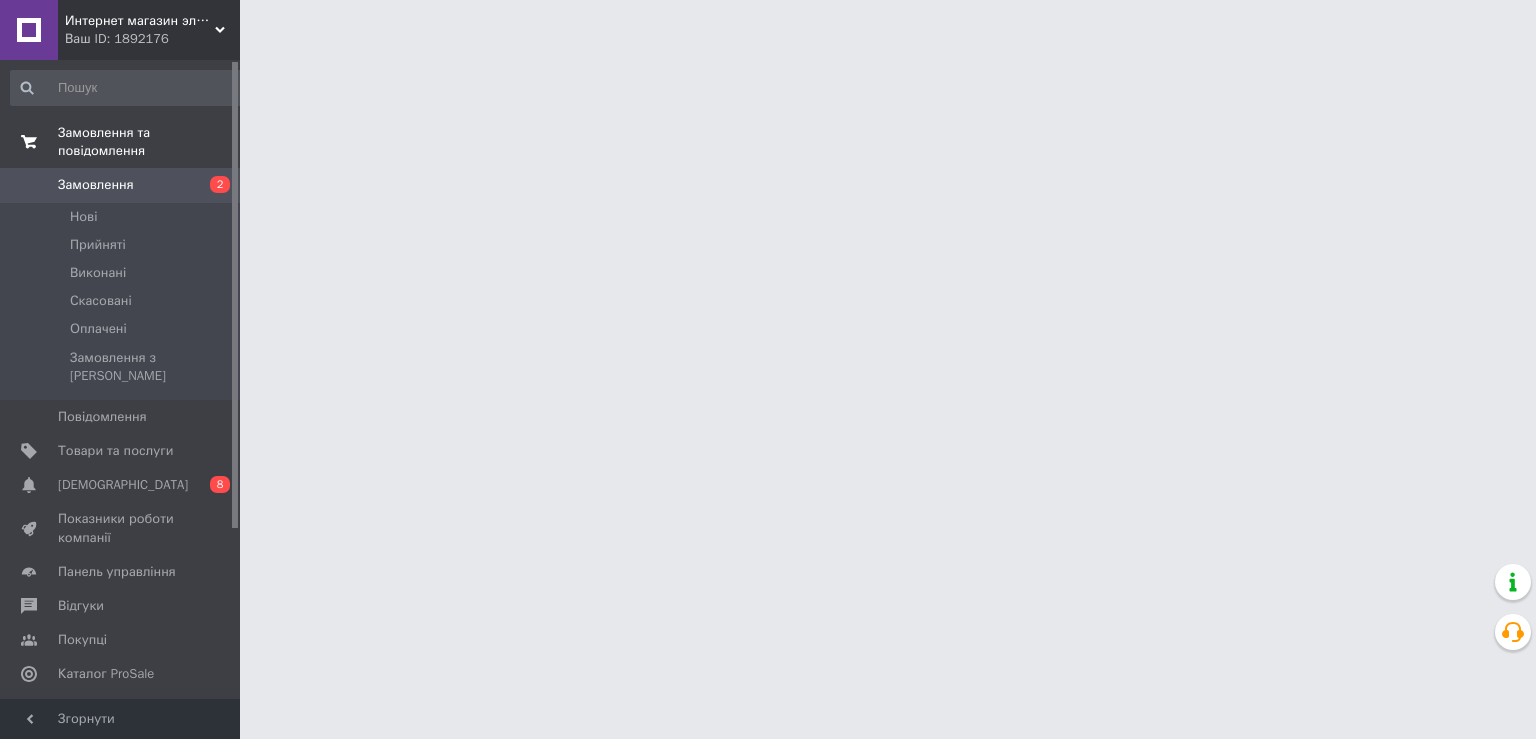 scroll, scrollTop: 0, scrollLeft: 0, axis: both 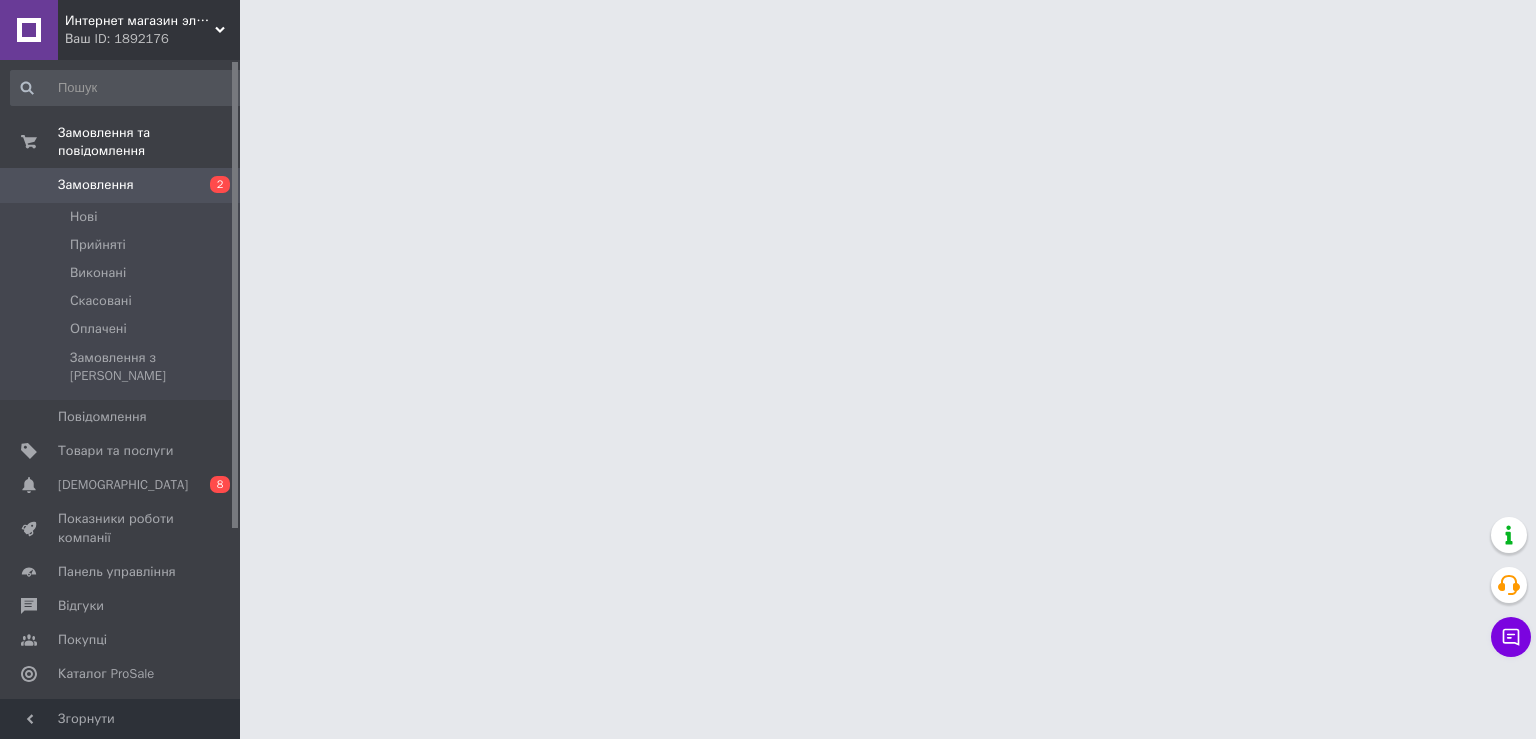 click on "Замовлення 2" at bounding box center [128, 185] 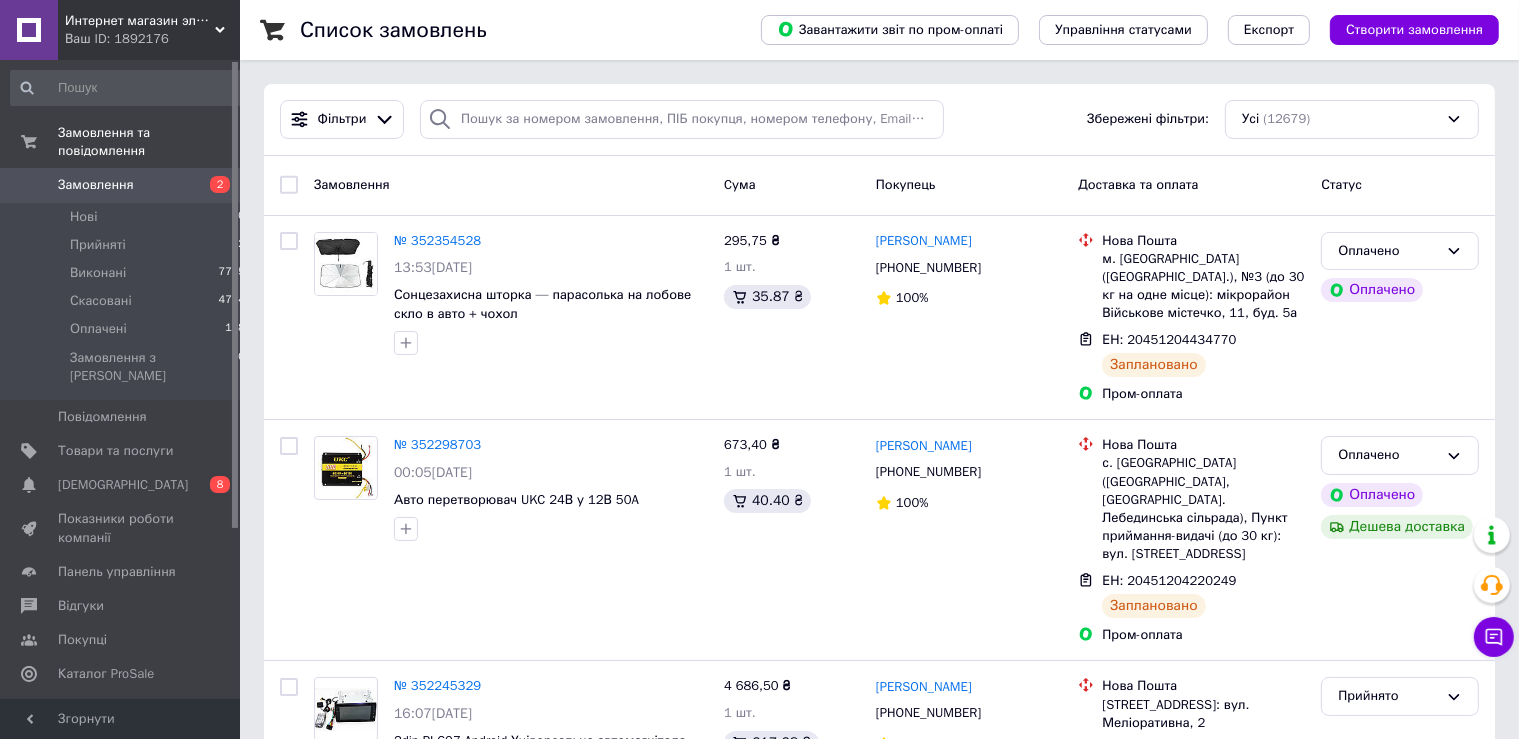 click on "Замовлення 2" at bounding box center [128, 185] 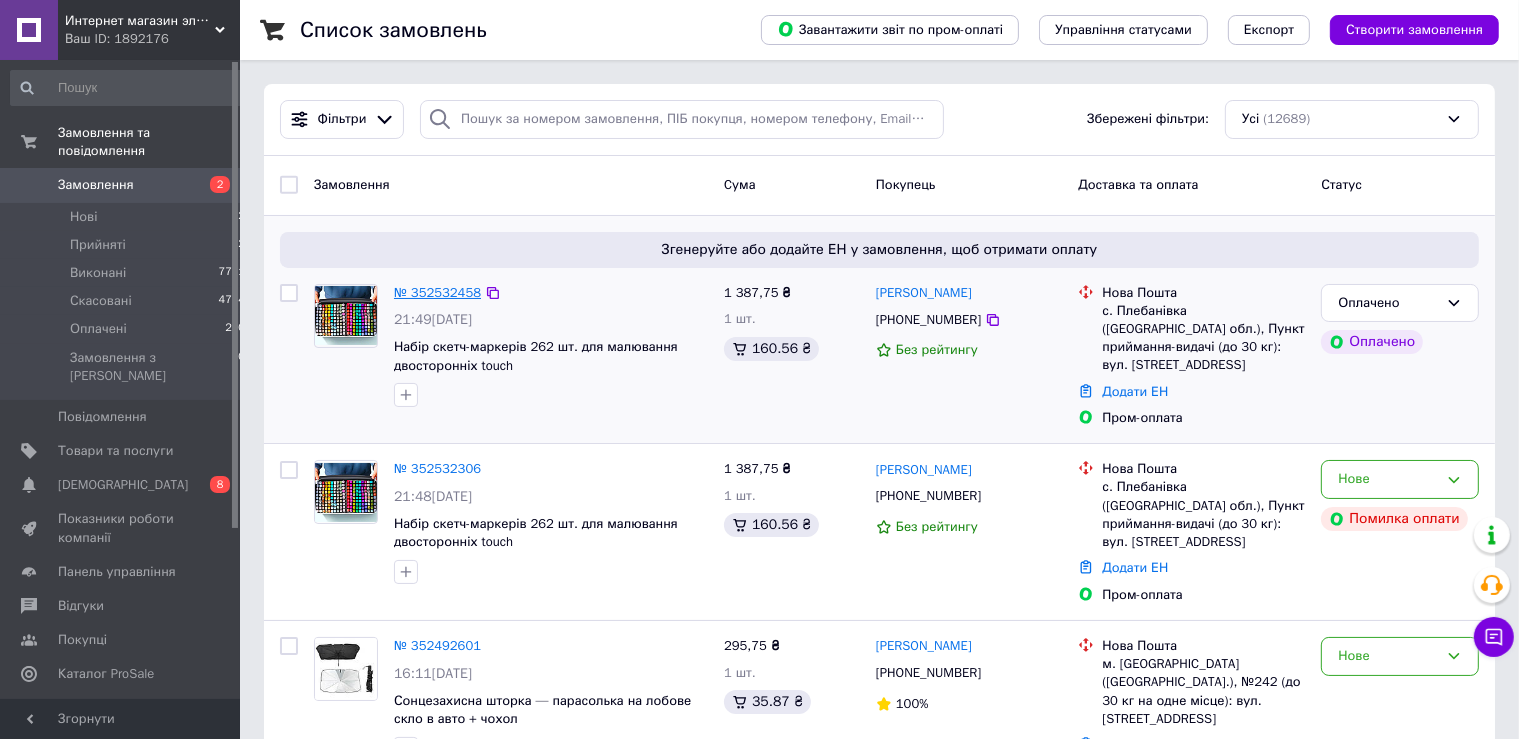 click on "№ 352532458" at bounding box center (437, 292) 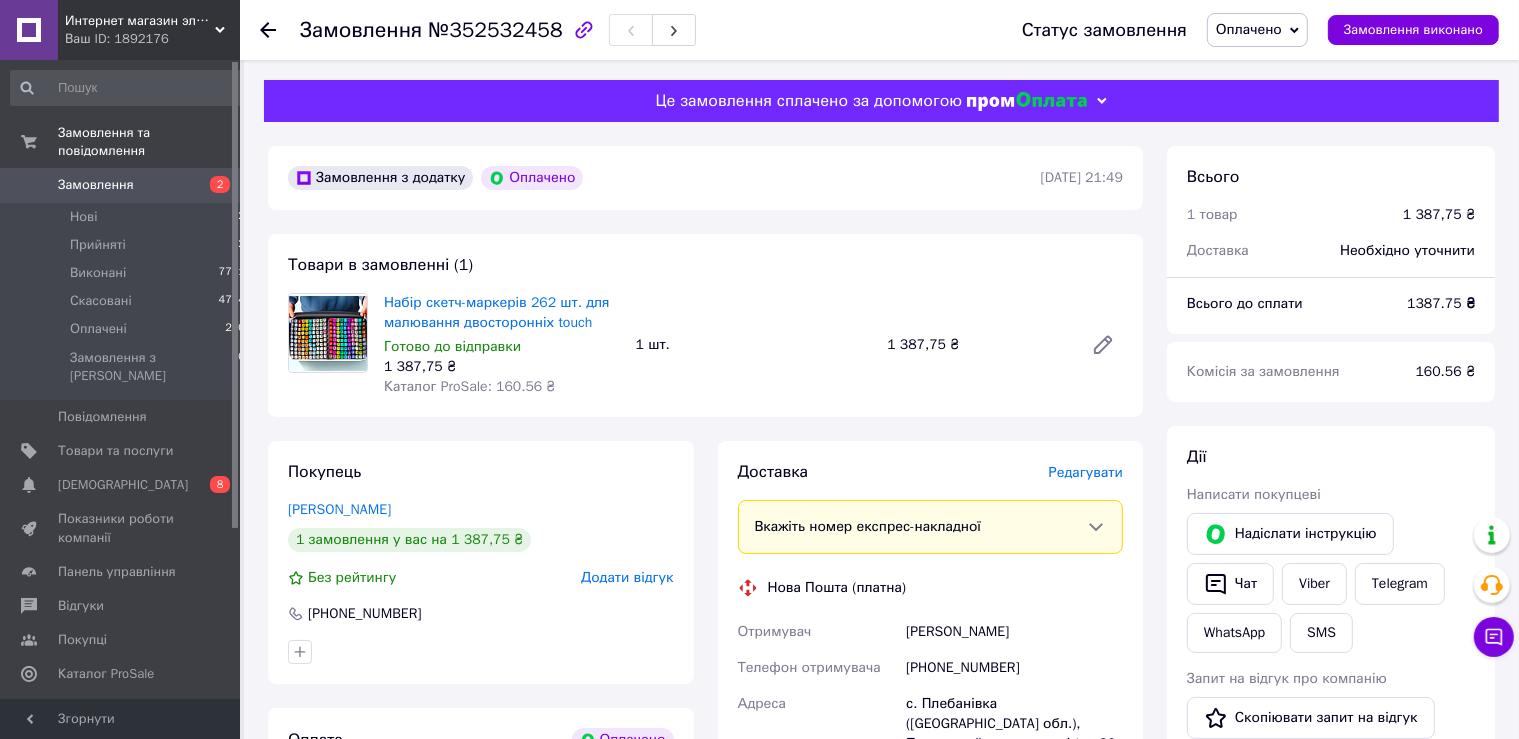 click on "Редагувати" at bounding box center (1086, 472) 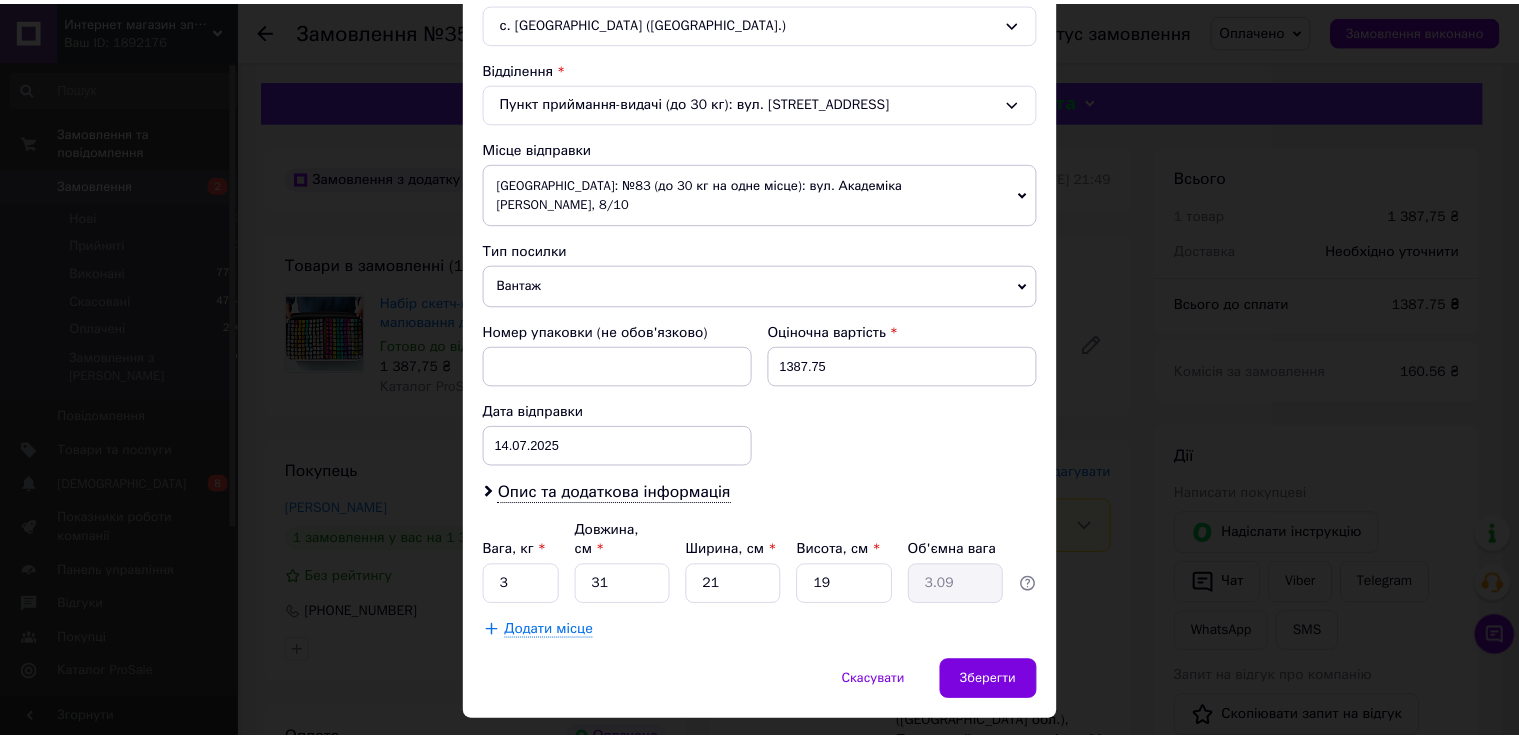 scroll, scrollTop: 583, scrollLeft: 0, axis: vertical 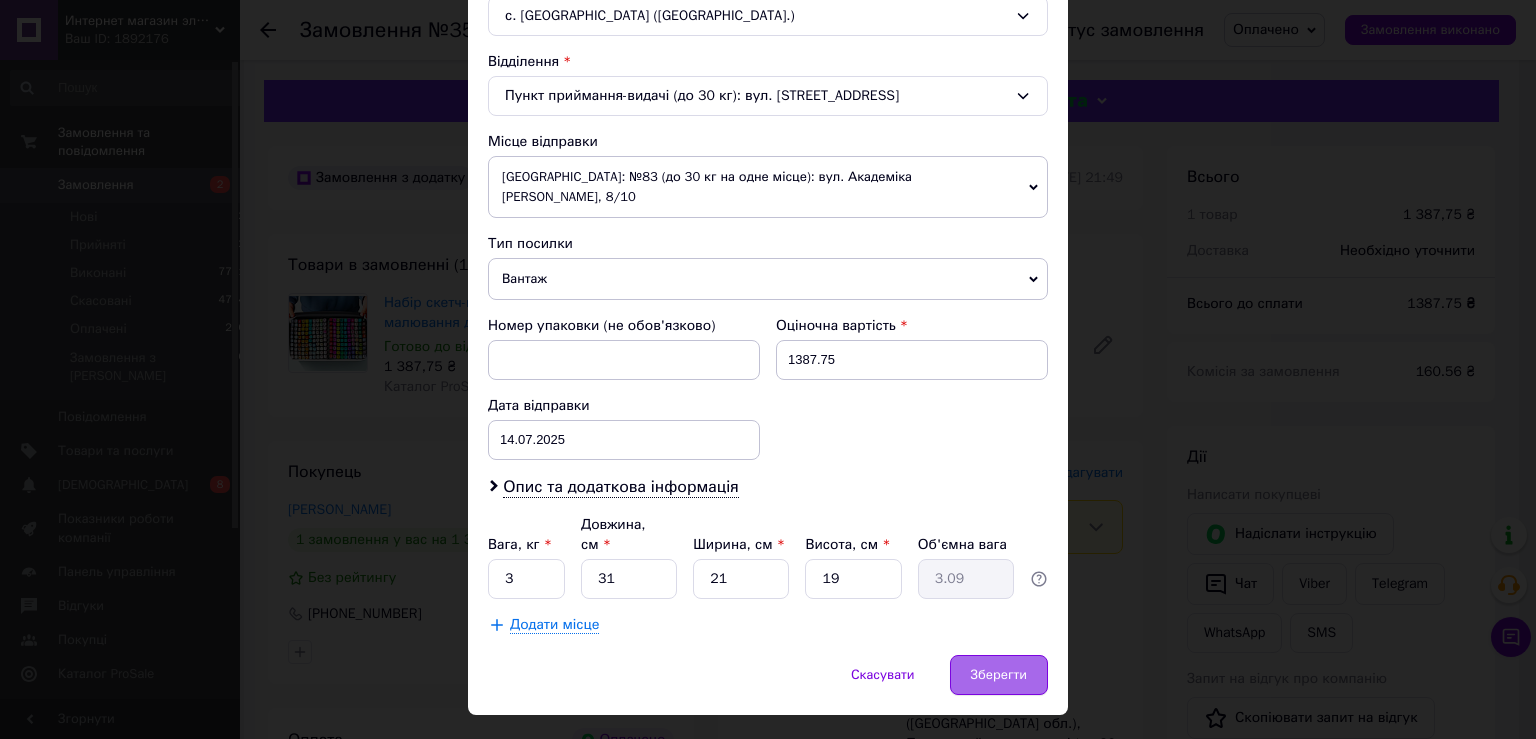 click on "Зберегти" at bounding box center (999, 675) 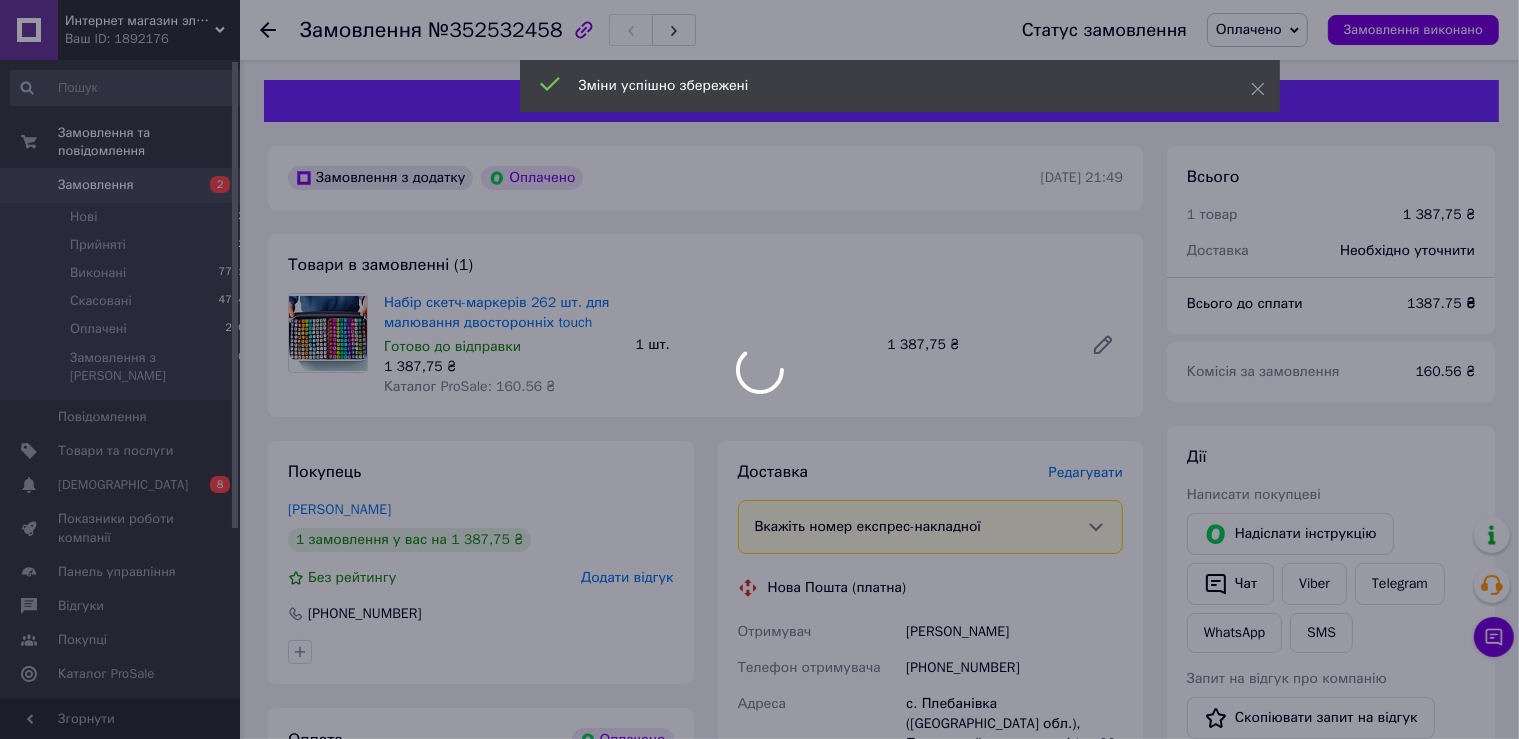 drag, startPoint x: 950, startPoint y: 615, endPoint x: 1175, endPoint y: 454, distance: 276.66946 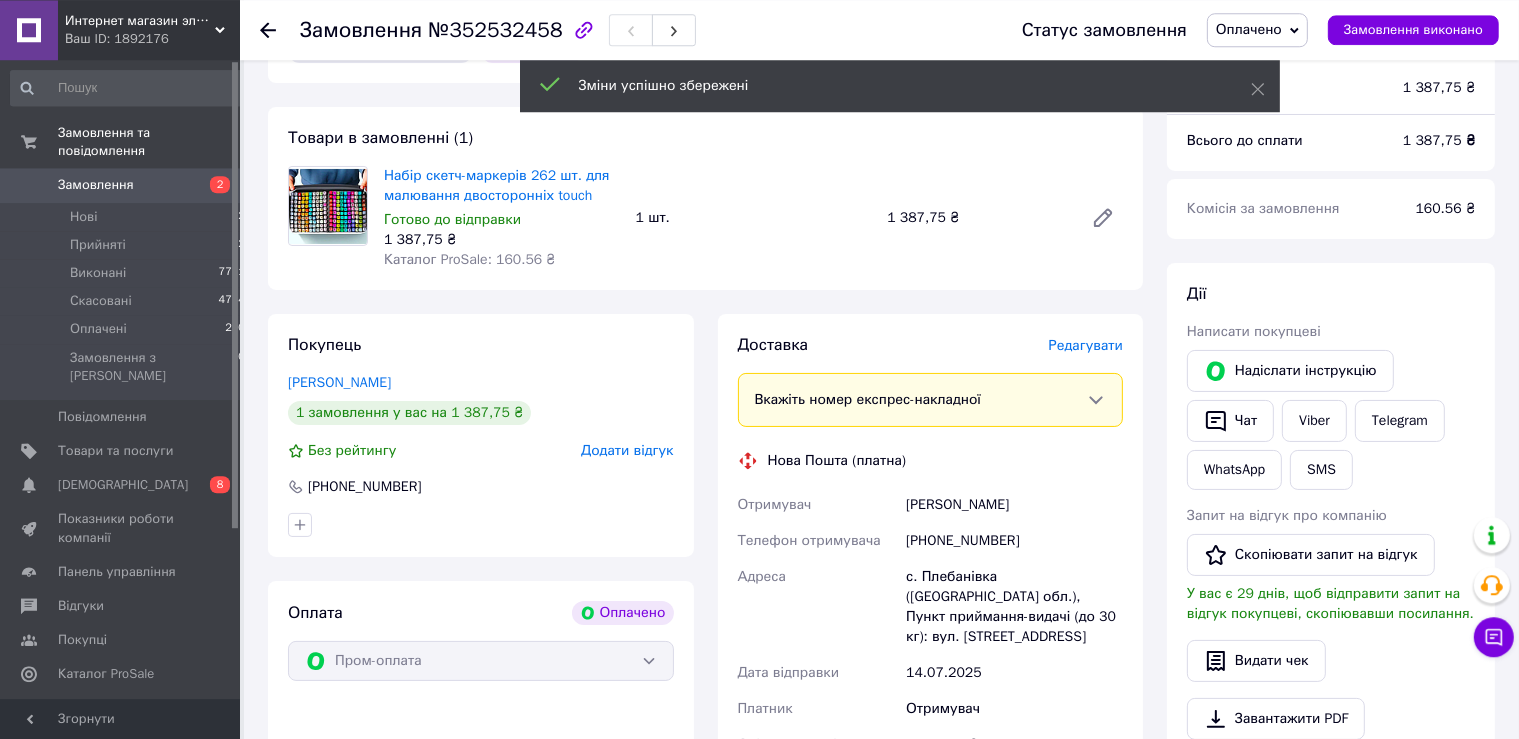 scroll, scrollTop: 528, scrollLeft: 0, axis: vertical 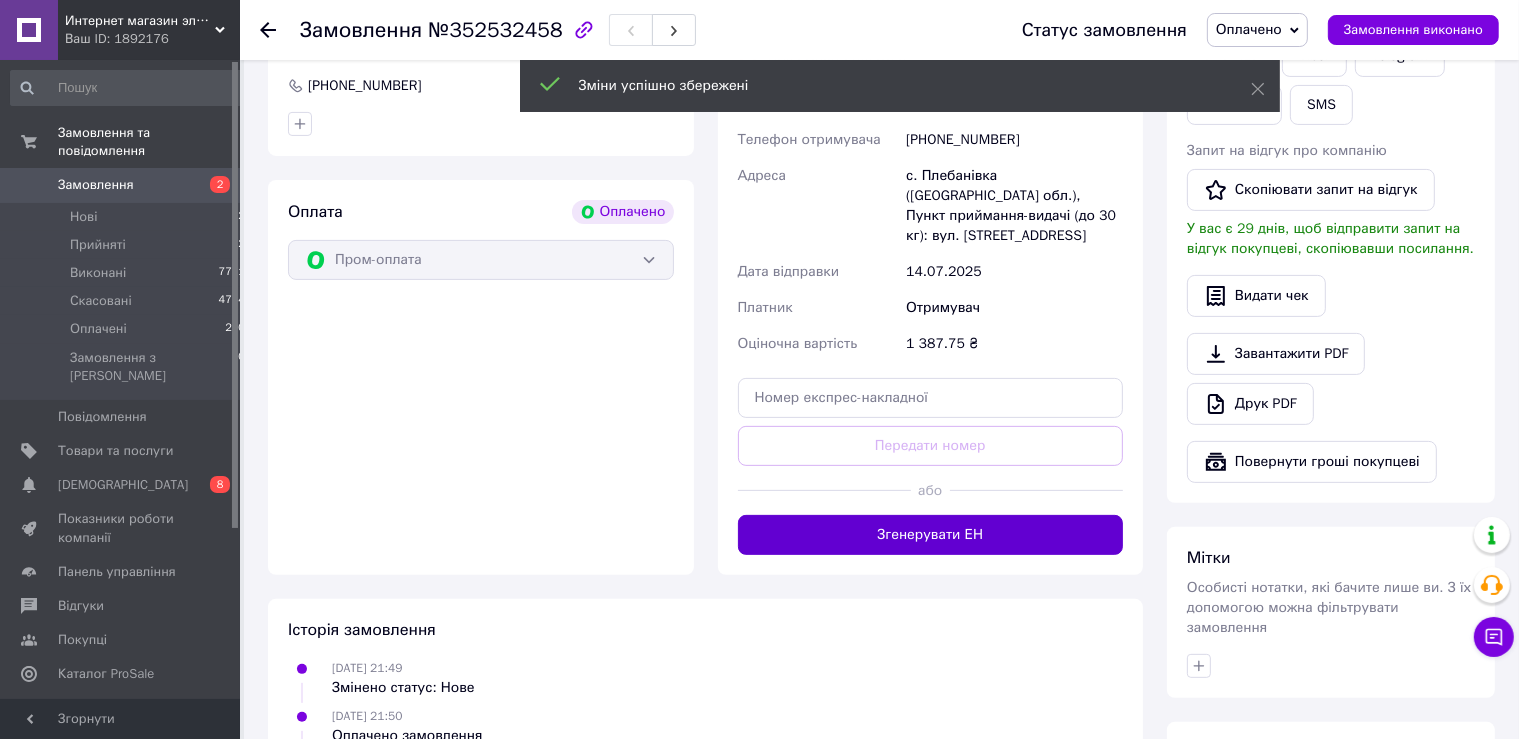 click on "Згенерувати ЕН" at bounding box center [931, 535] 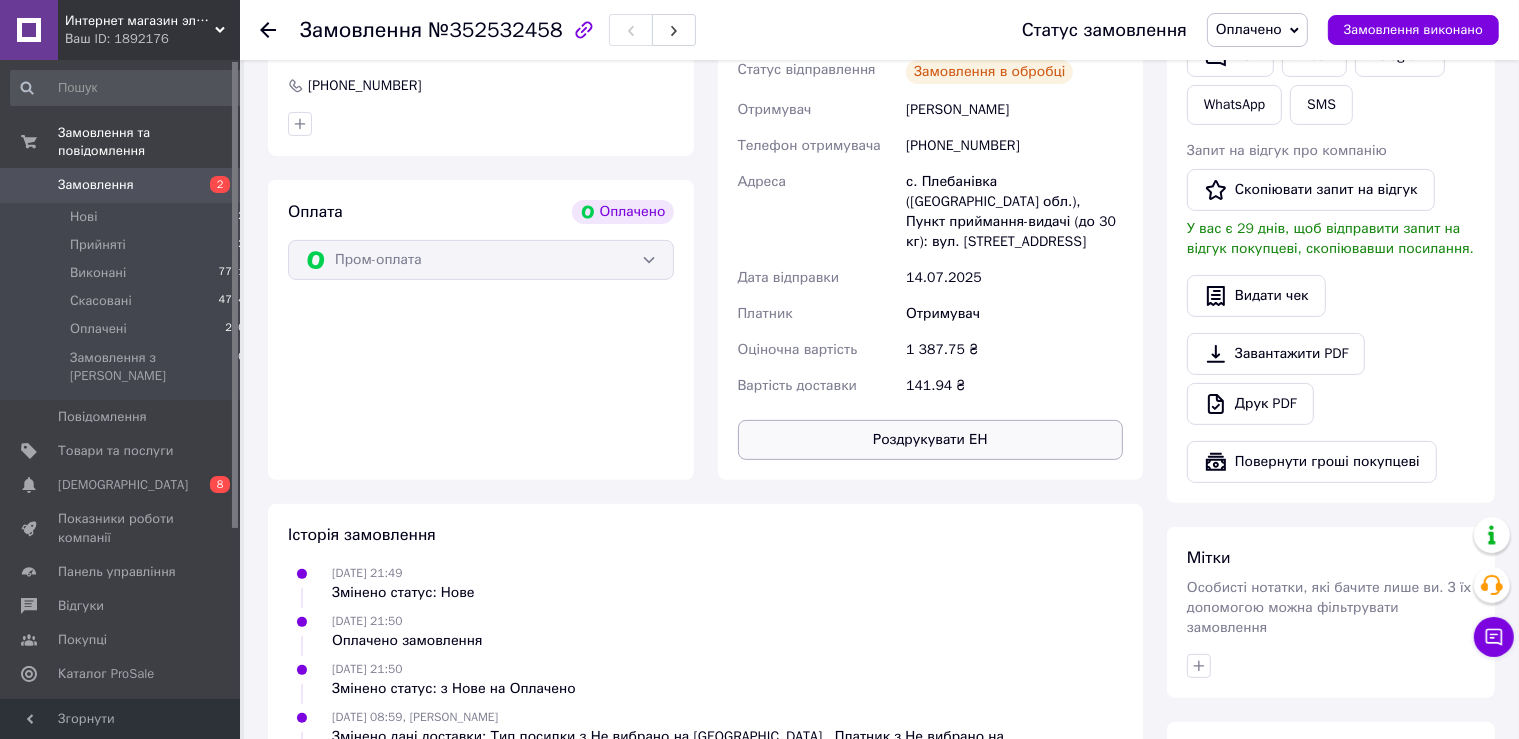 click on "Роздрукувати ЕН" at bounding box center (931, 440) 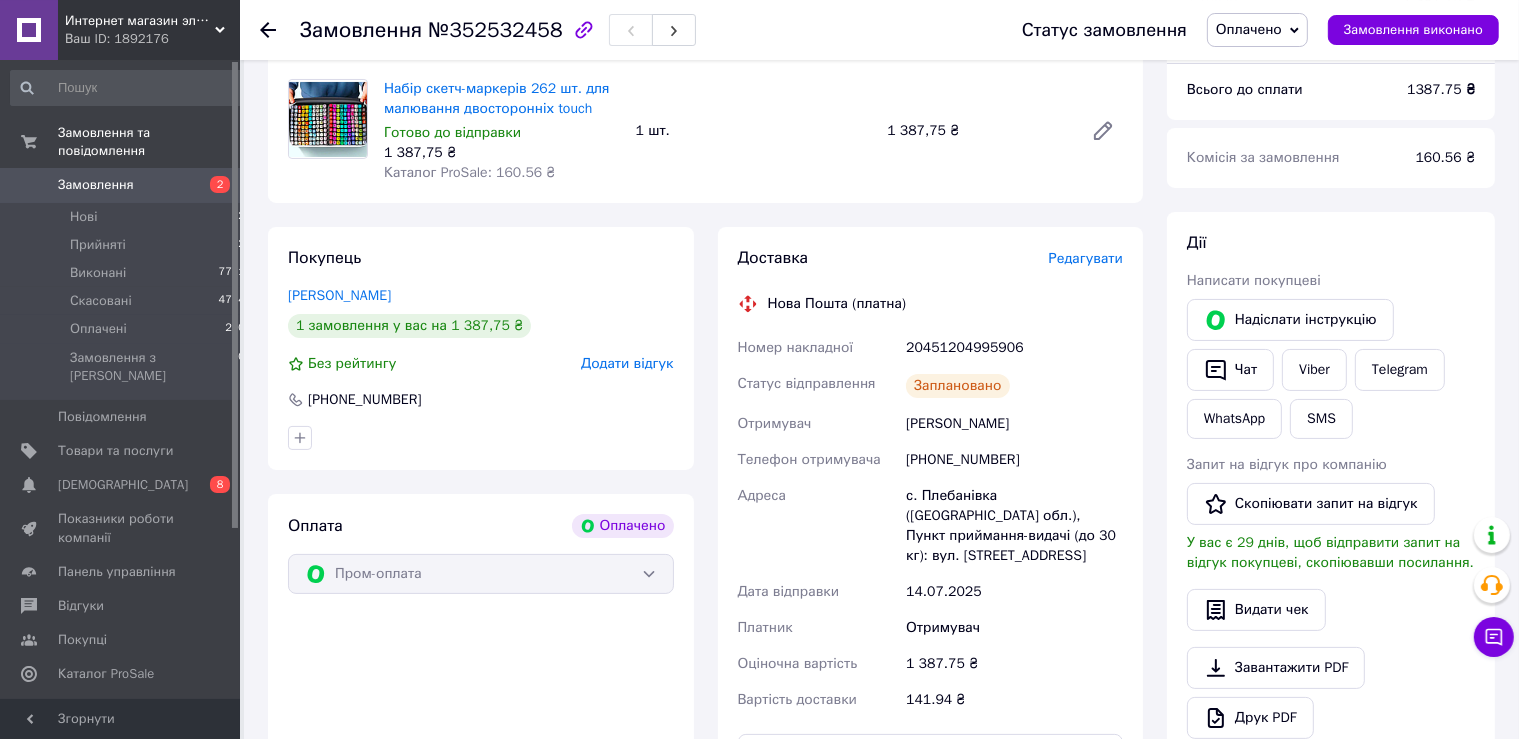 scroll, scrollTop: 211, scrollLeft: 0, axis: vertical 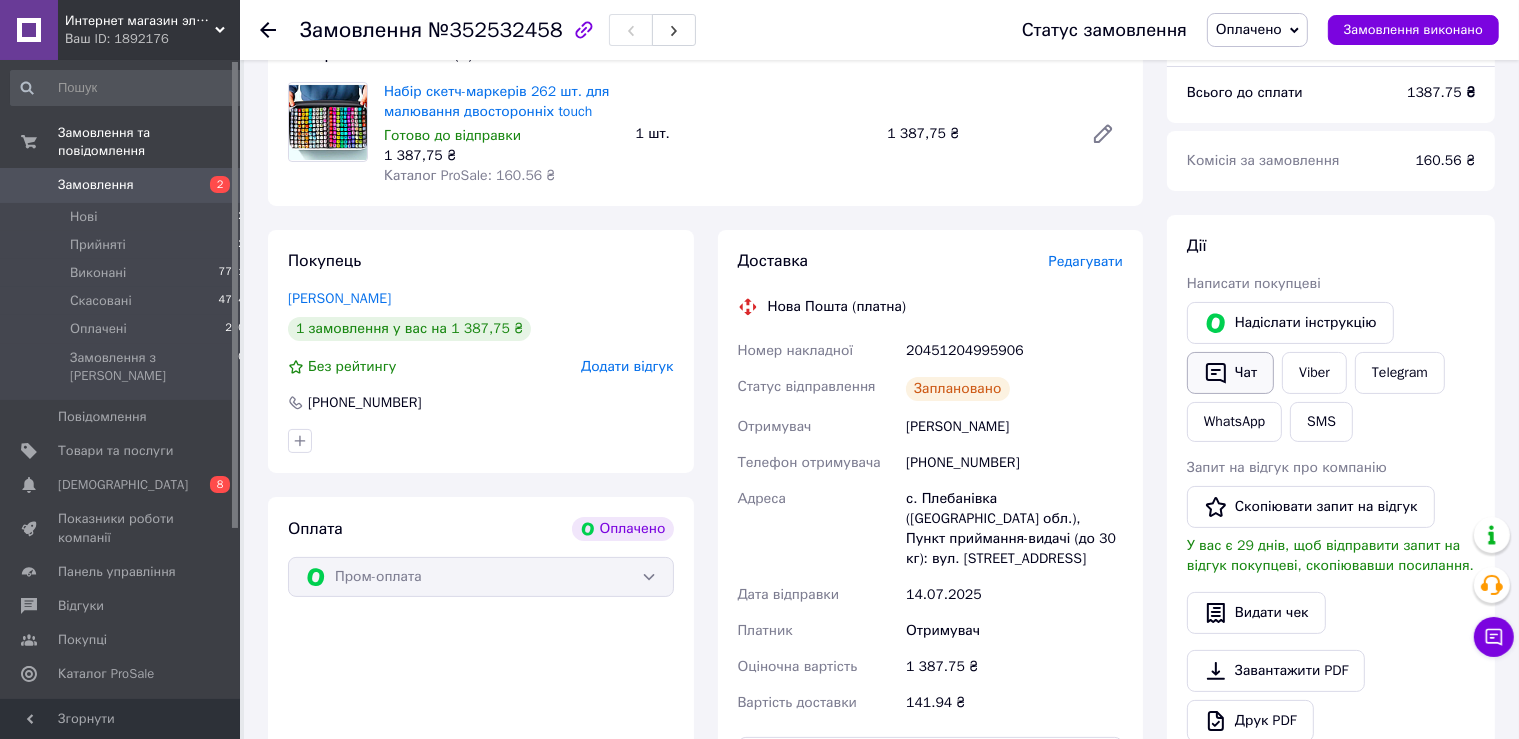 click on "Чат" at bounding box center [1230, 373] 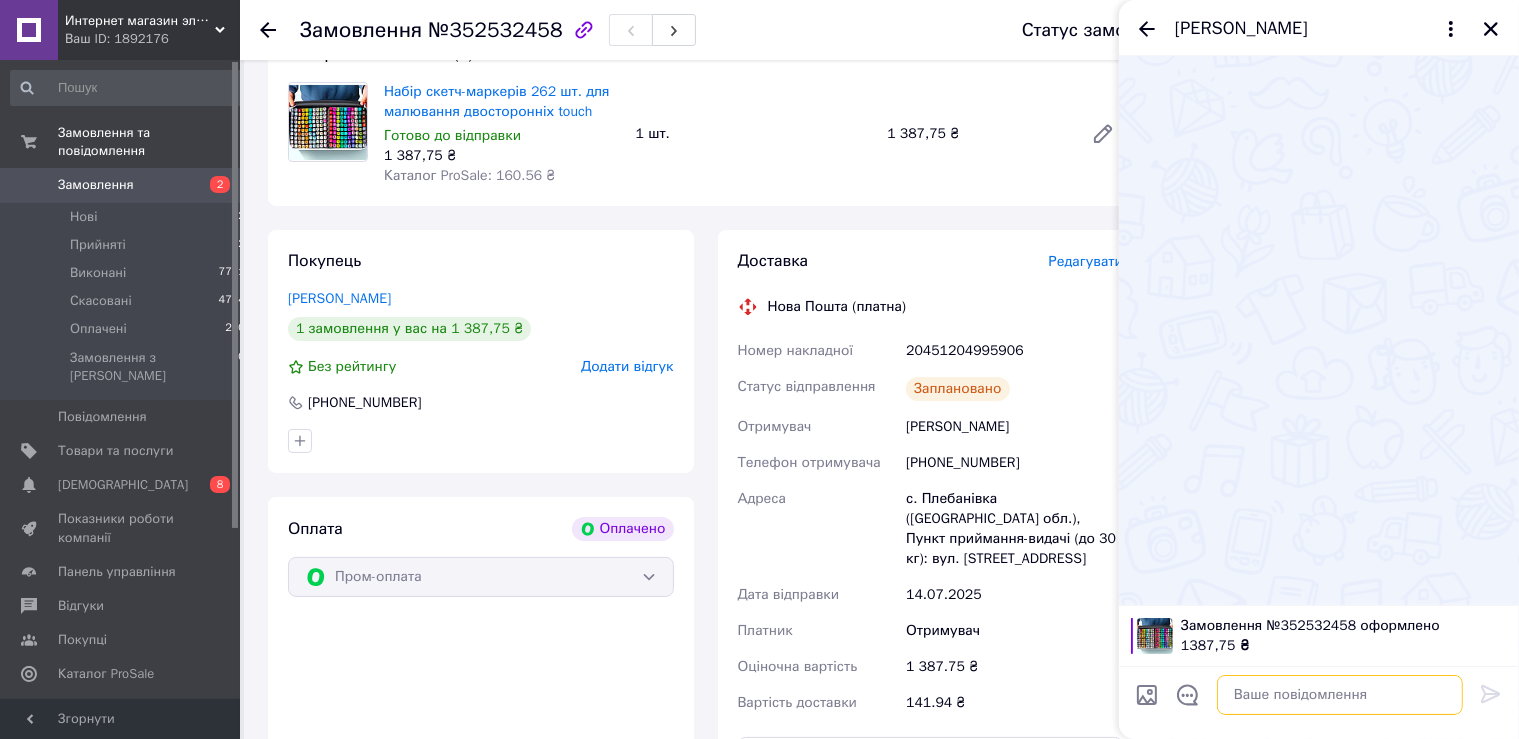 click at bounding box center (1340, 695) 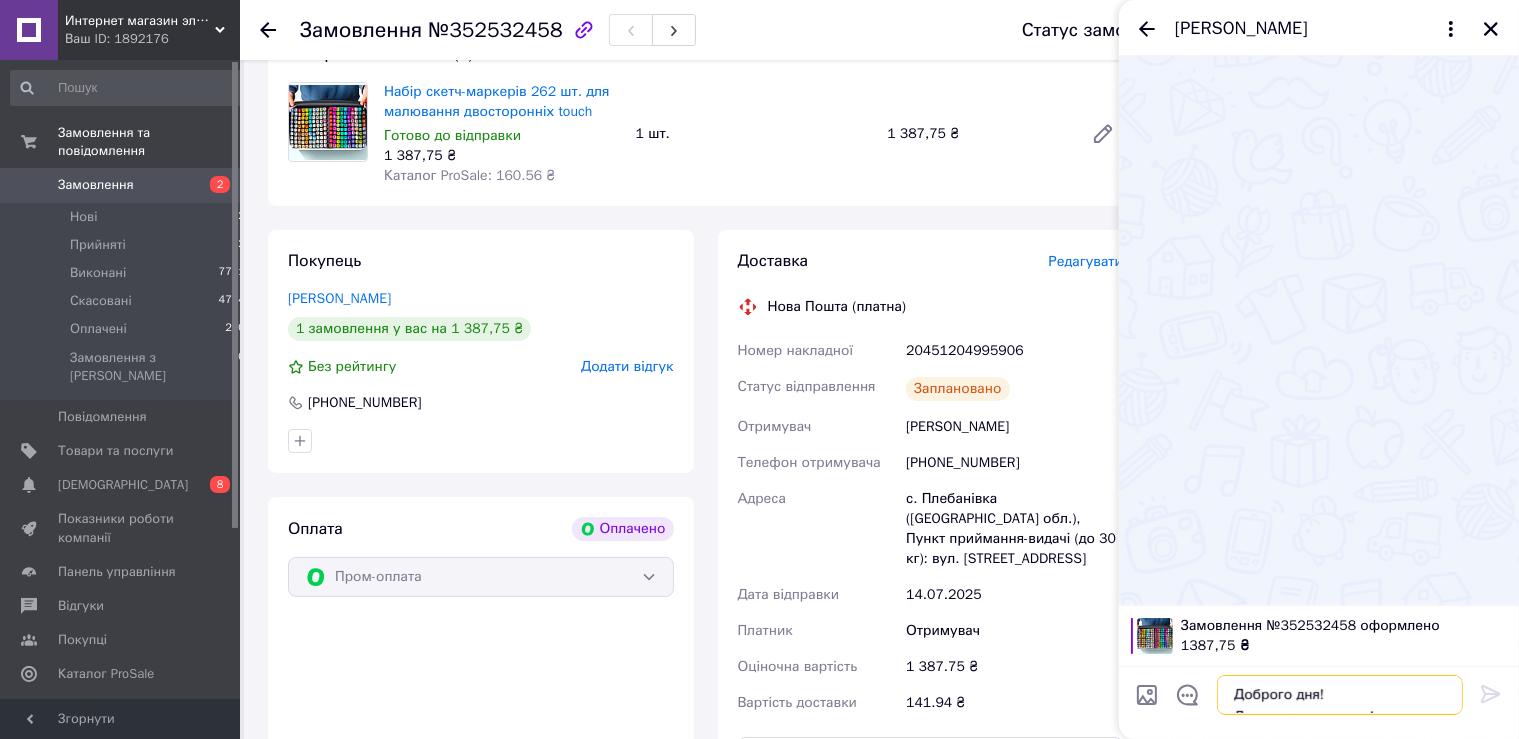 scroll, scrollTop: 36, scrollLeft: 0, axis: vertical 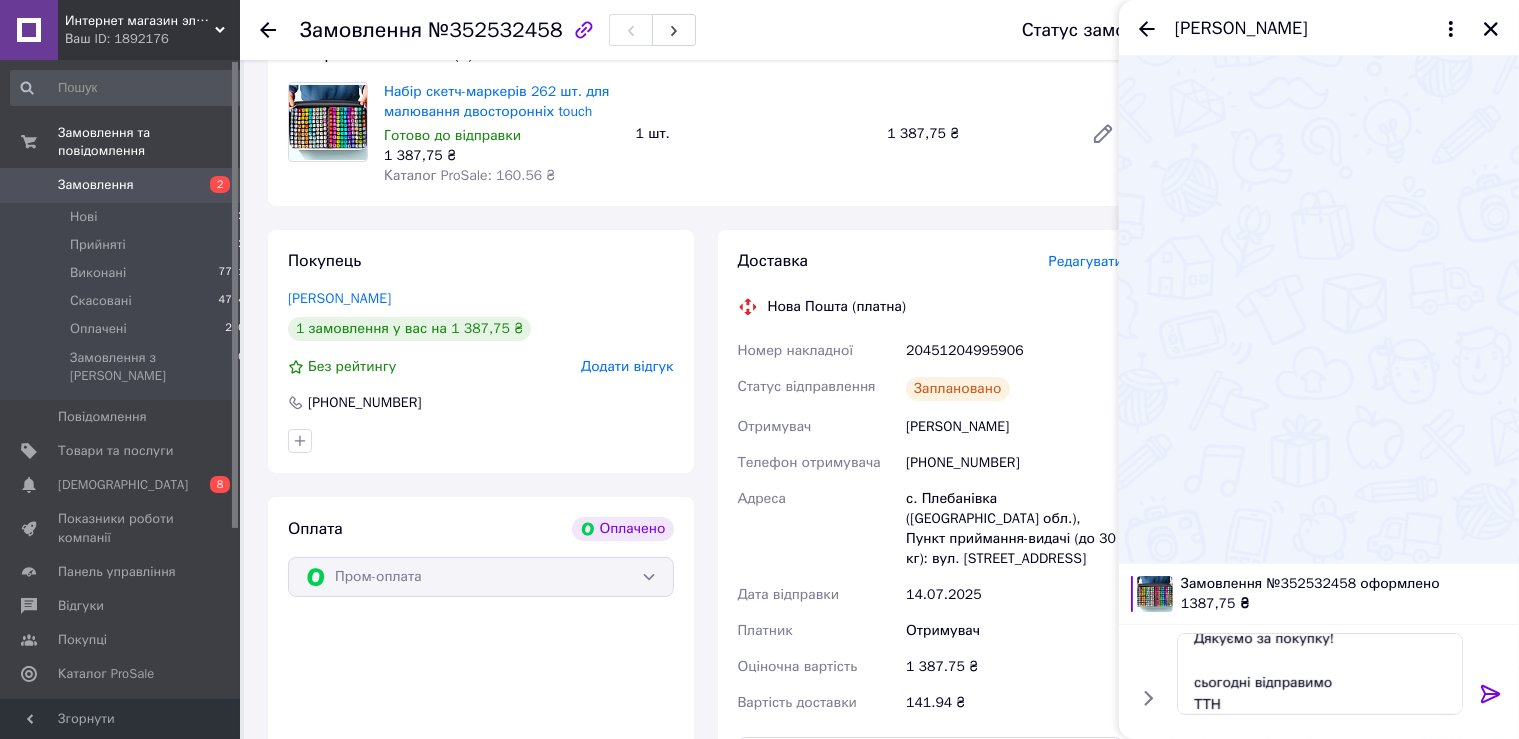 click on "20451204995906" at bounding box center (1014, 351) 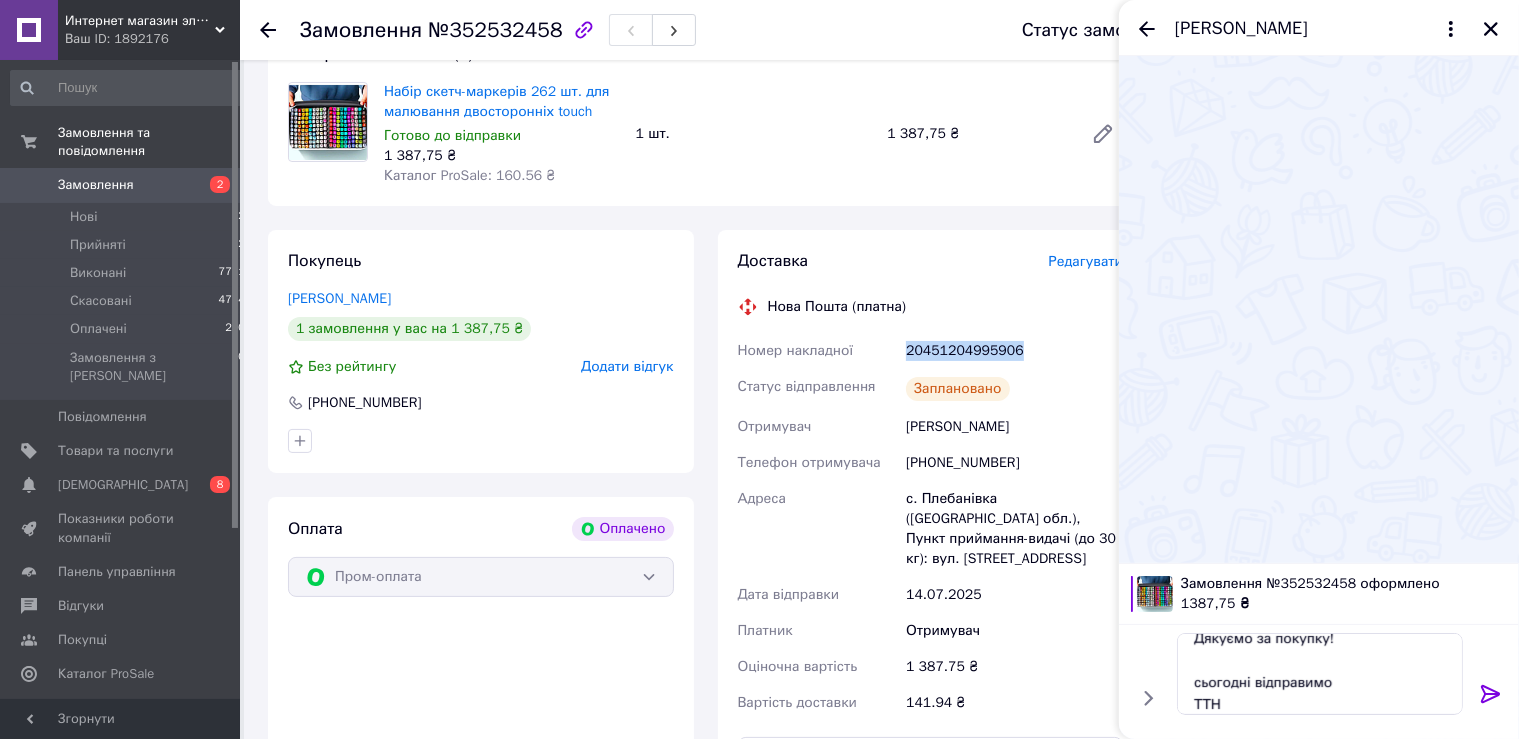 click on "20451204995906" at bounding box center (1014, 351) 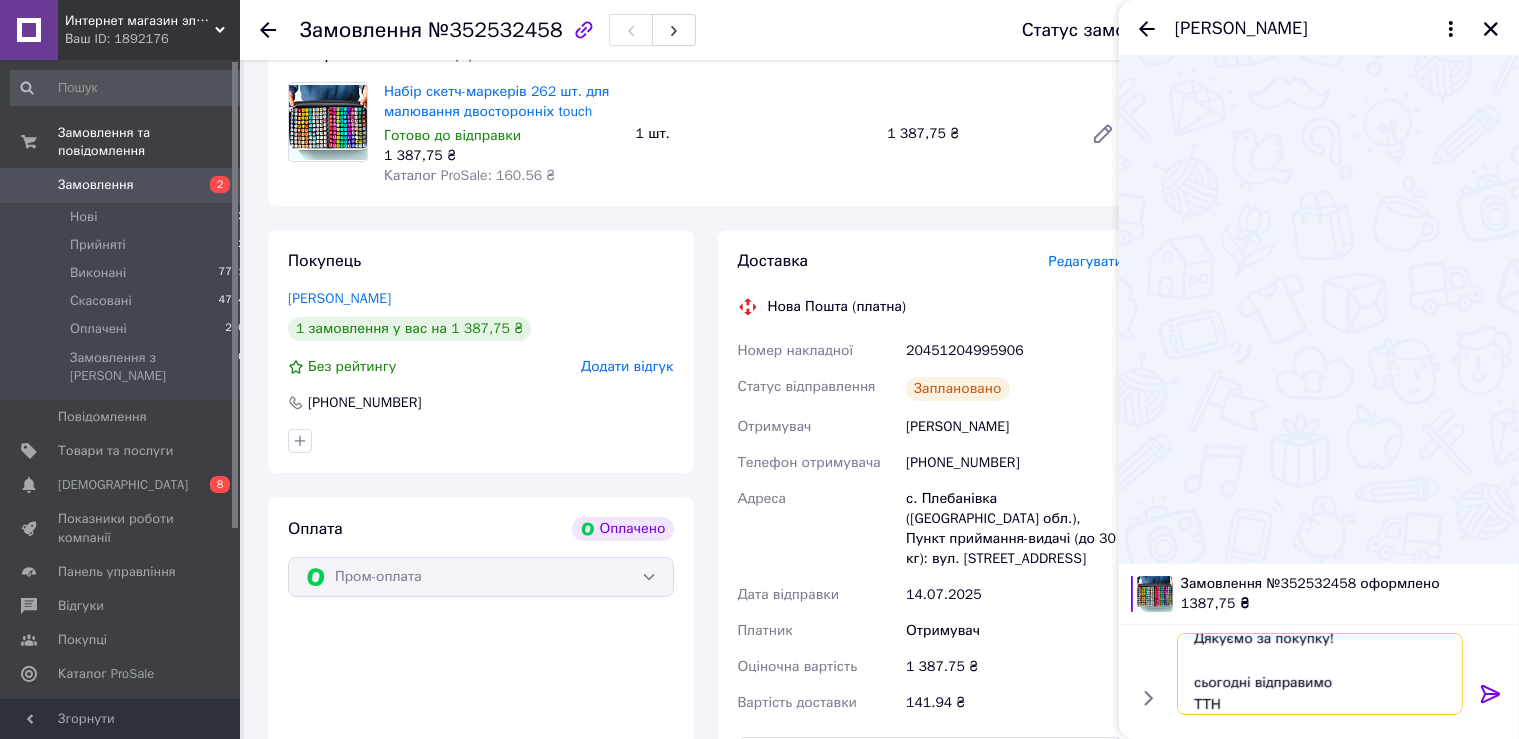 click on "Доброго дня!
Дякуємо за покупку!
сьогодні відправимо
ТТН" at bounding box center (1320, 674) 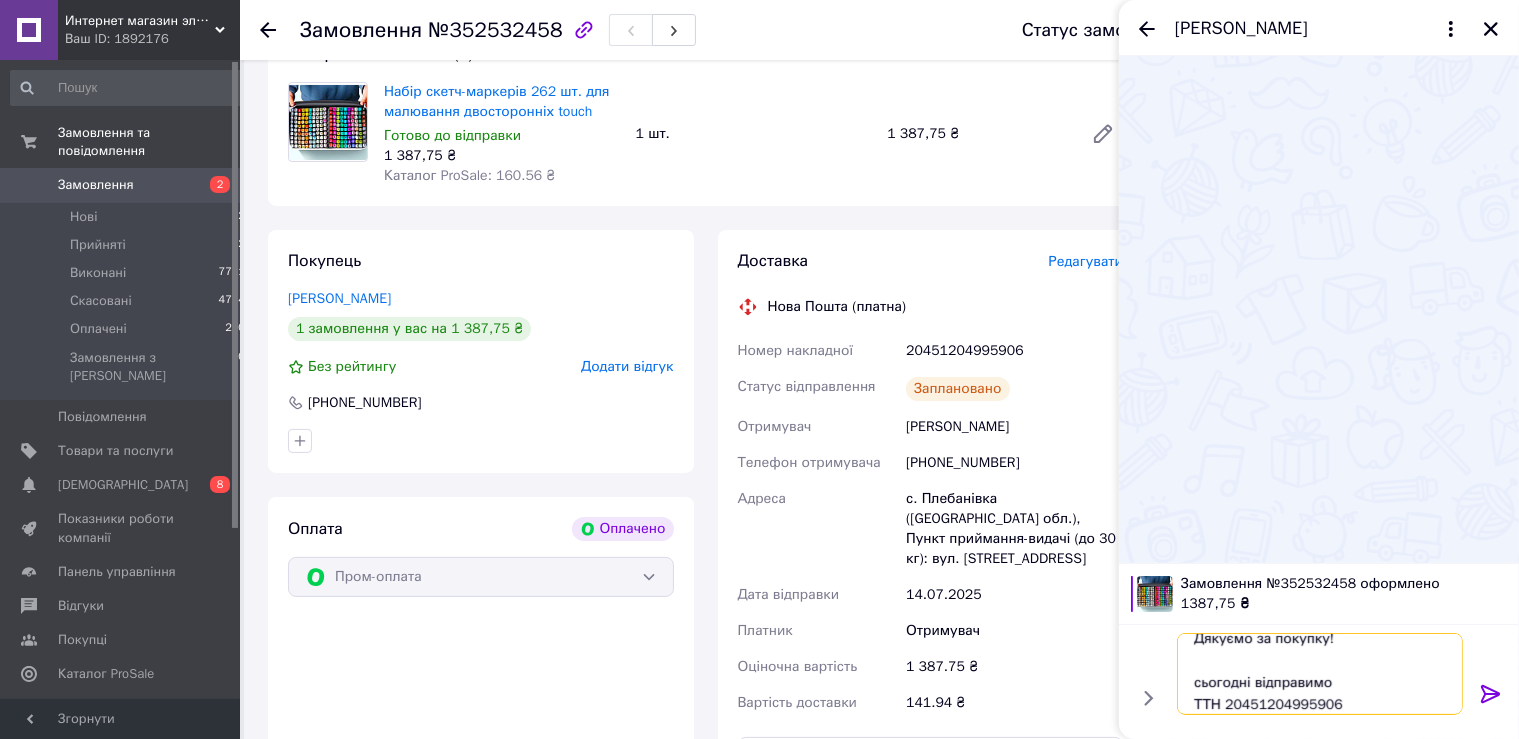type on "Доброго дня!
Дякуємо за покупку!
сьогодні відправимо
ТТН 20451204995906" 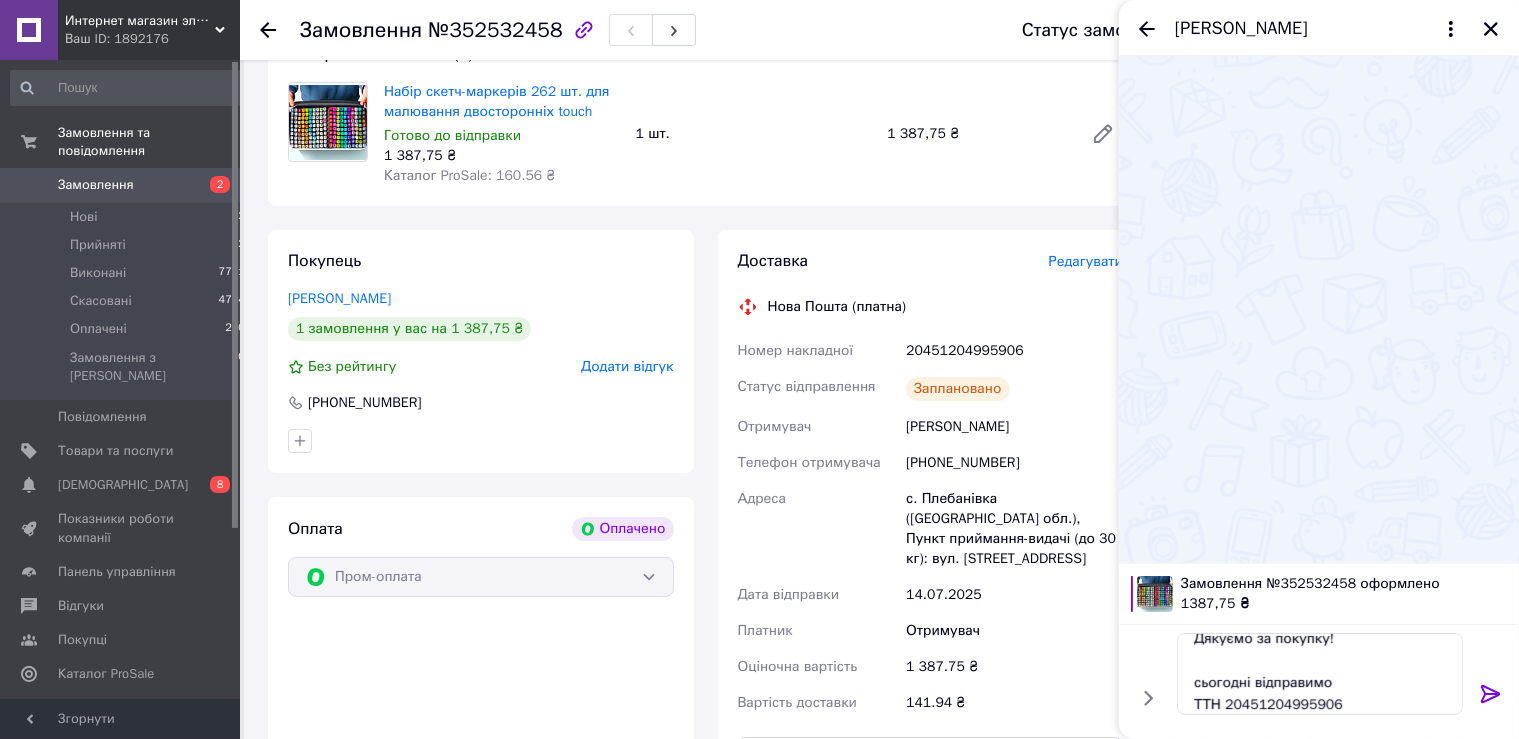 click 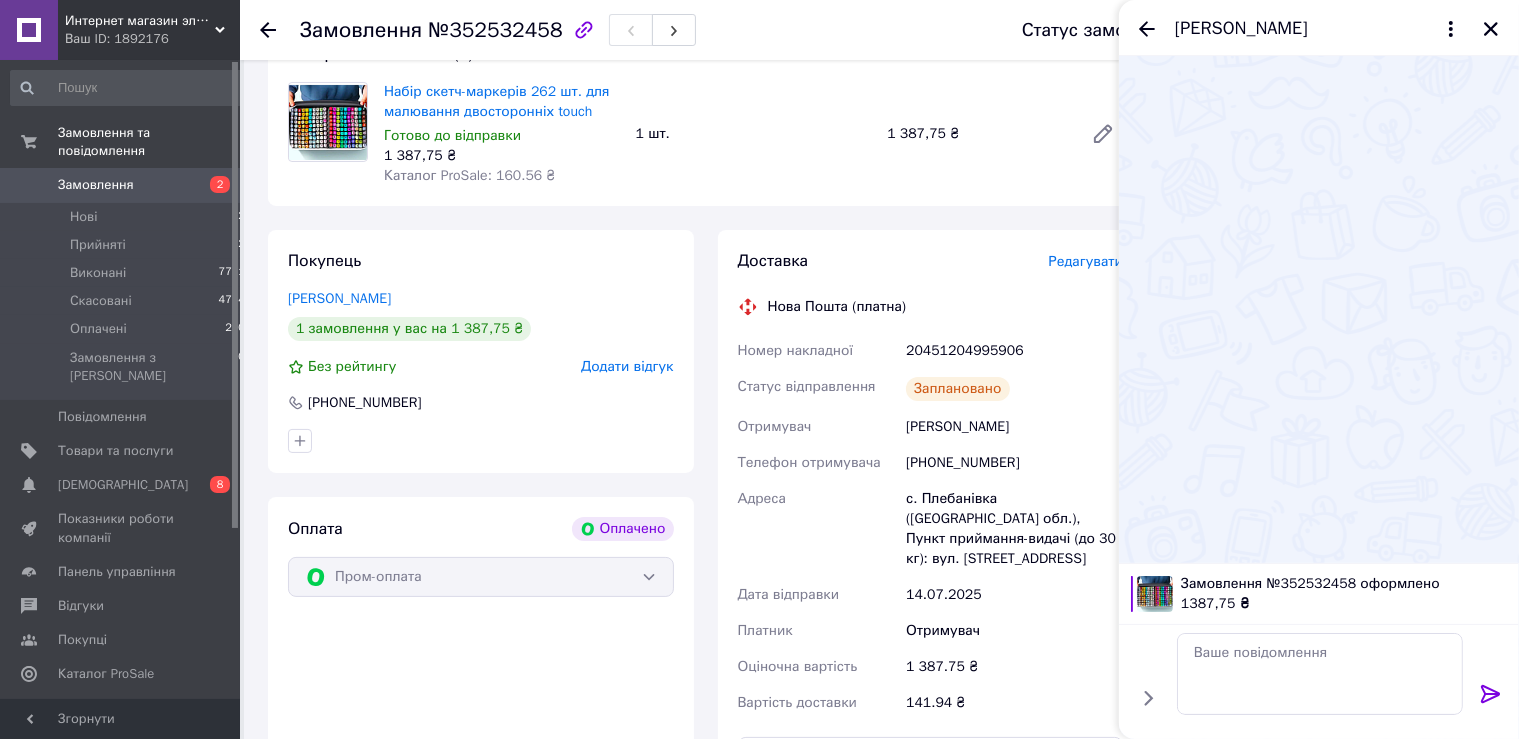 scroll, scrollTop: 0, scrollLeft: 0, axis: both 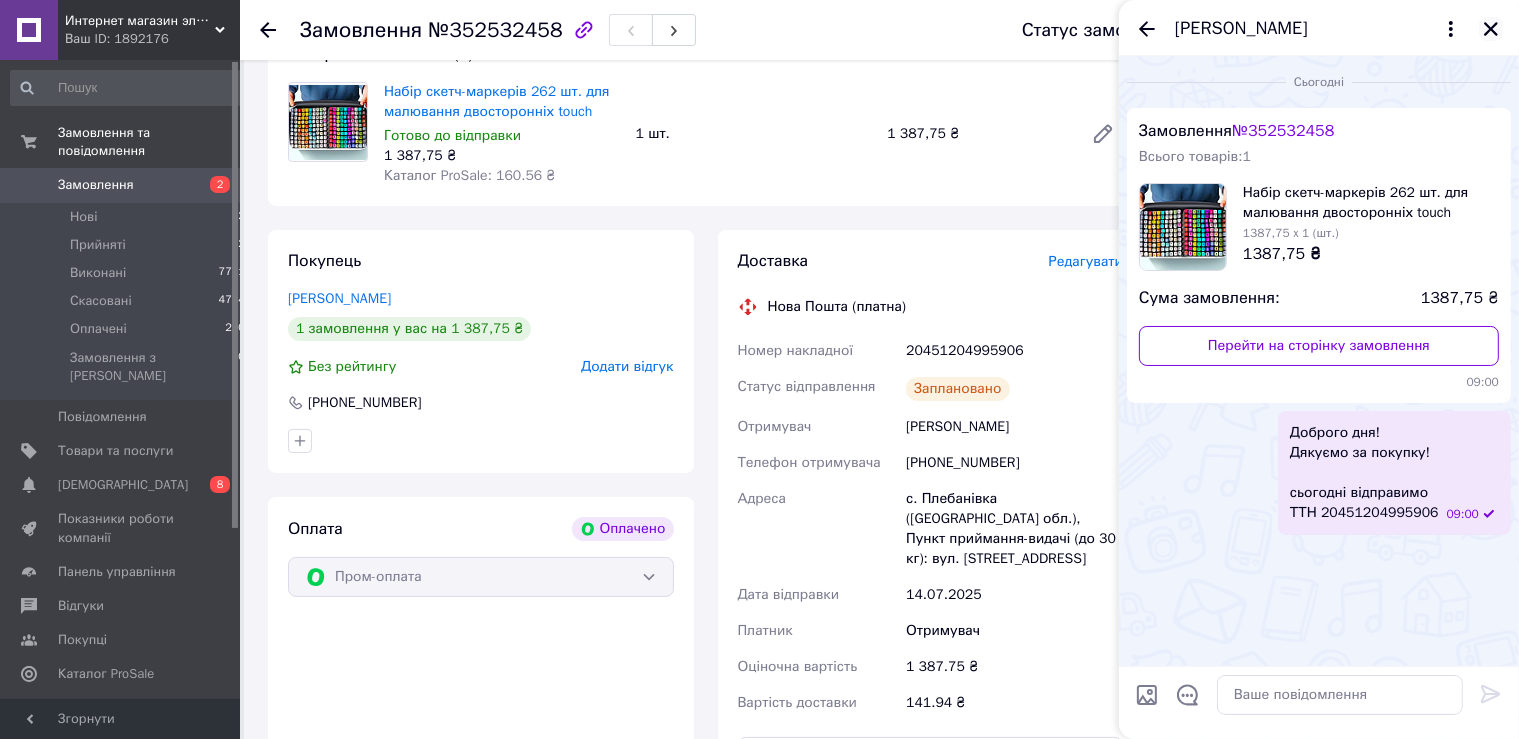 click 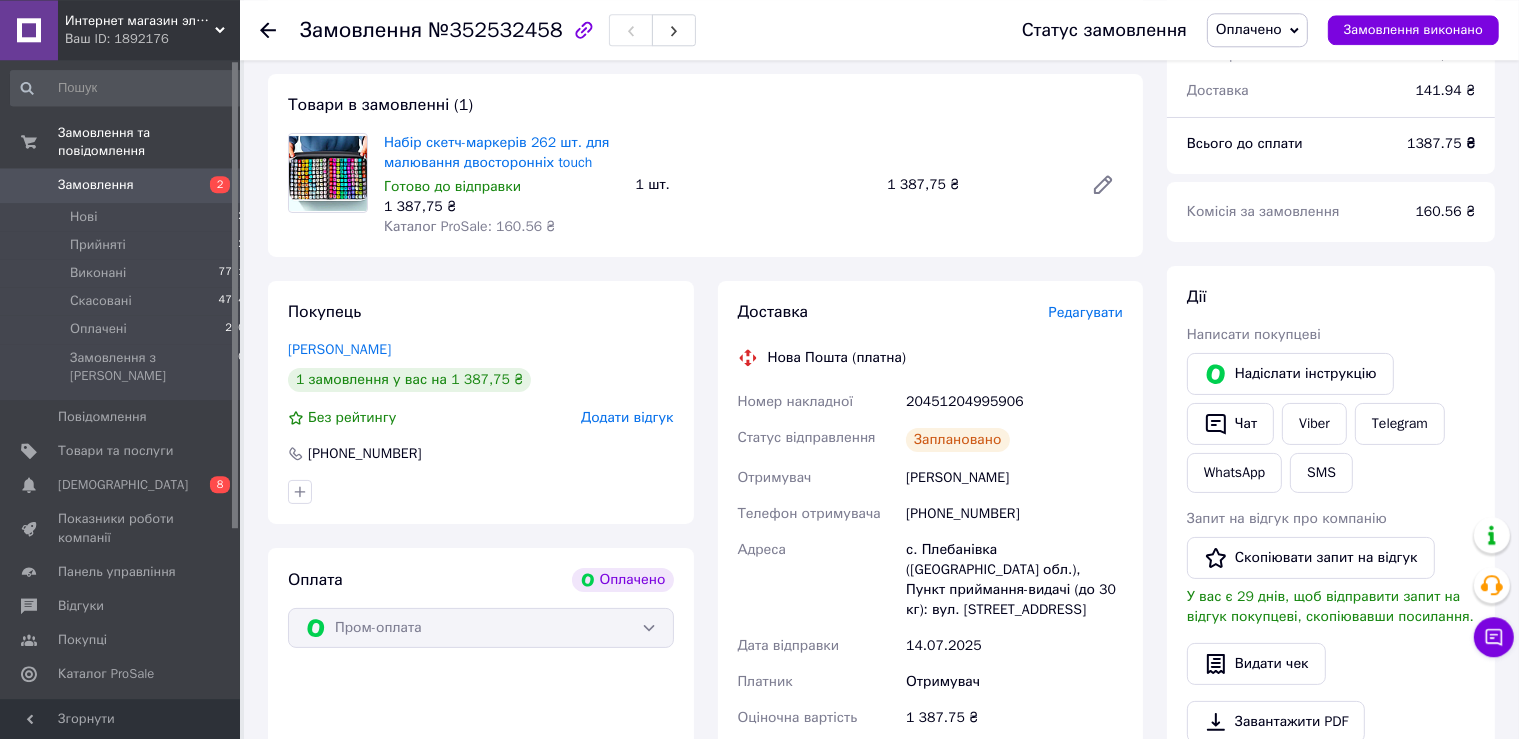 scroll, scrollTop: 105, scrollLeft: 0, axis: vertical 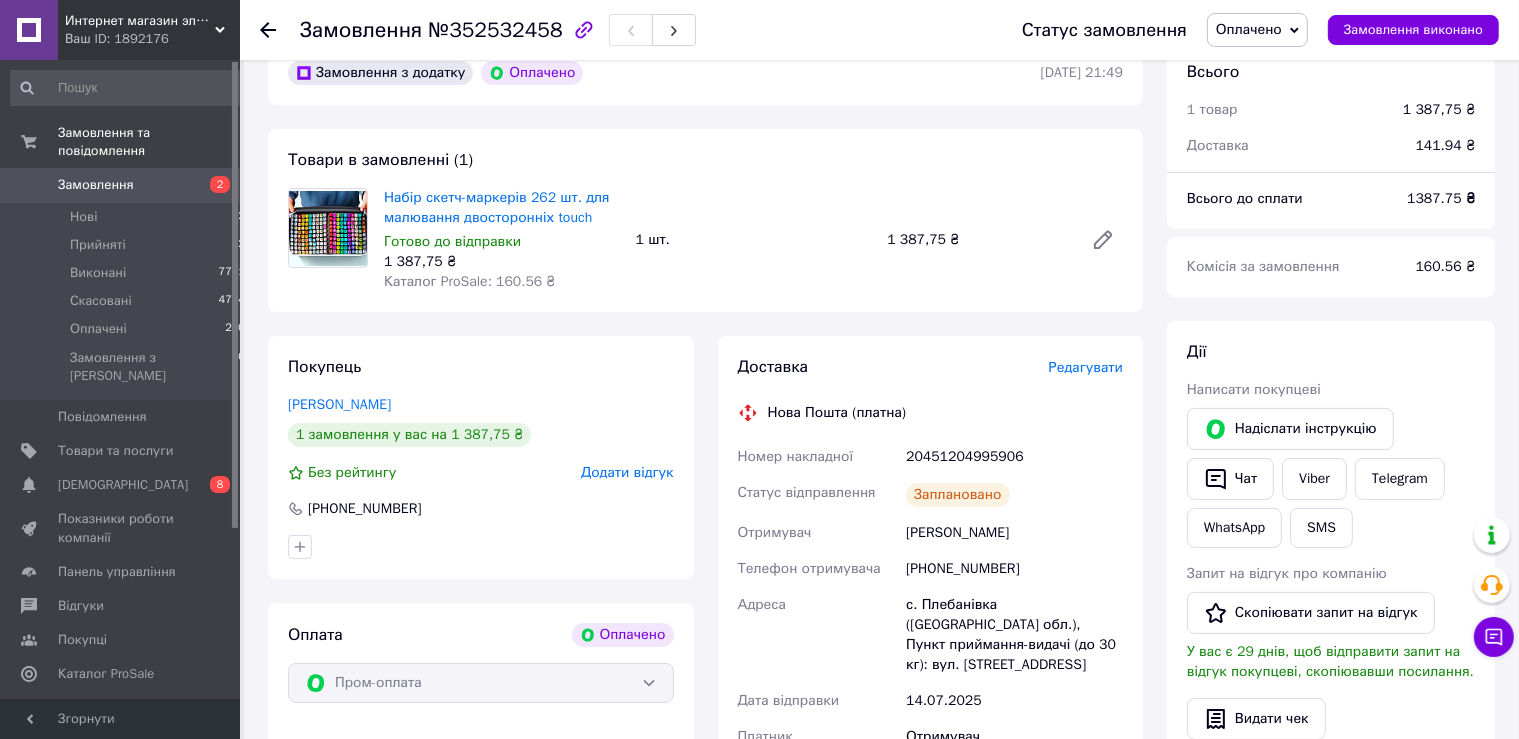 click on "Замовлення 2" at bounding box center [128, 185] 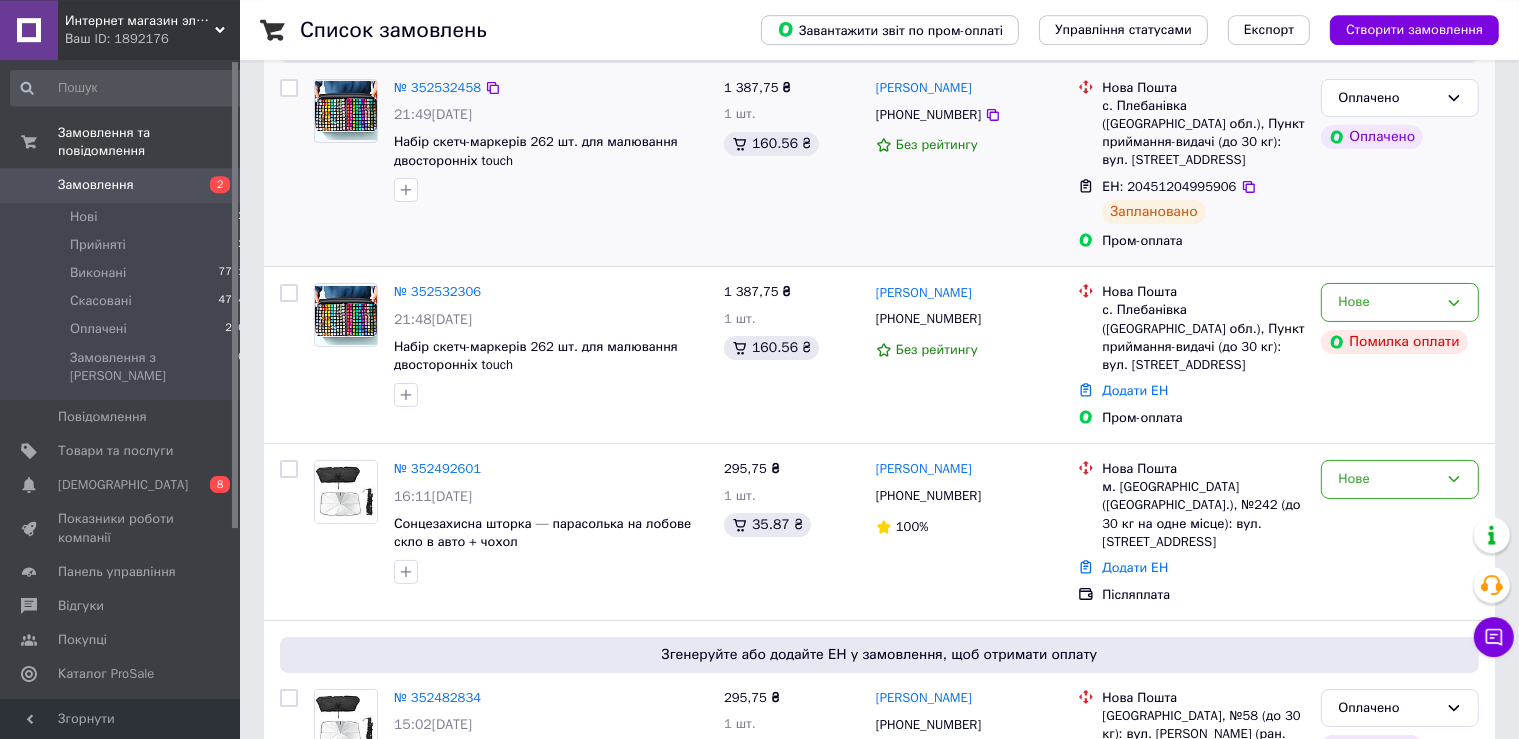 scroll, scrollTop: 211, scrollLeft: 0, axis: vertical 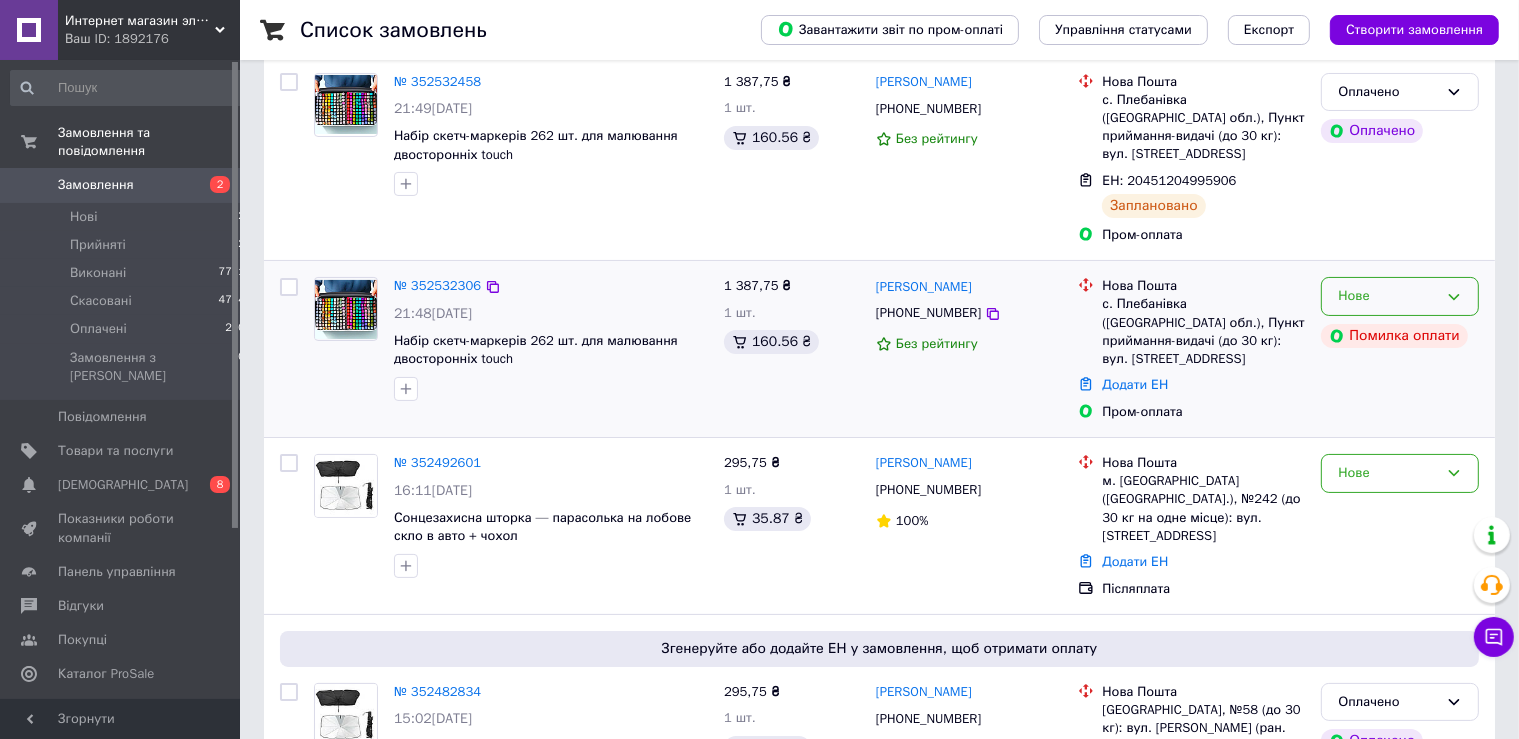 click on "Нове" at bounding box center [1388, 296] 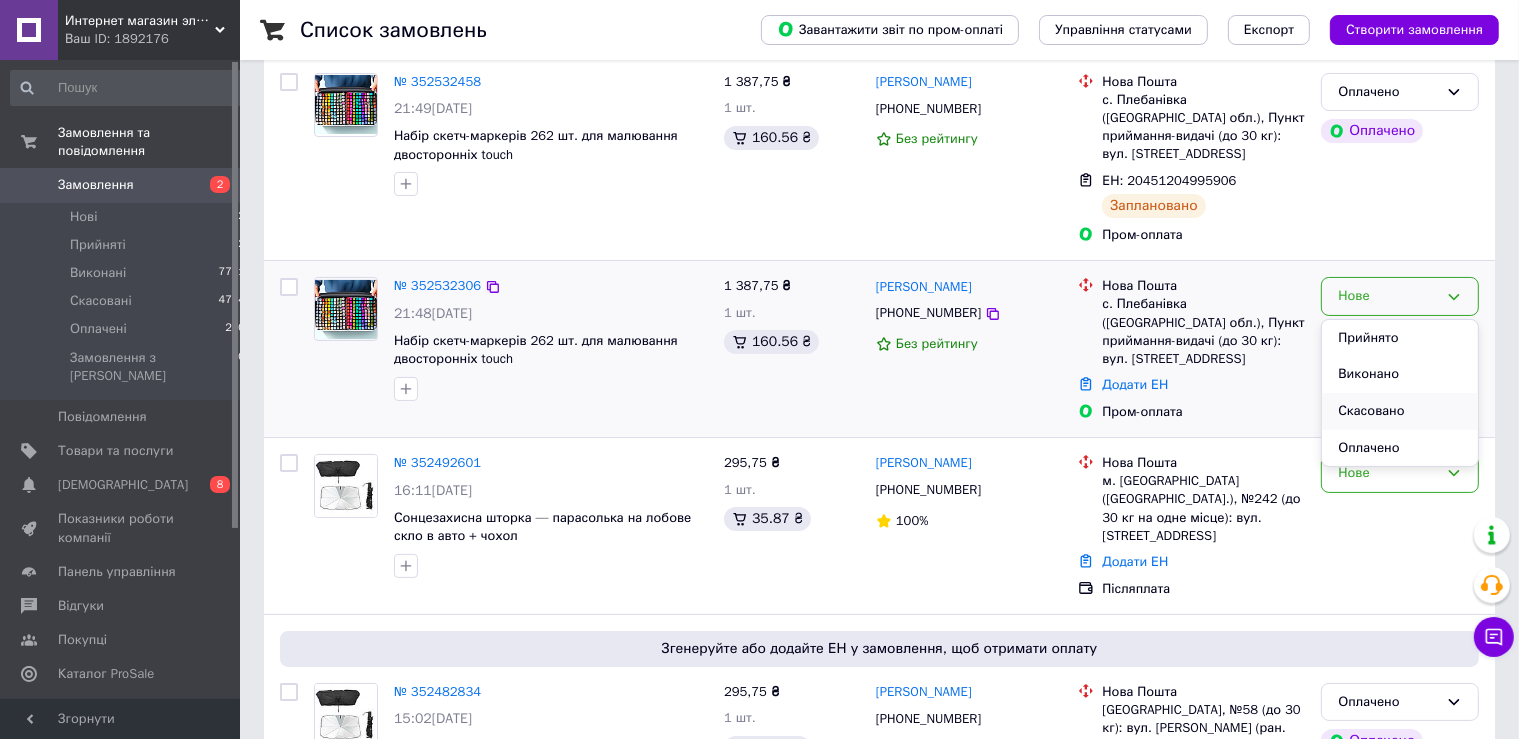 click on "Скасовано" at bounding box center (1400, 411) 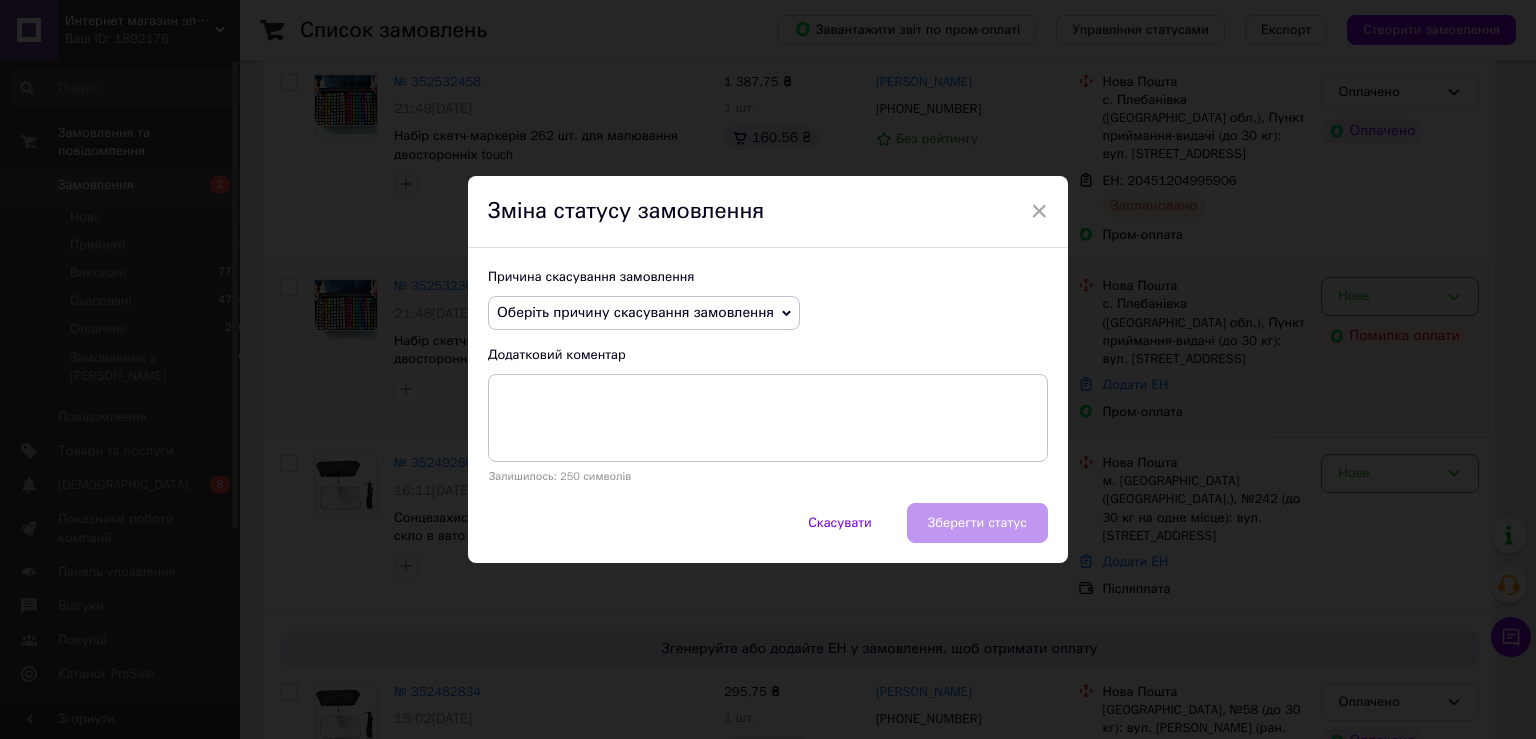 click on "Оберіть причину скасування замовлення" at bounding box center [635, 312] 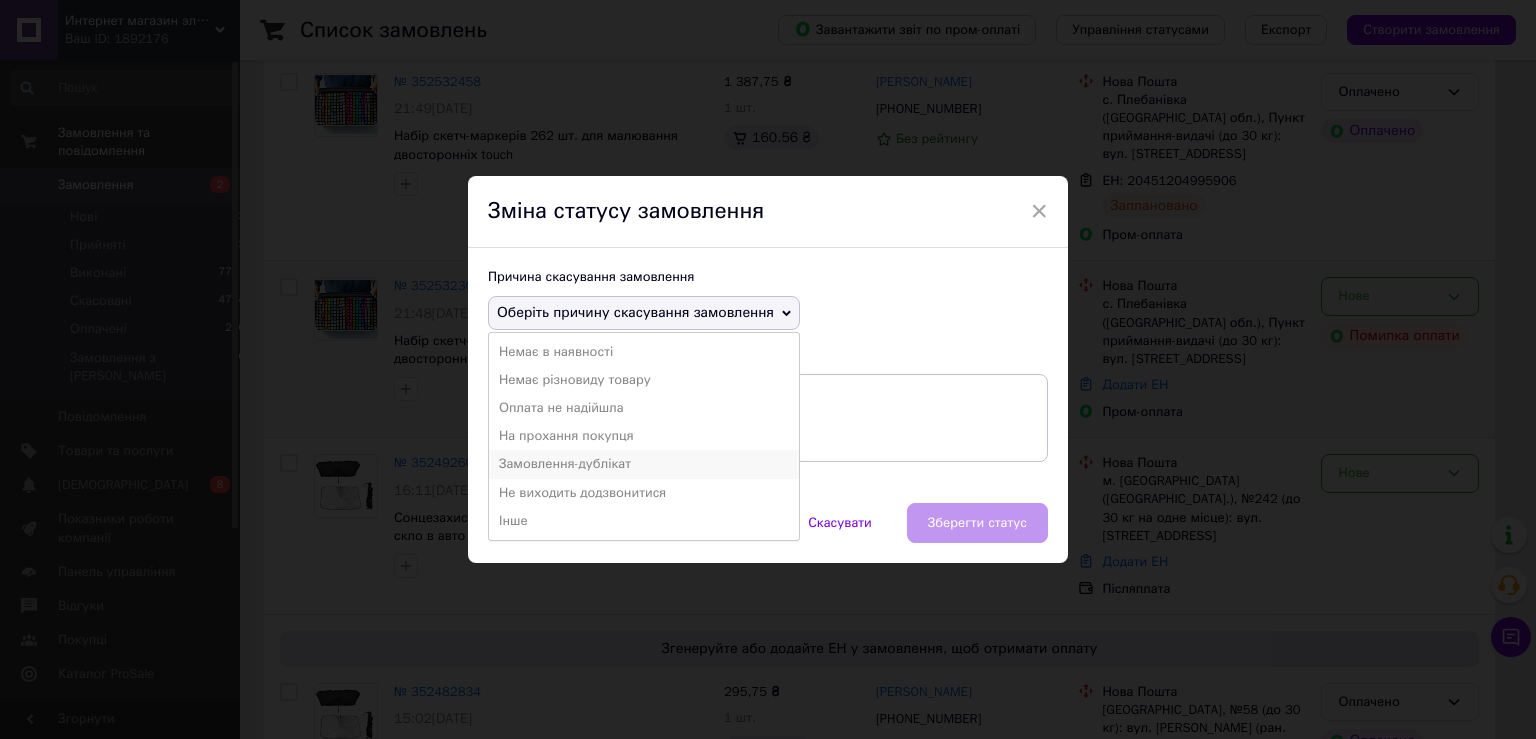 click on "Замовлення-дублікат" at bounding box center (644, 464) 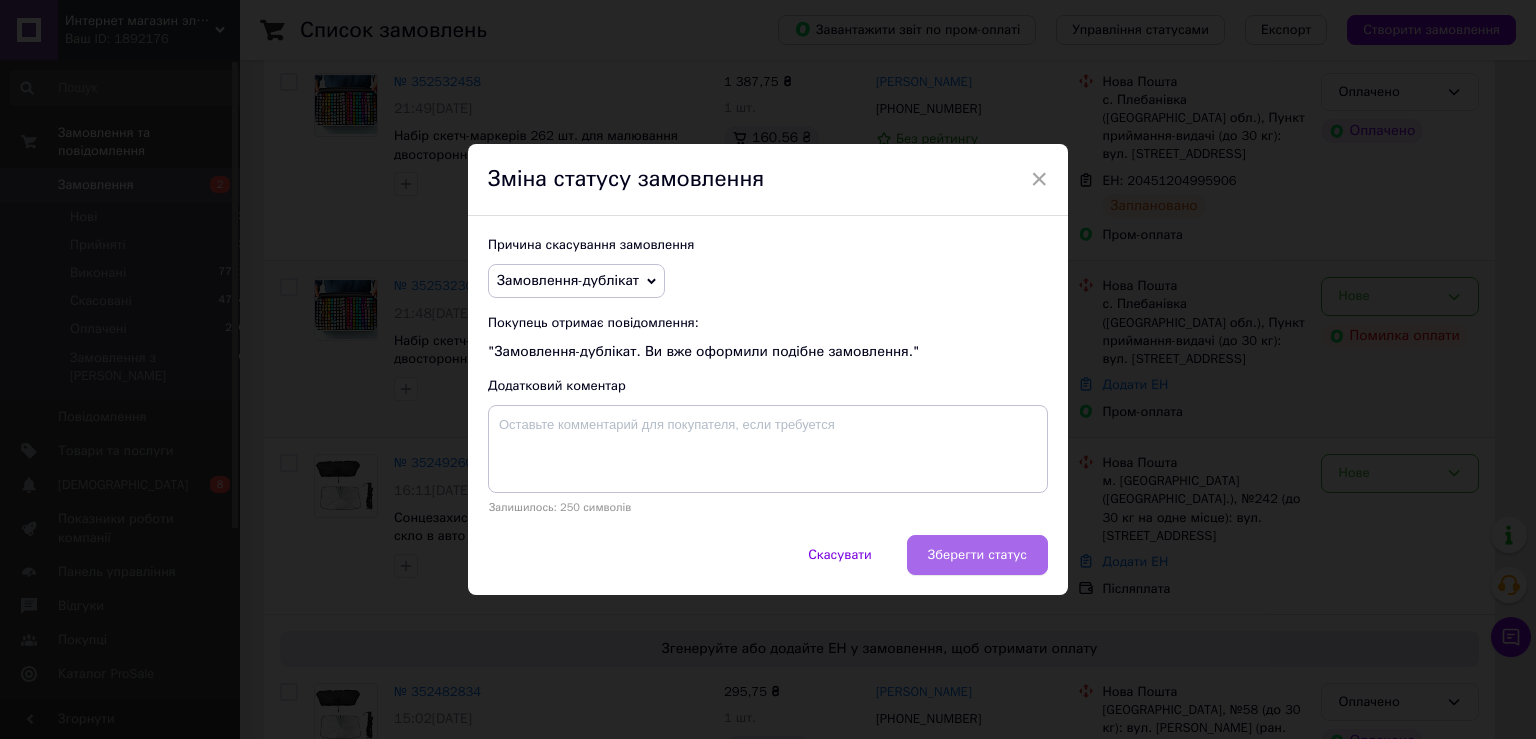 click on "Зберегти статус" at bounding box center (977, 555) 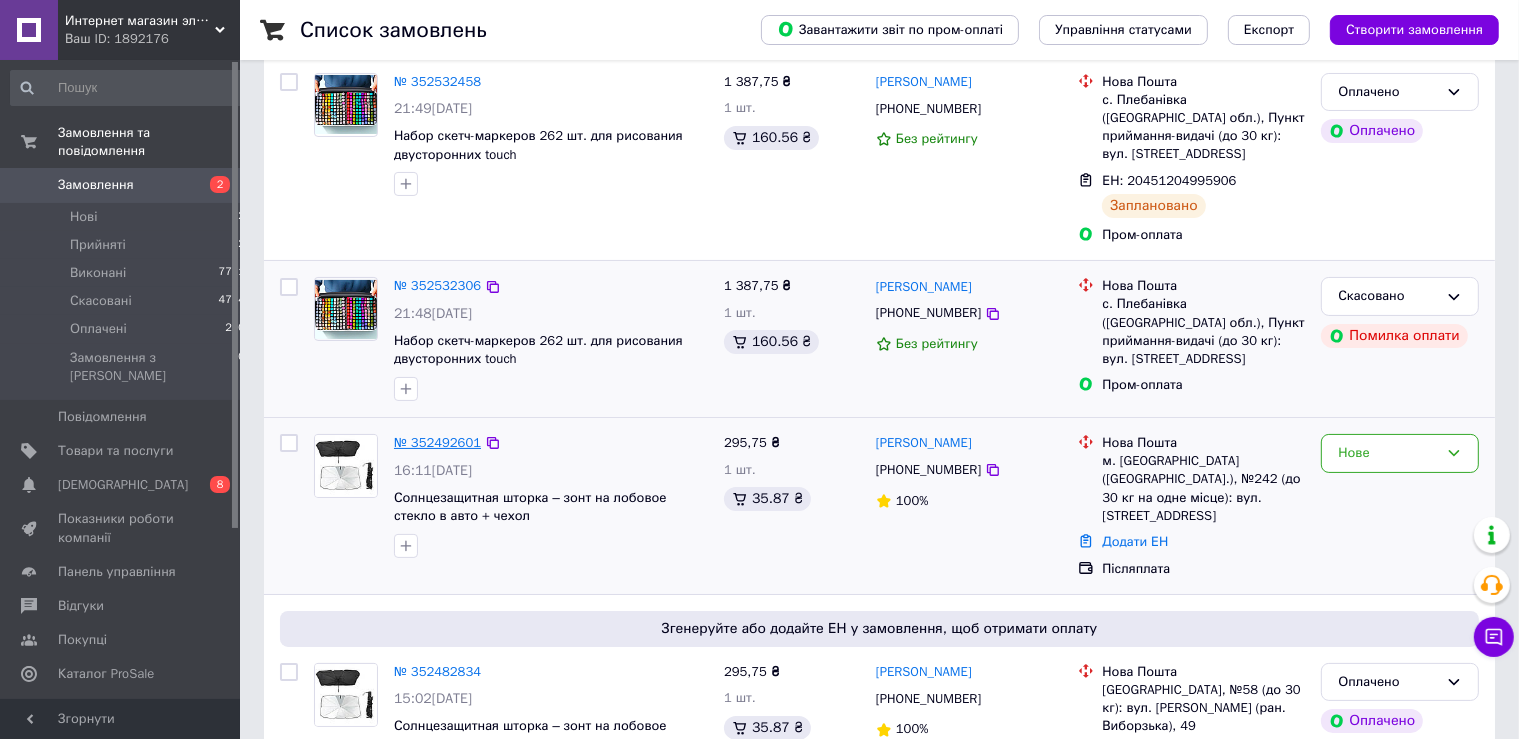 click on "№ 352492601" at bounding box center (437, 442) 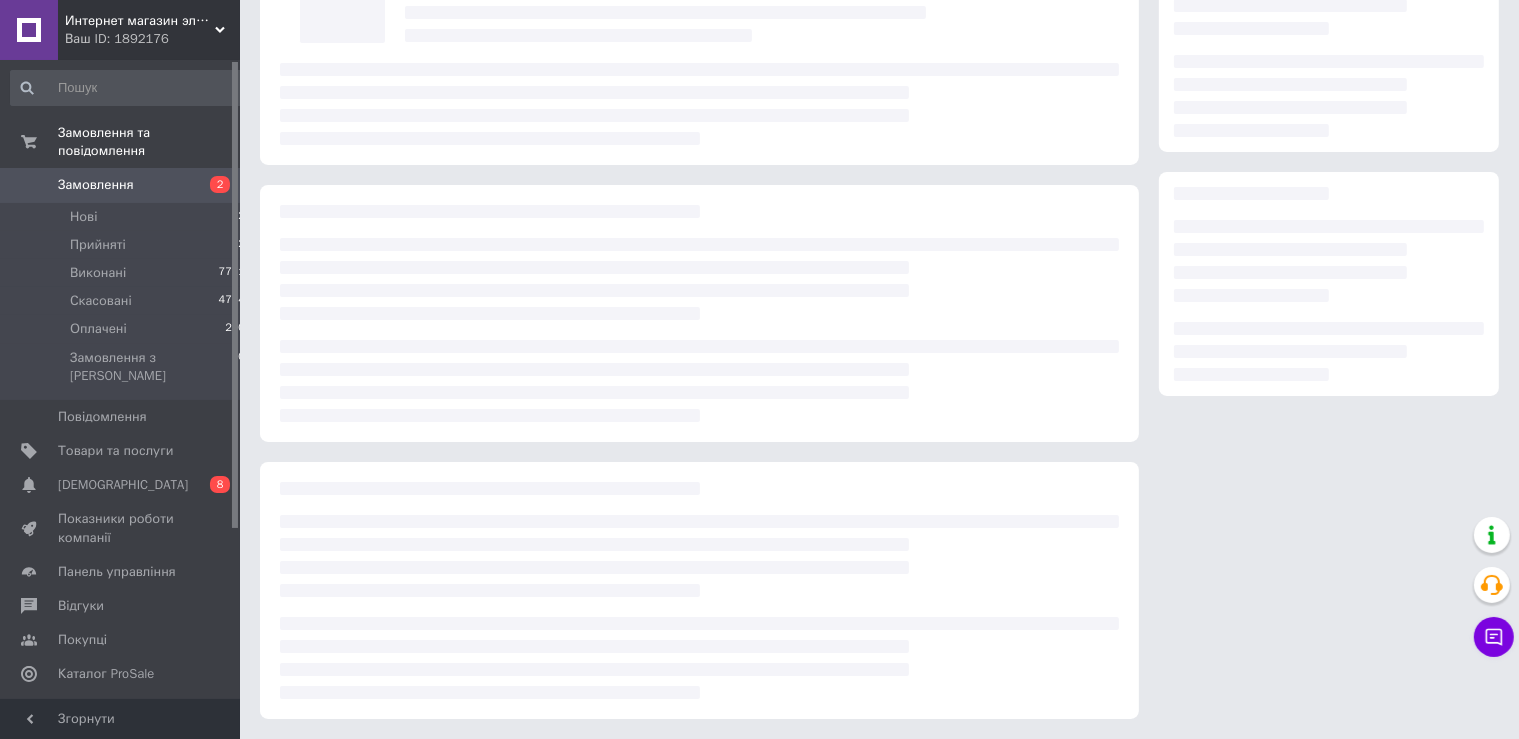 scroll, scrollTop: 134, scrollLeft: 0, axis: vertical 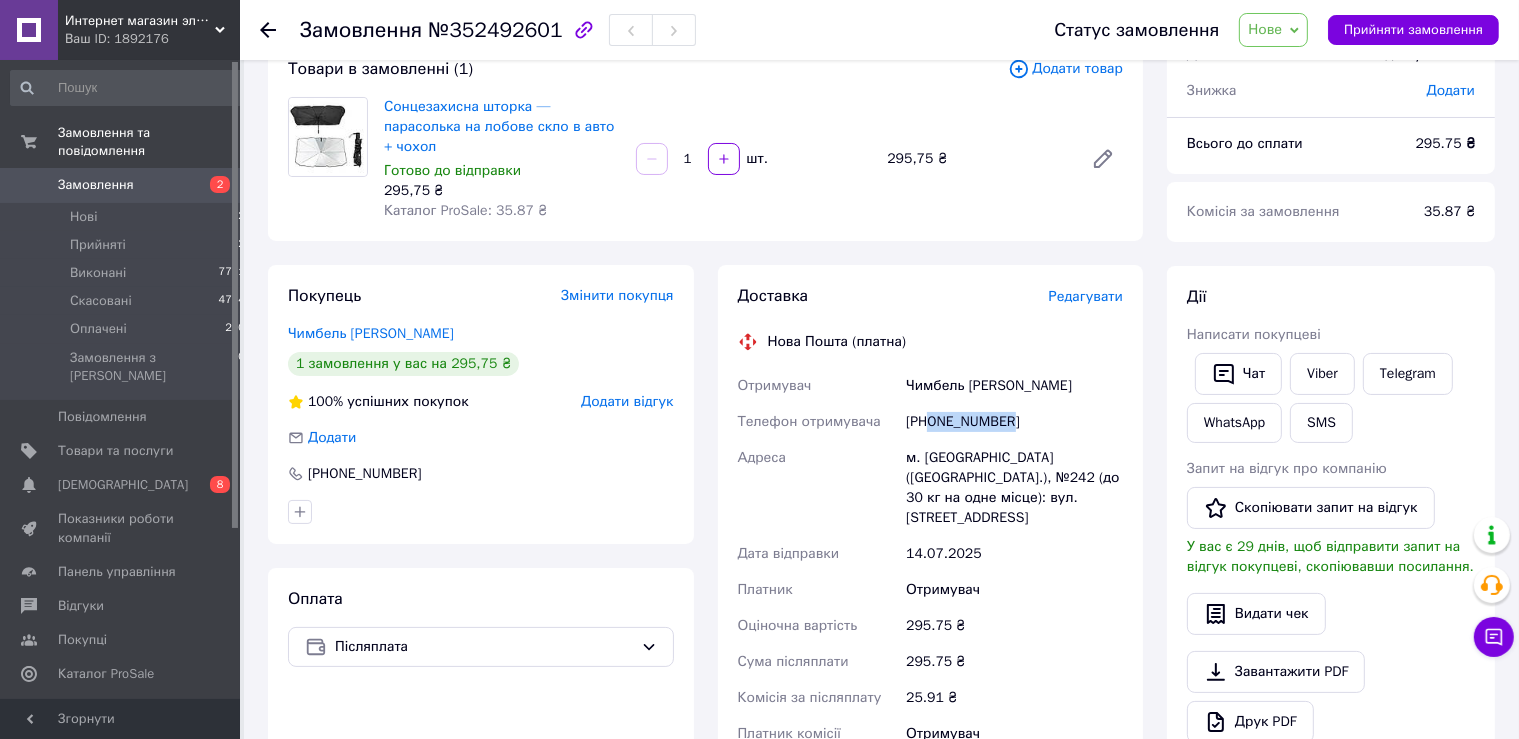 drag, startPoint x: 1022, startPoint y: 422, endPoint x: 934, endPoint y: 418, distance: 88.09086 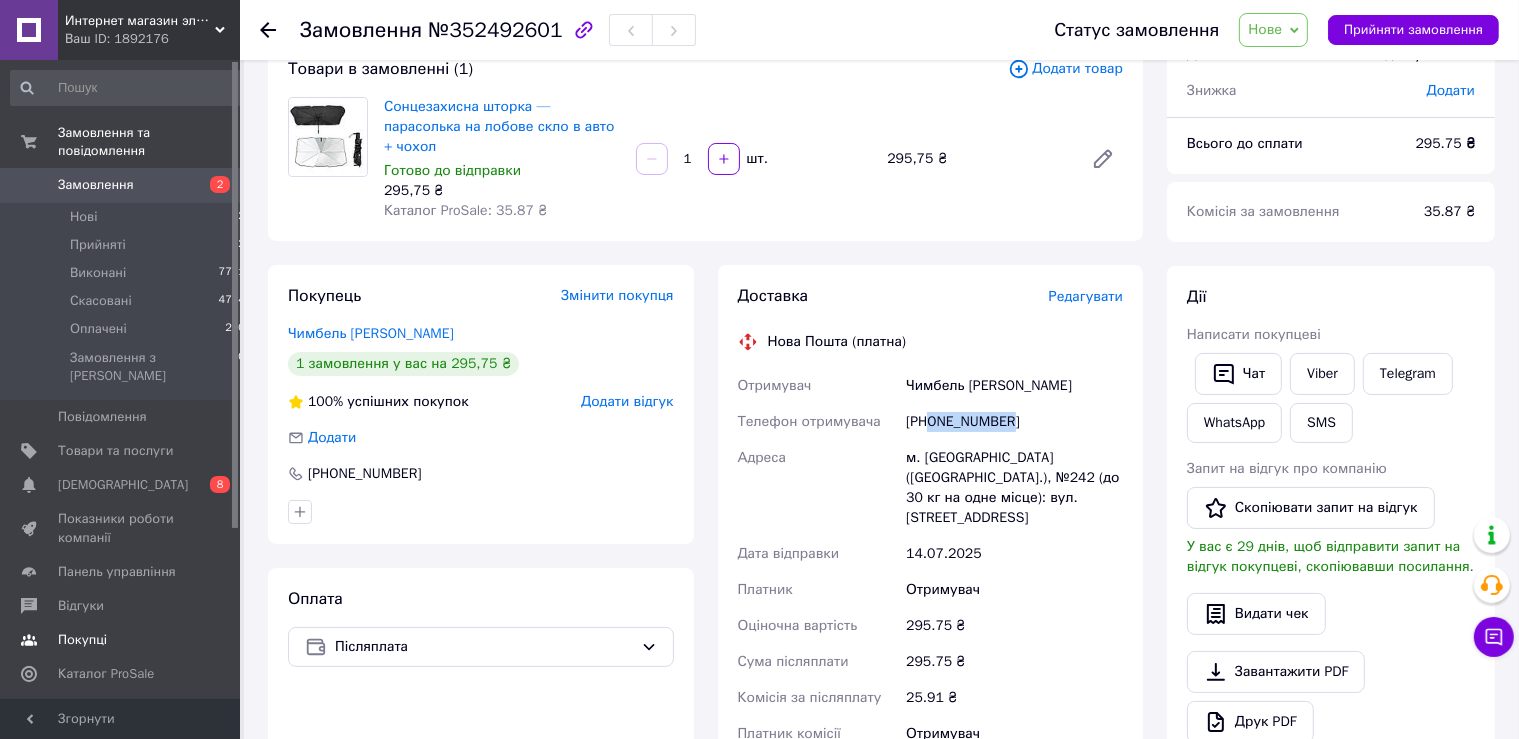 copy on "0983876922" 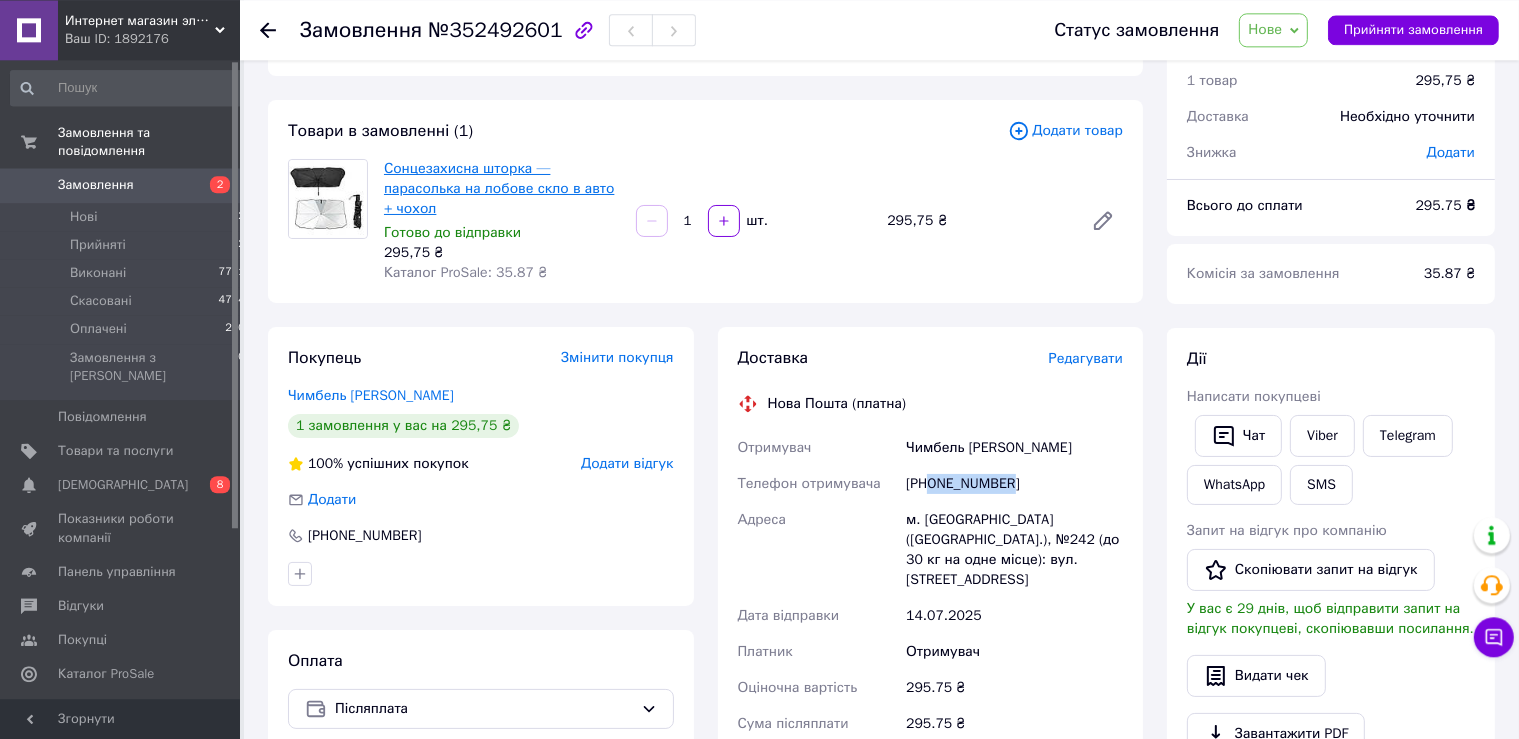 scroll, scrollTop: 28, scrollLeft: 0, axis: vertical 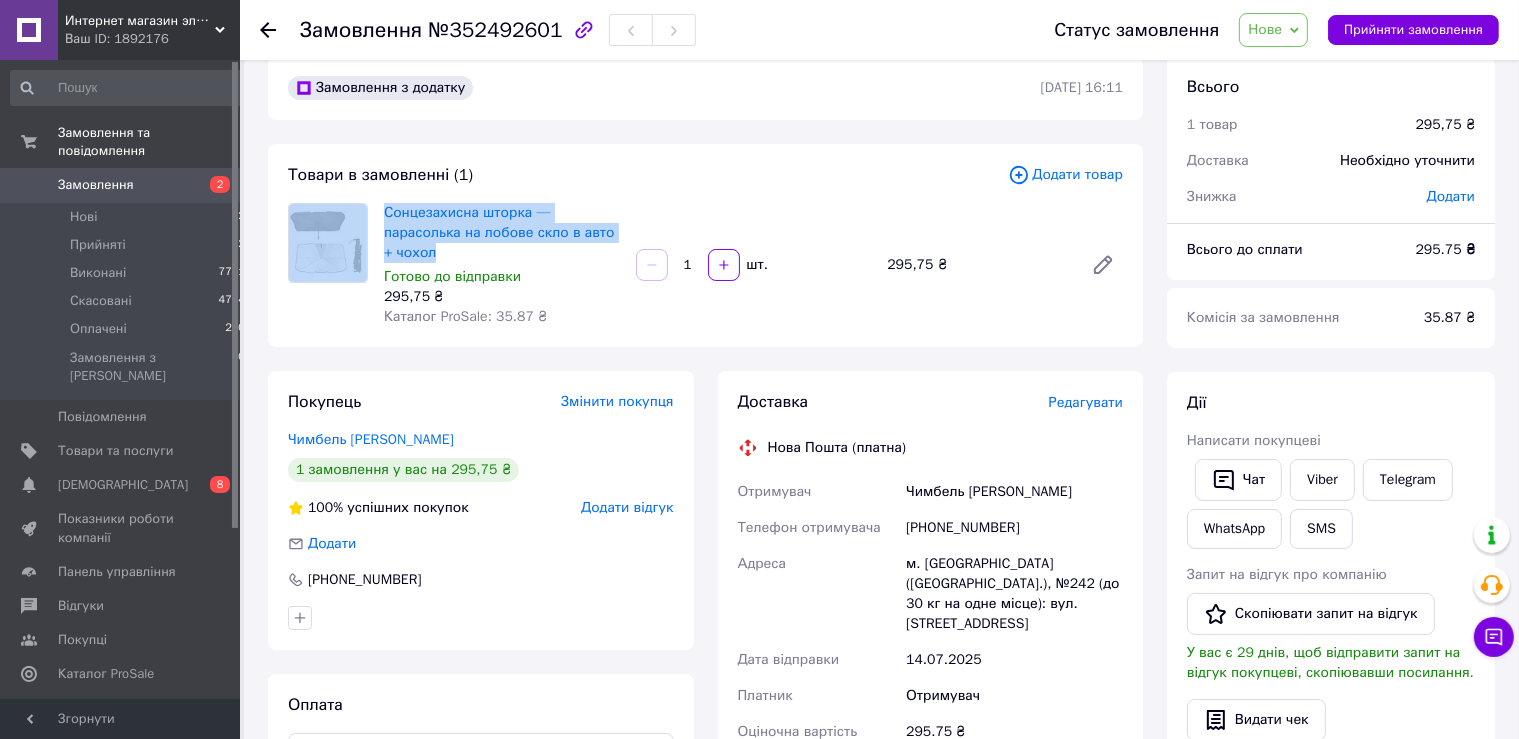 drag, startPoint x: 426, startPoint y: 250, endPoint x: 371, endPoint y: 222, distance: 61.7171 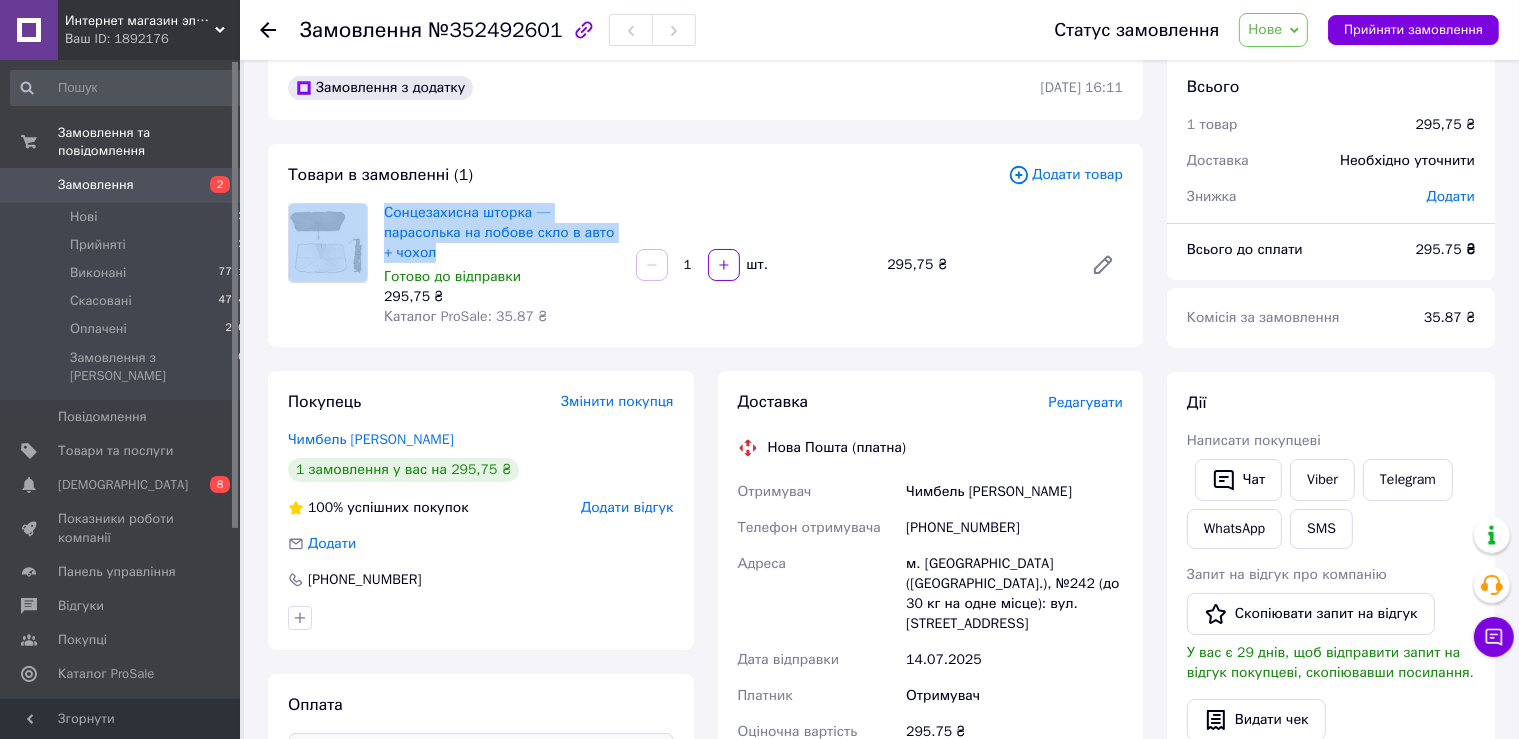 copy on "Сонцезахисна шторка — парасолька на лобове скло в авто + чохол" 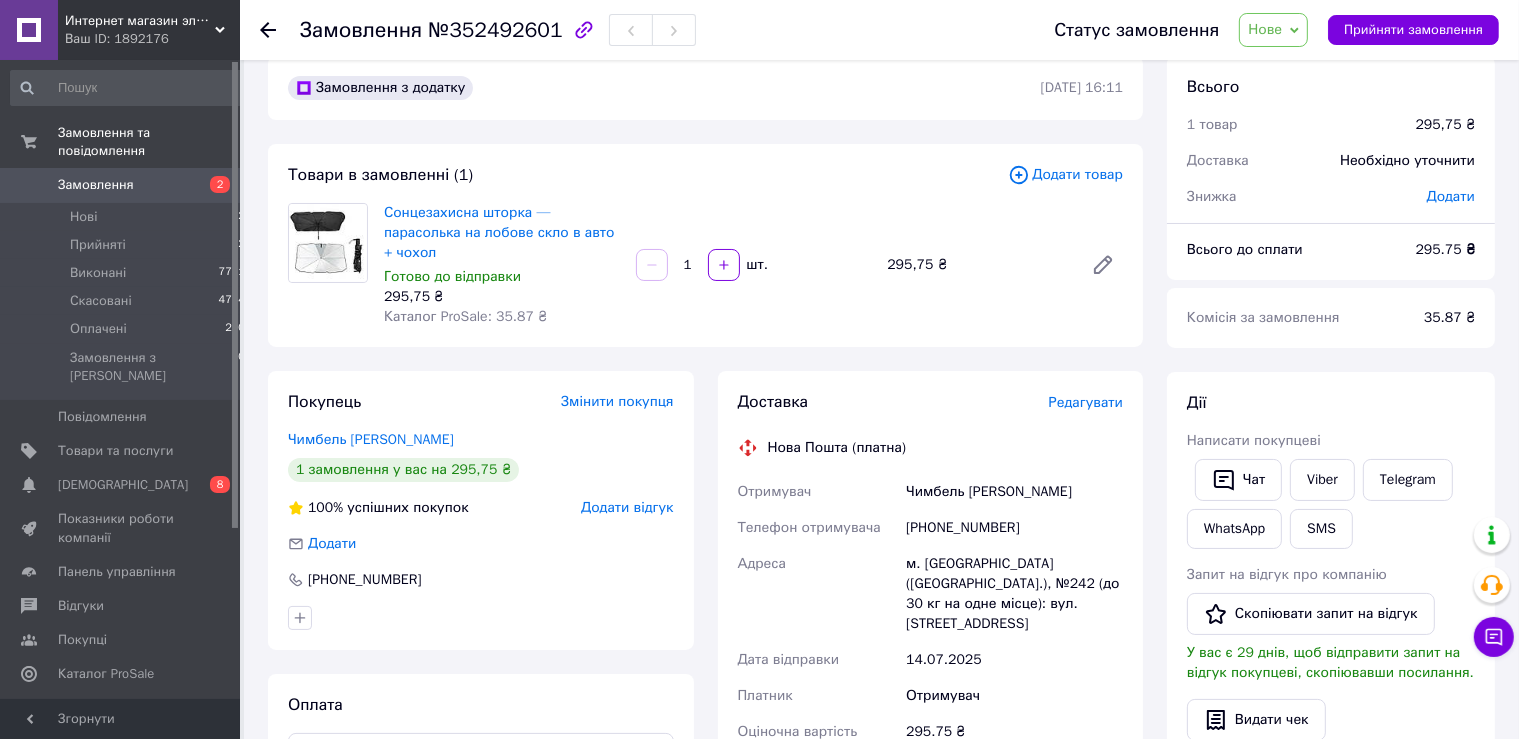 click on "Чимбель [PERSON_NAME]" at bounding box center [1014, 492] 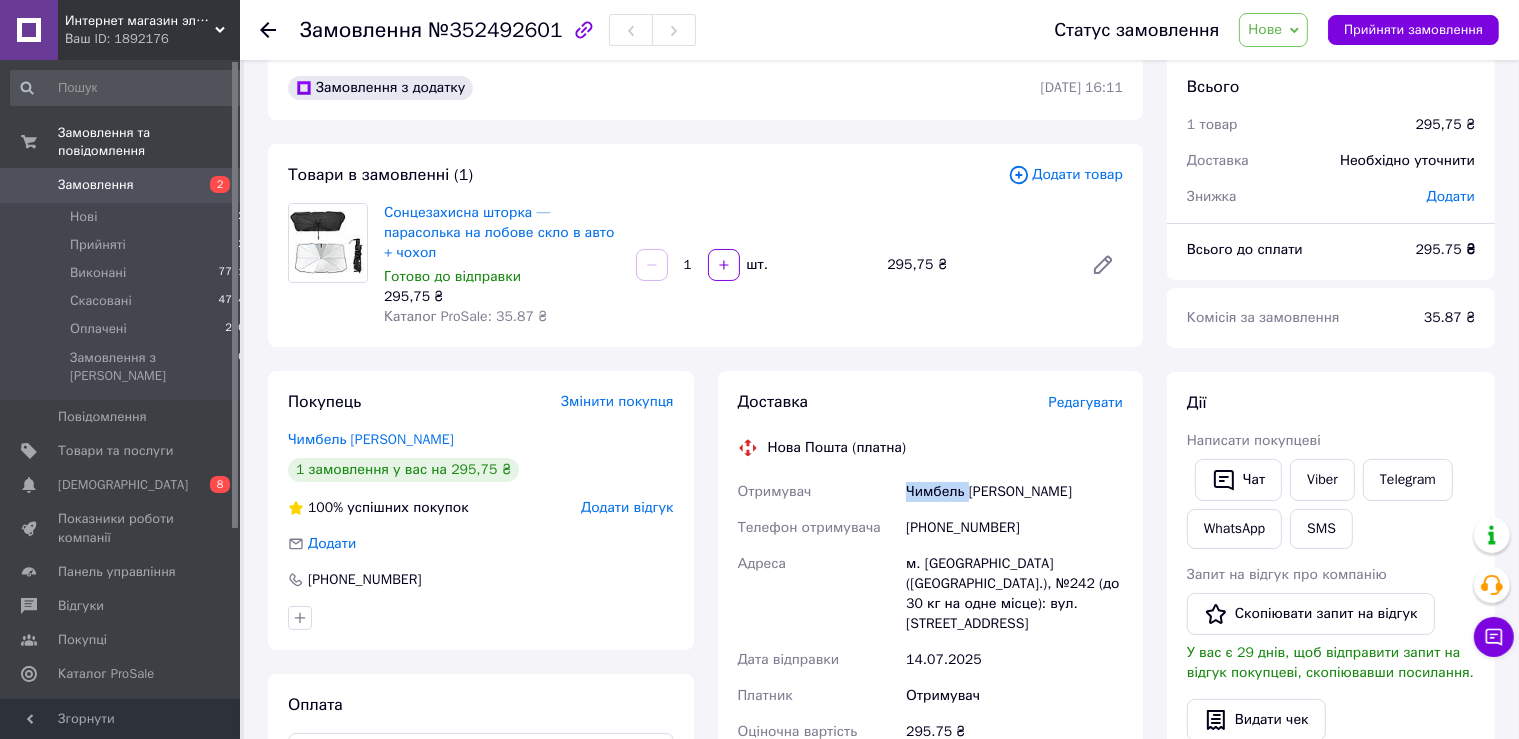 click on "Чимбель [PERSON_NAME]" at bounding box center (1014, 492) 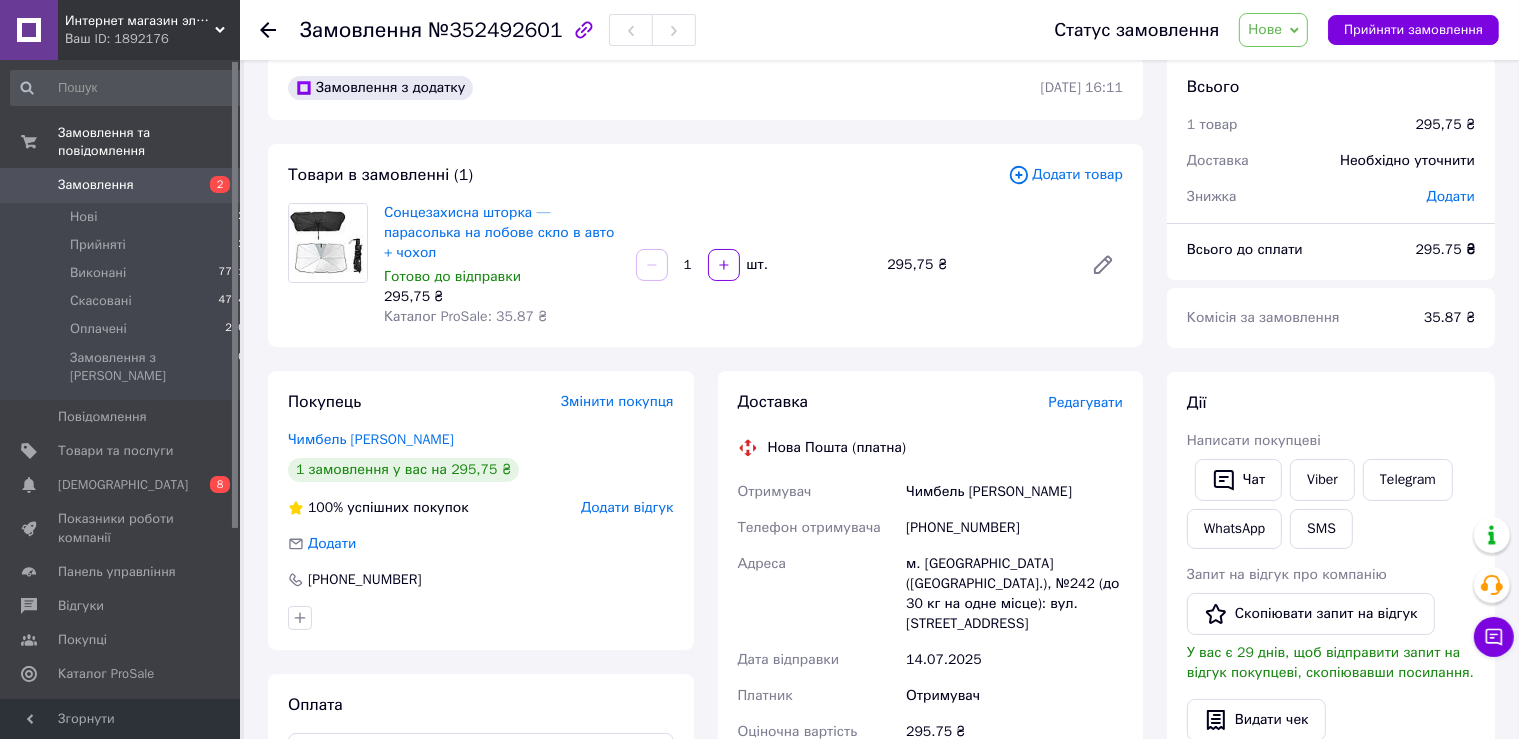 click on "Чимбель [PERSON_NAME]" at bounding box center [1014, 492] 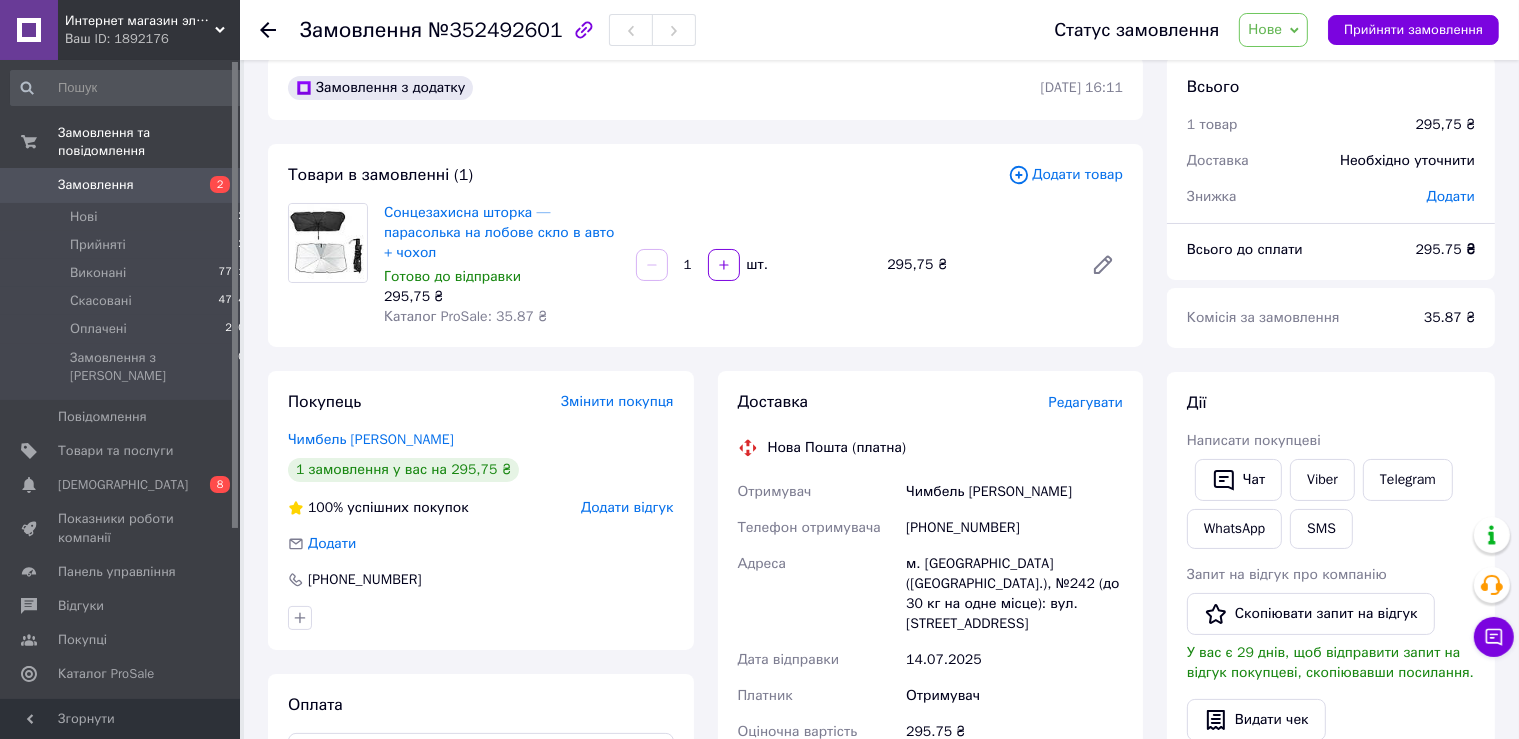 click on "м. [GEOGRAPHIC_DATA] ([GEOGRAPHIC_DATA].), №242 (до 30 кг на одне місце): вул. [STREET_ADDRESS]" at bounding box center [1014, 594] 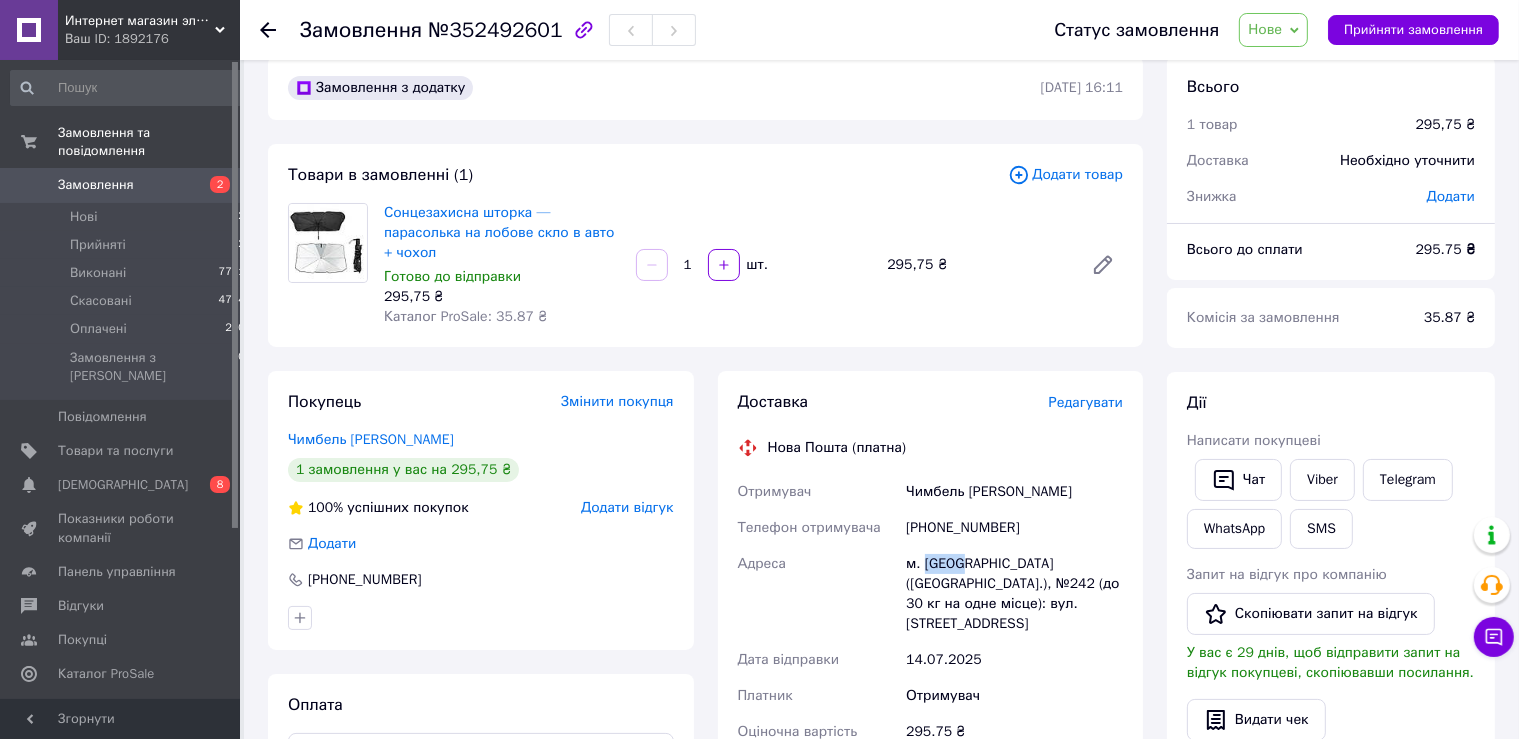click on "м. [GEOGRAPHIC_DATA] ([GEOGRAPHIC_DATA].), №242 (до 30 кг на одне місце): вул. [STREET_ADDRESS]" at bounding box center [1014, 594] 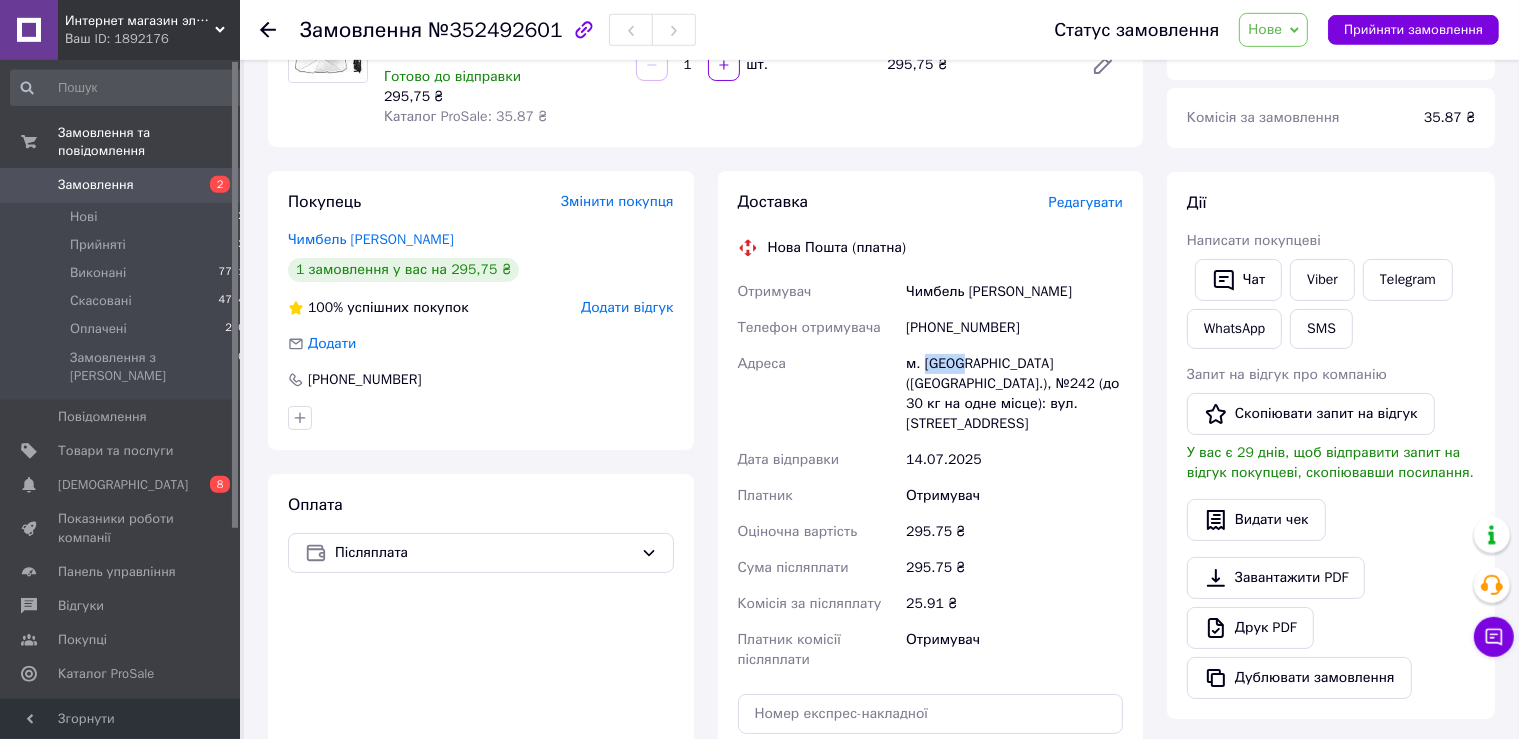 scroll, scrollTop: 240, scrollLeft: 0, axis: vertical 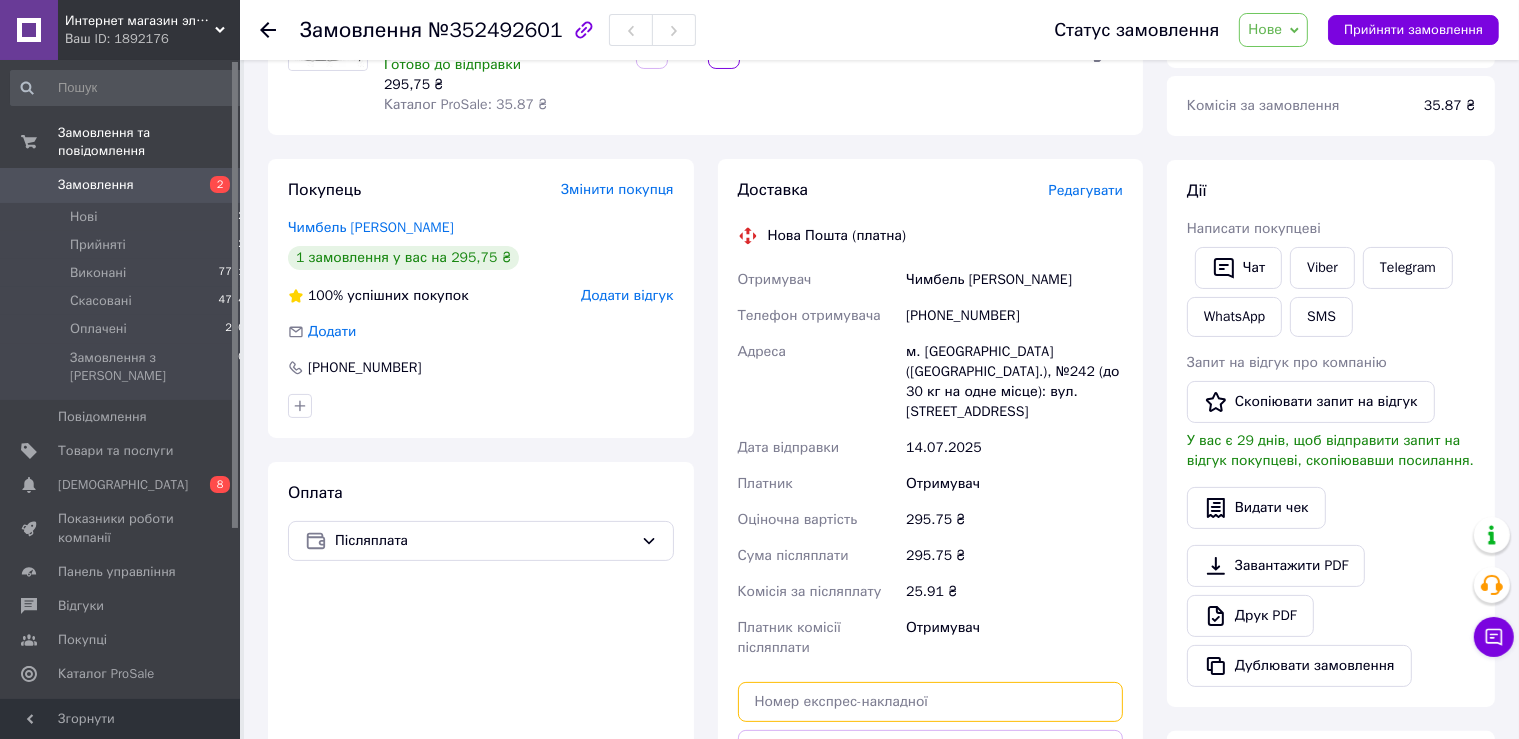 click at bounding box center [931, 702] 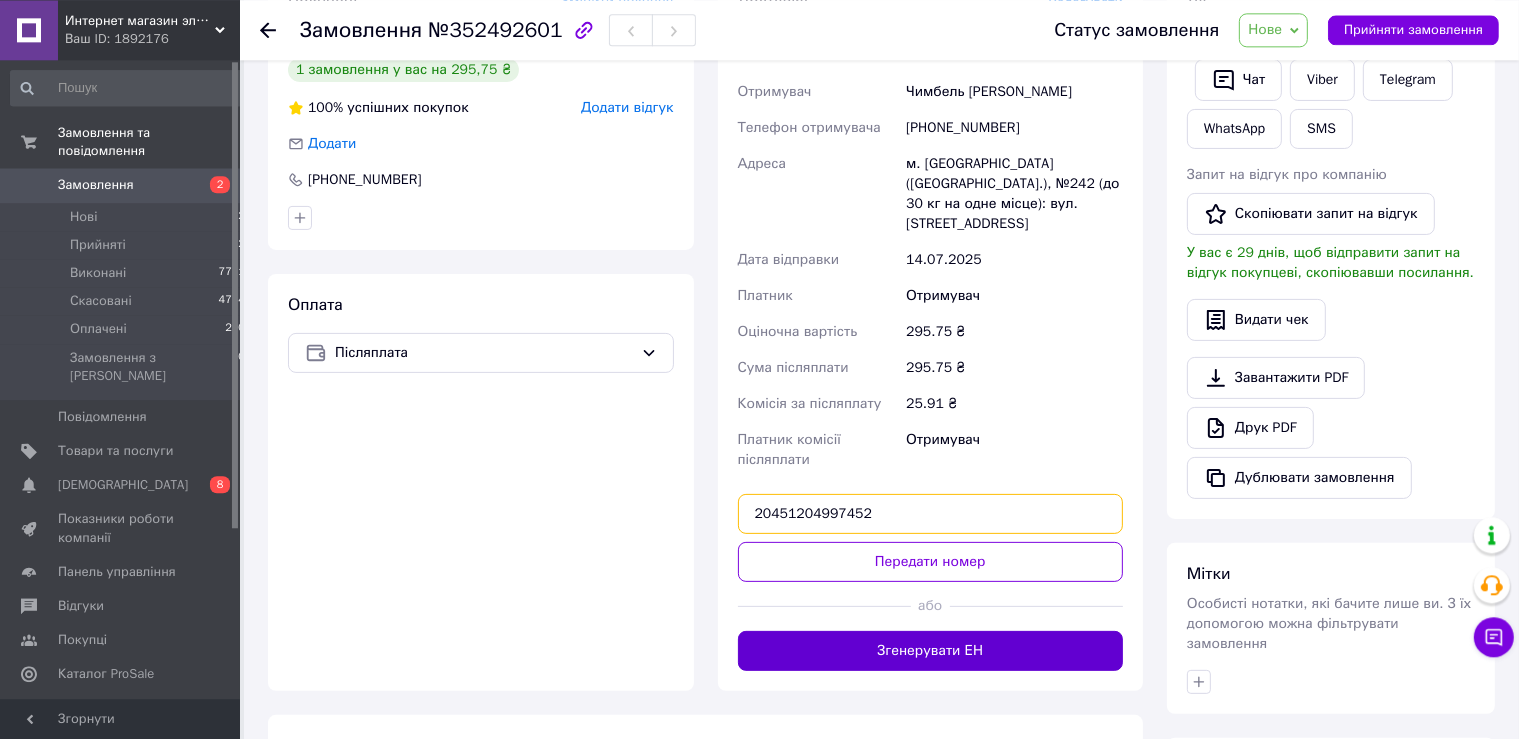 scroll, scrollTop: 451, scrollLeft: 0, axis: vertical 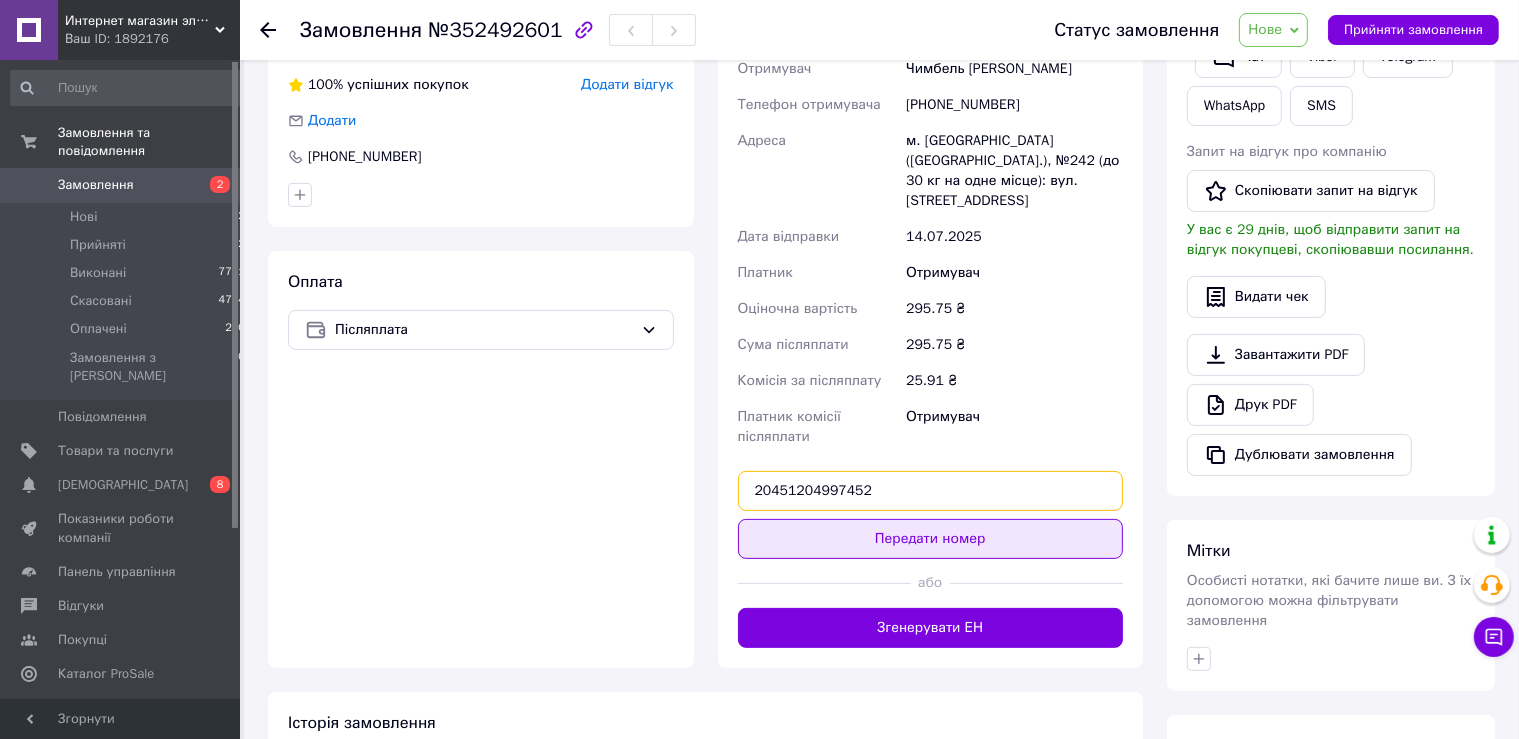 type on "20451204997452" 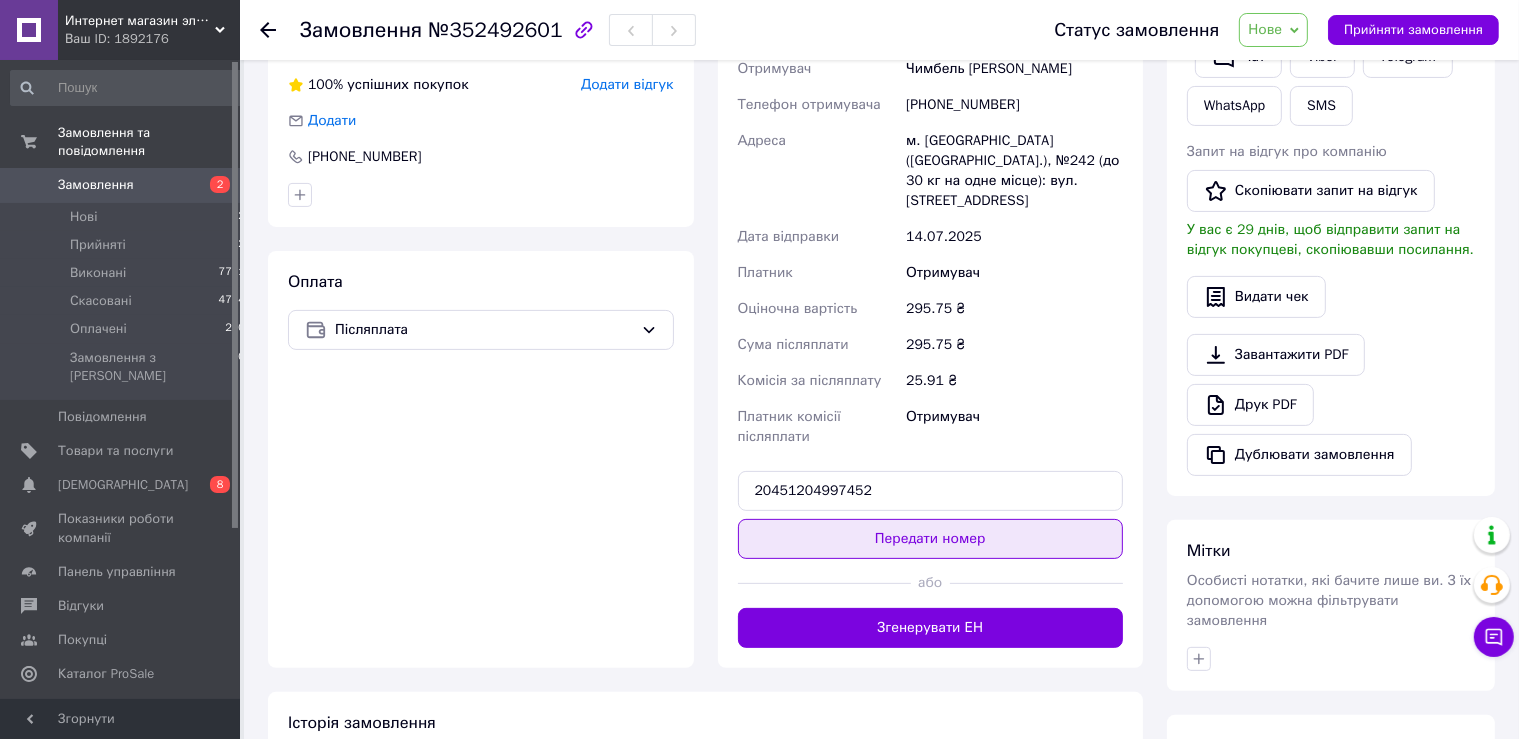 click on "Передати номер" at bounding box center [931, 539] 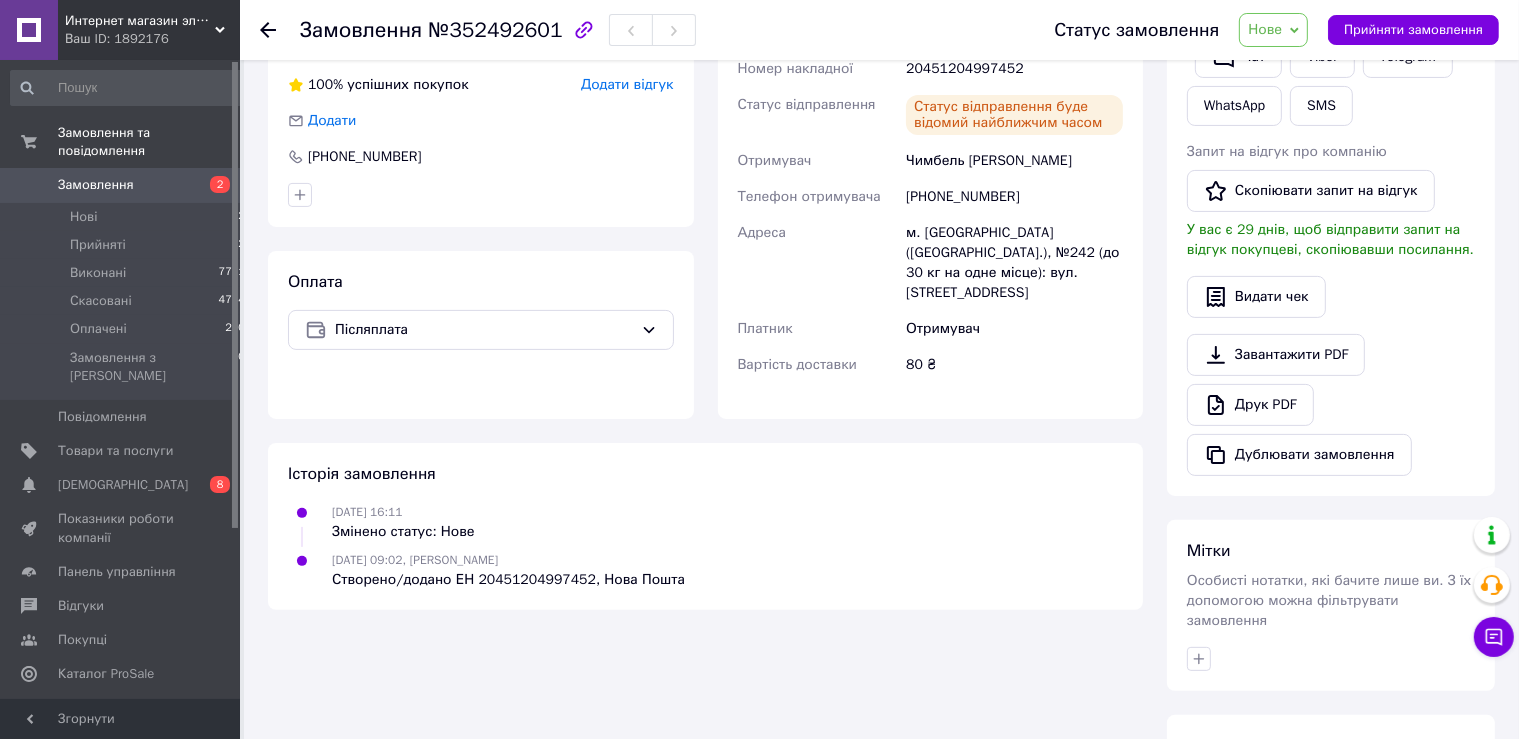 click on "Нове" at bounding box center (1265, 29) 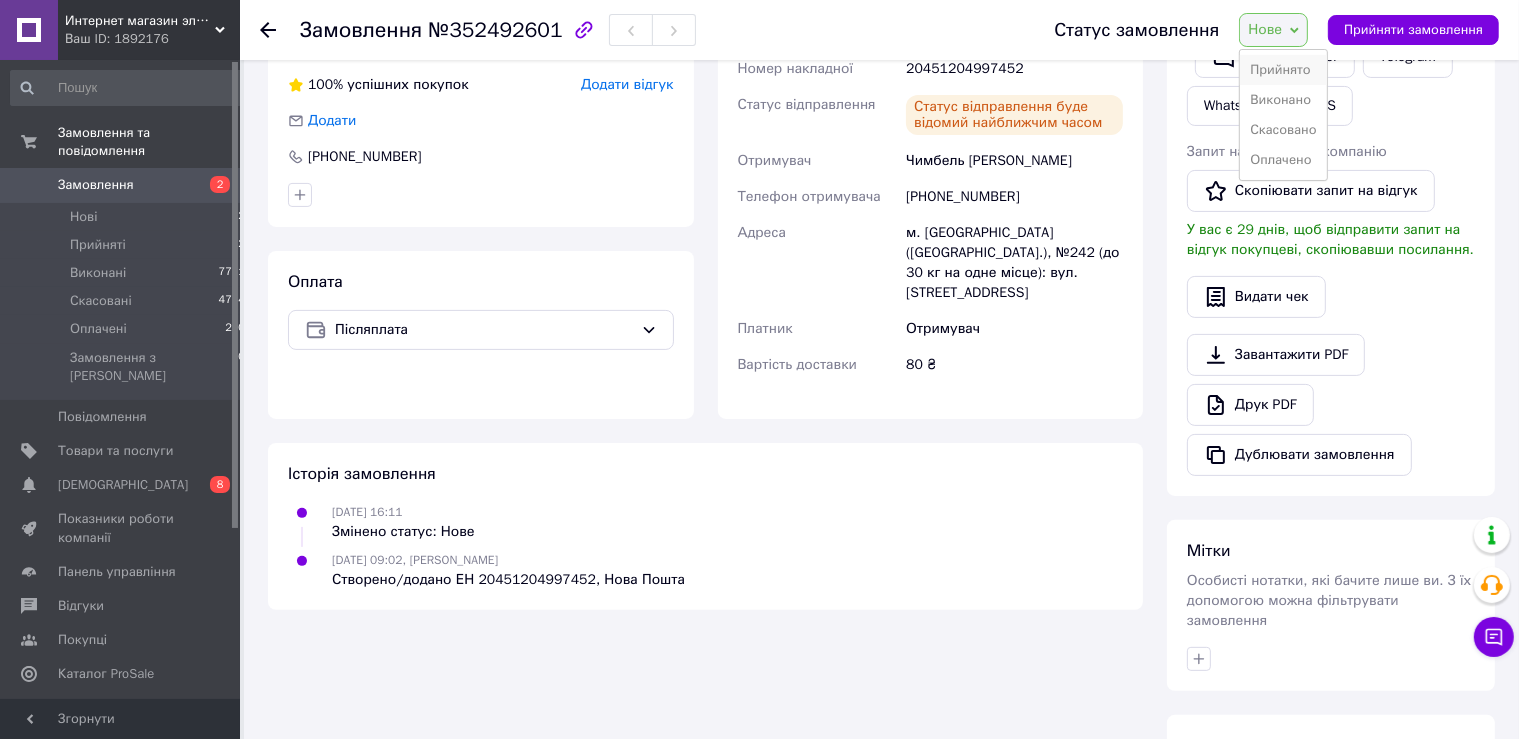 click on "Прийнято" at bounding box center (1283, 70) 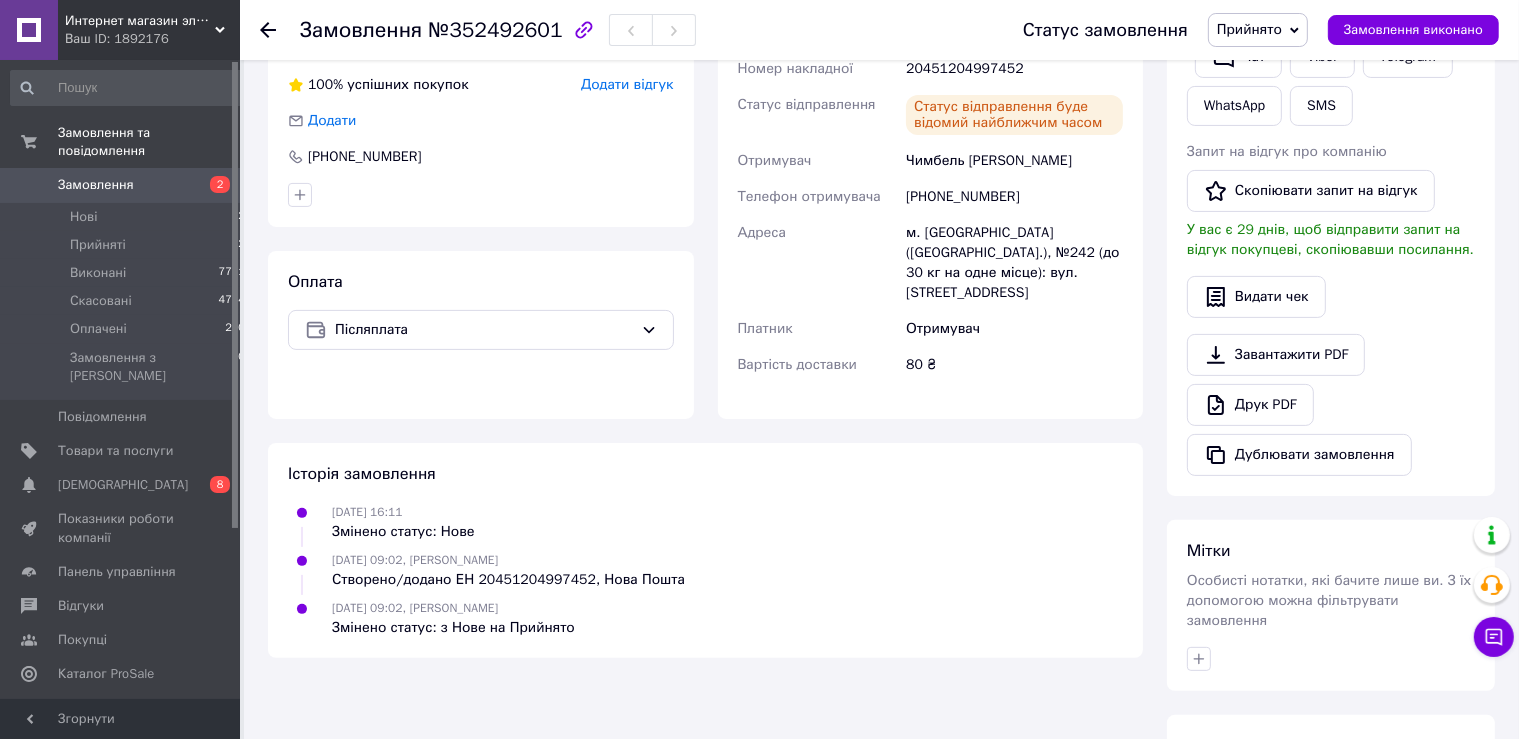click on "Замовлення 2" at bounding box center (128, 185) 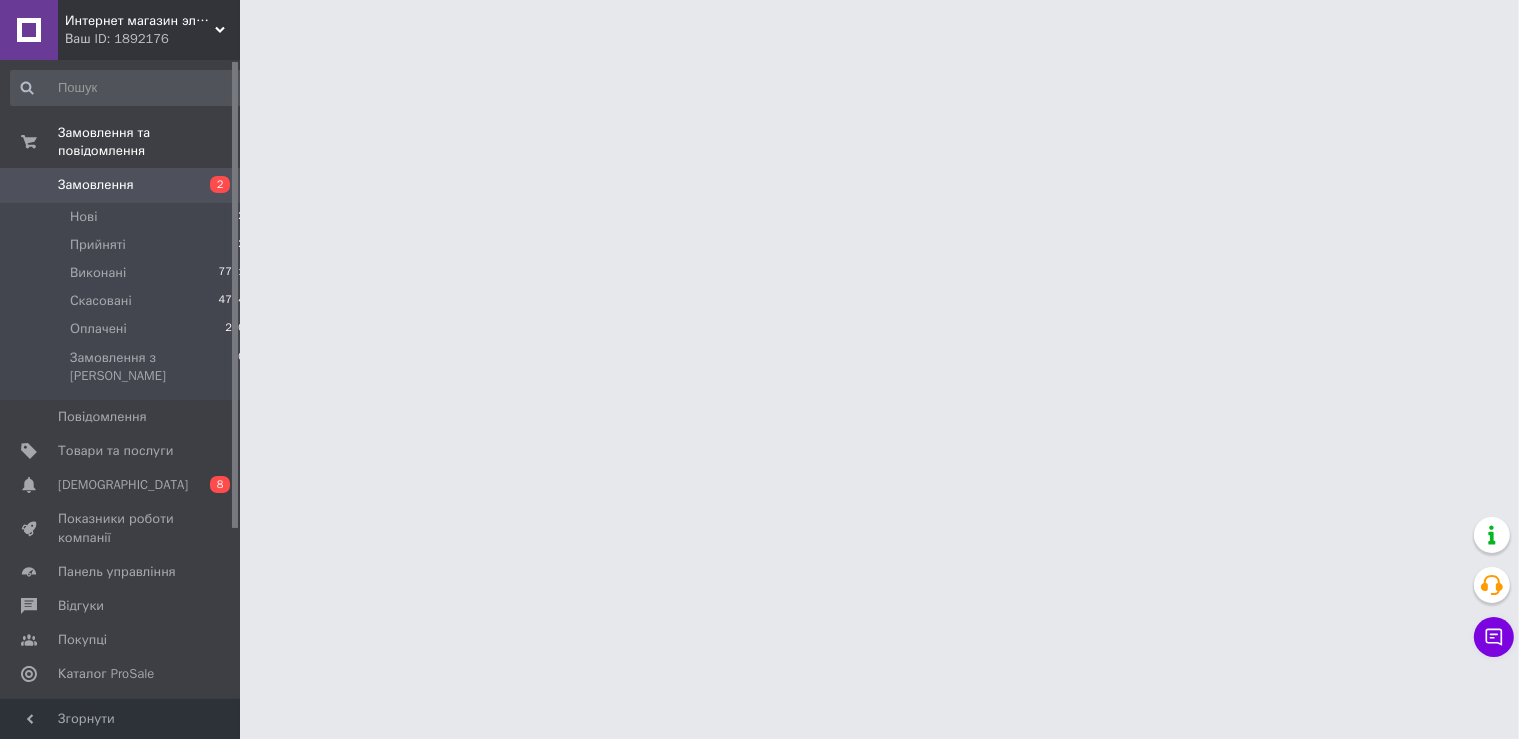 scroll, scrollTop: 0, scrollLeft: 0, axis: both 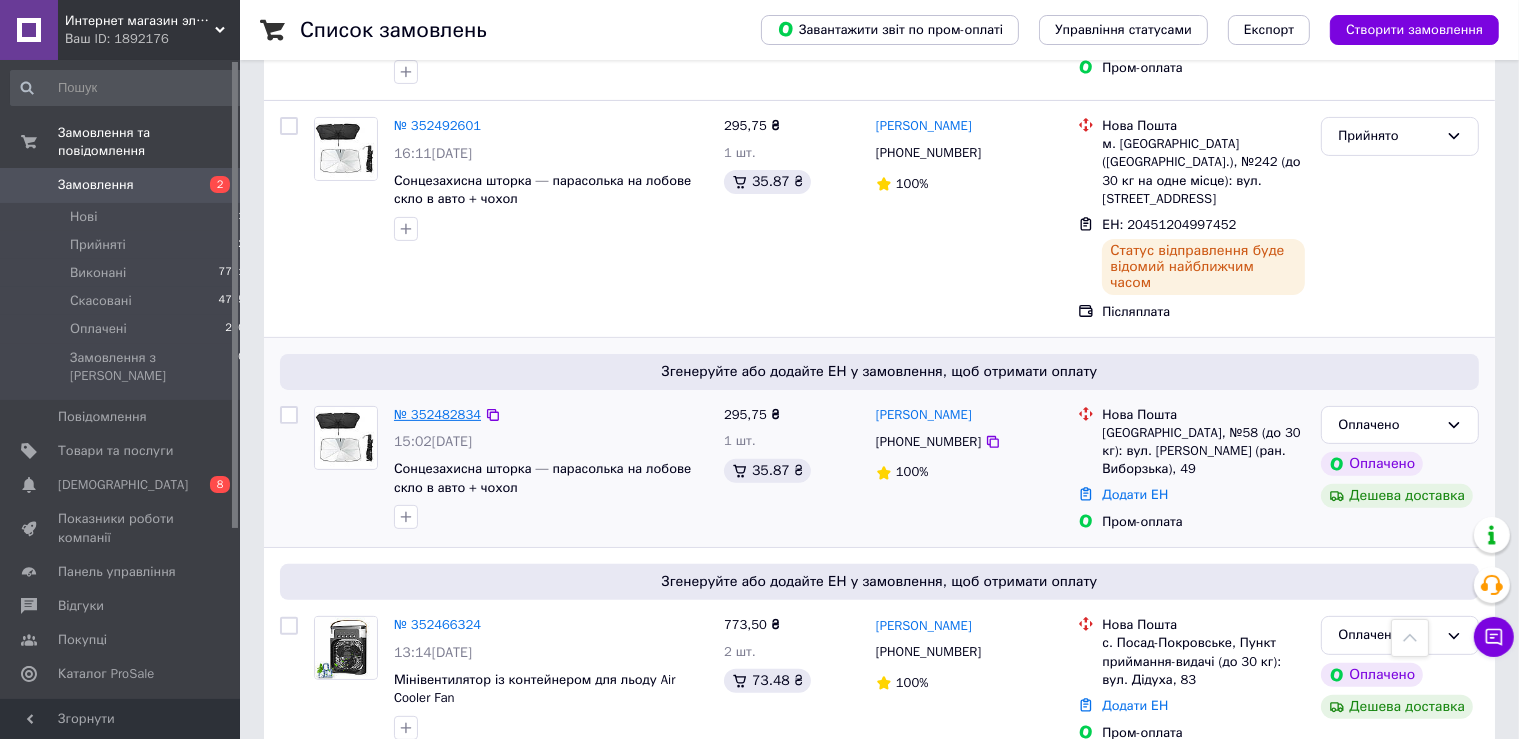 click on "№ 352482834" at bounding box center [437, 414] 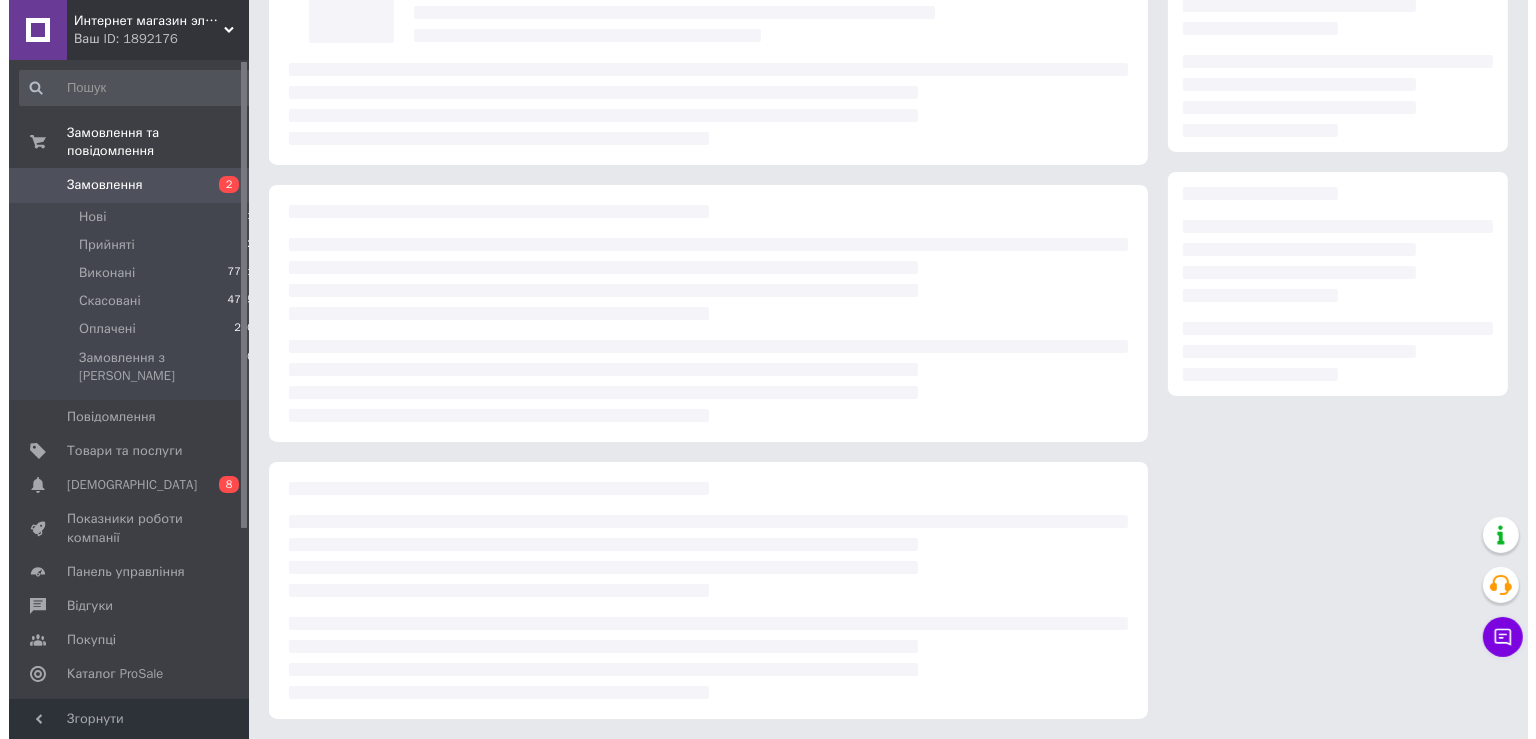 scroll, scrollTop: 175, scrollLeft: 0, axis: vertical 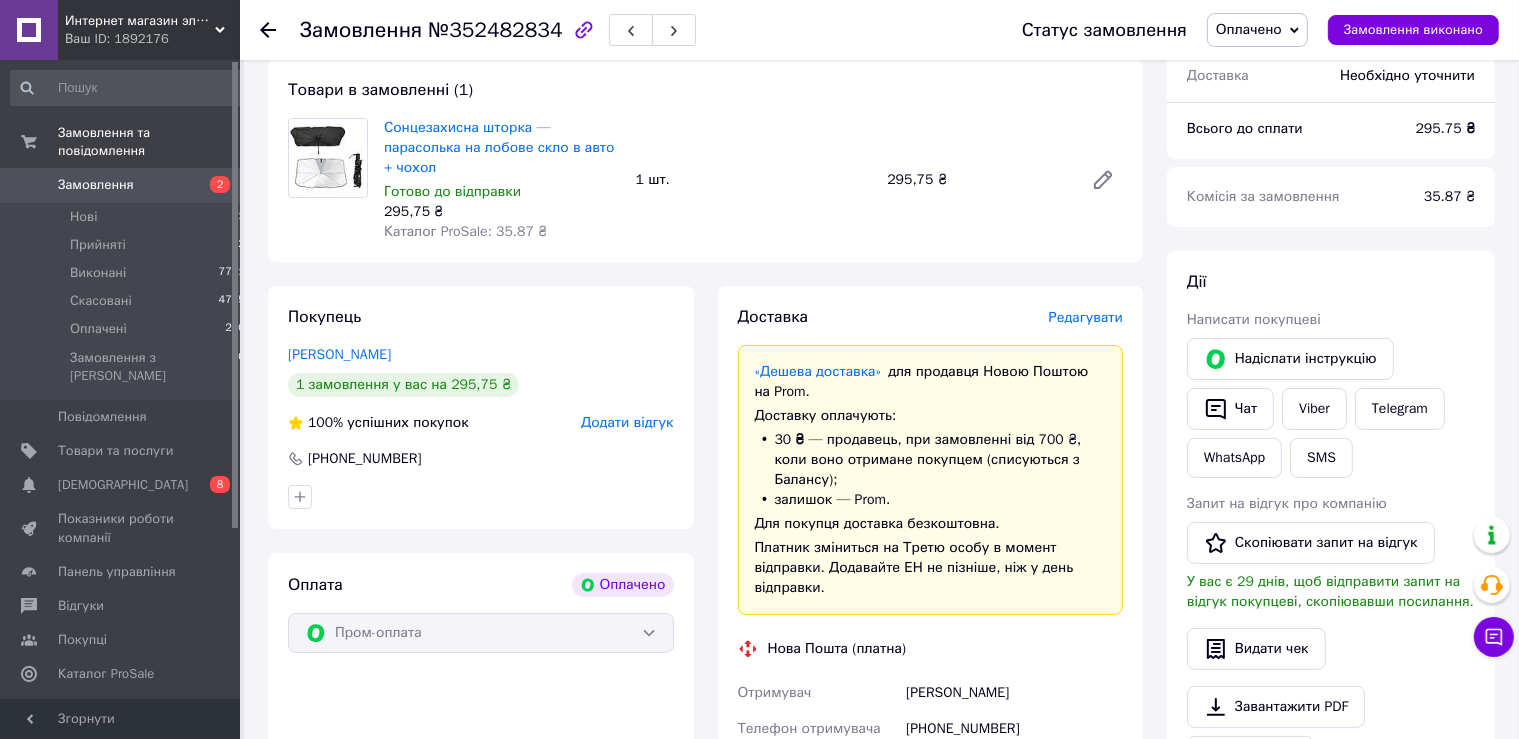 click on "Редагувати" at bounding box center (1086, 317) 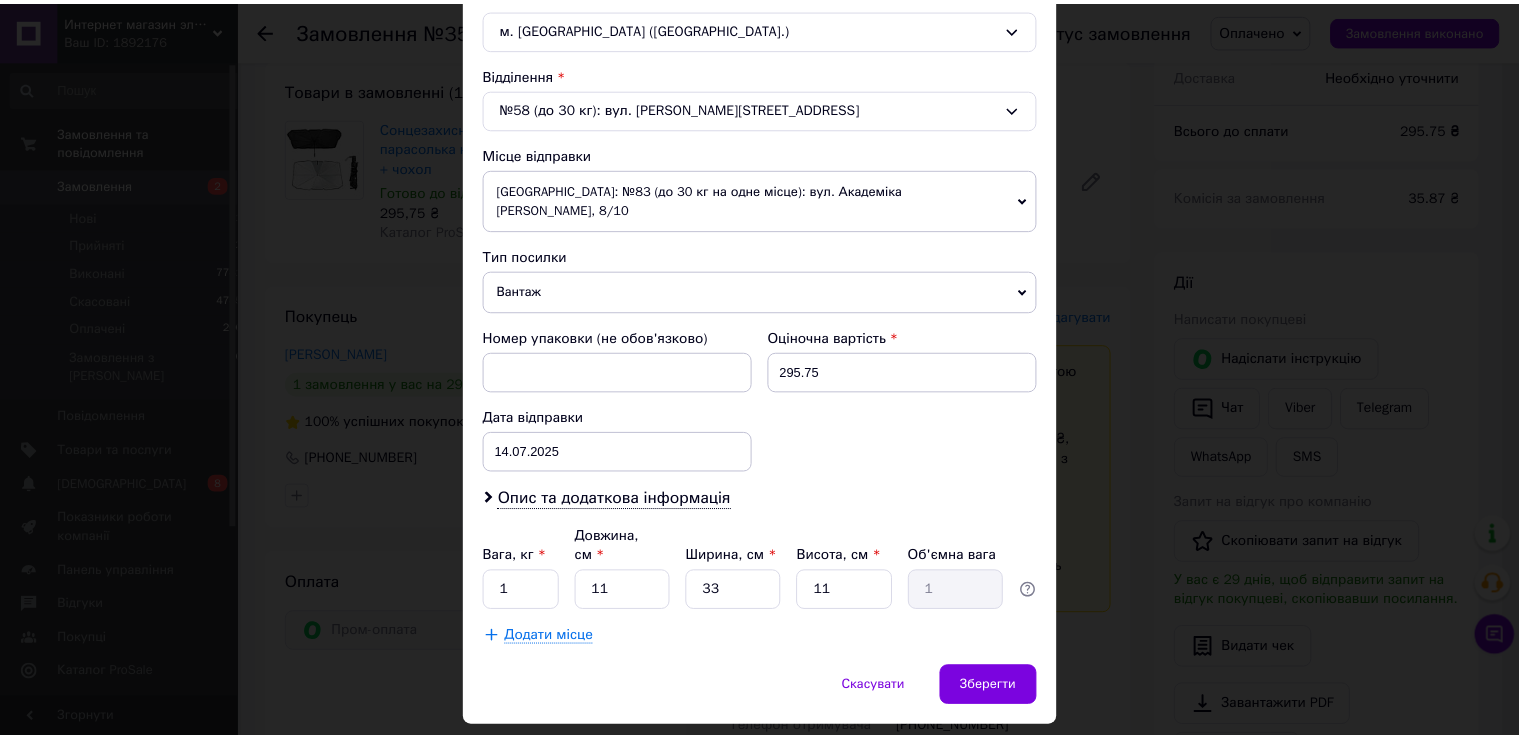 scroll, scrollTop: 583, scrollLeft: 0, axis: vertical 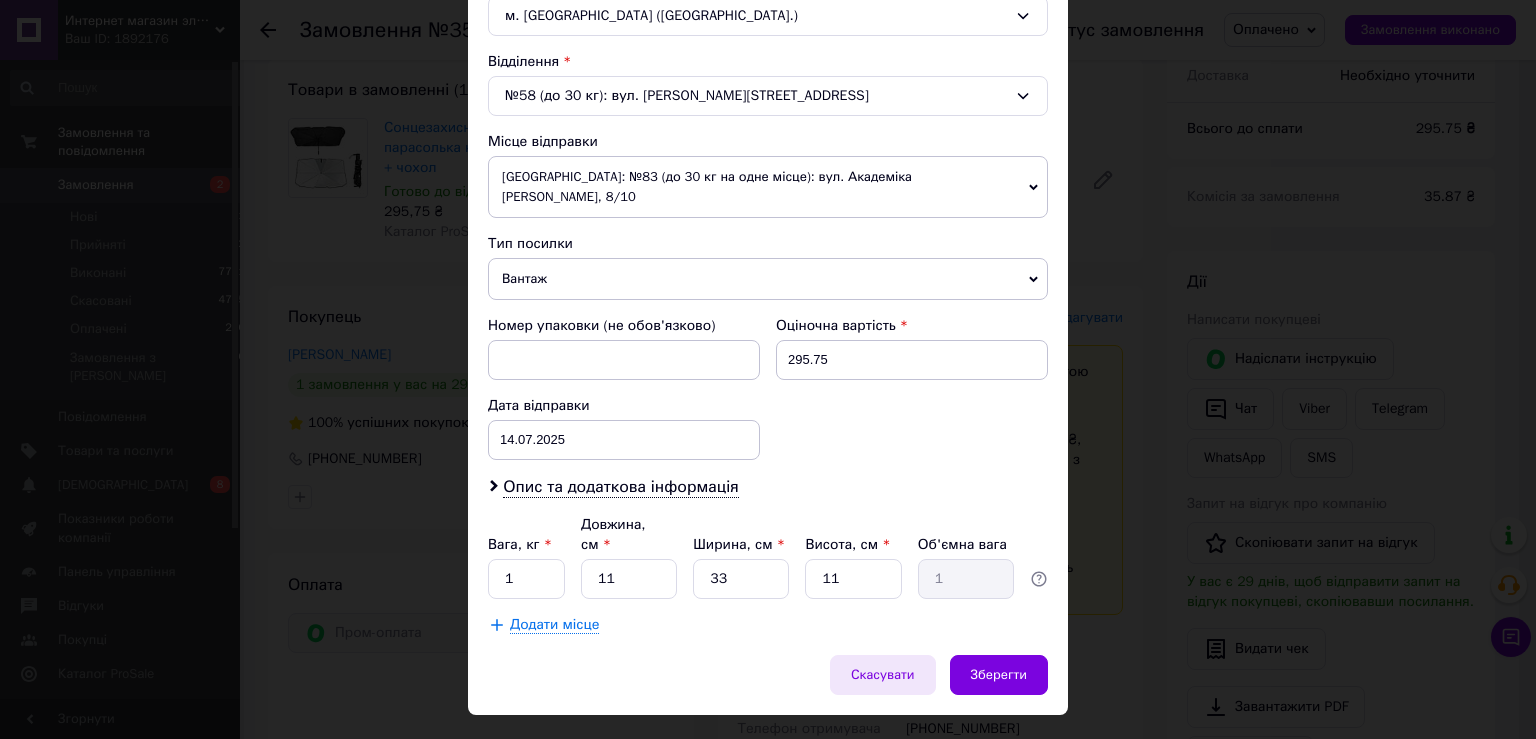 click on "Скасувати" at bounding box center [883, 675] 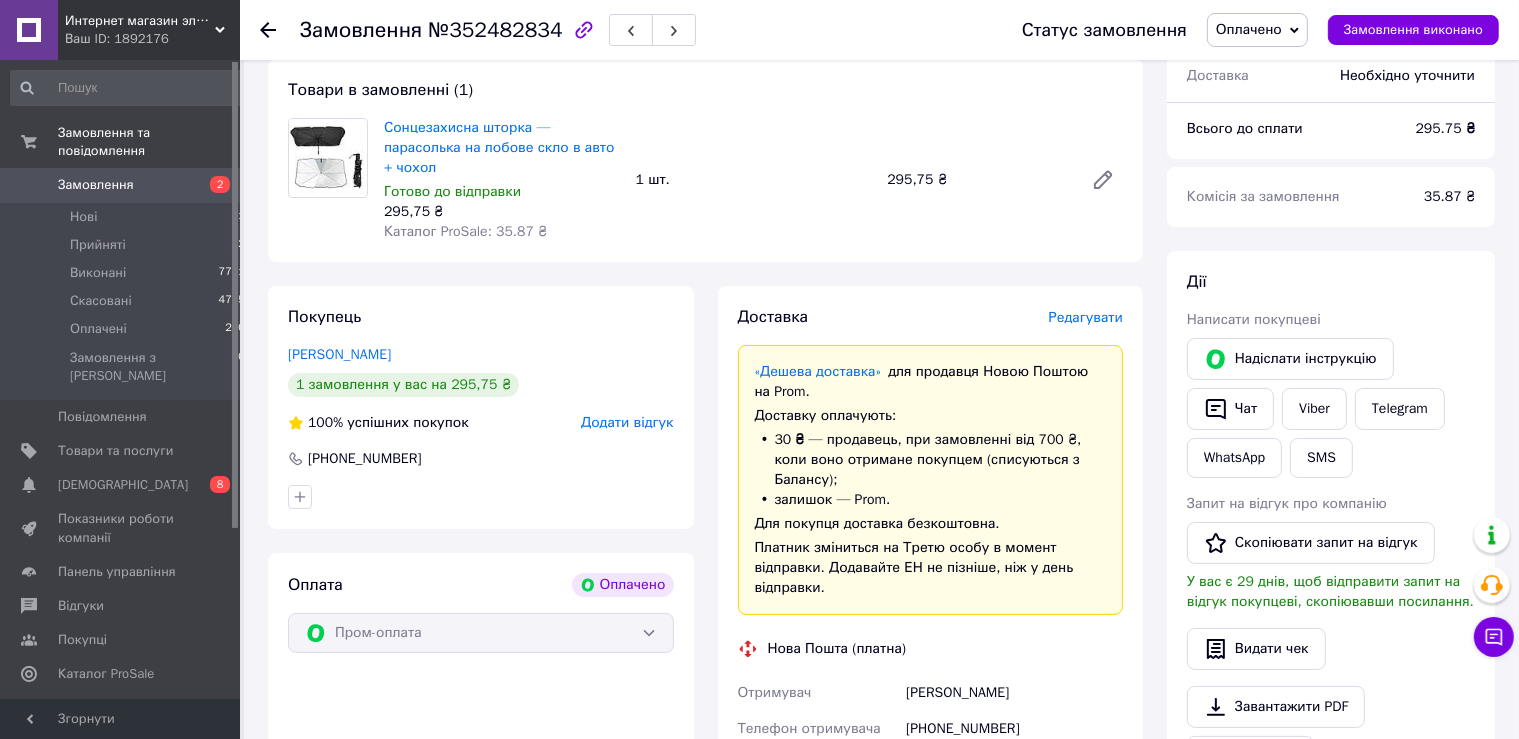 scroll, scrollTop: 597, scrollLeft: 0, axis: vertical 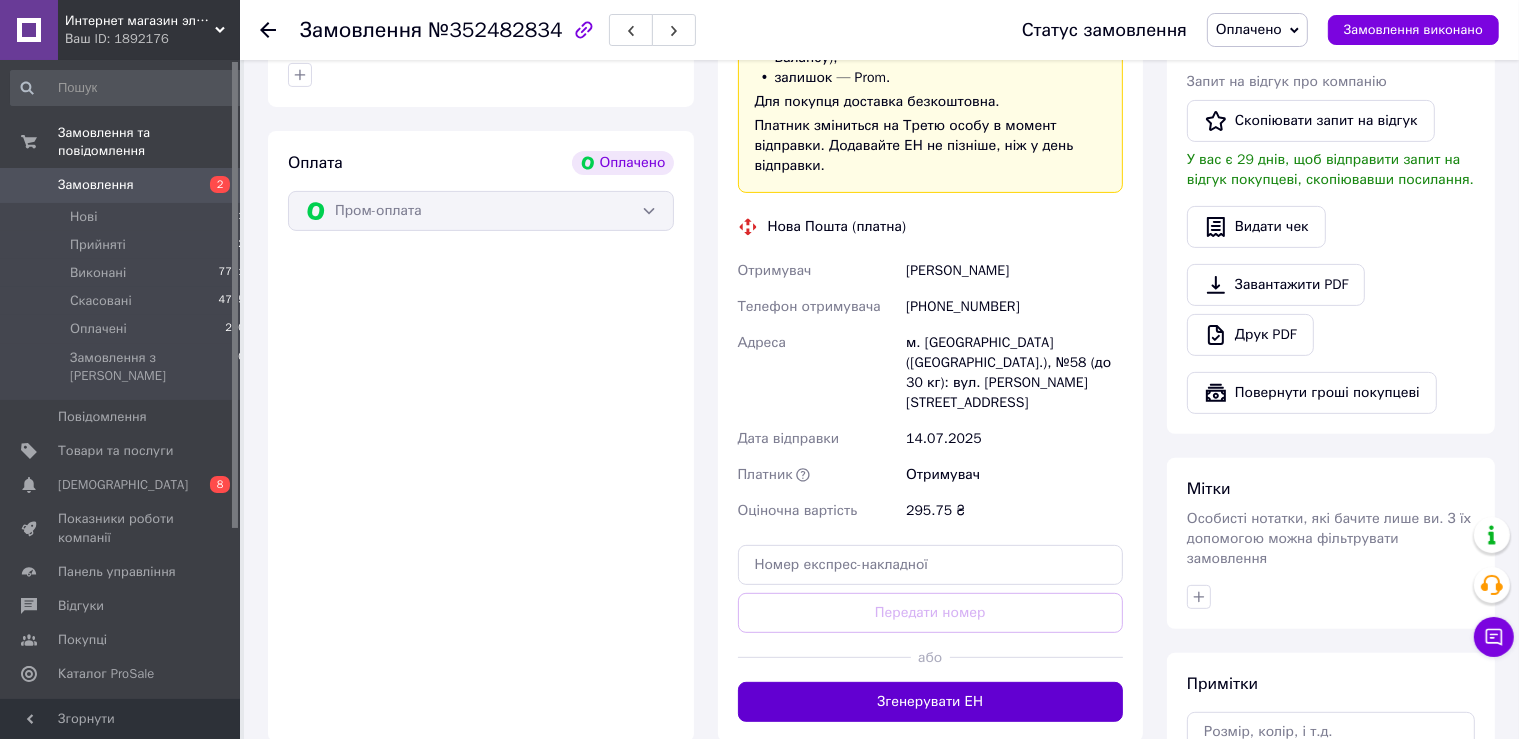 click on "Згенерувати ЕН" at bounding box center (931, 702) 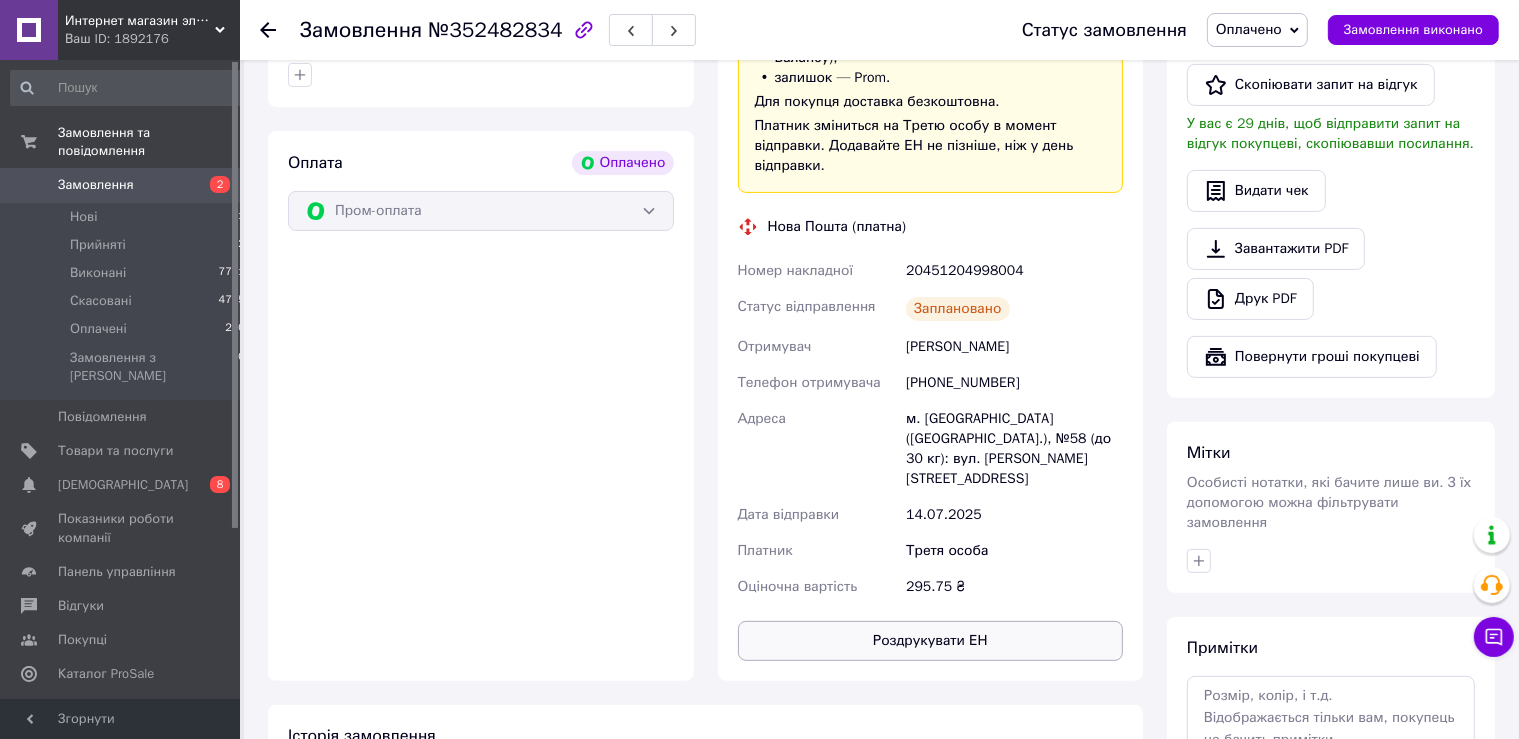 click on "Роздрукувати ЕН" at bounding box center [931, 641] 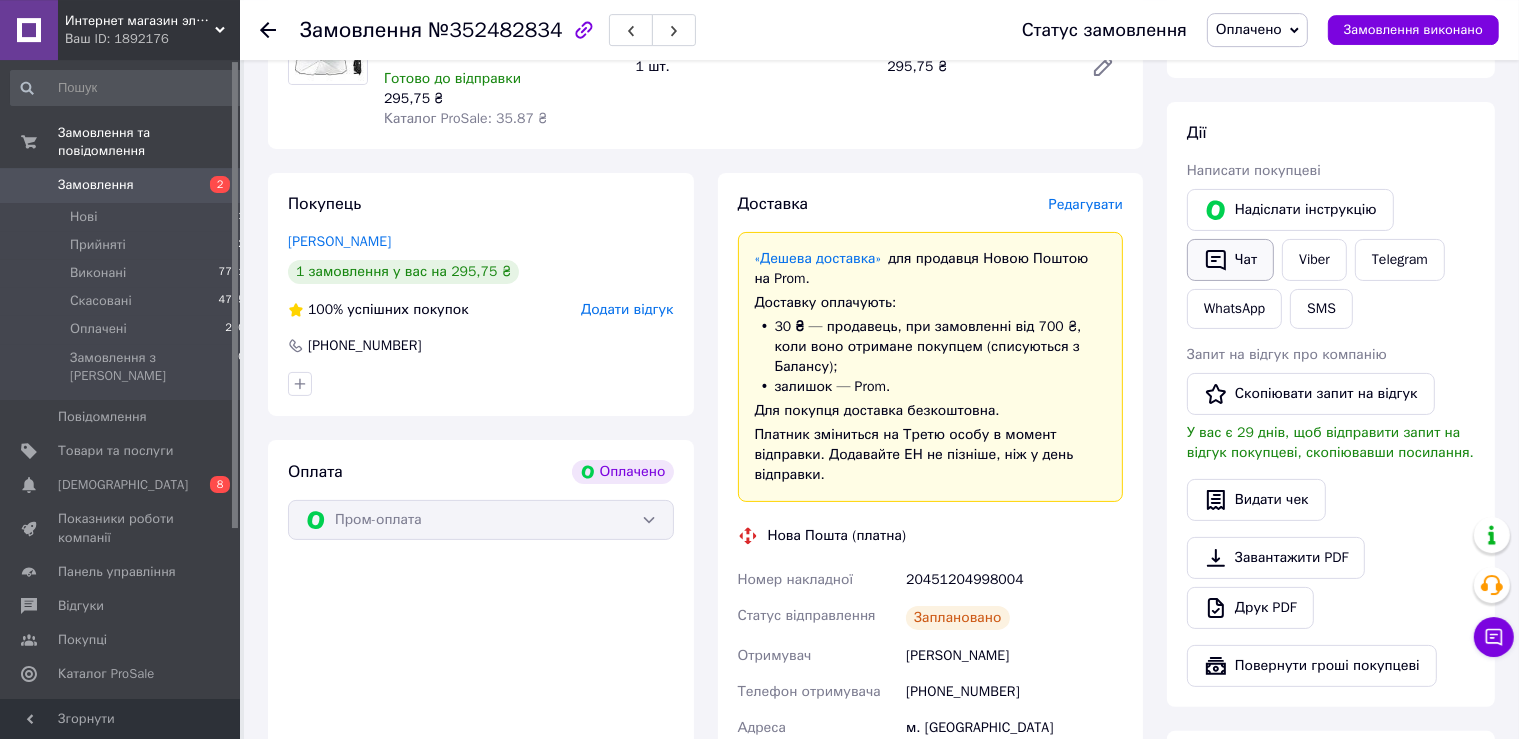 scroll, scrollTop: 280, scrollLeft: 0, axis: vertical 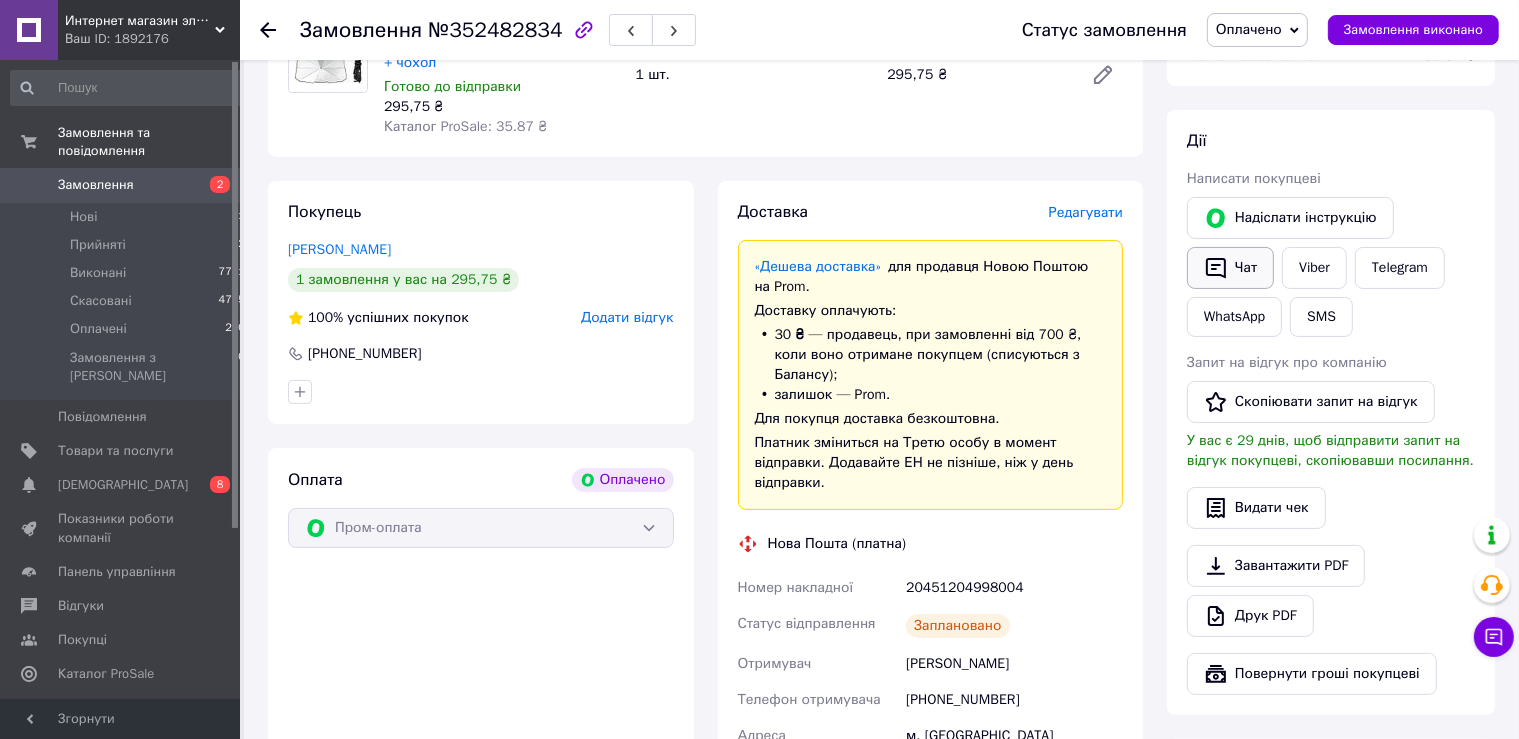 click 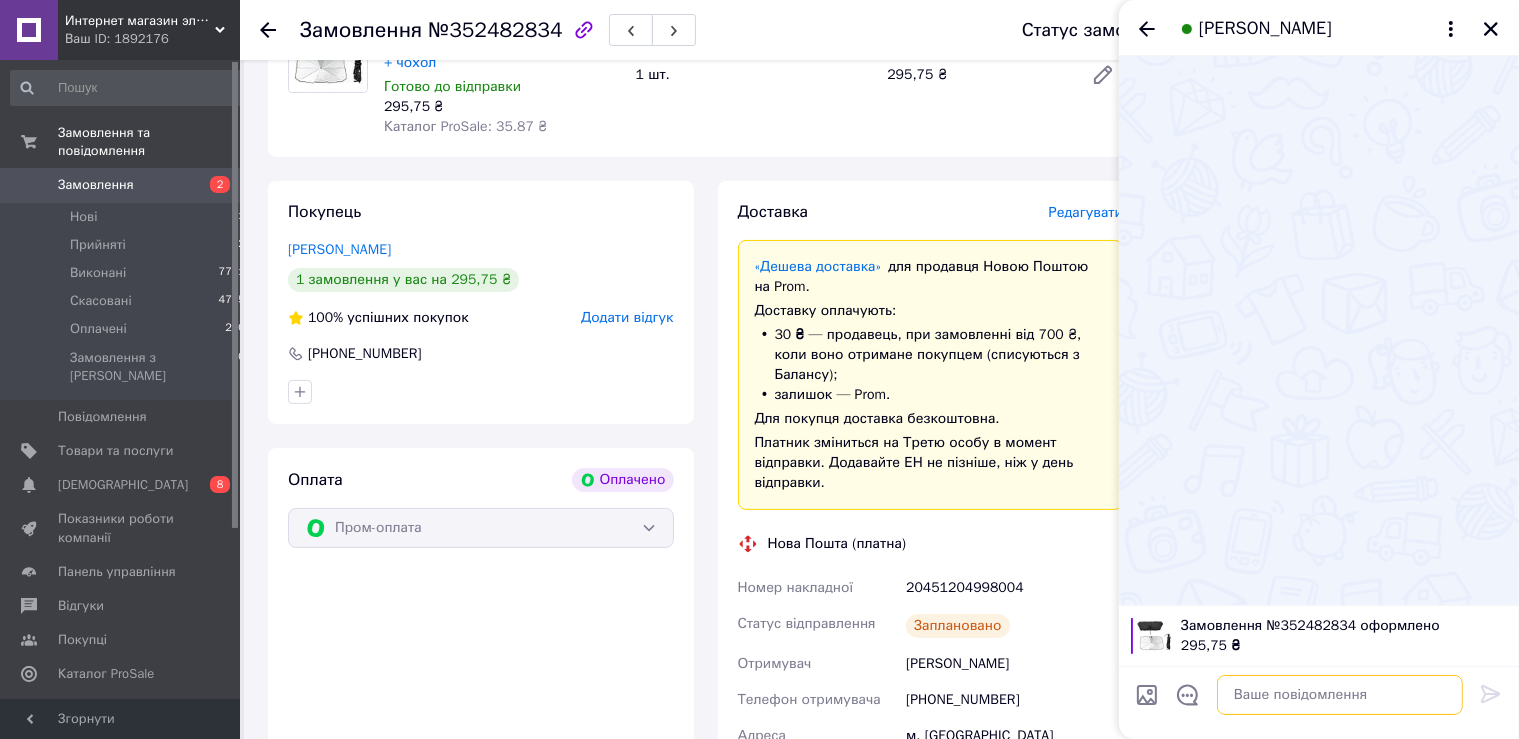 click at bounding box center [1340, 695] 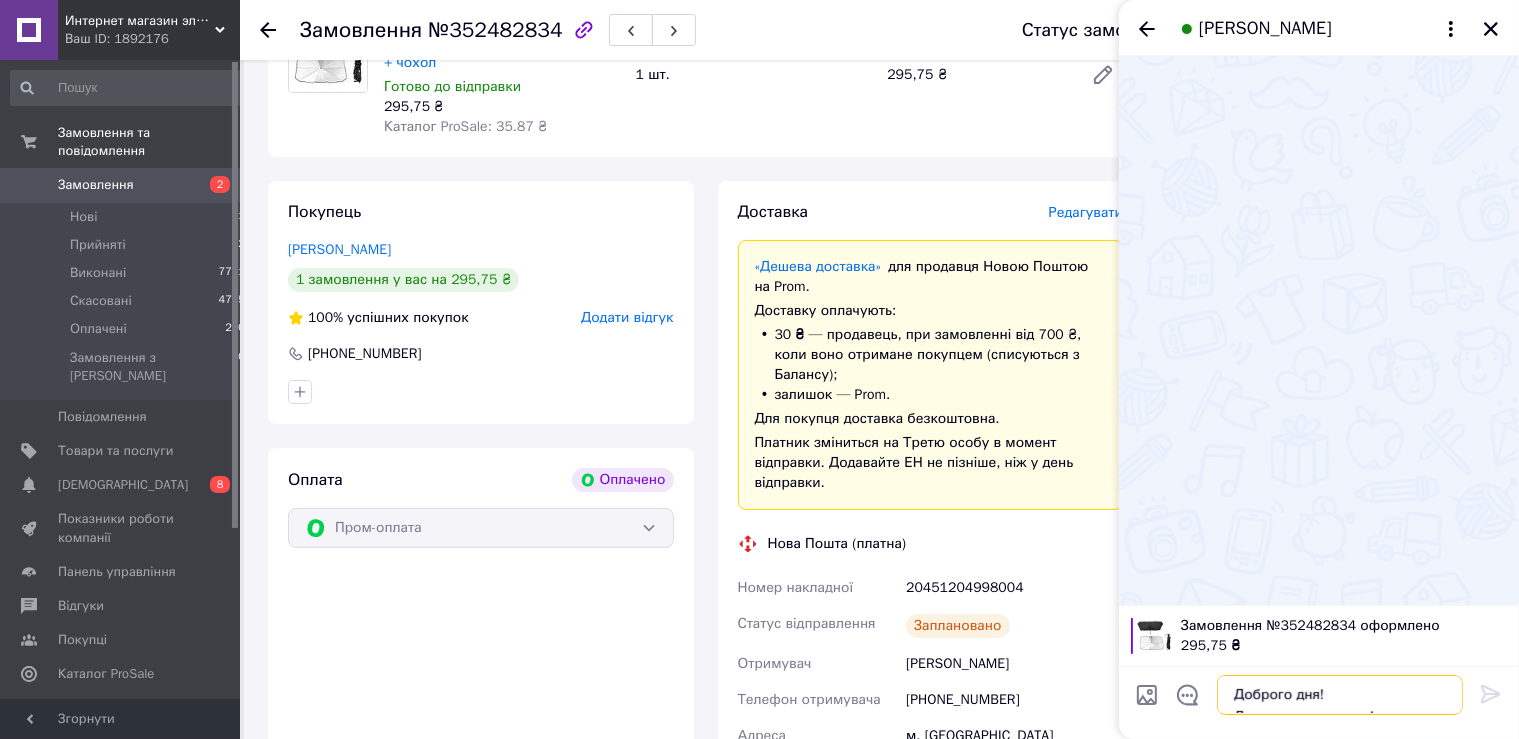 scroll, scrollTop: 36, scrollLeft: 0, axis: vertical 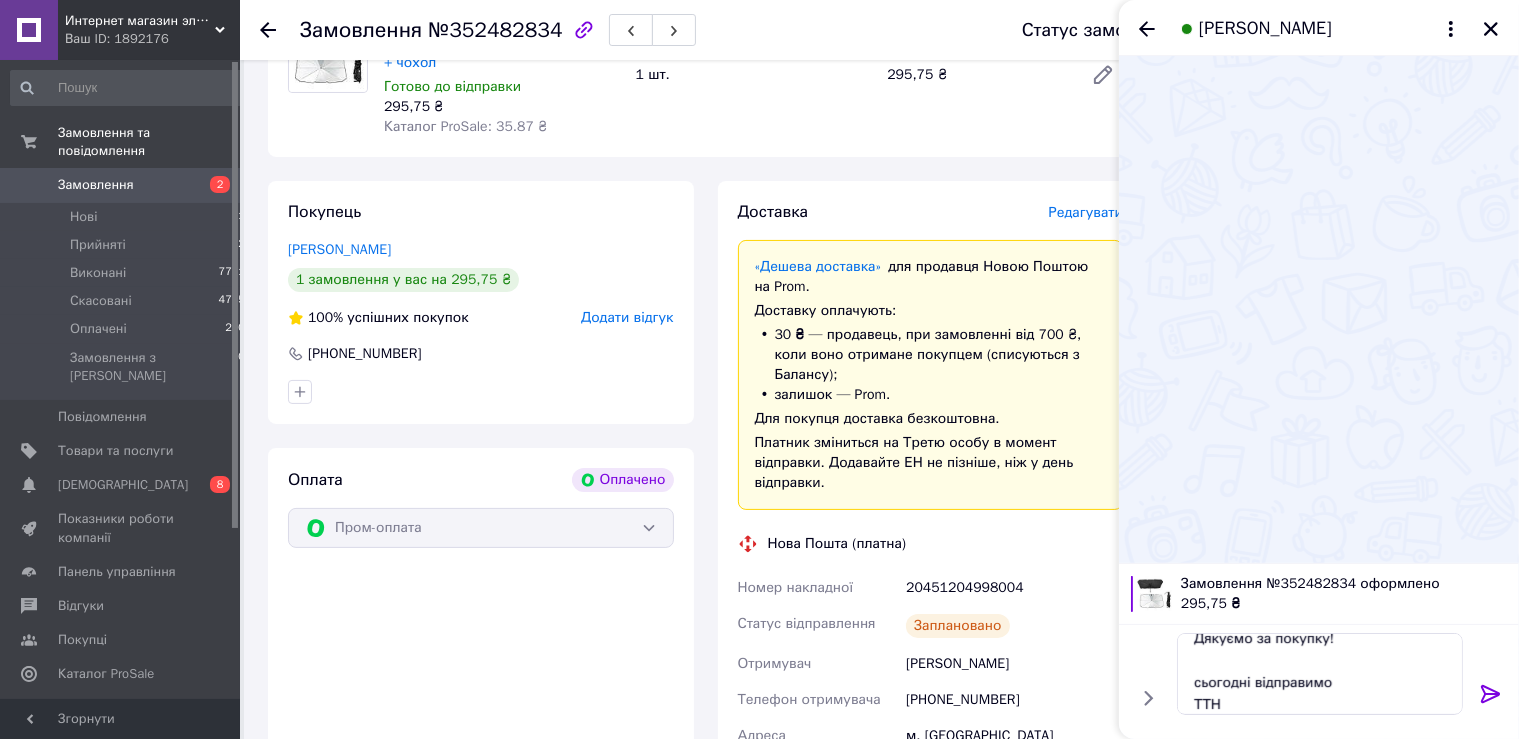 click on "20451204998004" at bounding box center [1014, 588] 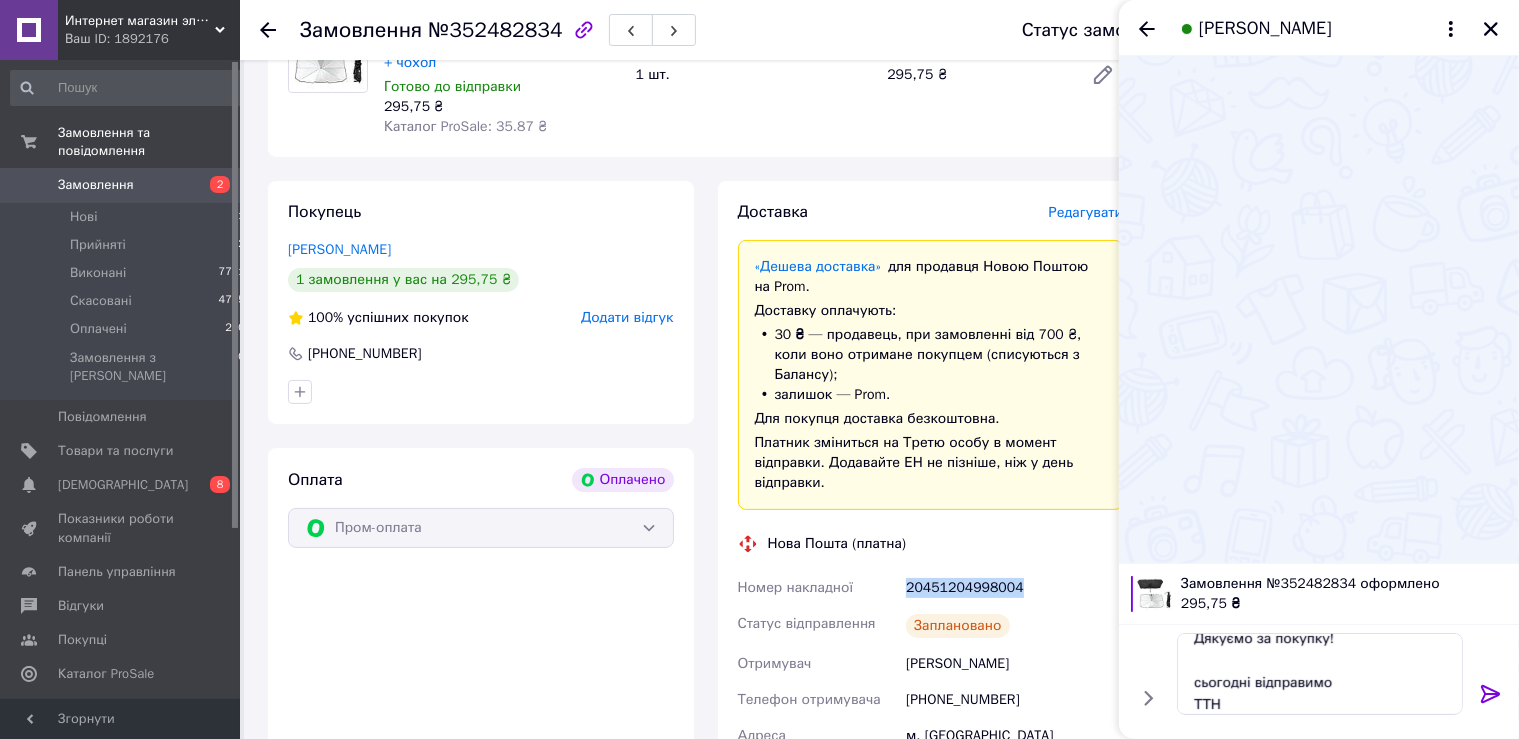click on "20451204998004" at bounding box center [1014, 588] 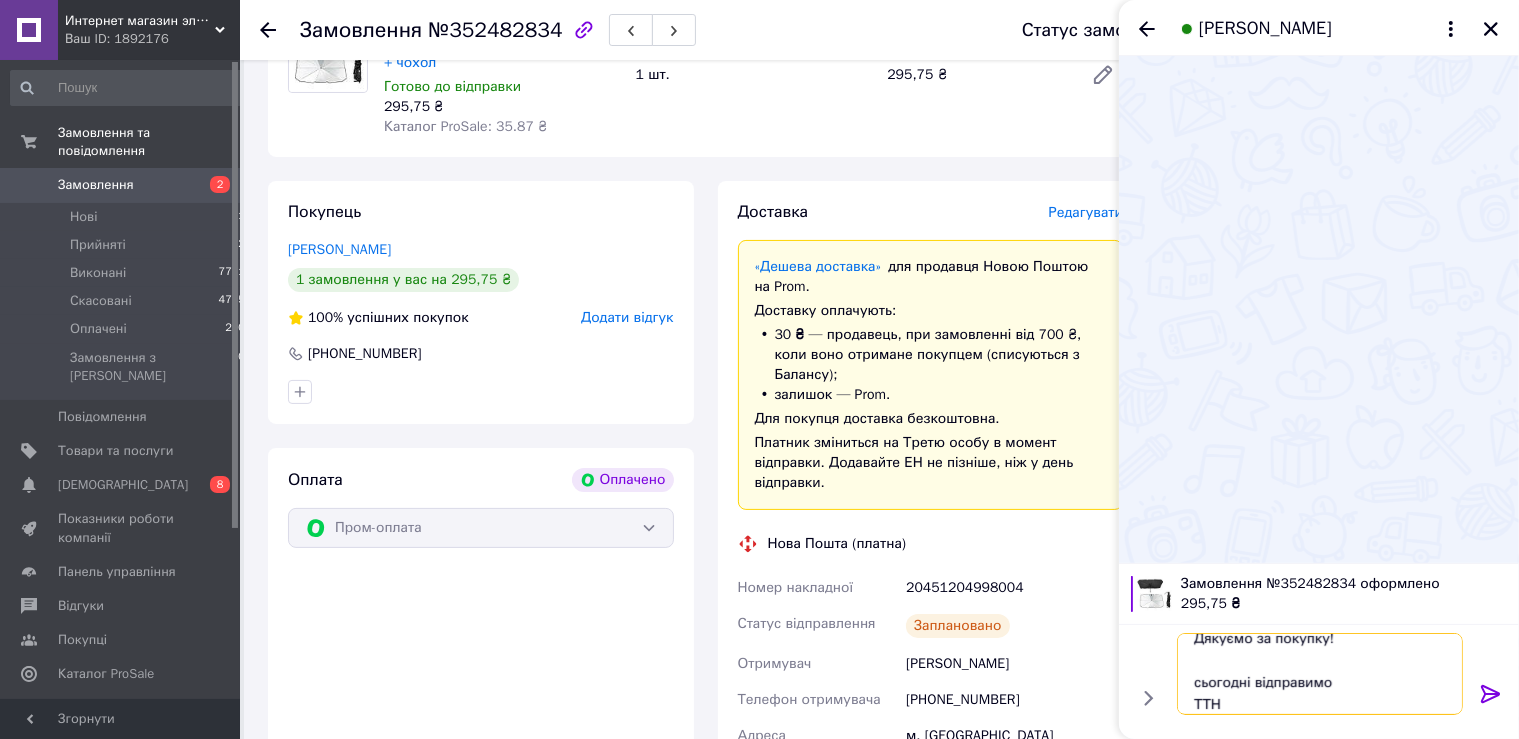 click on "Доброго дня!
Дякуємо за покупку!
сьогодні відправимо
ТТН" at bounding box center (1320, 674) 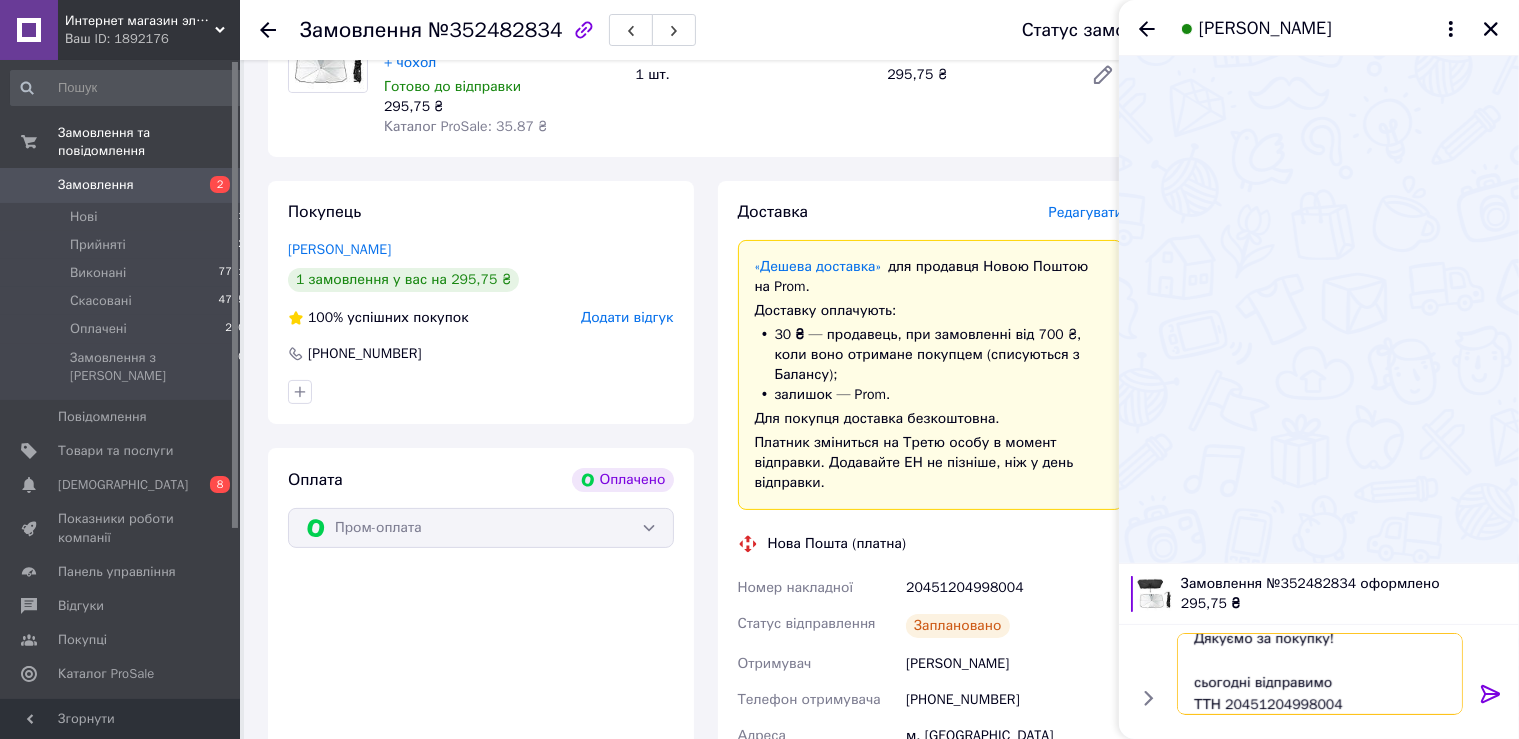 type on "Доброго дня!
Дякуємо за покупку!
сьогодні відправимо
ТТН 20451204998004" 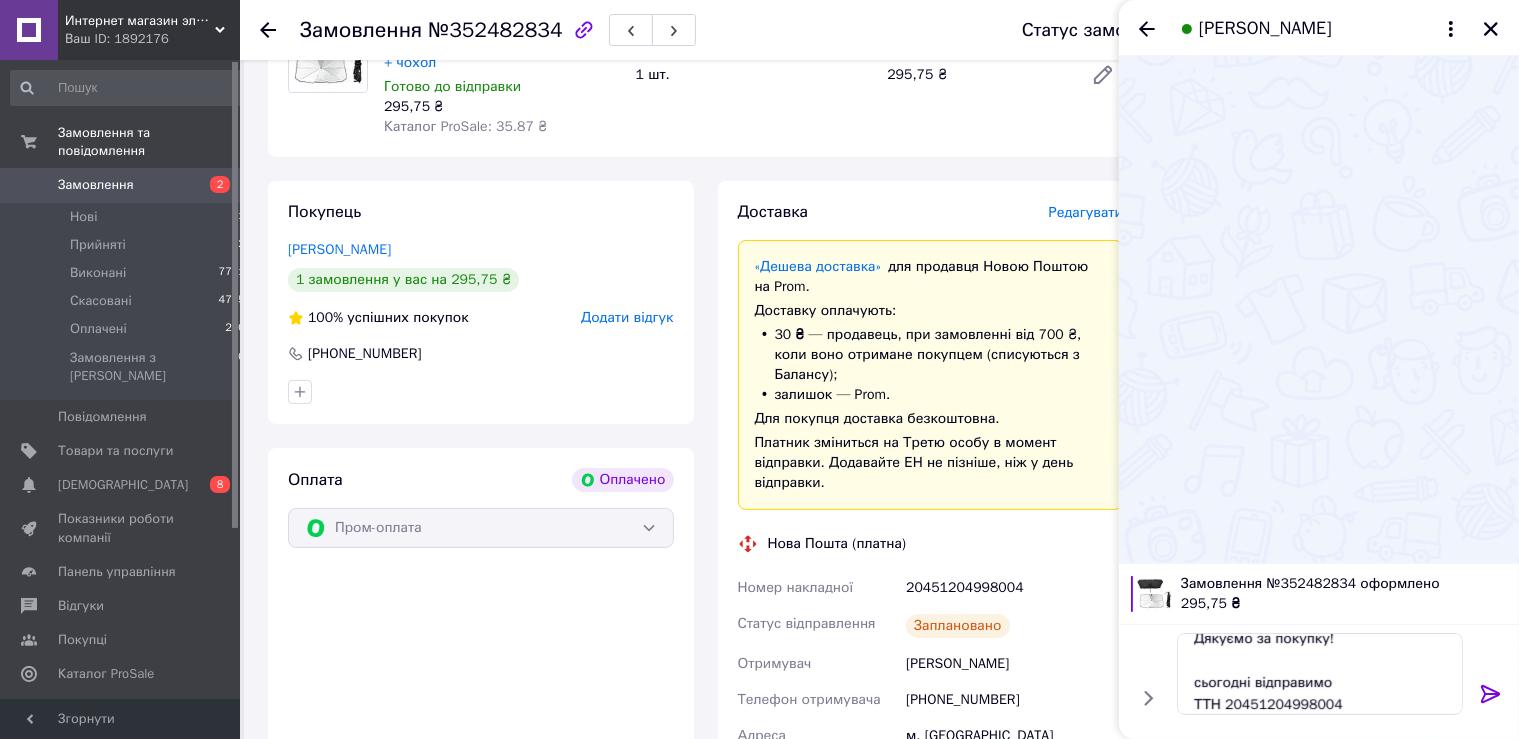 click 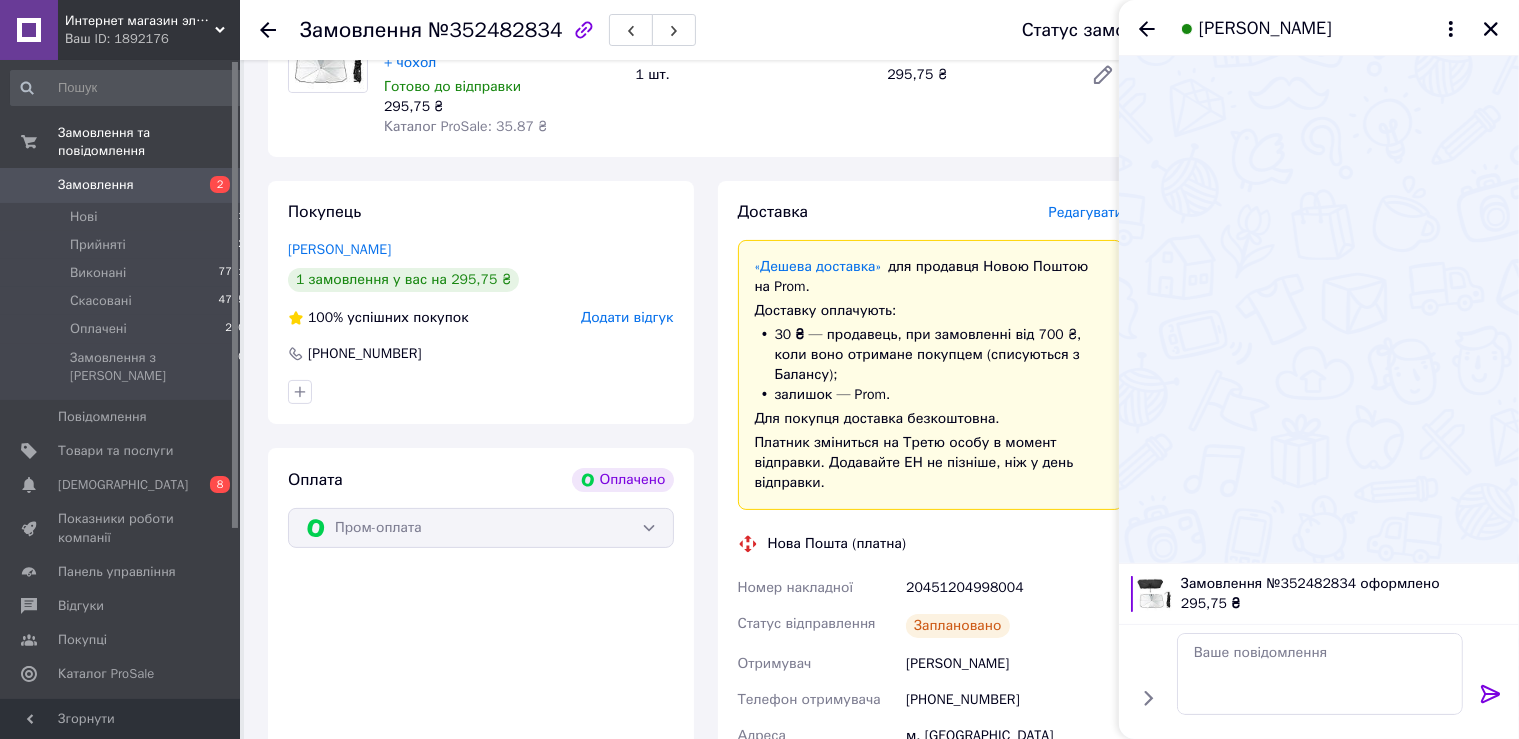 scroll, scrollTop: 0, scrollLeft: 0, axis: both 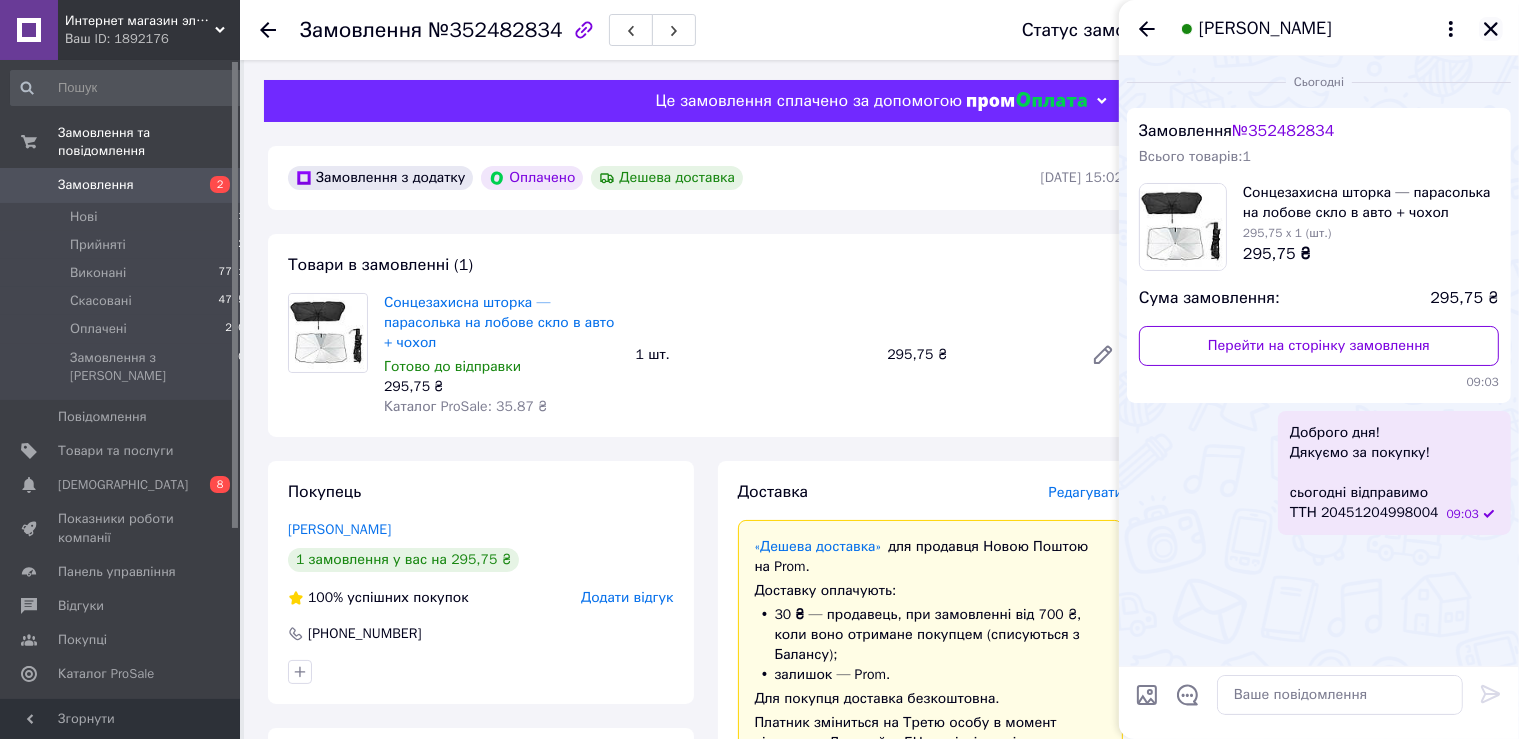 click 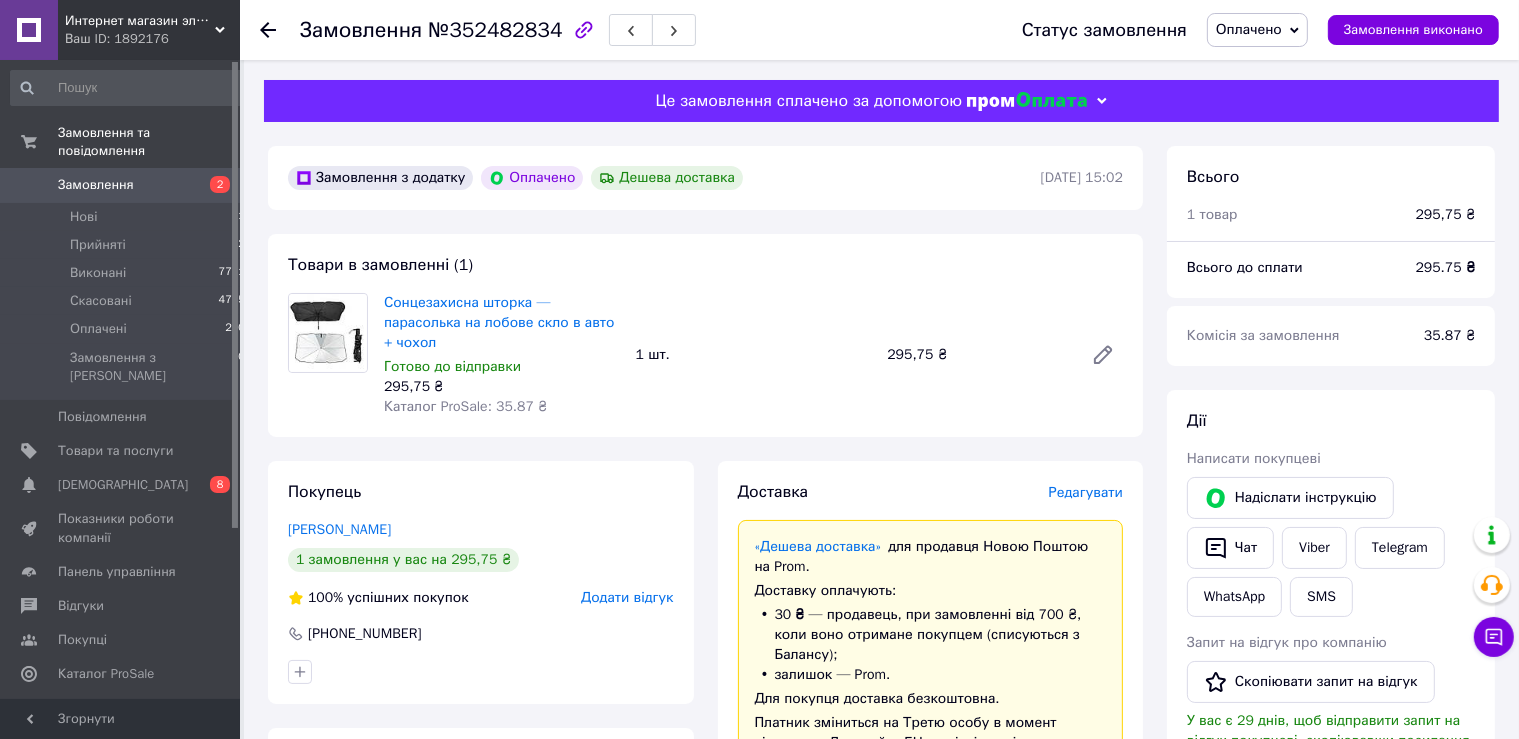 click on "Замовлення 2" at bounding box center [128, 185] 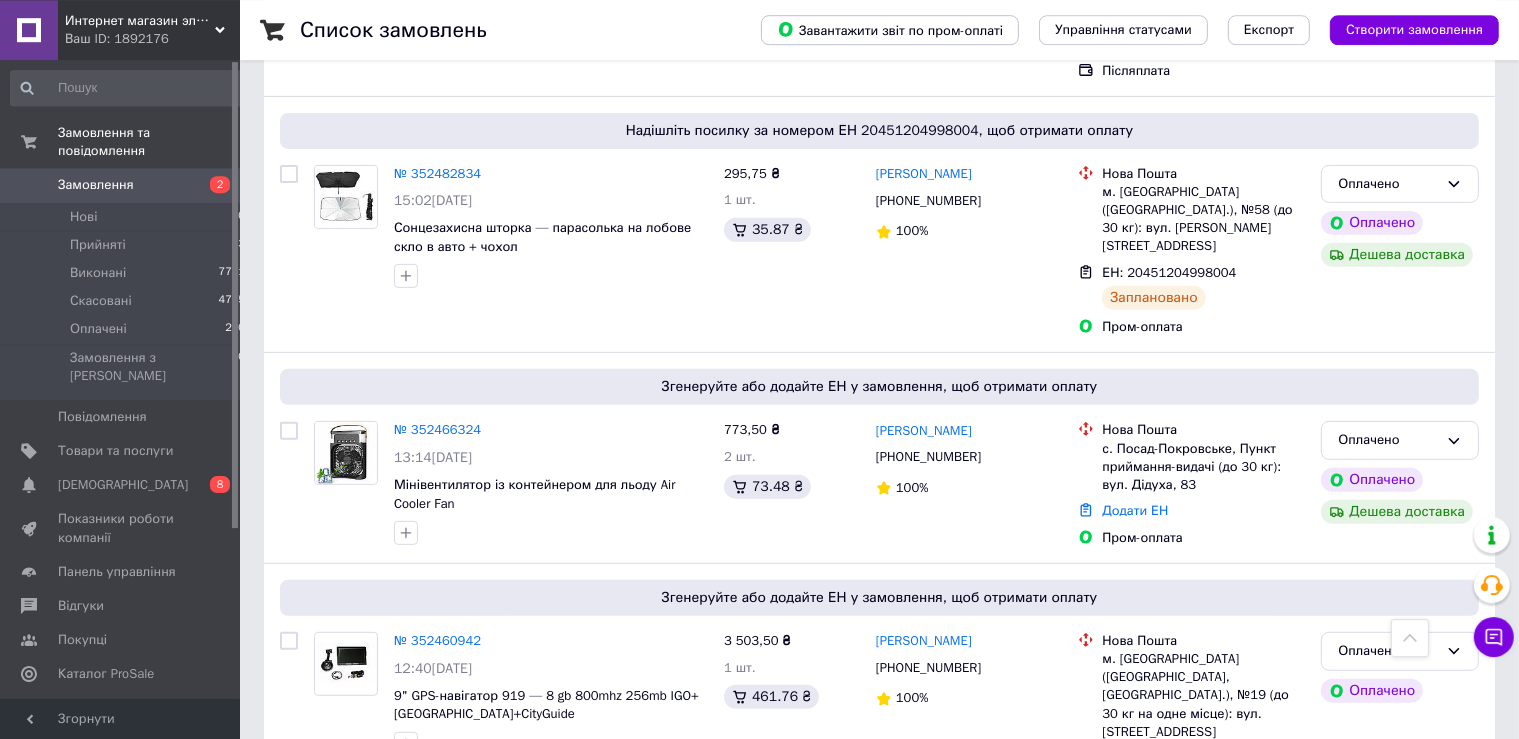 scroll, scrollTop: 739, scrollLeft: 0, axis: vertical 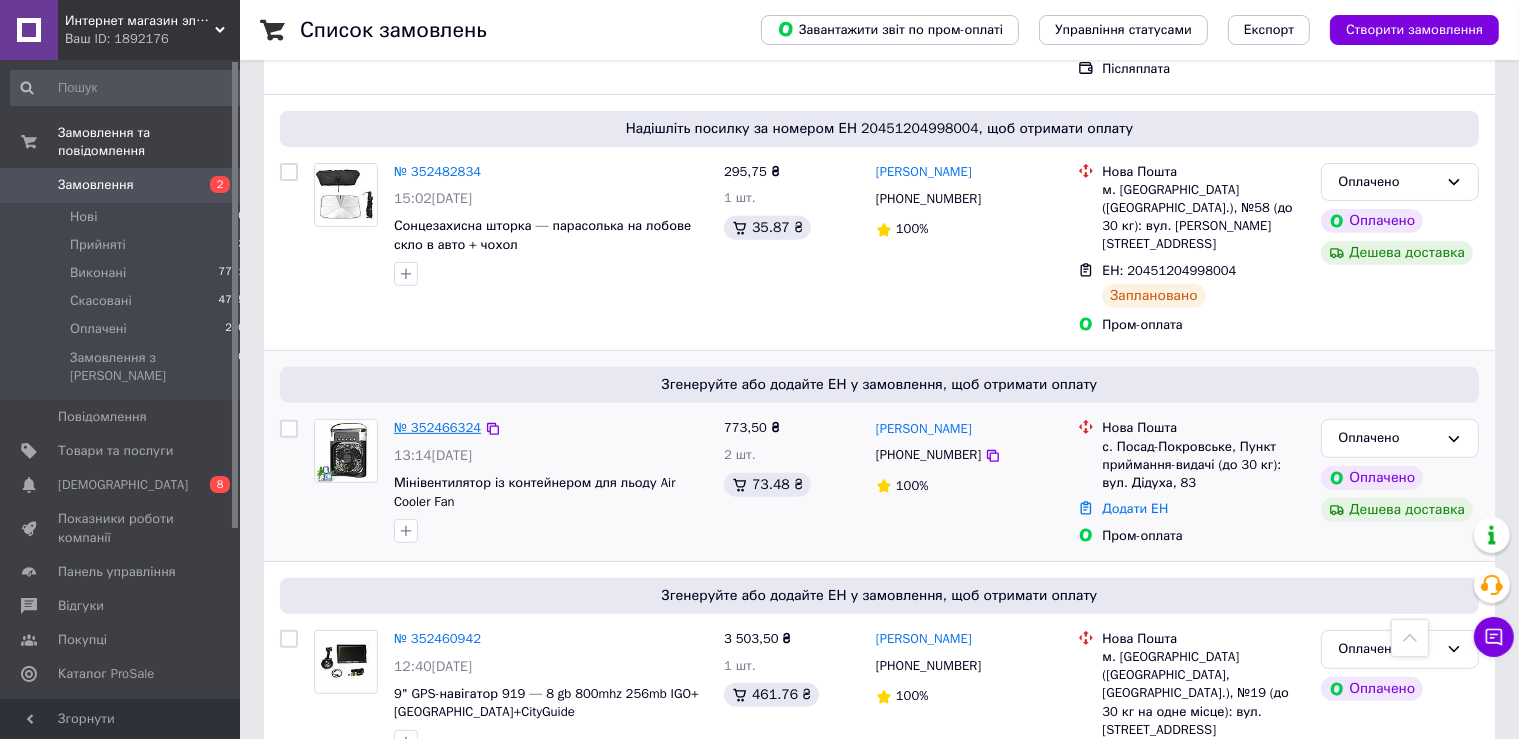 click on "№ 352466324" at bounding box center (437, 427) 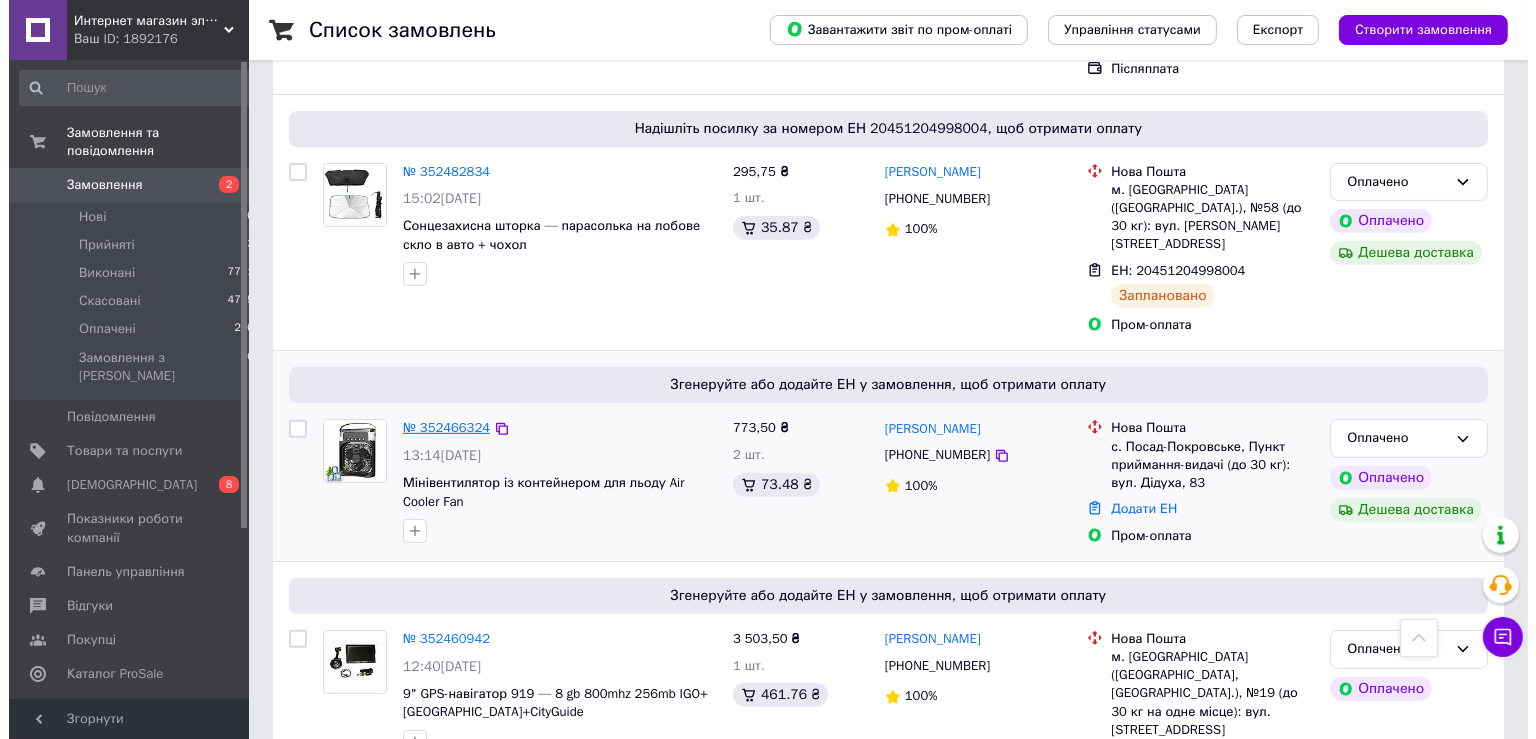 scroll, scrollTop: 175, scrollLeft: 0, axis: vertical 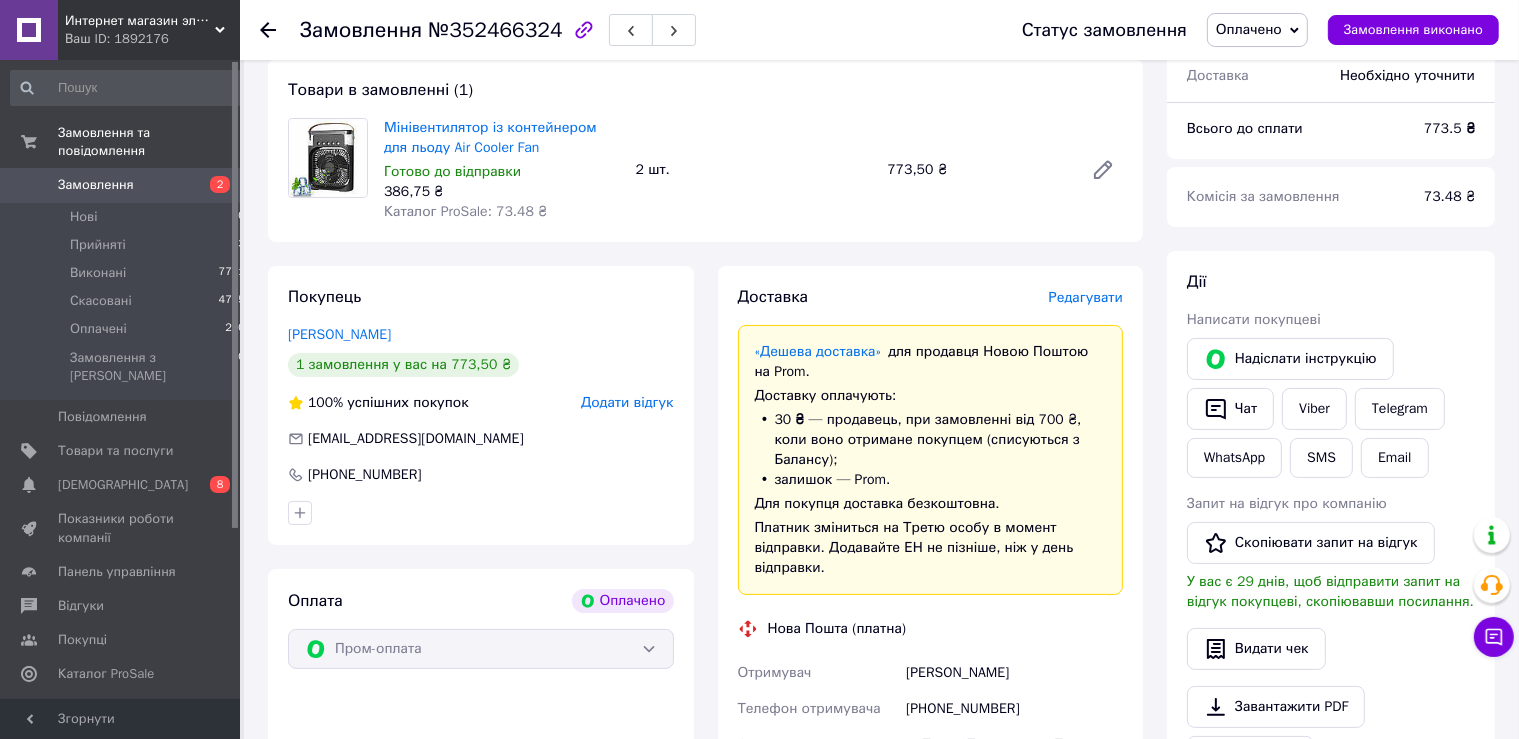 click on "Редагувати" at bounding box center (1086, 297) 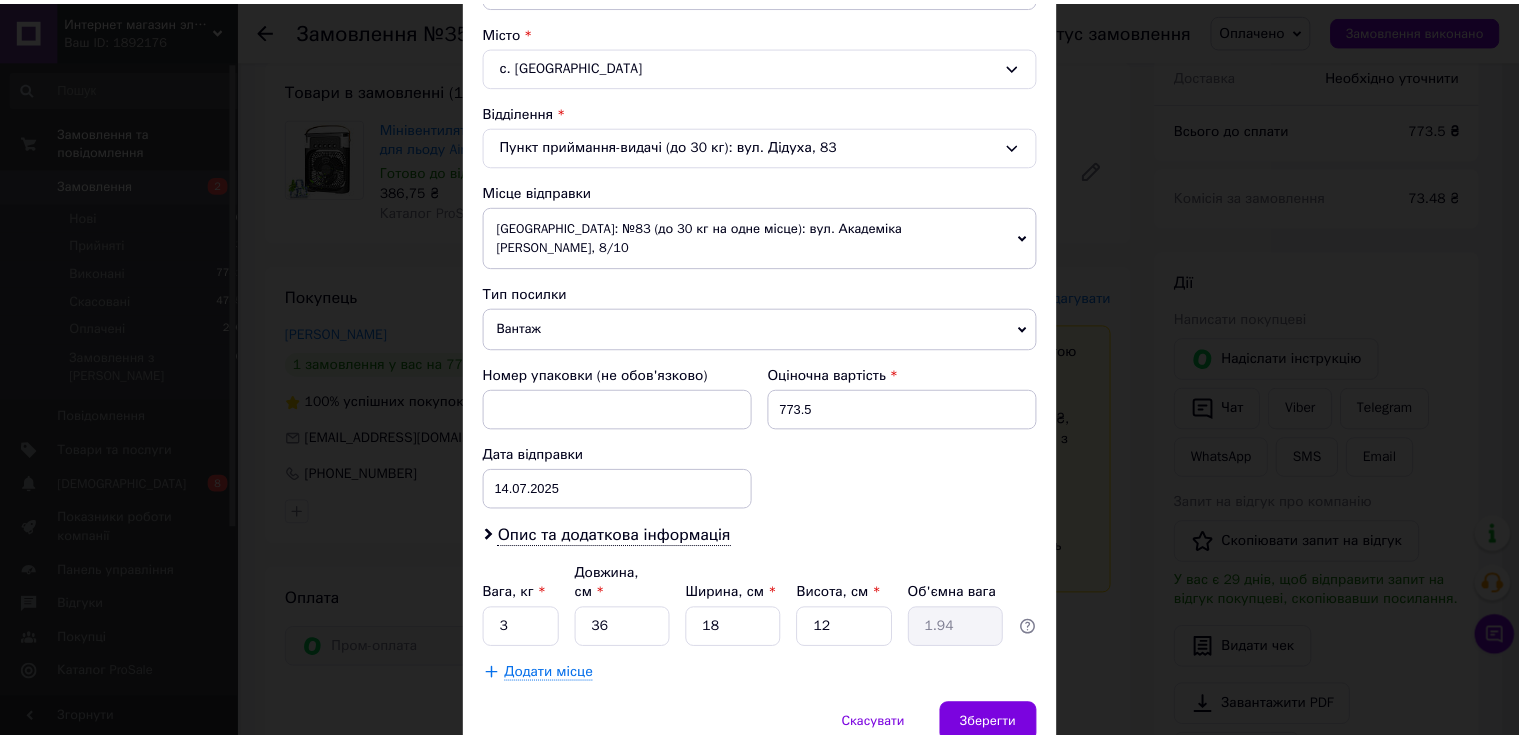 scroll, scrollTop: 583, scrollLeft: 0, axis: vertical 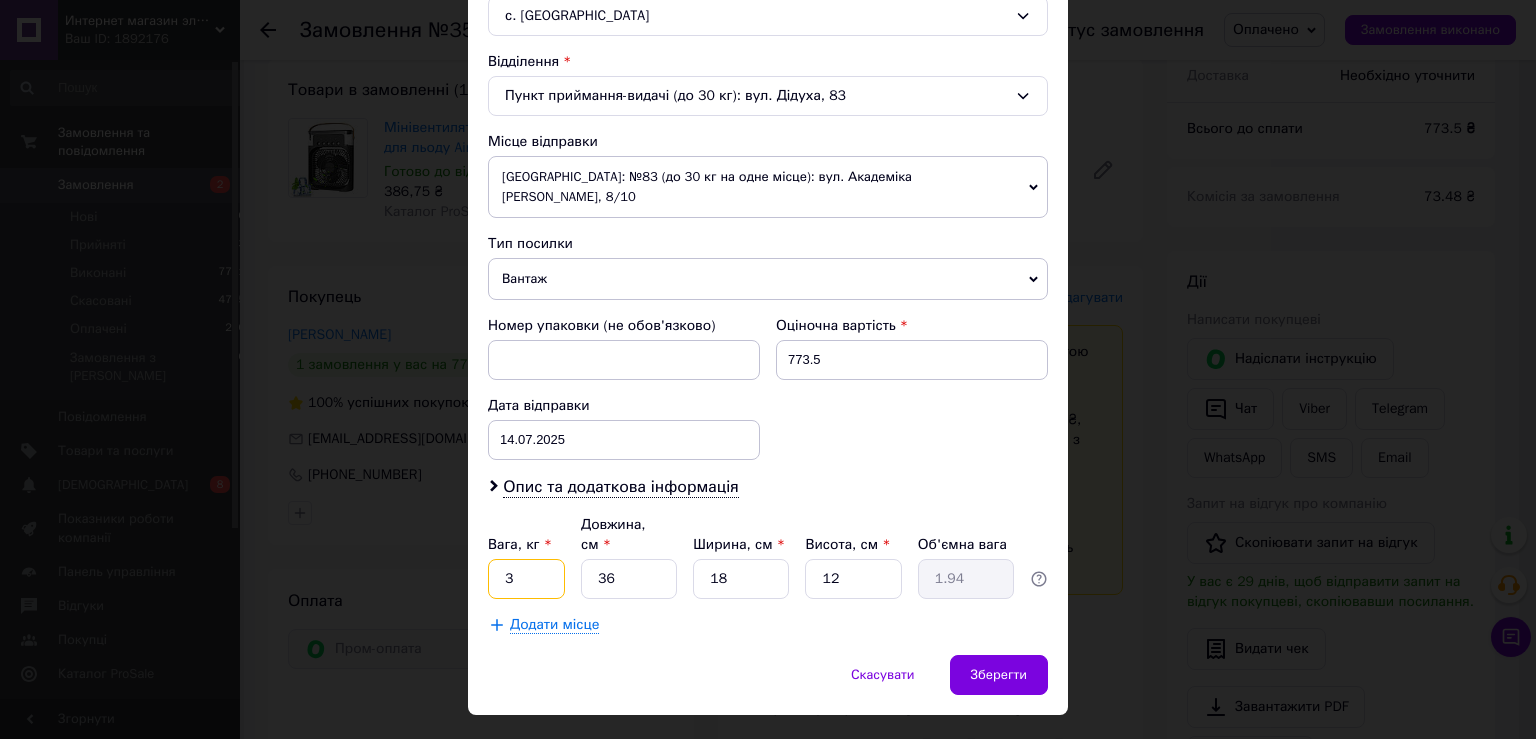 click on "3" at bounding box center [526, 579] 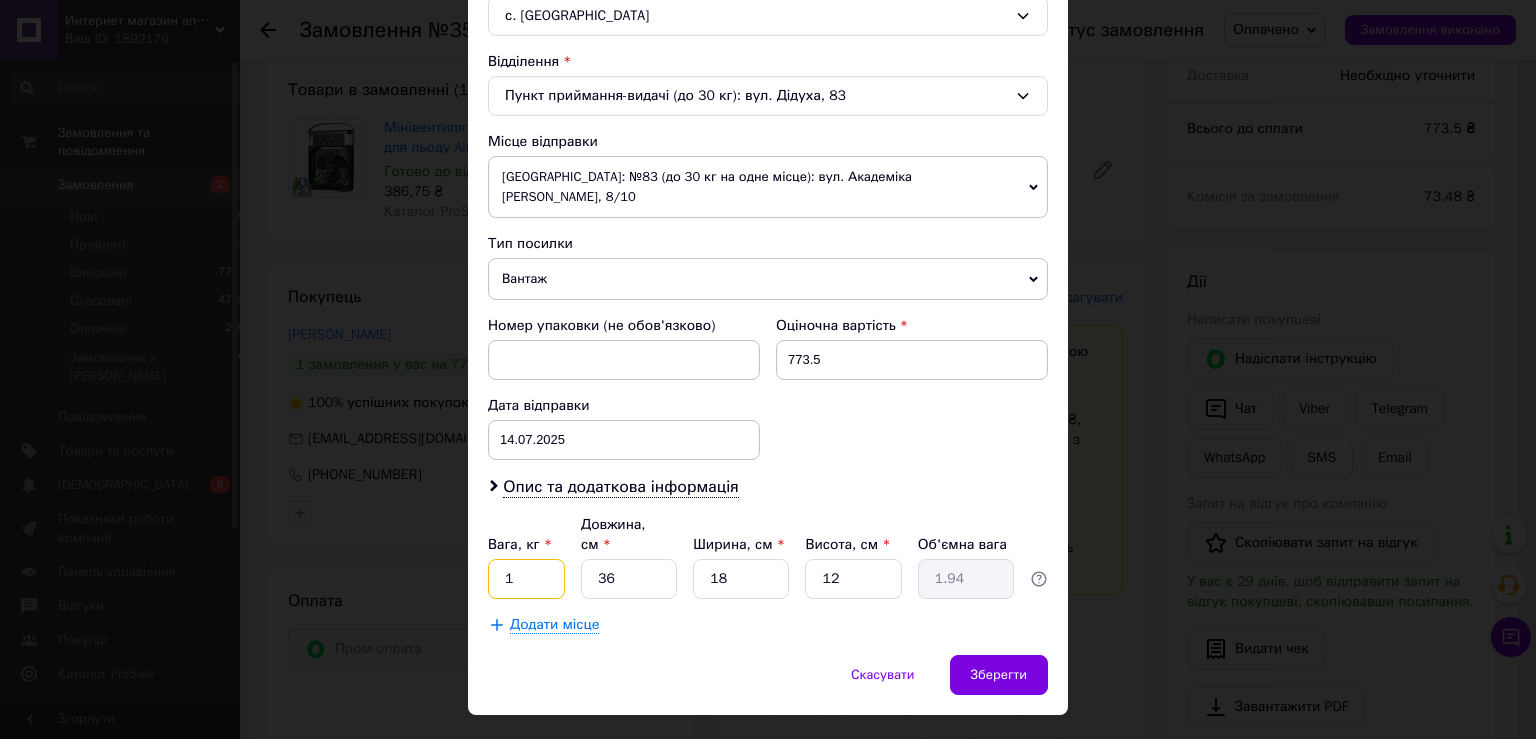 type on "1" 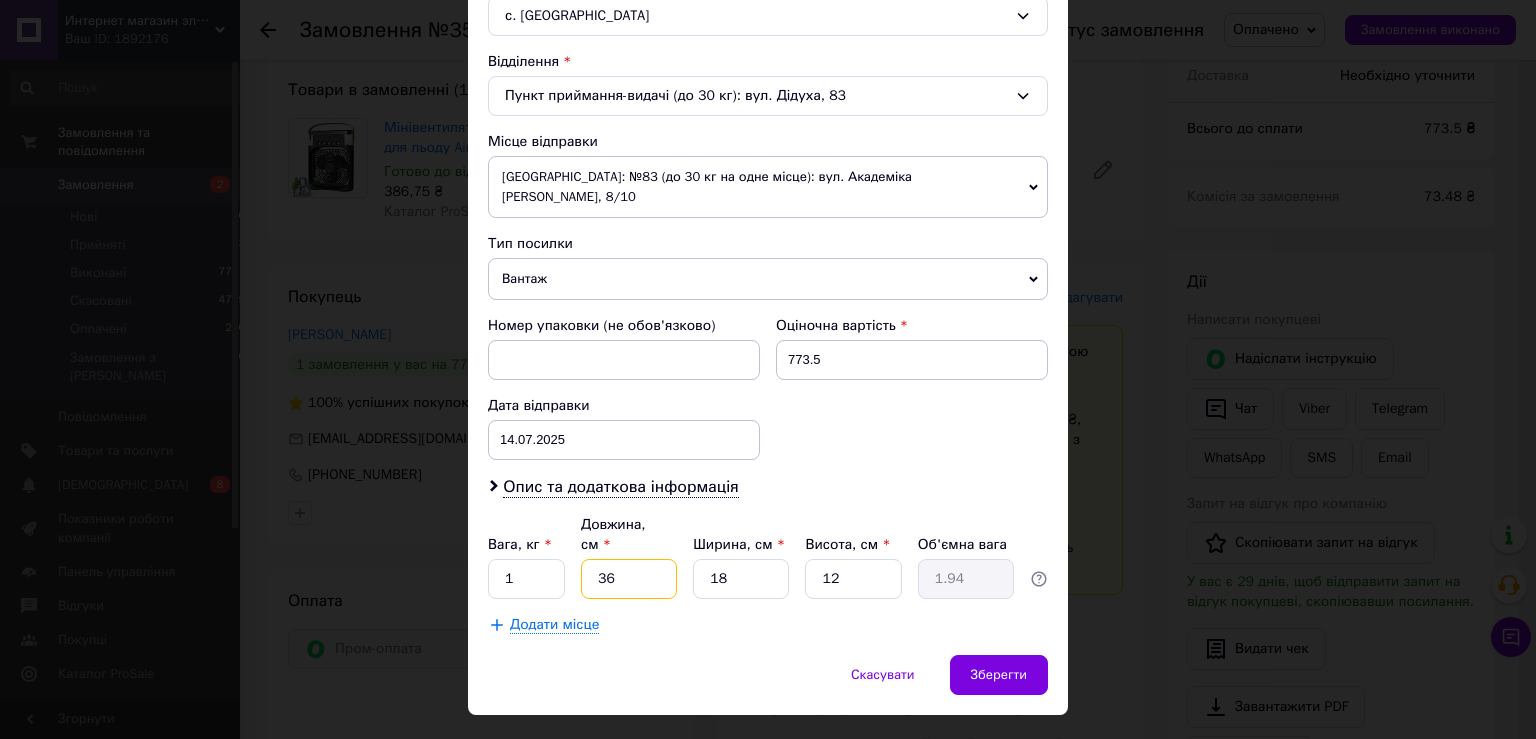 click on "36" at bounding box center (629, 579) 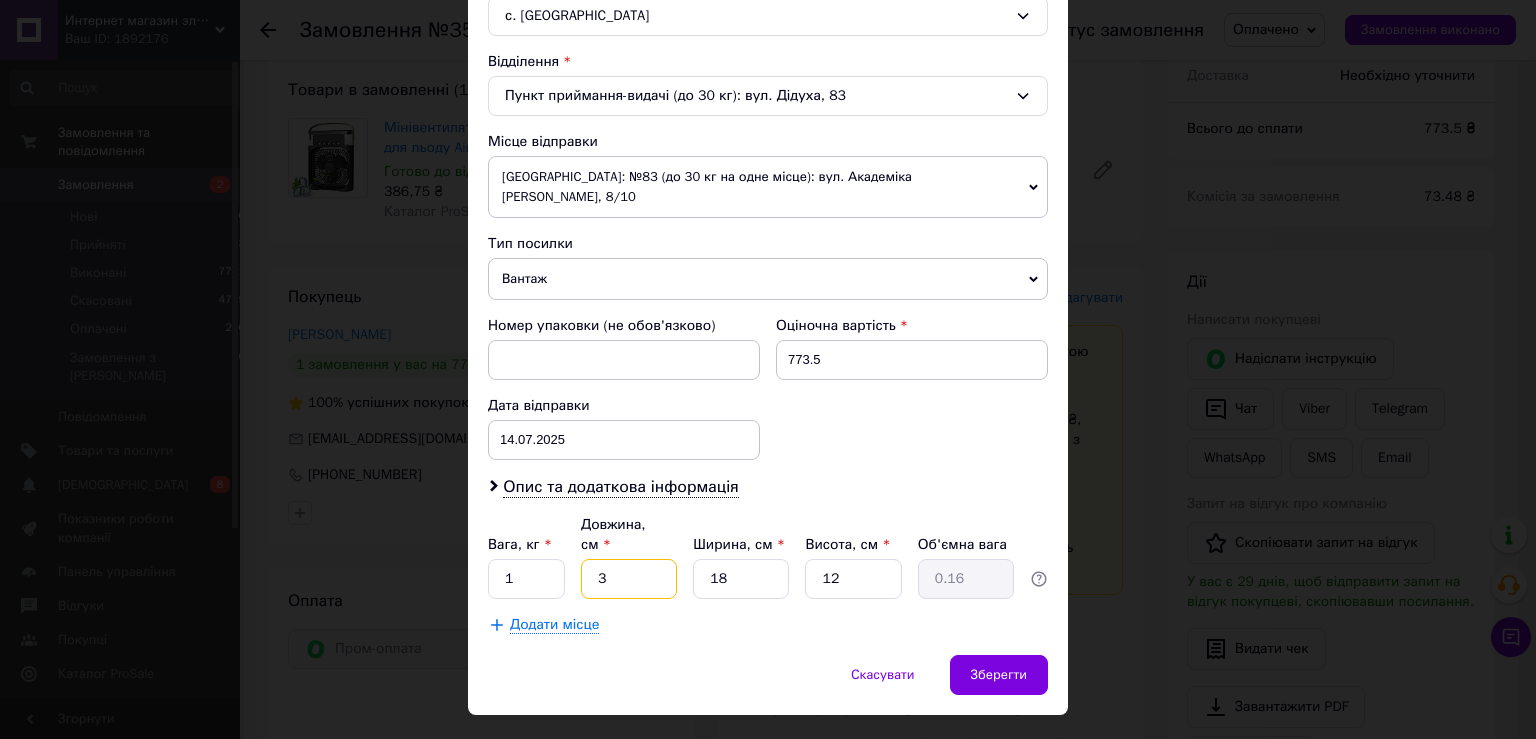 type on "31" 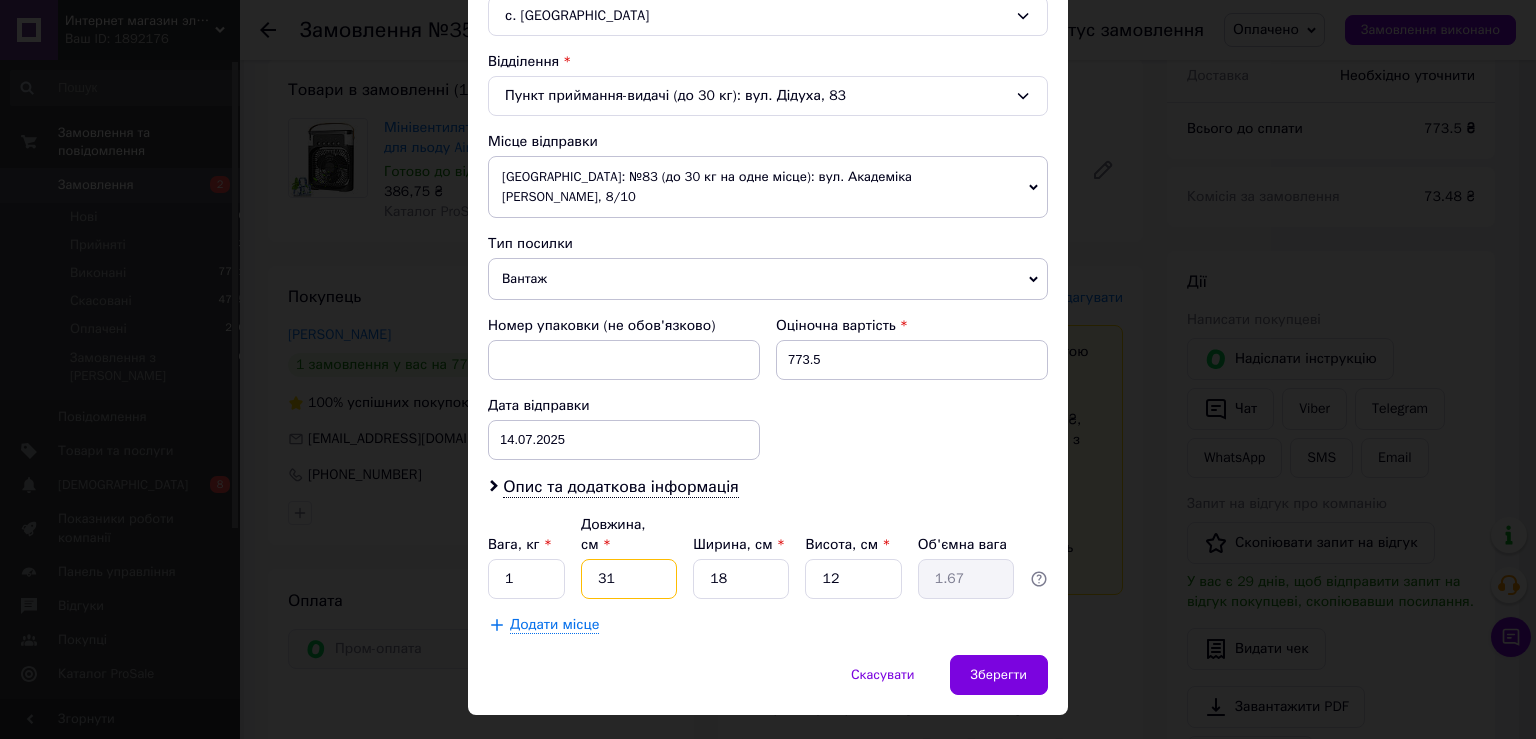 type on "31" 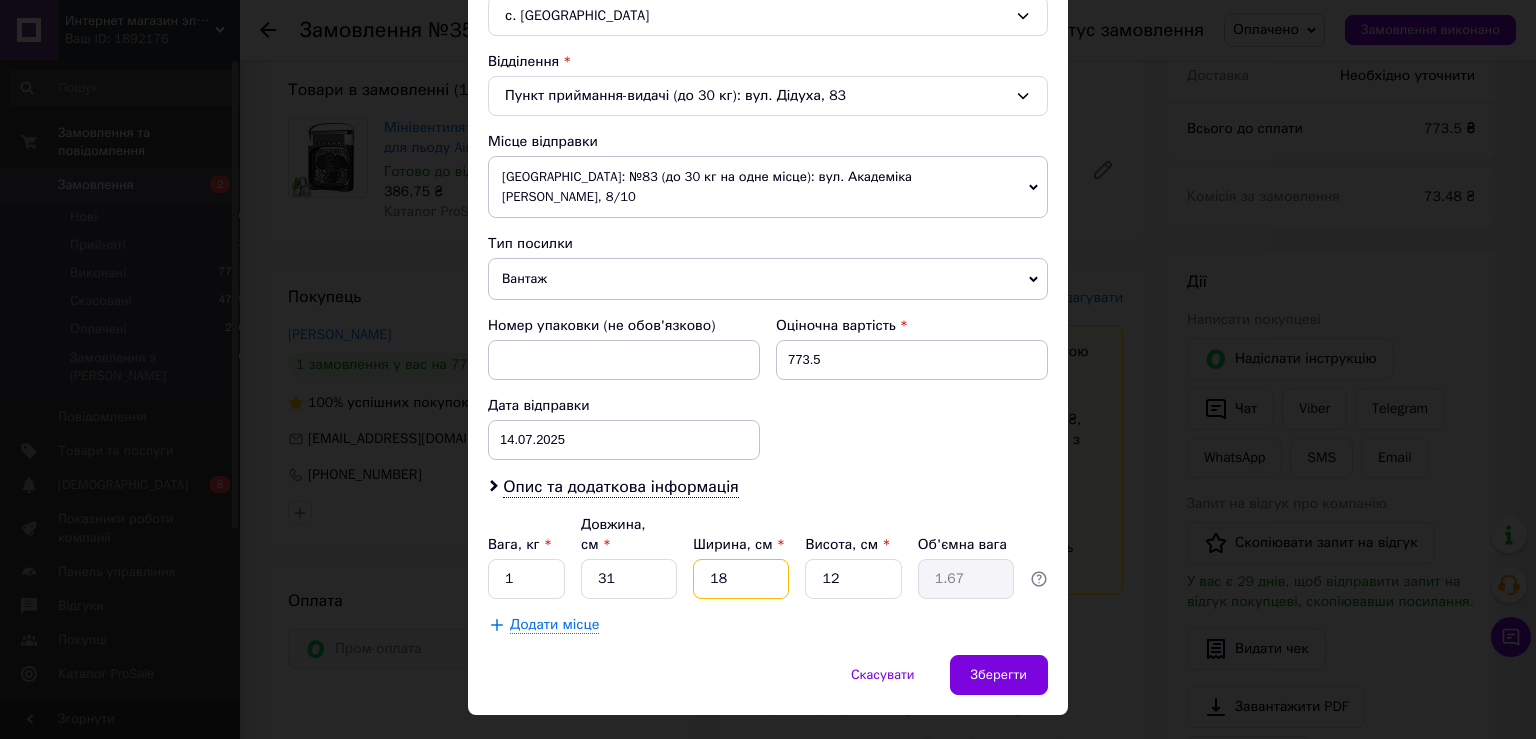 click on "18" at bounding box center [741, 579] 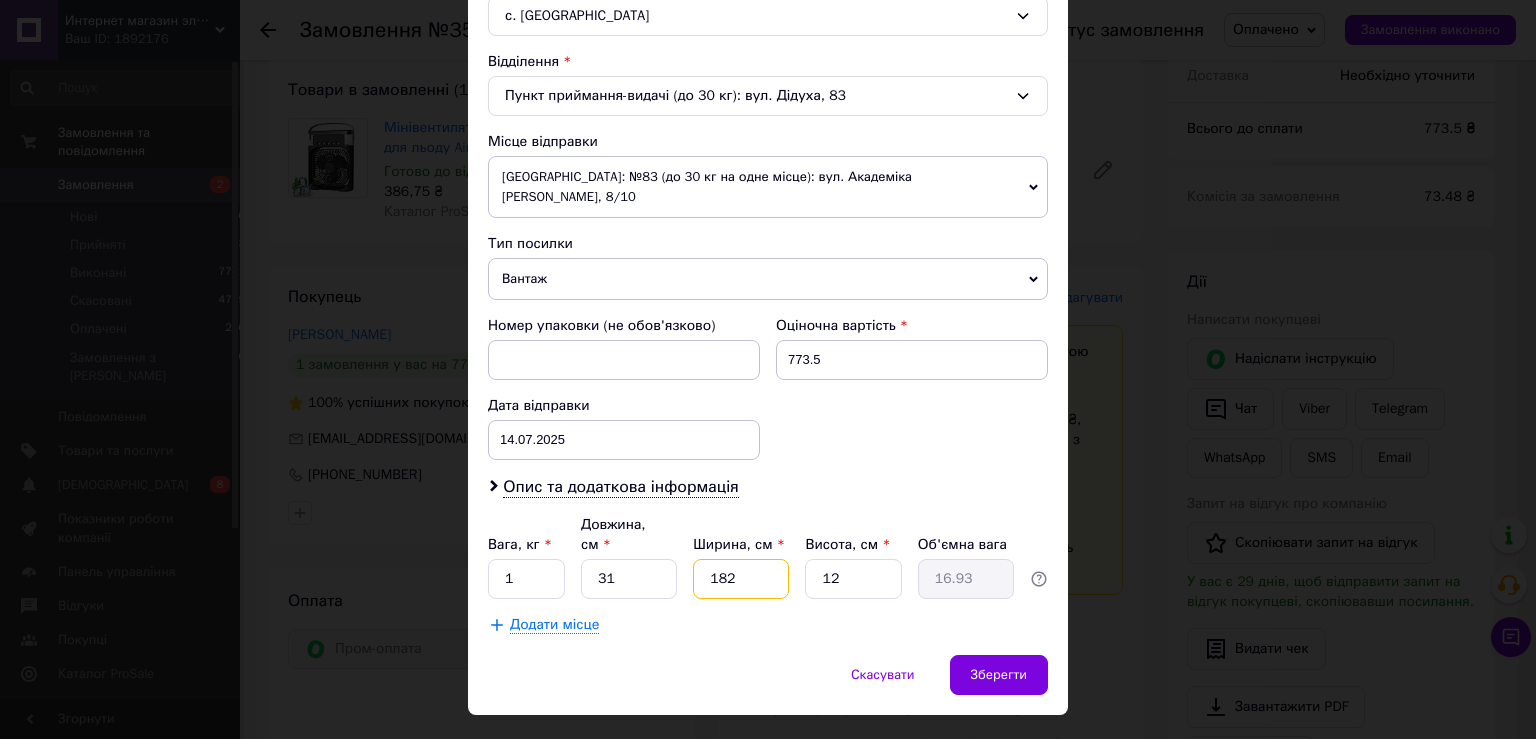 type on "1821" 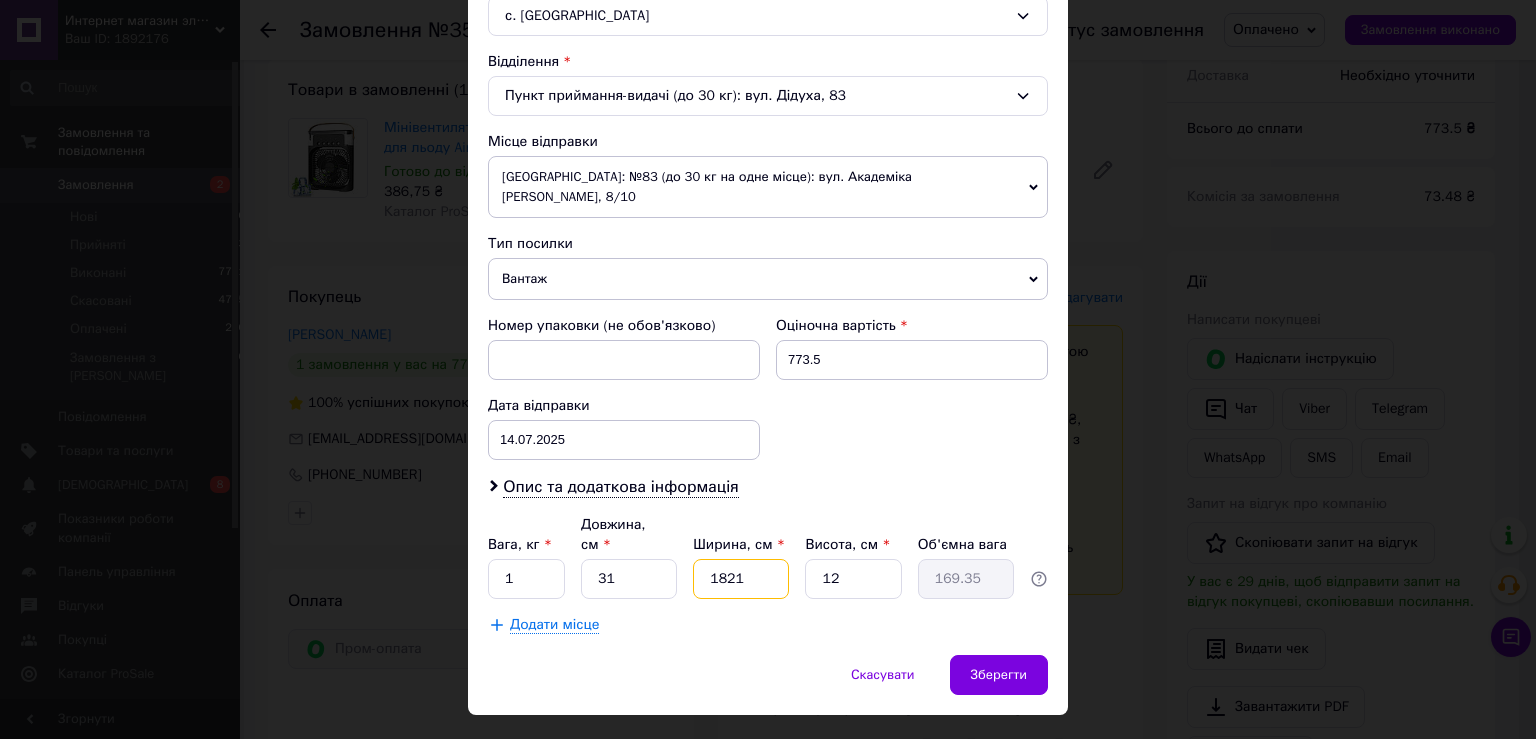 click on "1821" at bounding box center (741, 579) 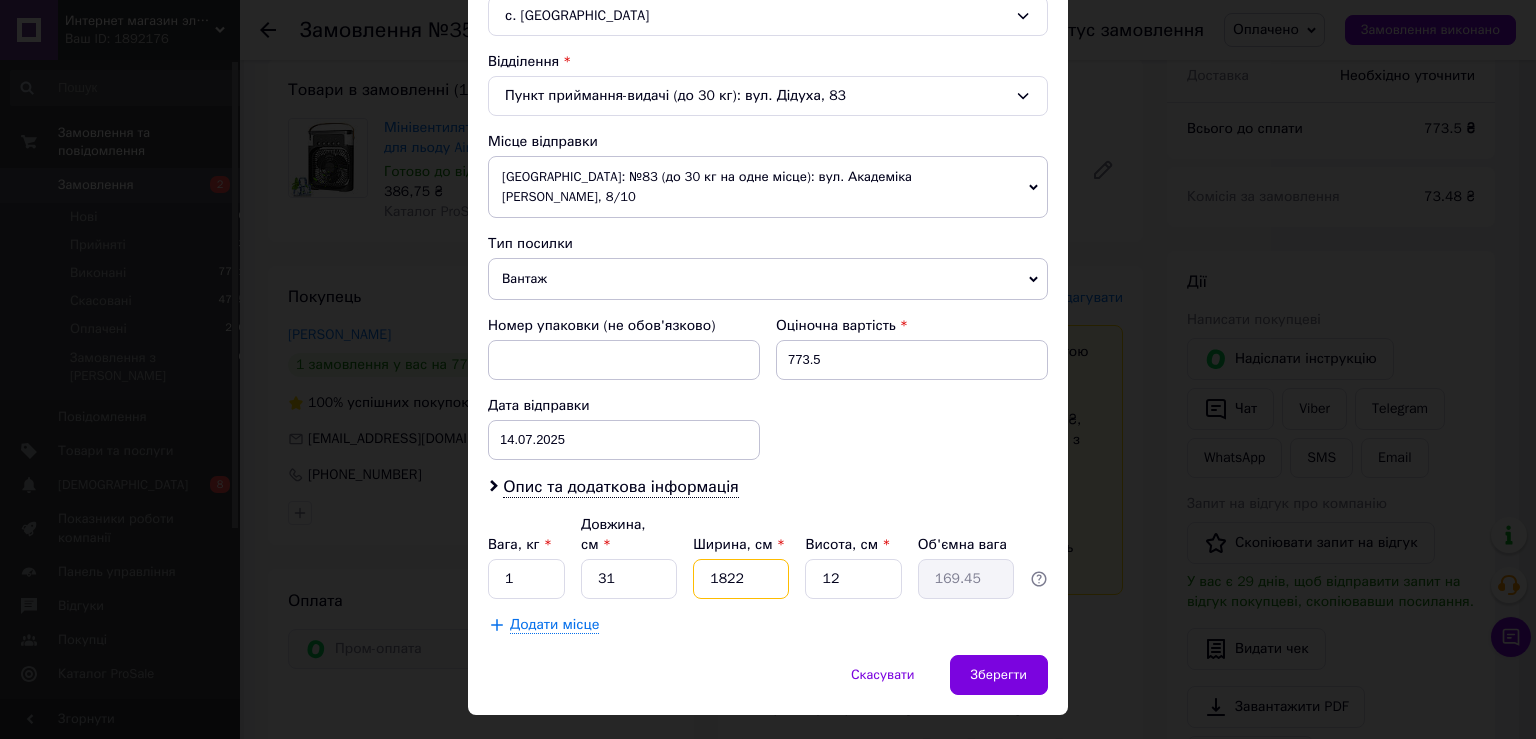 type on "18221" 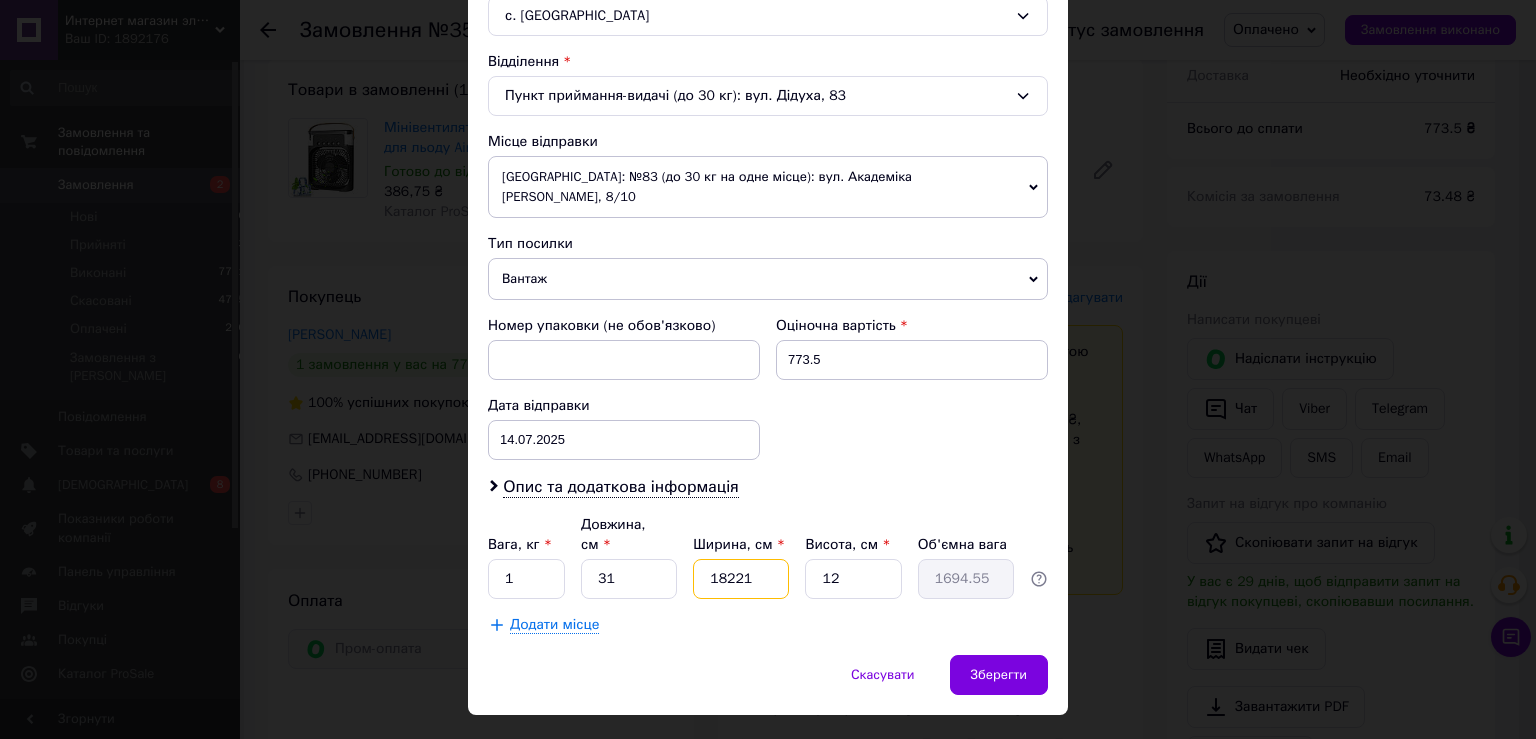 drag, startPoint x: 738, startPoint y: 526, endPoint x: 668, endPoint y: 526, distance: 70 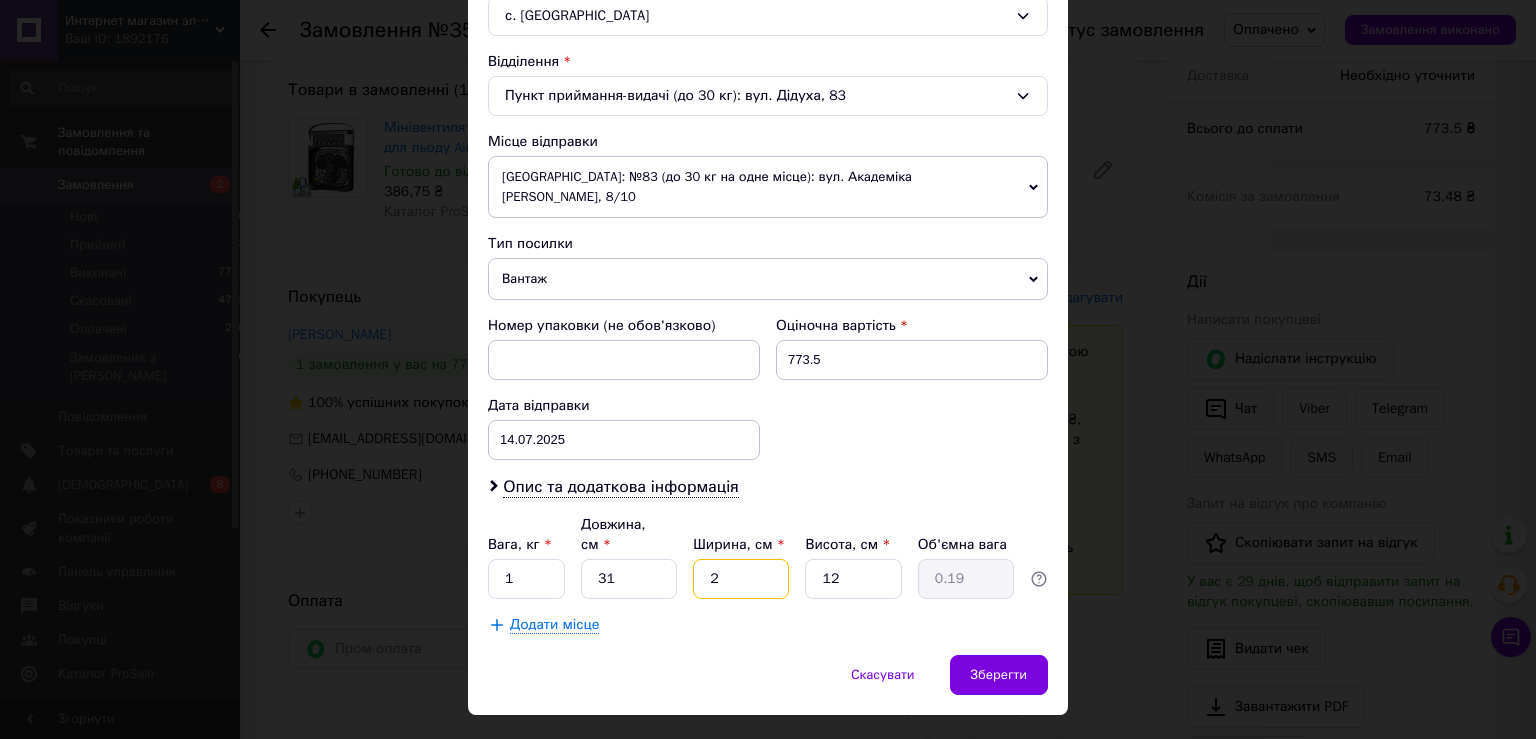 type on "21" 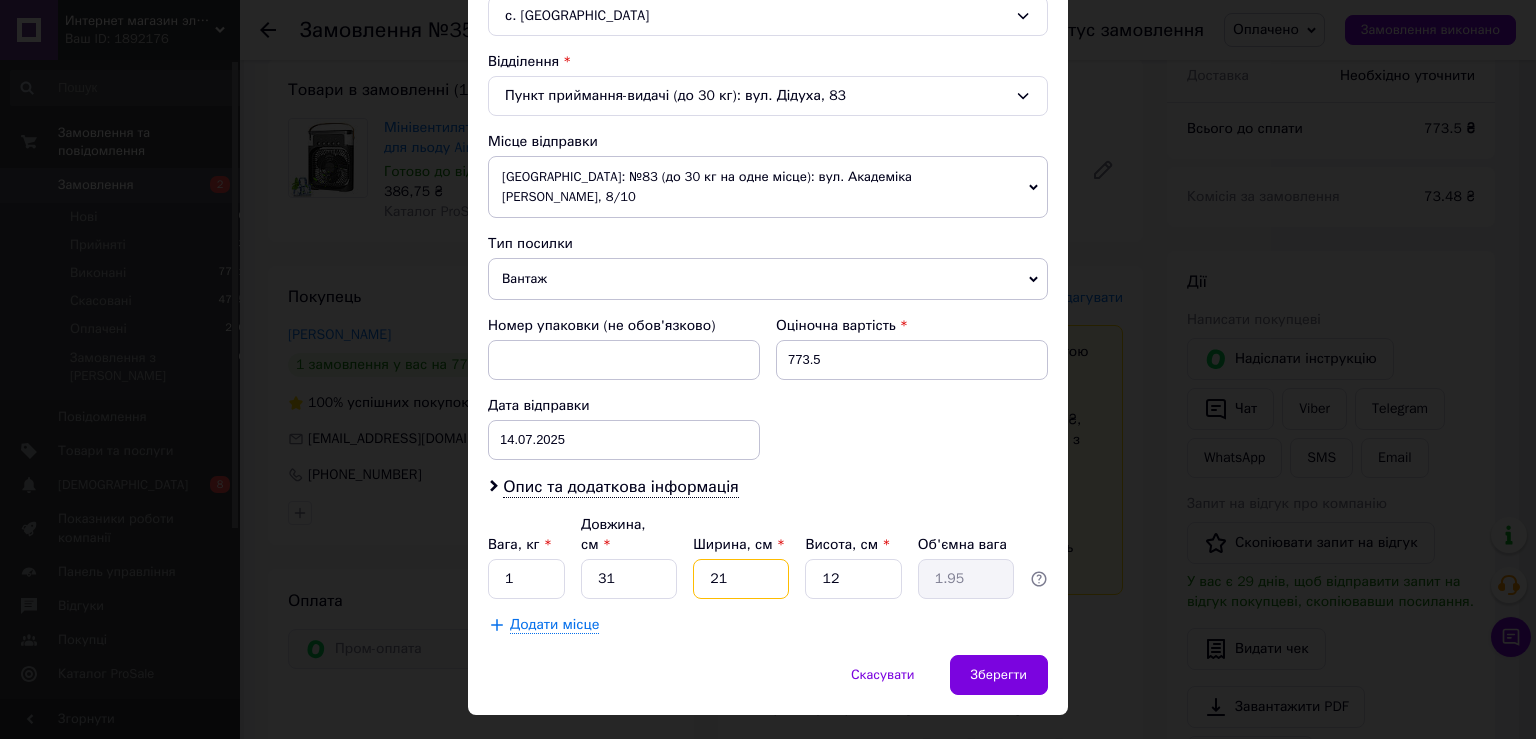 type on "21" 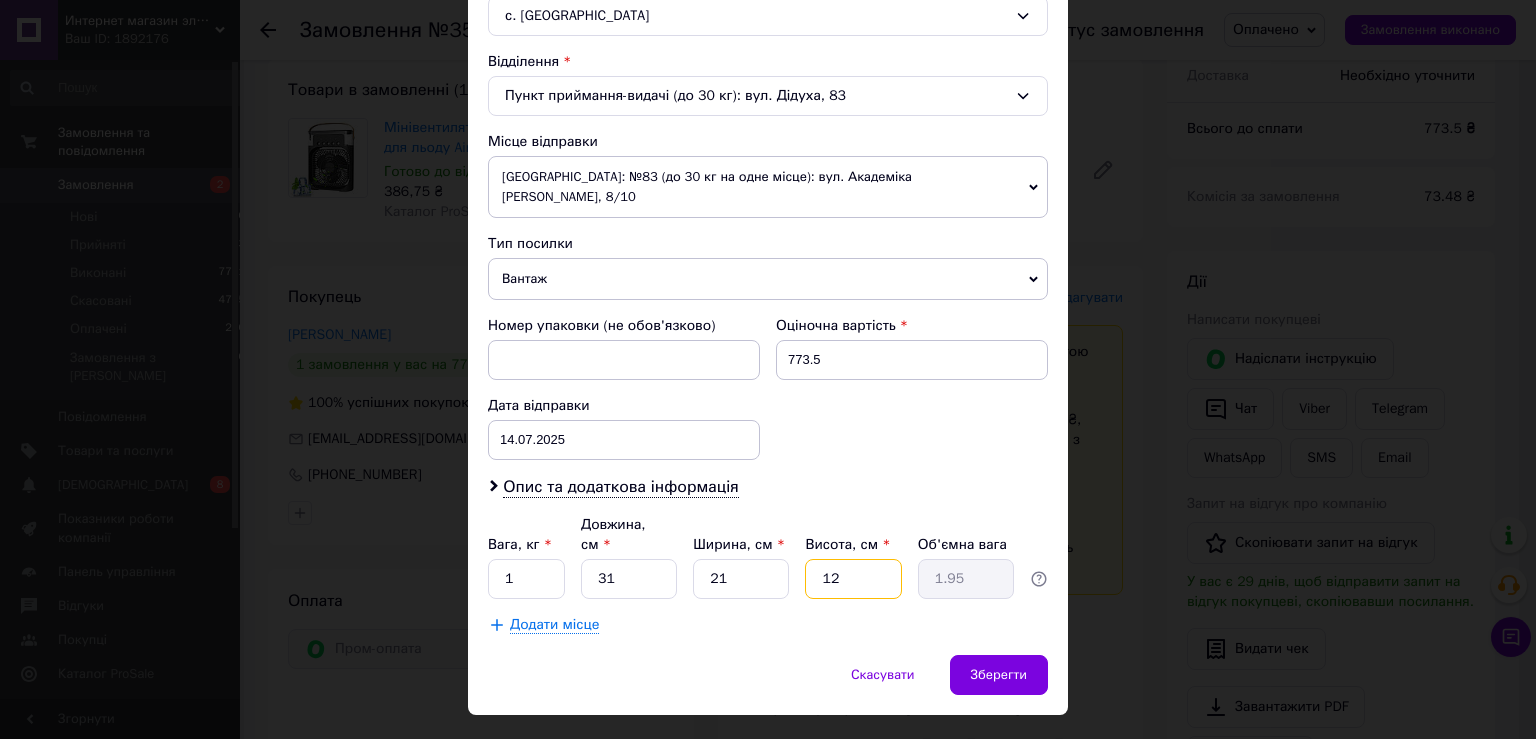 click on "12" at bounding box center [853, 579] 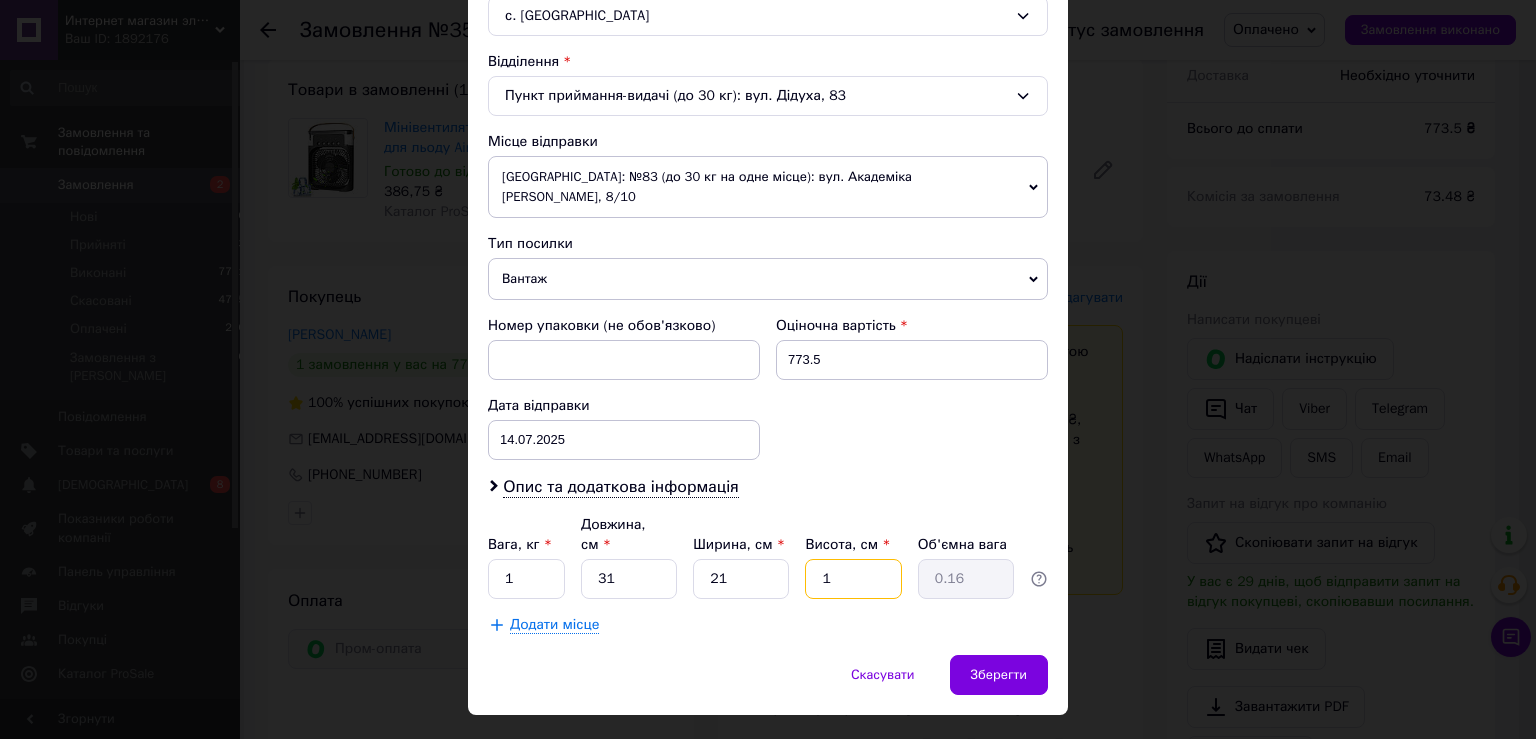 type on "11" 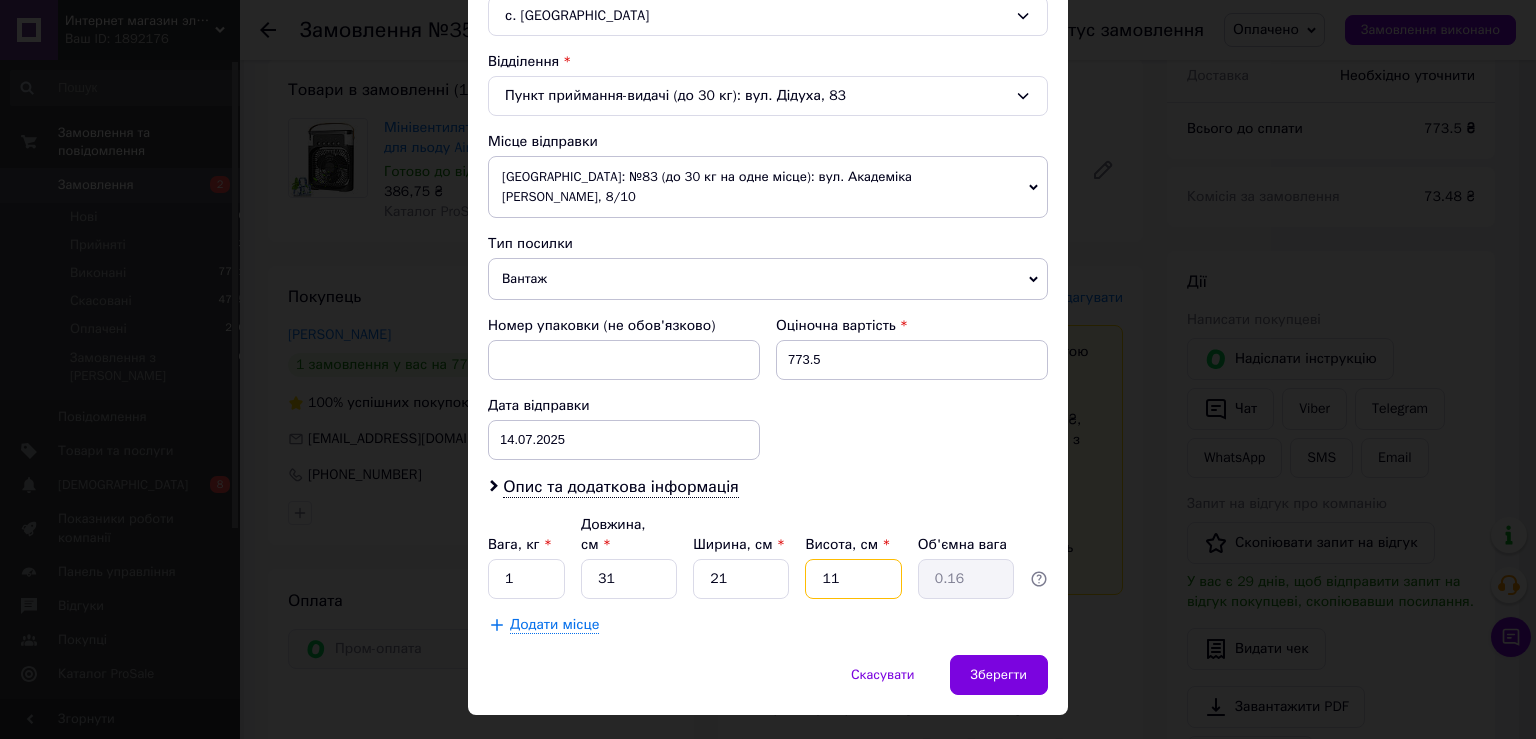 type on "1.79" 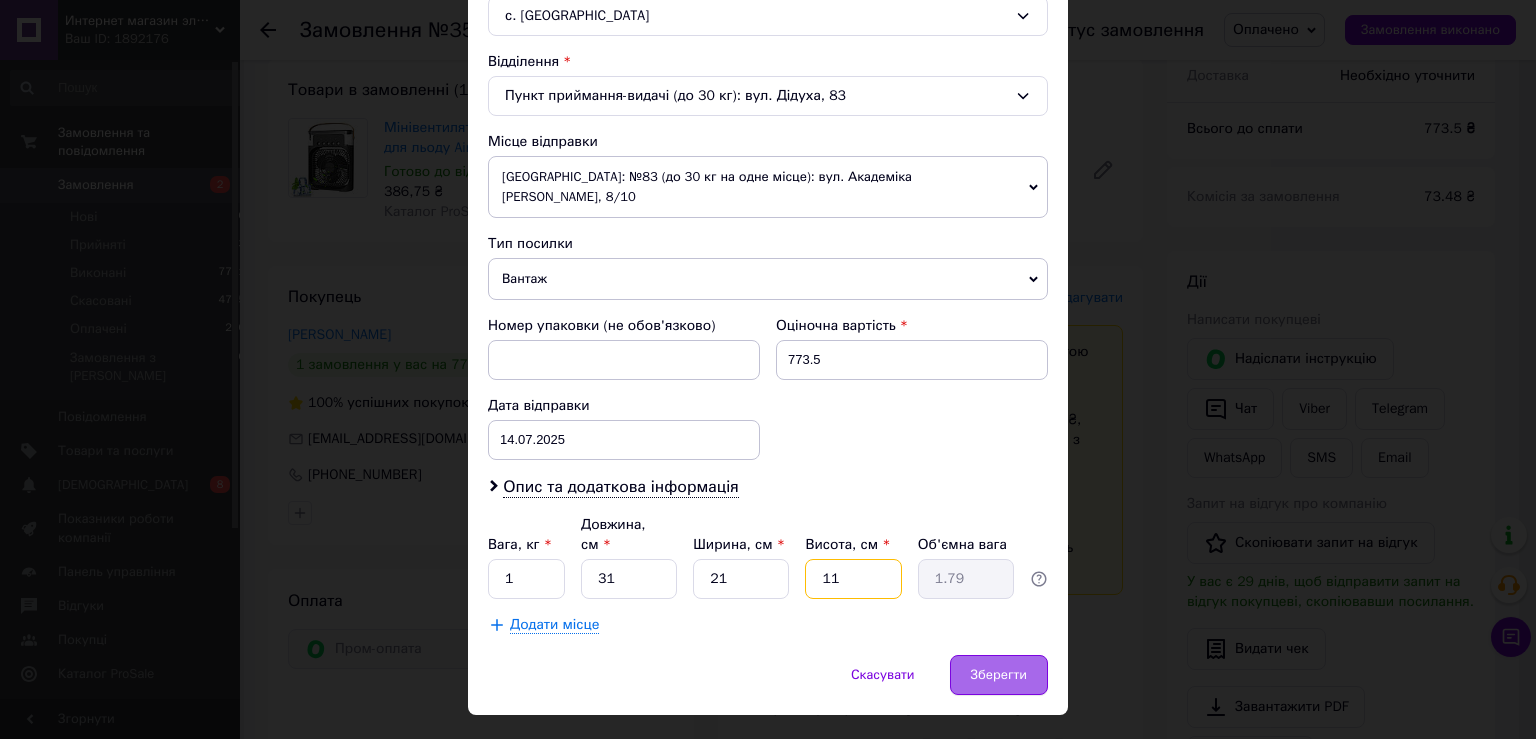 type on "11" 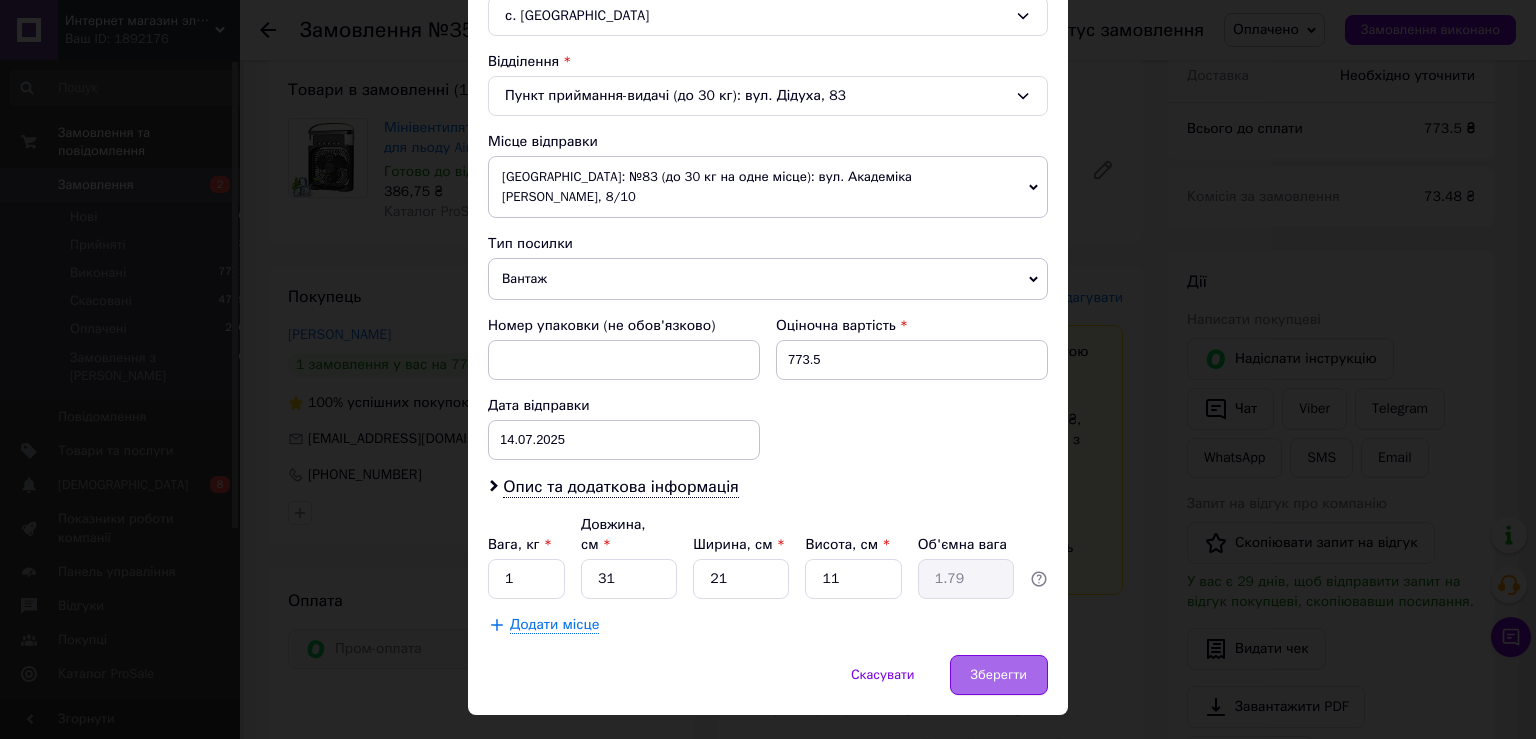 click on "Зберегти" at bounding box center [999, 675] 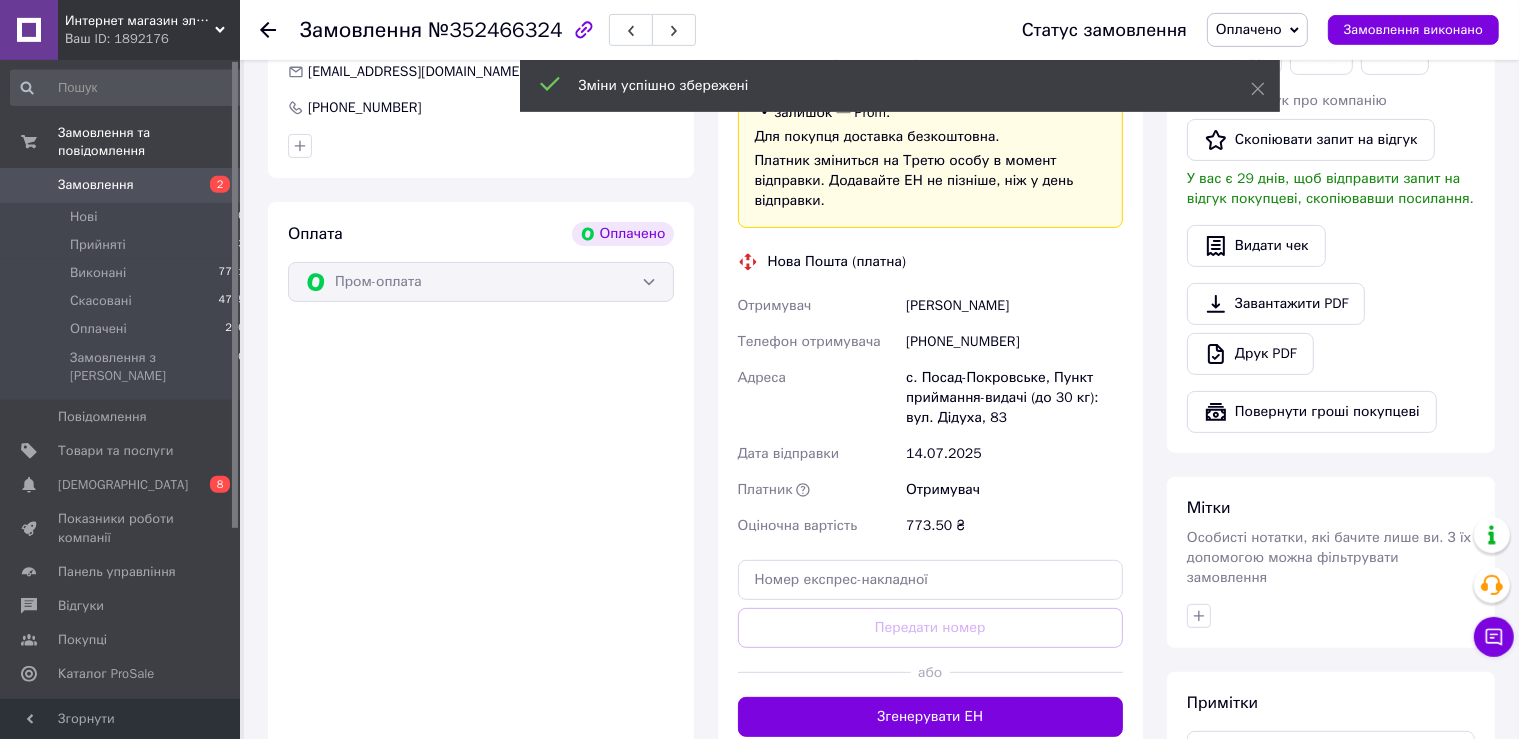 scroll, scrollTop: 703, scrollLeft: 0, axis: vertical 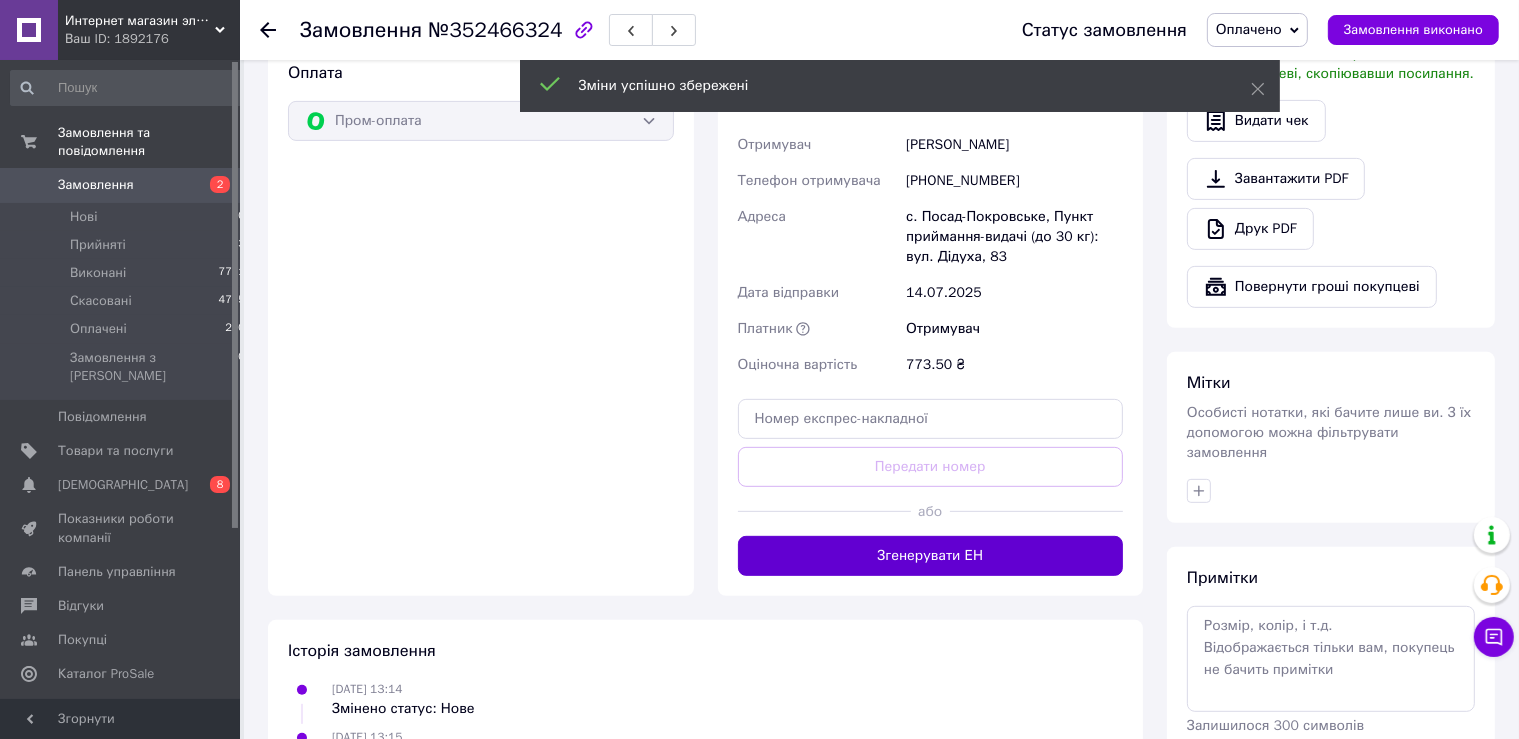 click on "Згенерувати ЕН" at bounding box center [931, 556] 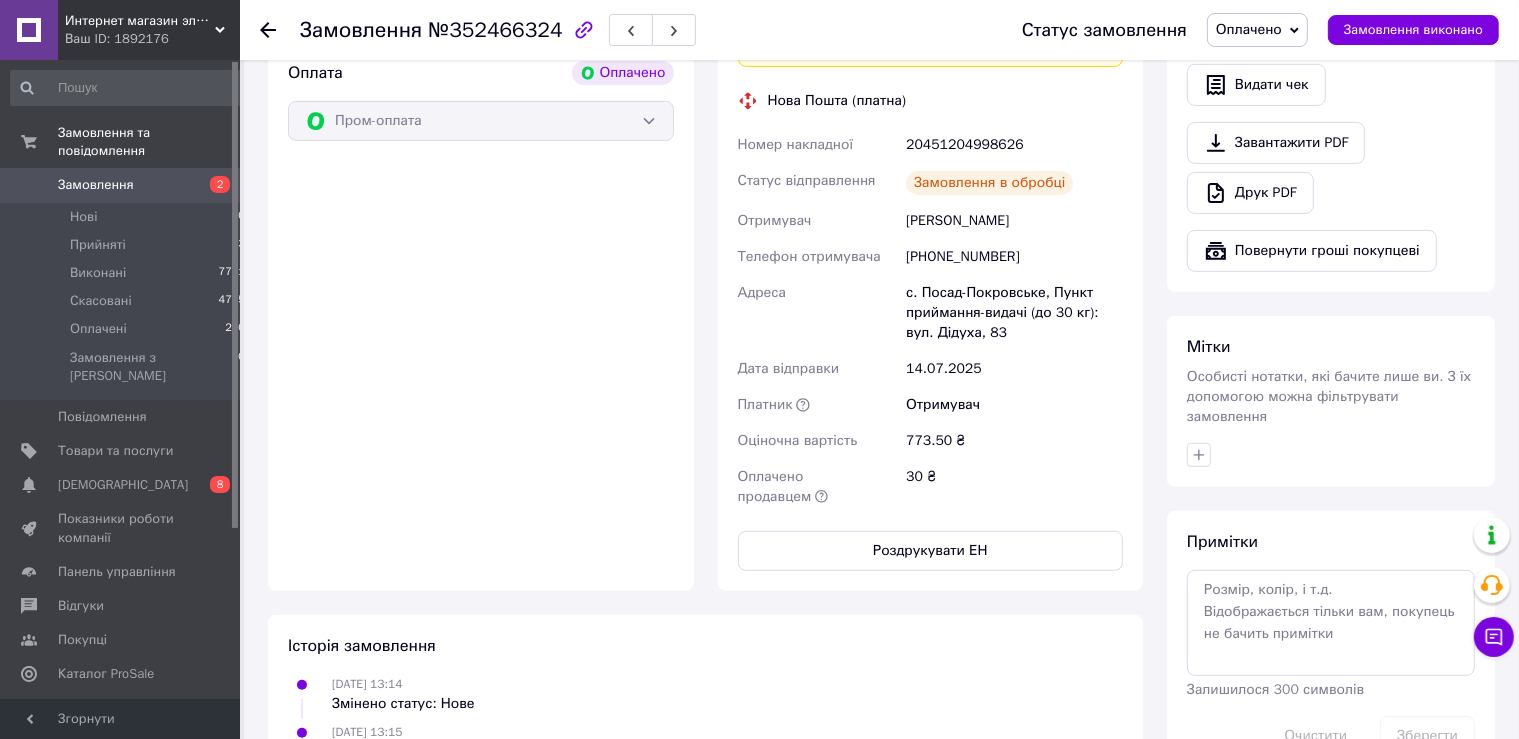 click on "Роздрукувати ЕН" at bounding box center [931, 551] 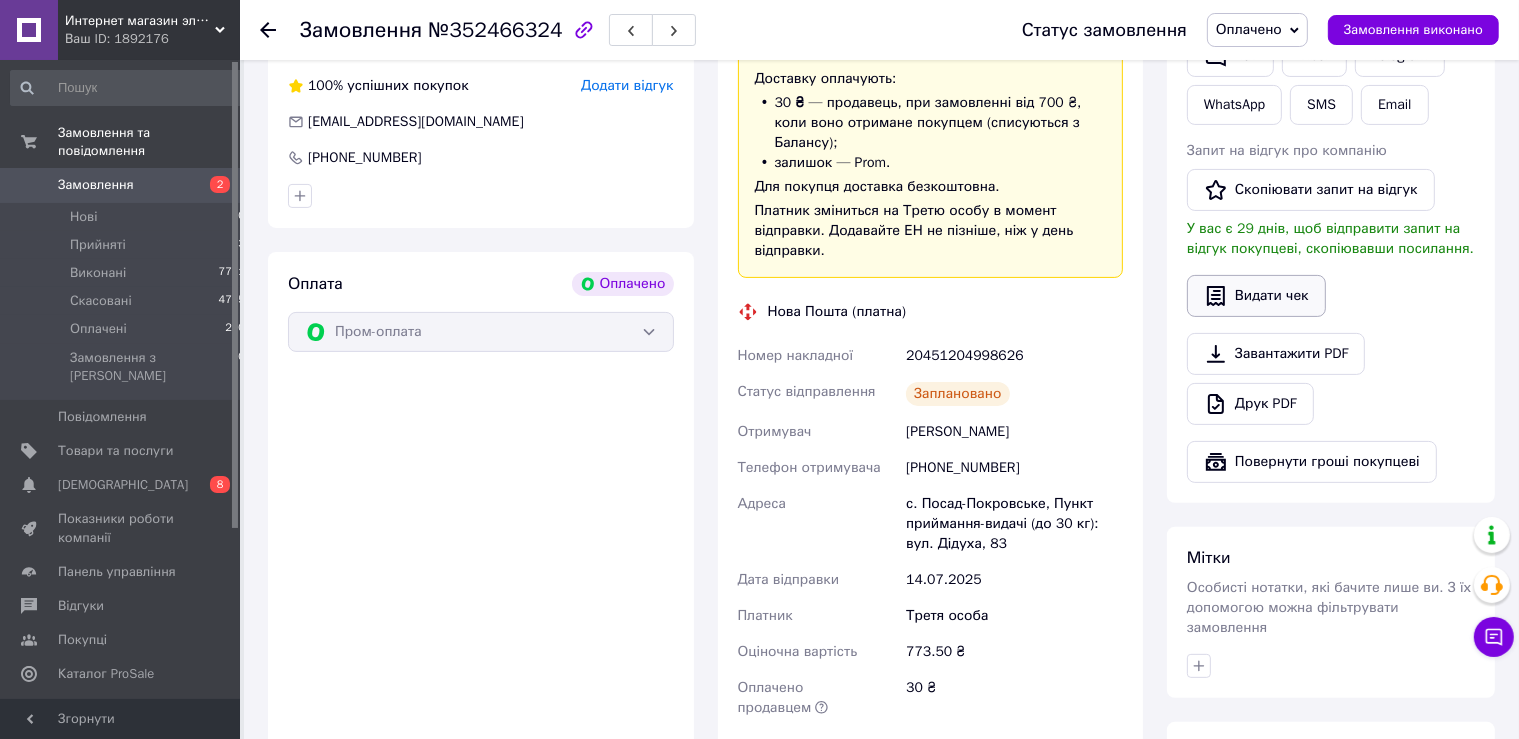 scroll, scrollTop: 175, scrollLeft: 0, axis: vertical 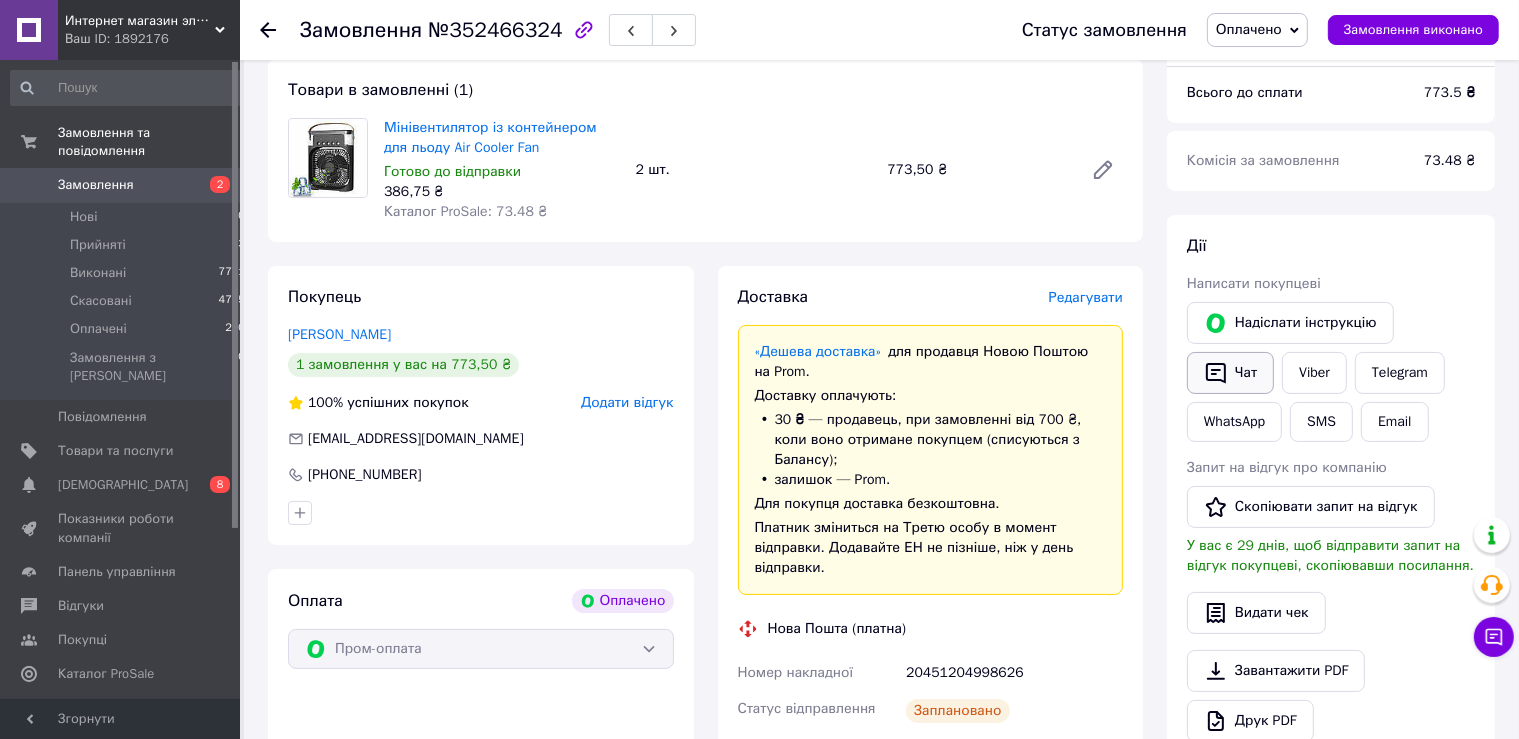 click on "Чат" at bounding box center [1230, 373] 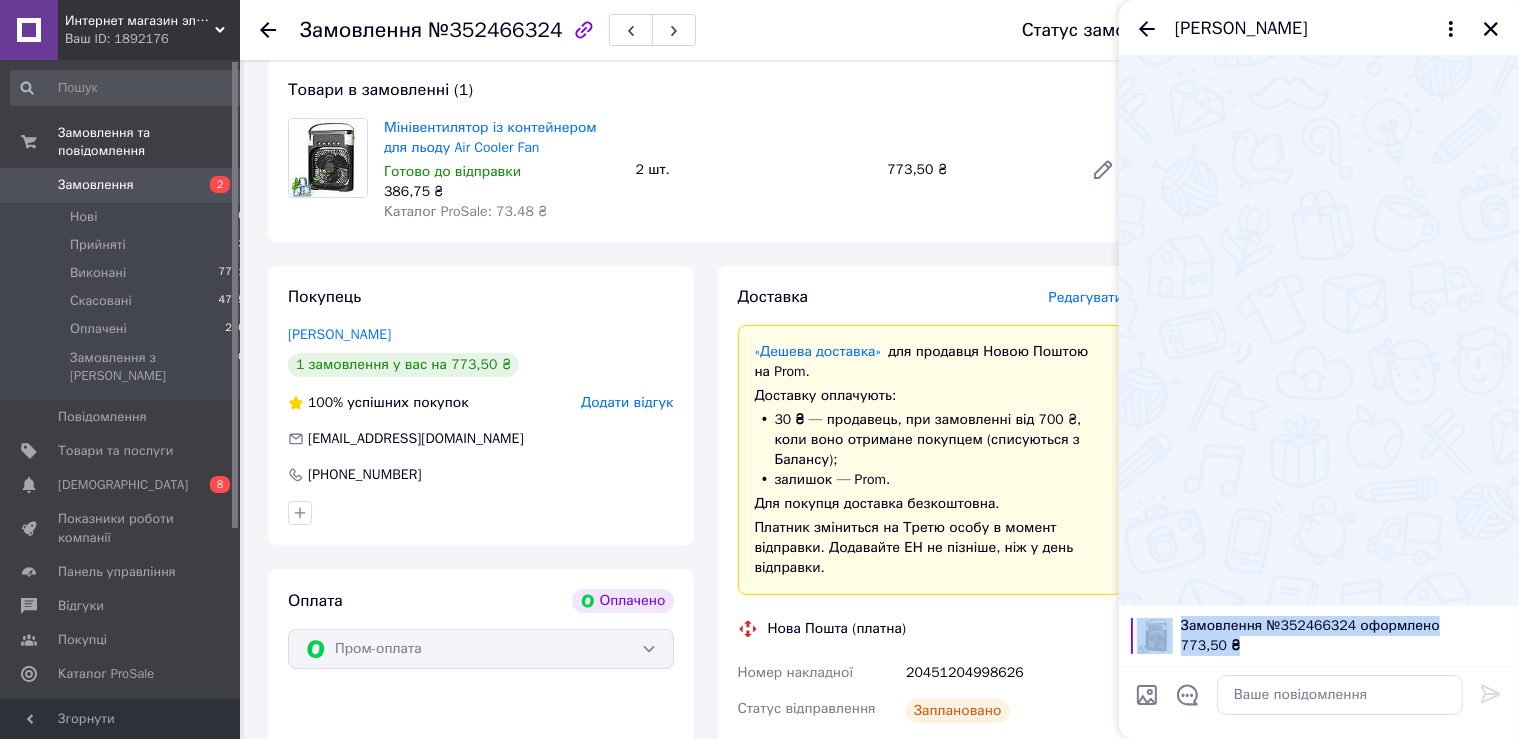drag, startPoint x: 1226, startPoint y: 627, endPoint x: 1231, endPoint y: 665, distance: 38.327538 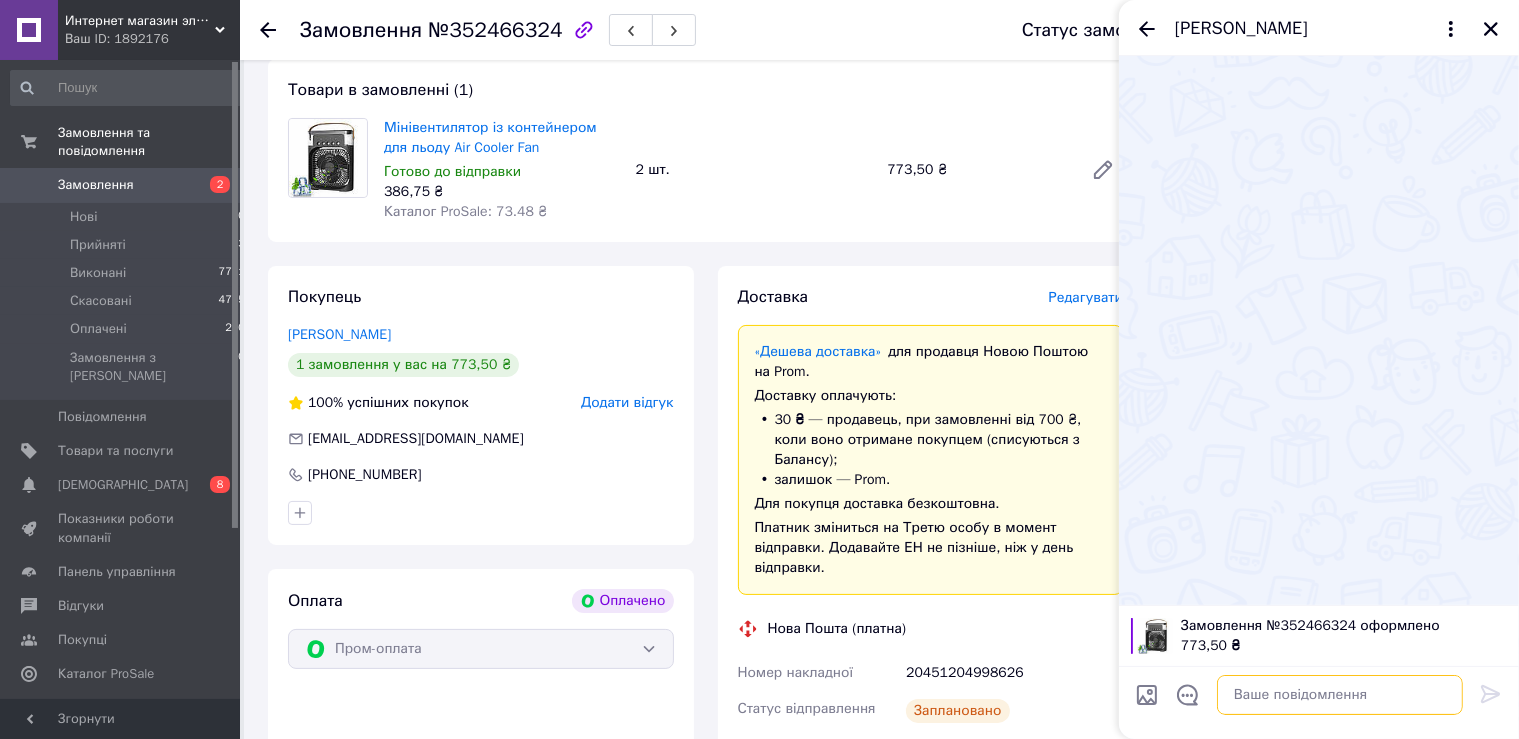 click at bounding box center [1340, 695] 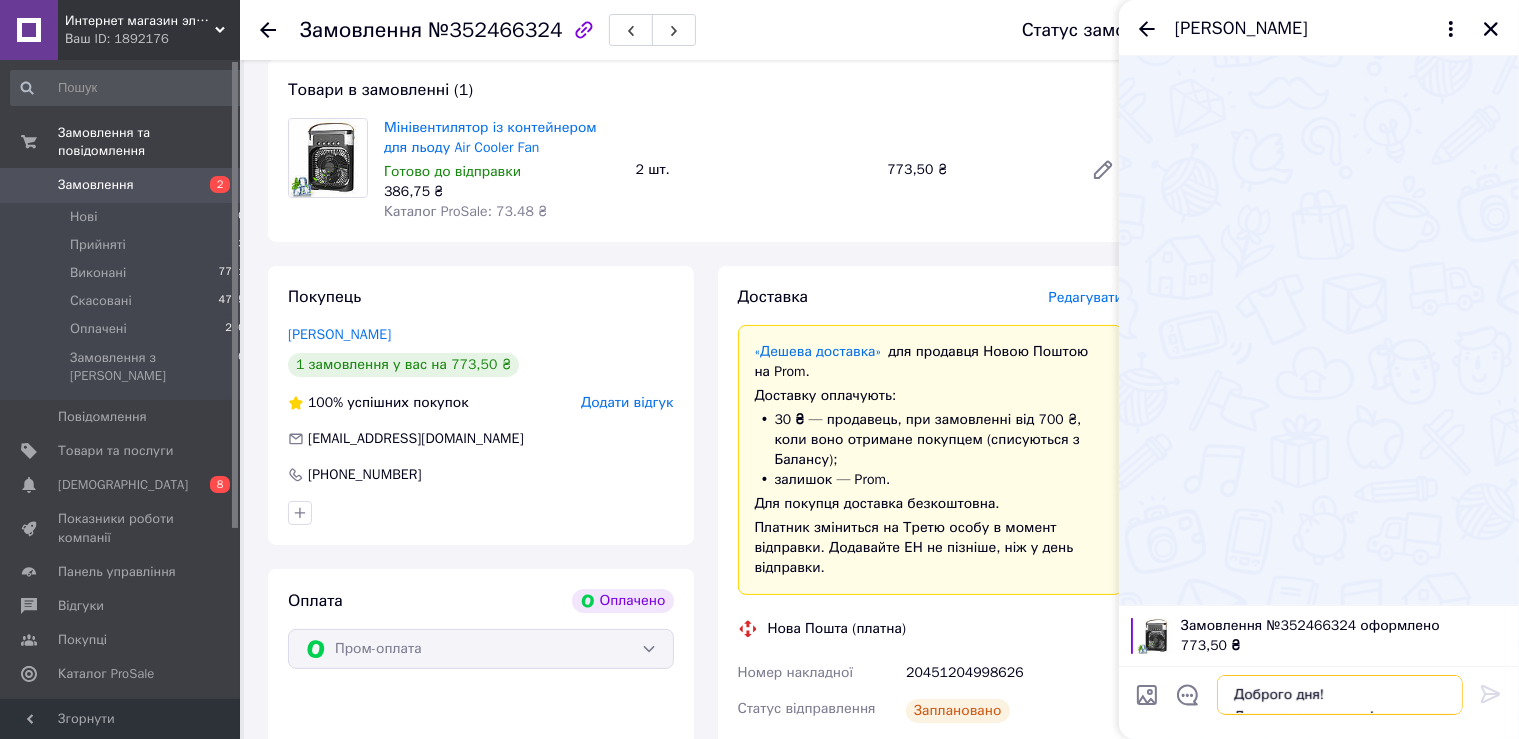 scroll, scrollTop: 36, scrollLeft: 0, axis: vertical 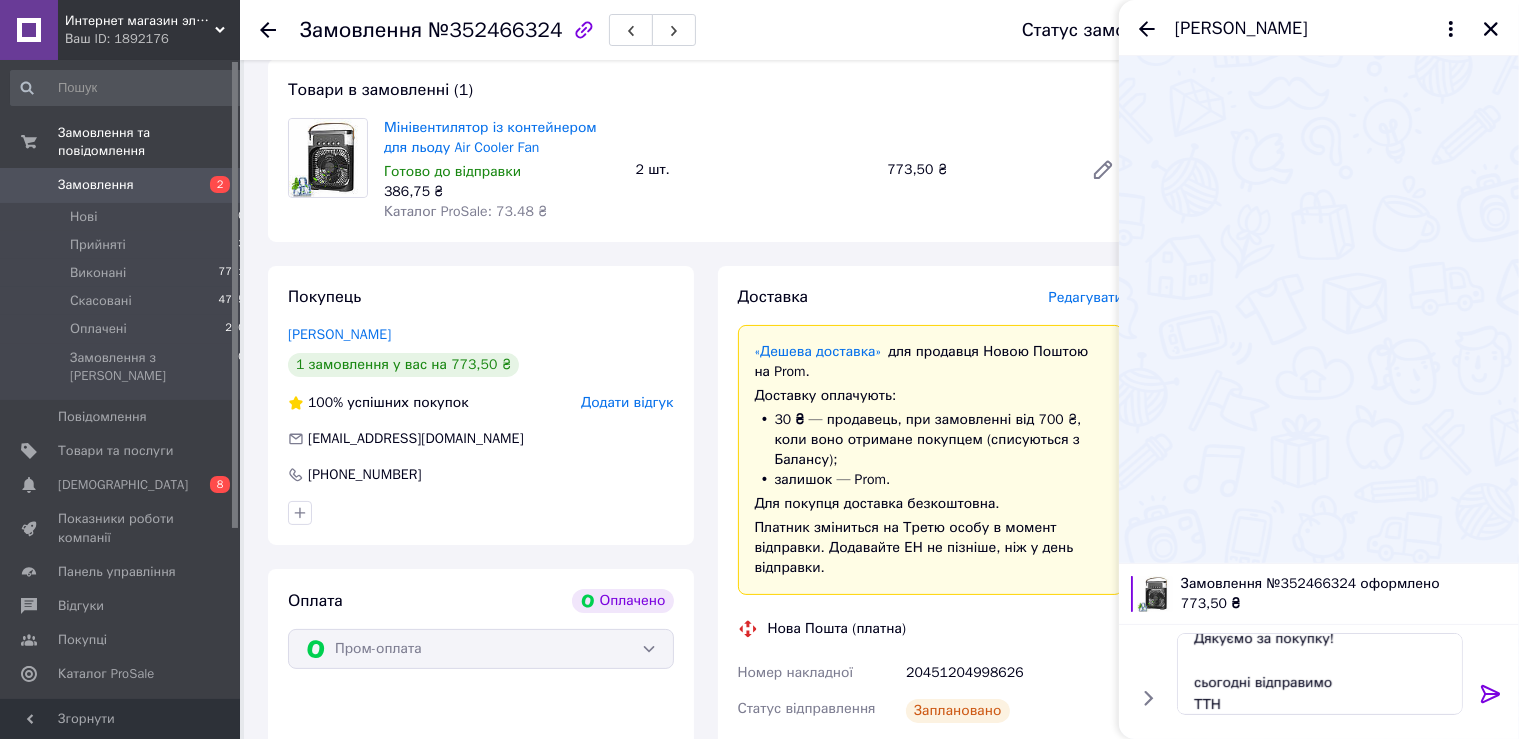 click on "20451204998626" at bounding box center (1014, 673) 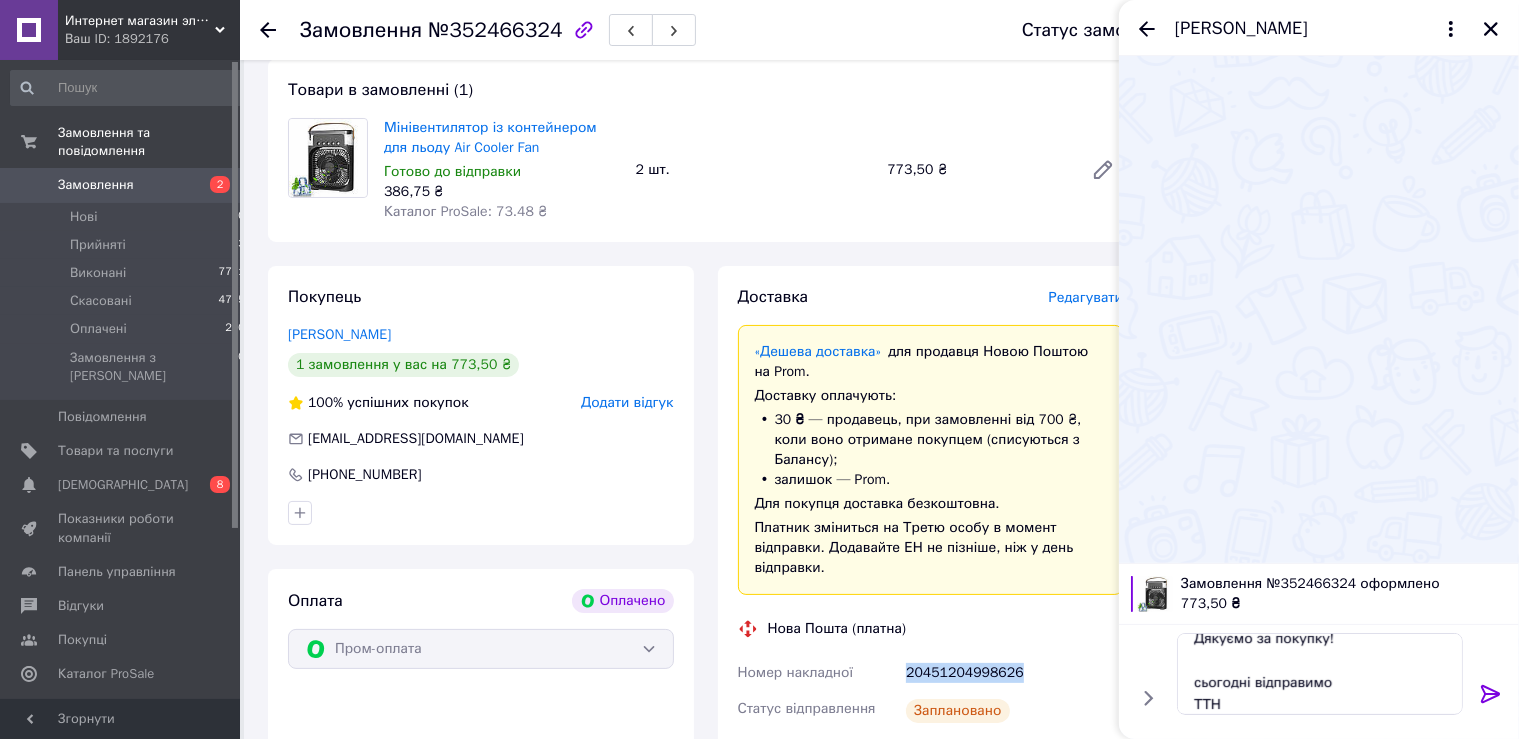 click on "20451204998626" at bounding box center (1014, 673) 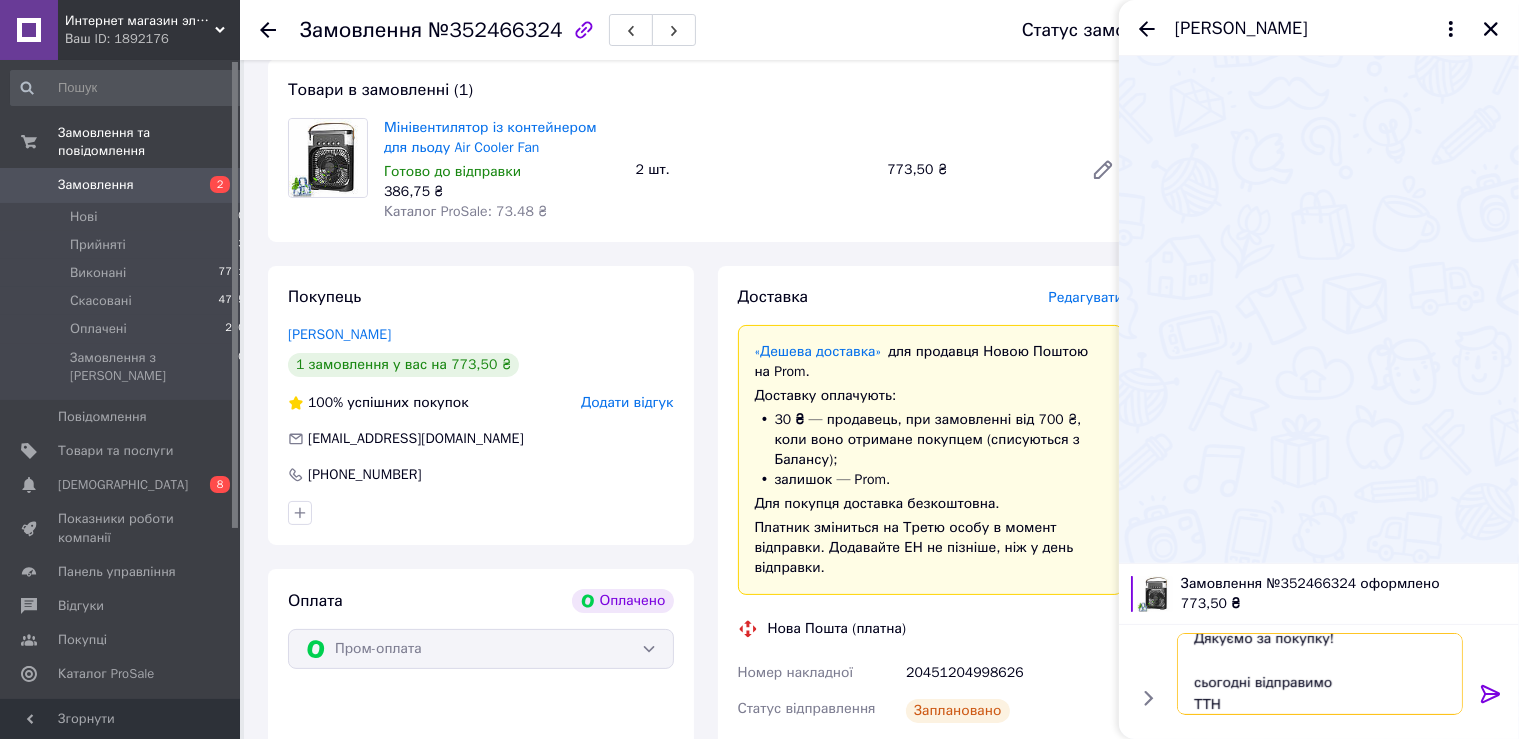 click on "Доброго дня!
Дякуємо за покупку!
сьогодні відправимо
ТТН" at bounding box center (1320, 674) 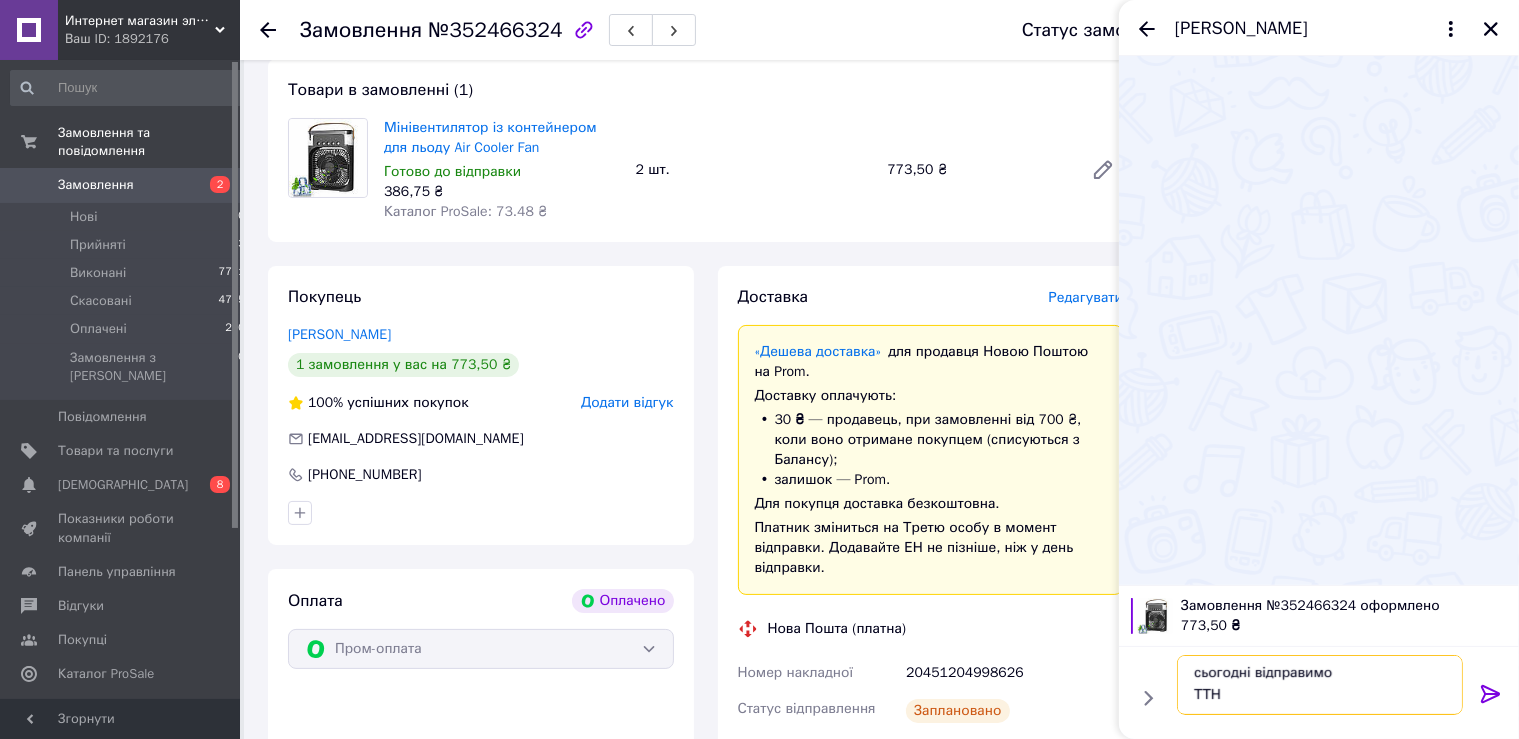 click on "Доброго дня!
Дякуємо за покупку!
сьогодні відправимо
ТТН" at bounding box center [1320, 685] 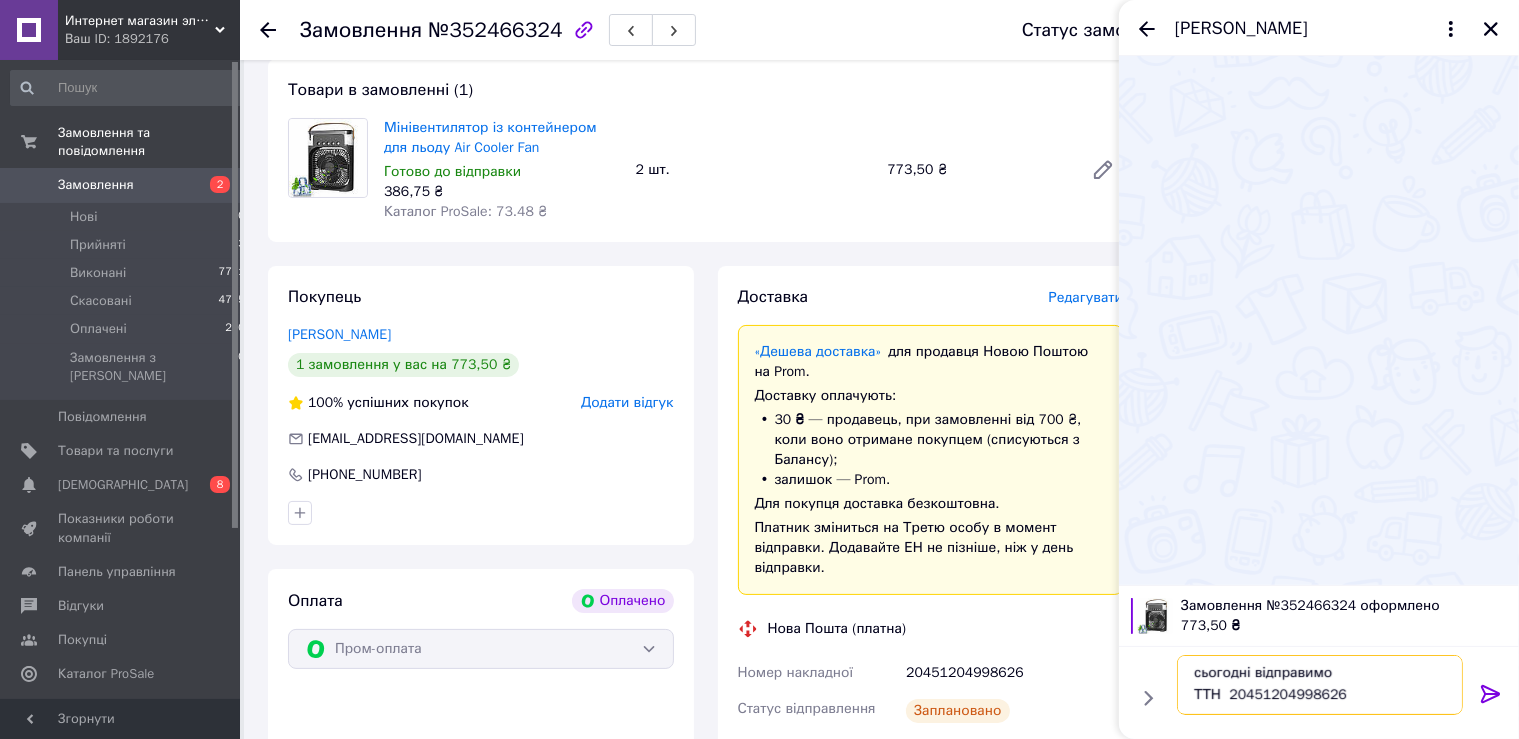 scroll, scrollTop: 46, scrollLeft: 0, axis: vertical 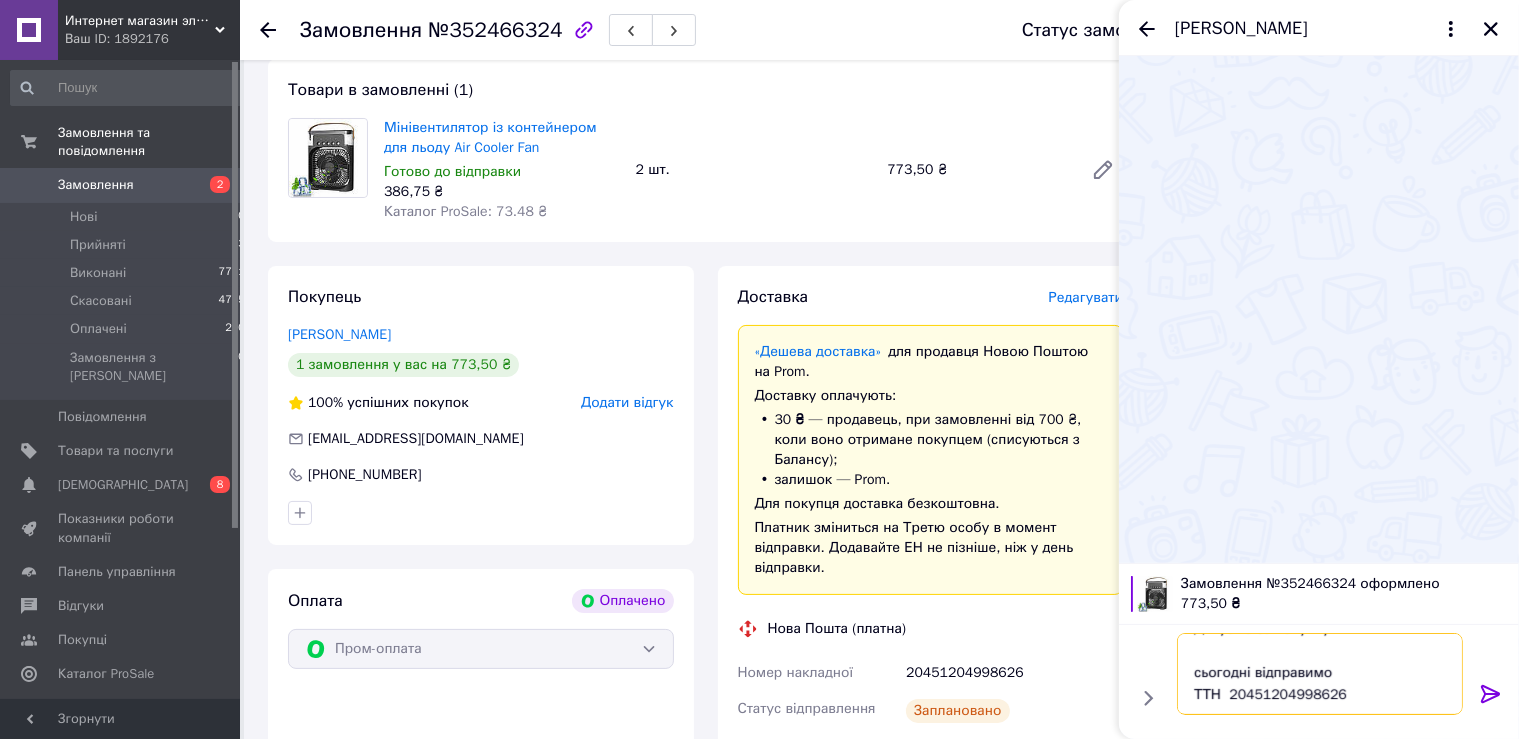 type on "Доброго дня!
Дякуємо за покупку!
сьогодні відправимо
ТТН  20451204998626" 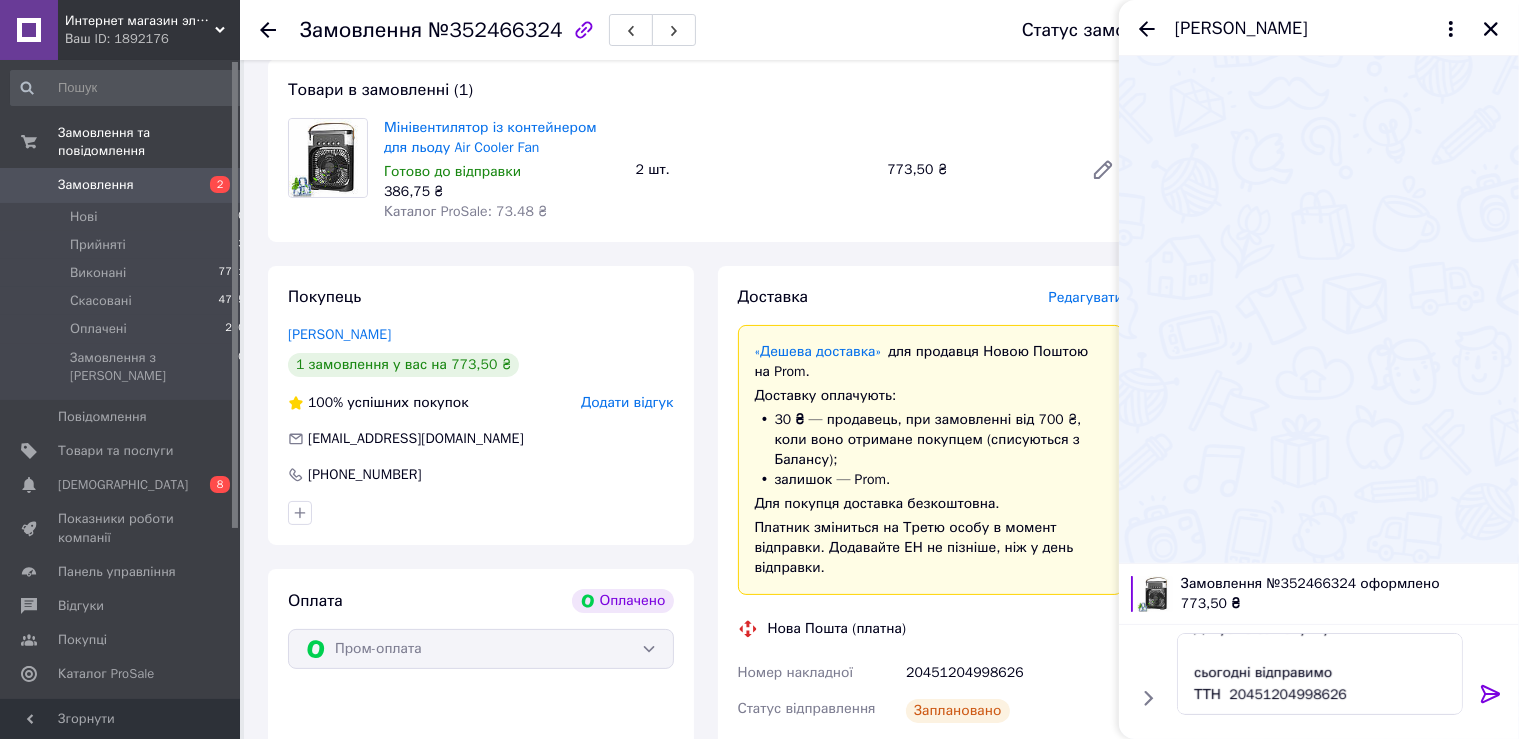 click 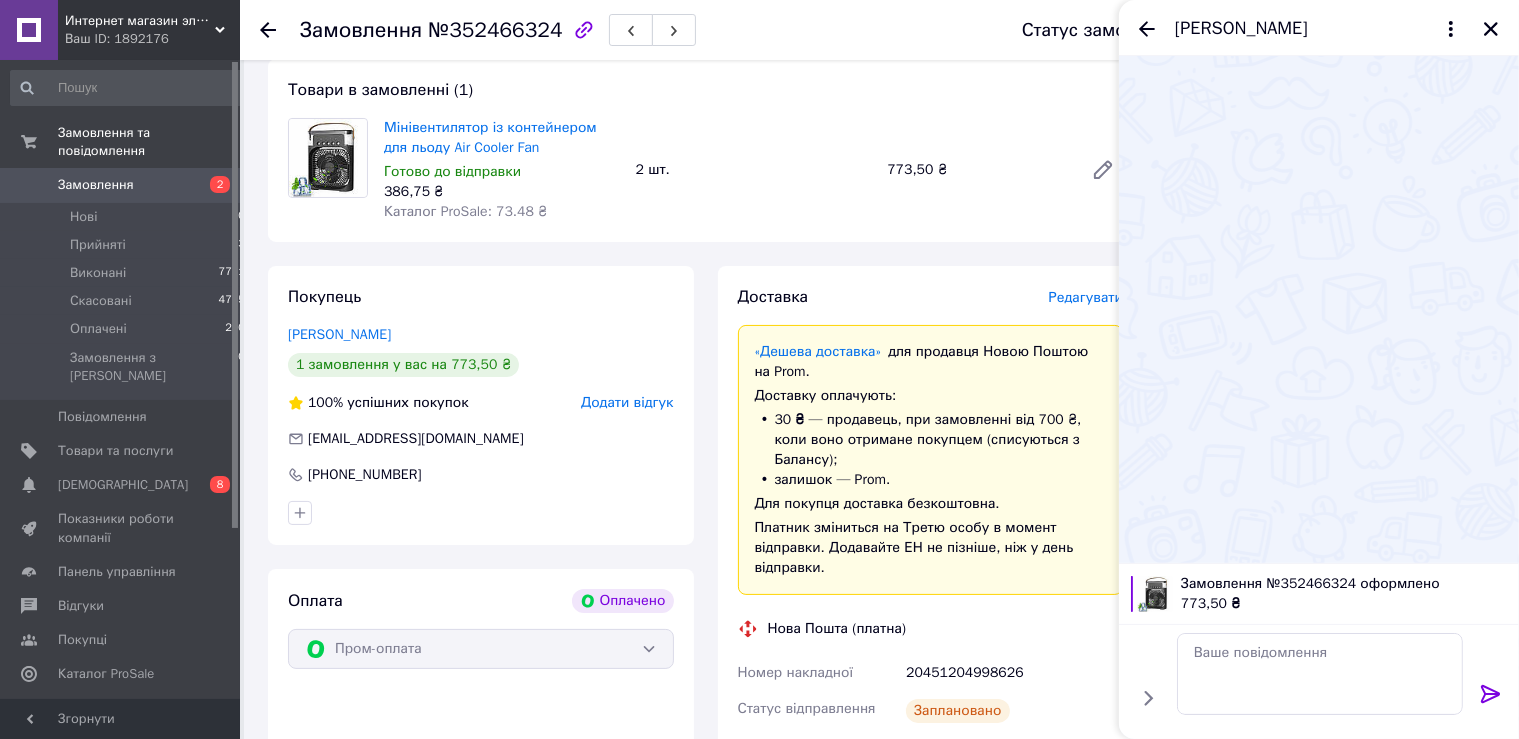 scroll, scrollTop: 0, scrollLeft: 0, axis: both 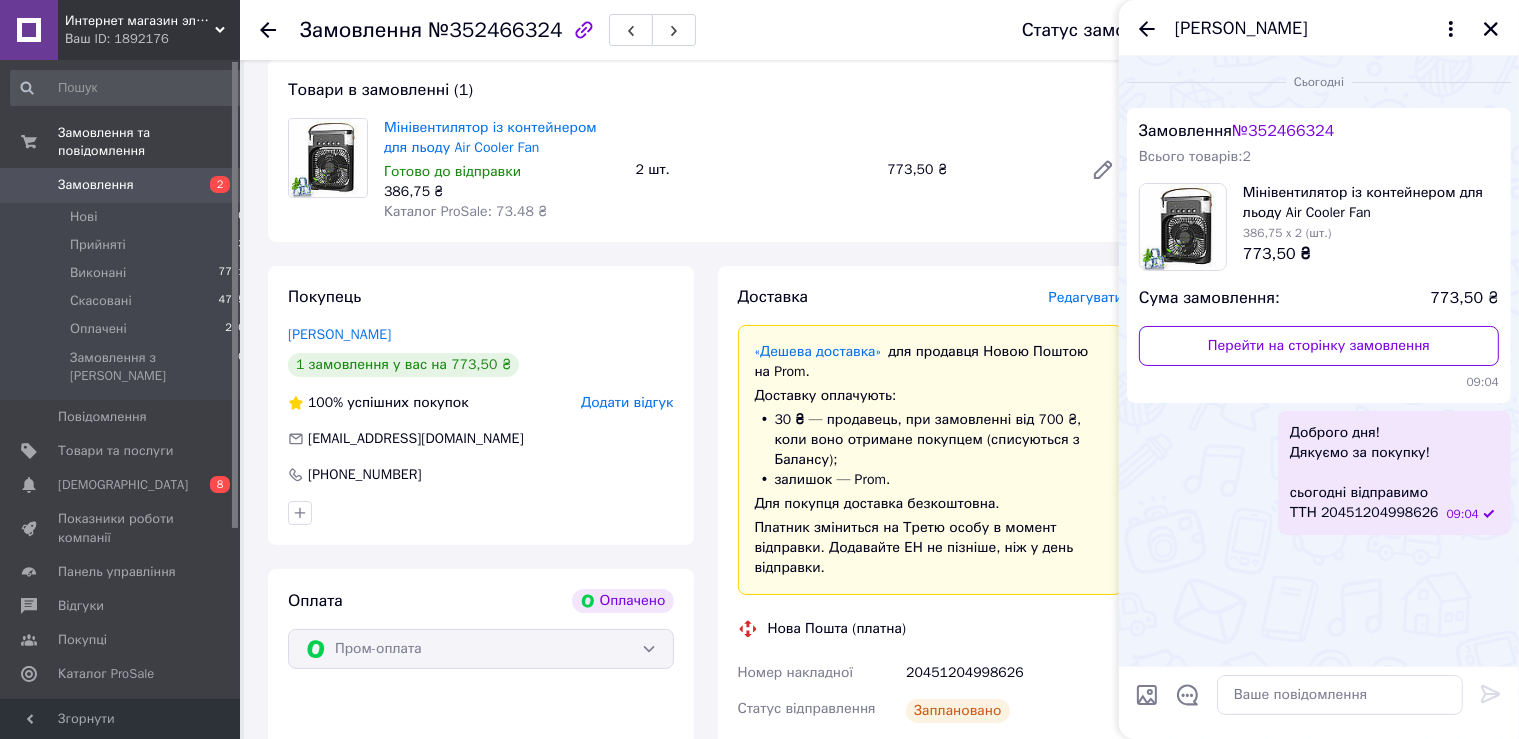click on "Замовлення" at bounding box center (121, 185) 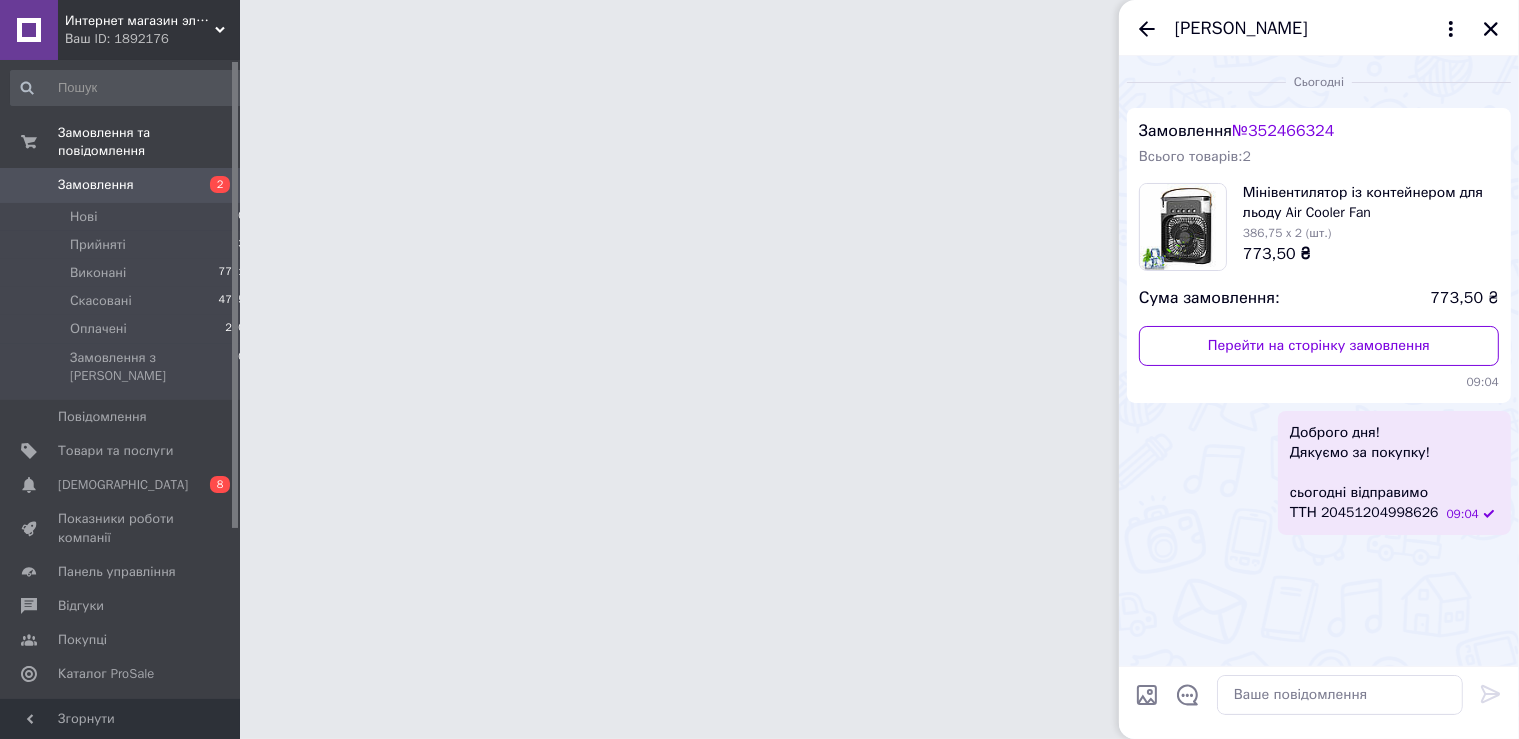 scroll, scrollTop: 0, scrollLeft: 0, axis: both 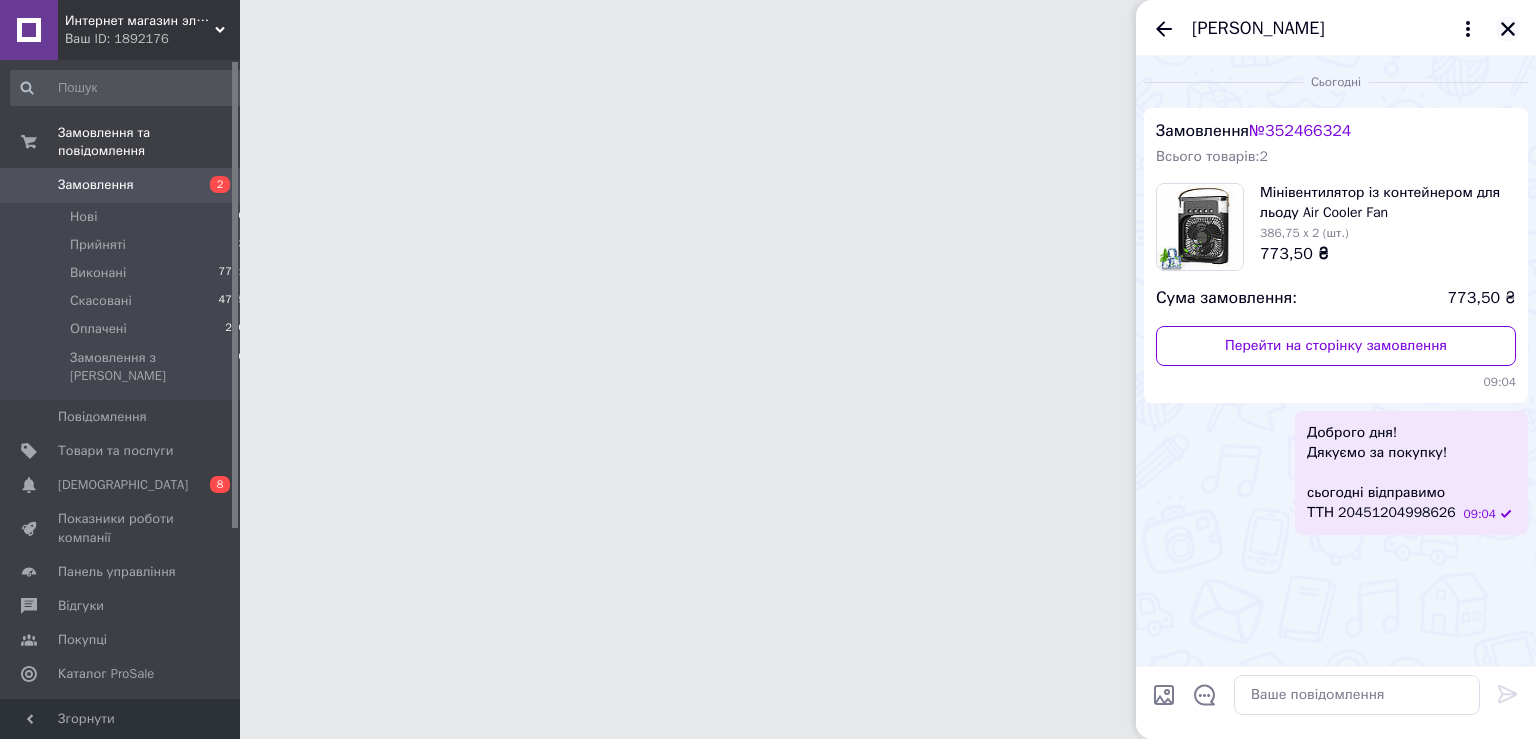 click 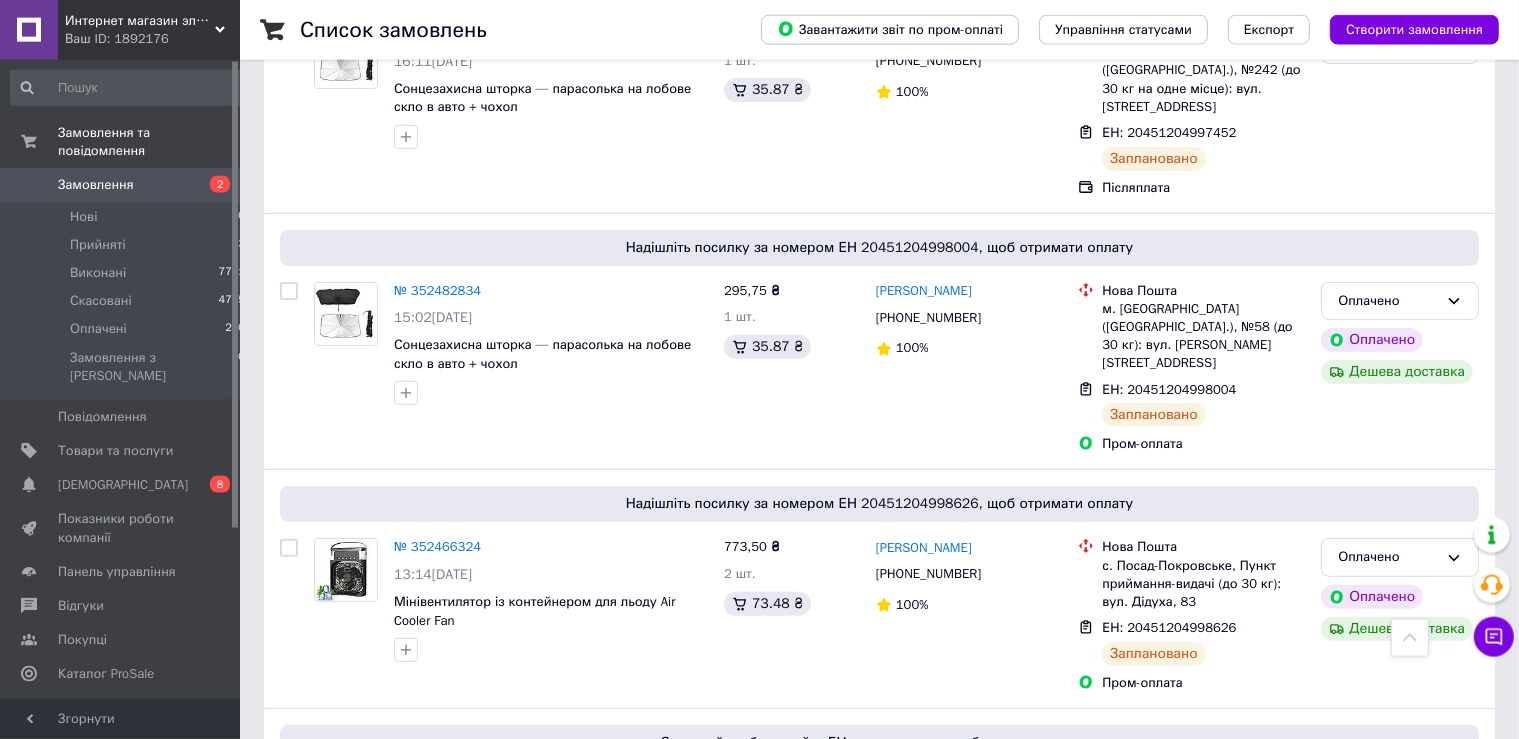 scroll, scrollTop: 950, scrollLeft: 0, axis: vertical 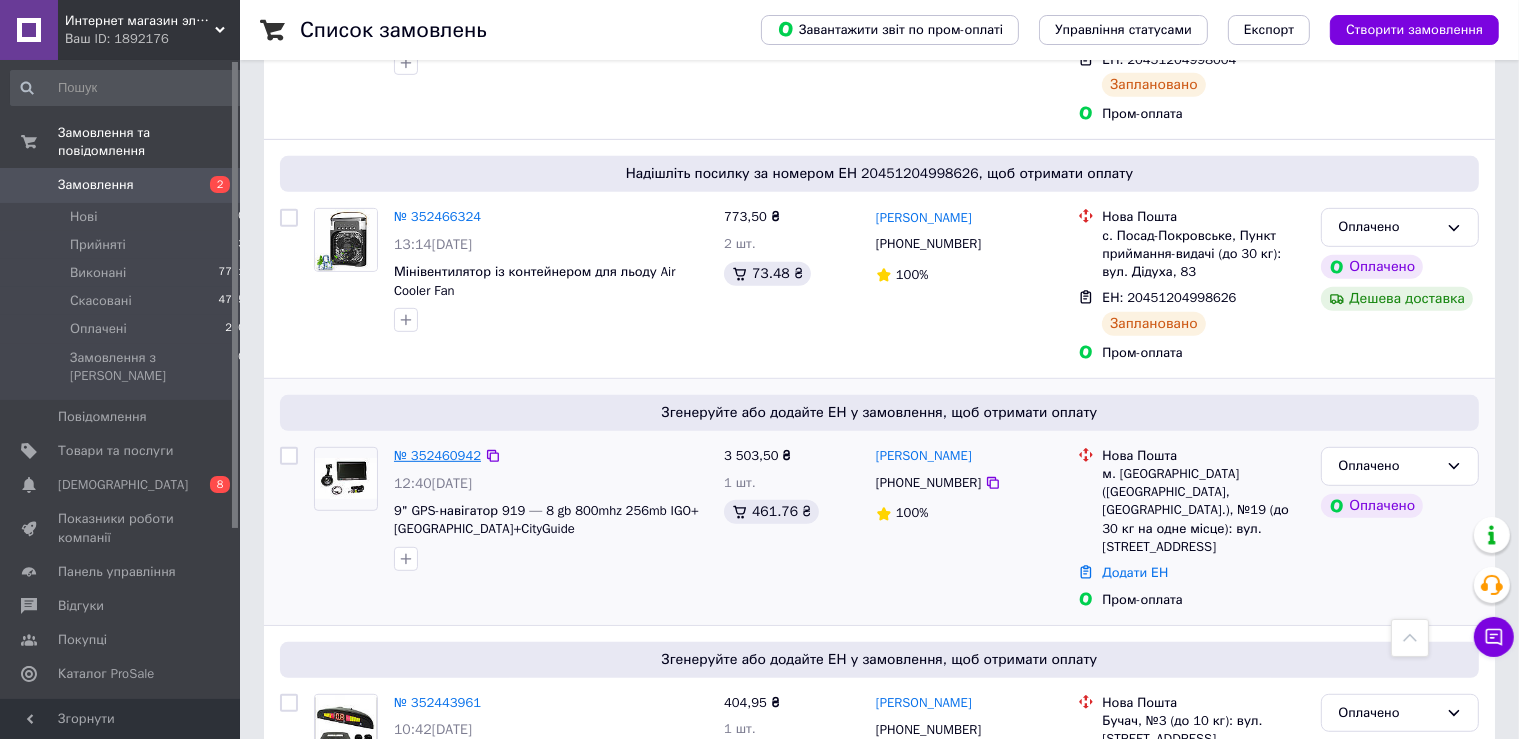click on "№ 352460942" at bounding box center (437, 455) 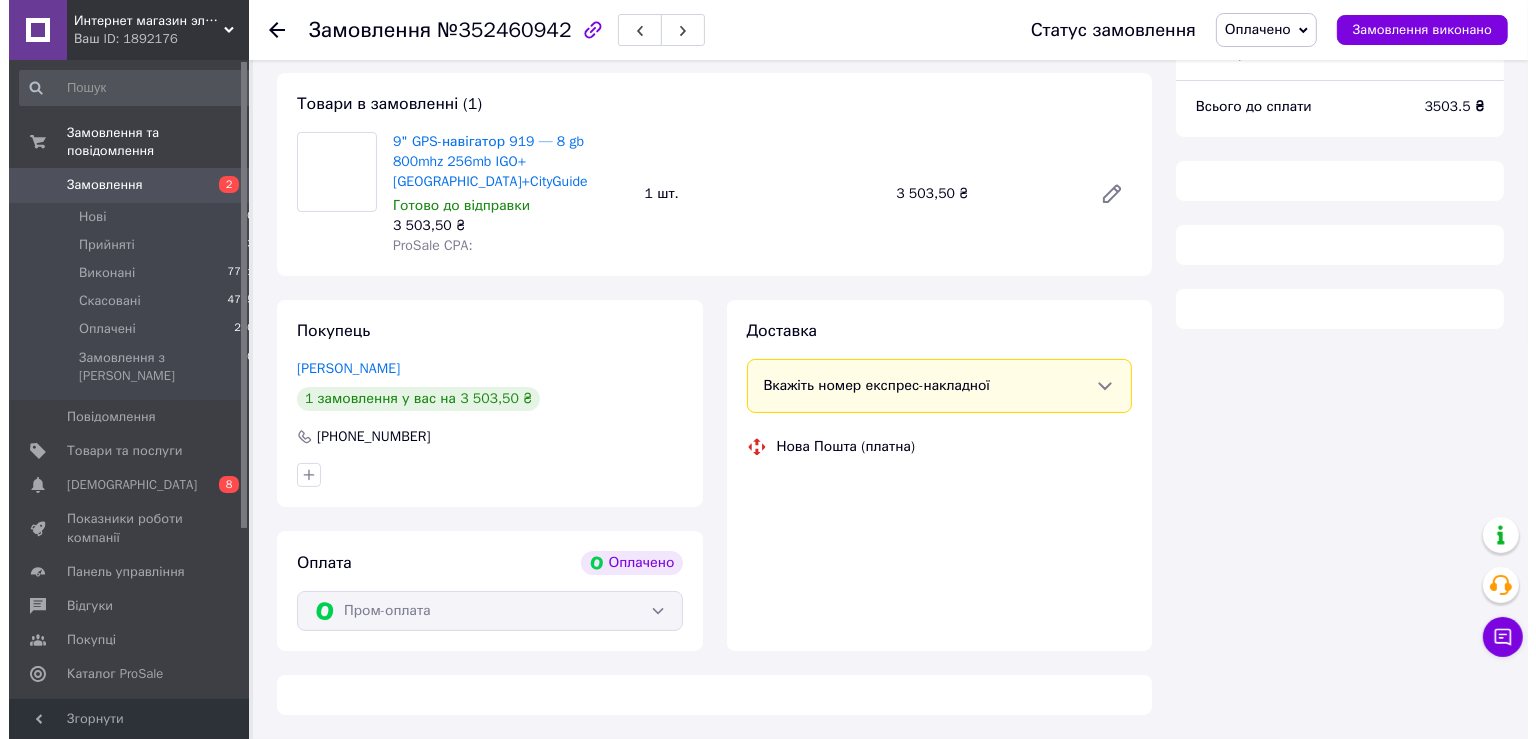scroll, scrollTop: 164, scrollLeft: 0, axis: vertical 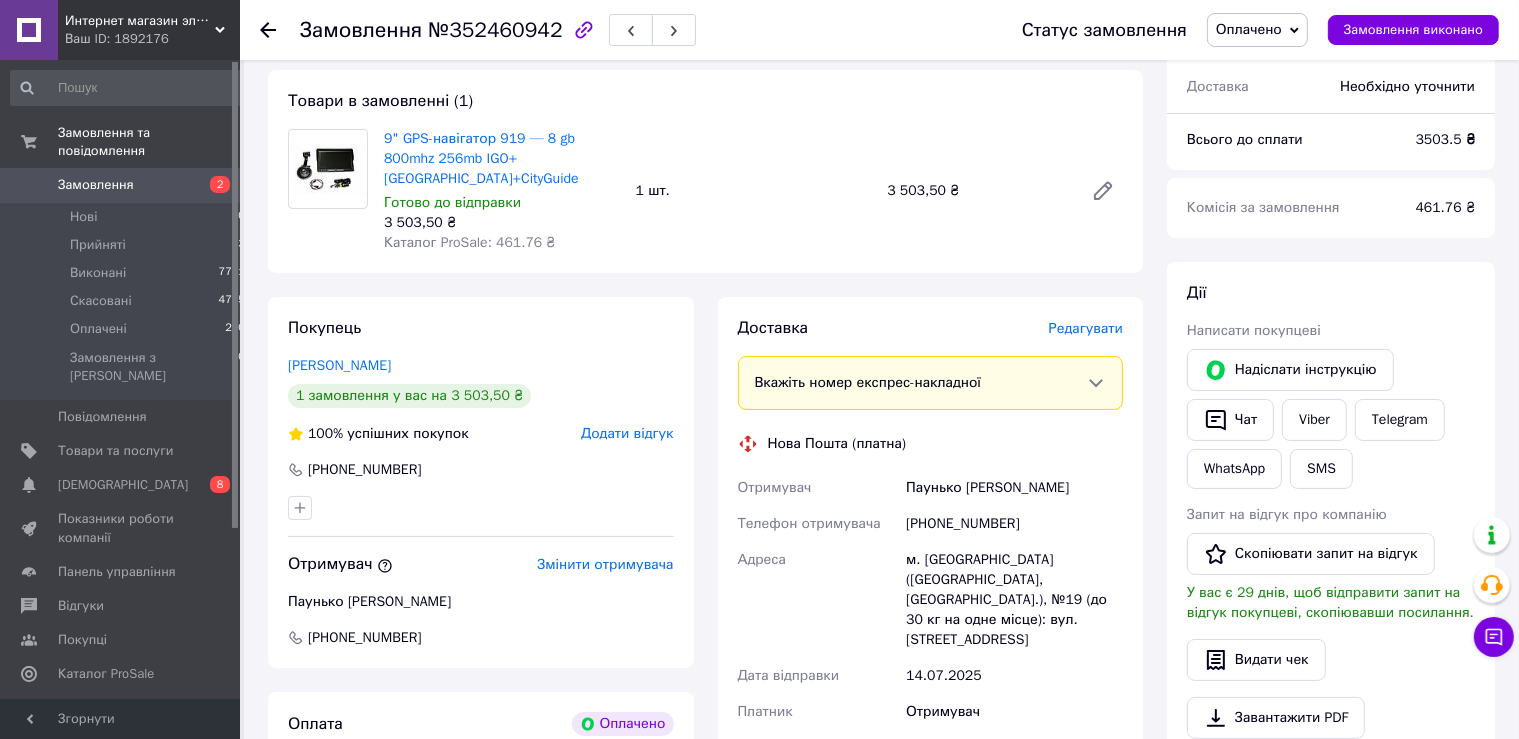 click on "Редагувати" at bounding box center (1086, 328) 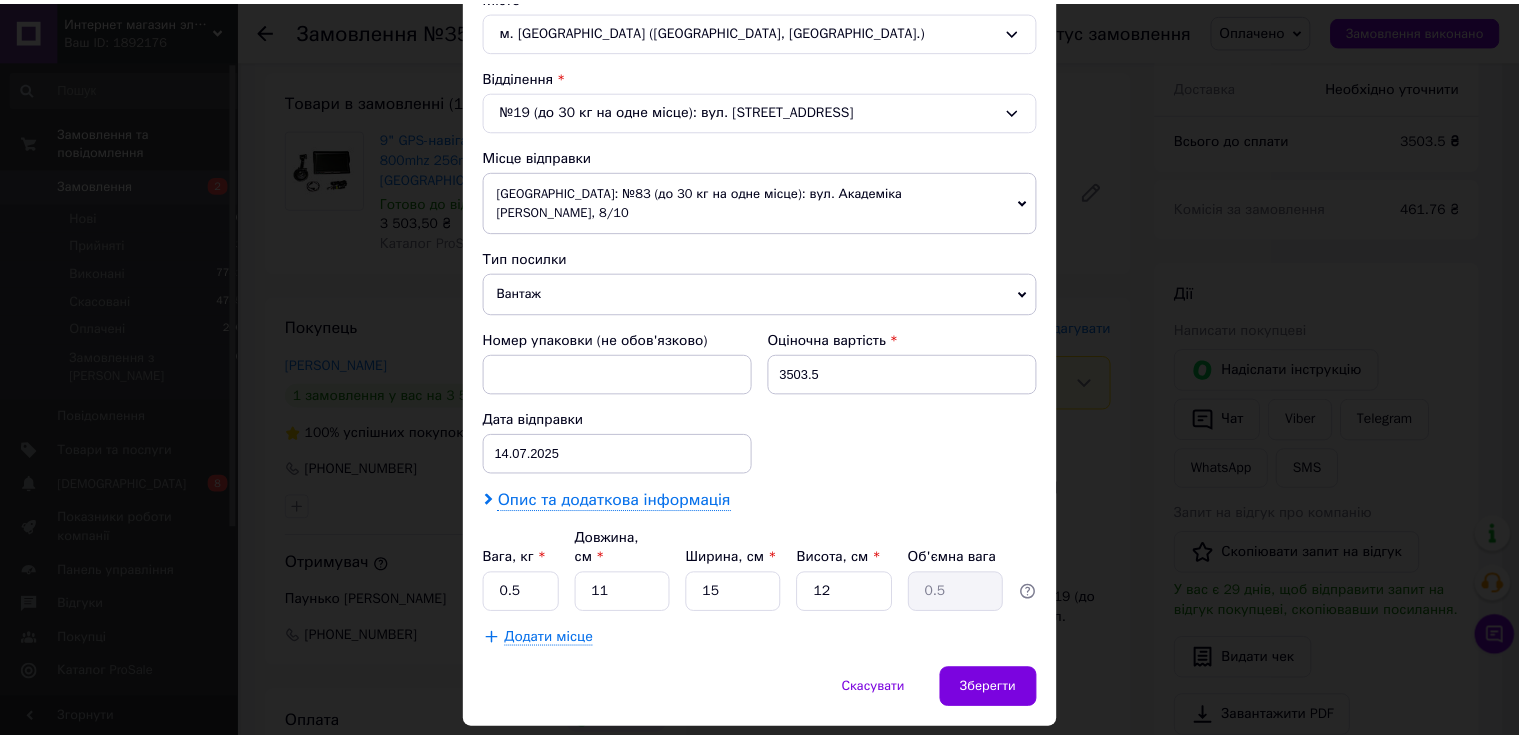scroll, scrollTop: 583, scrollLeft: 0, axis: vertical 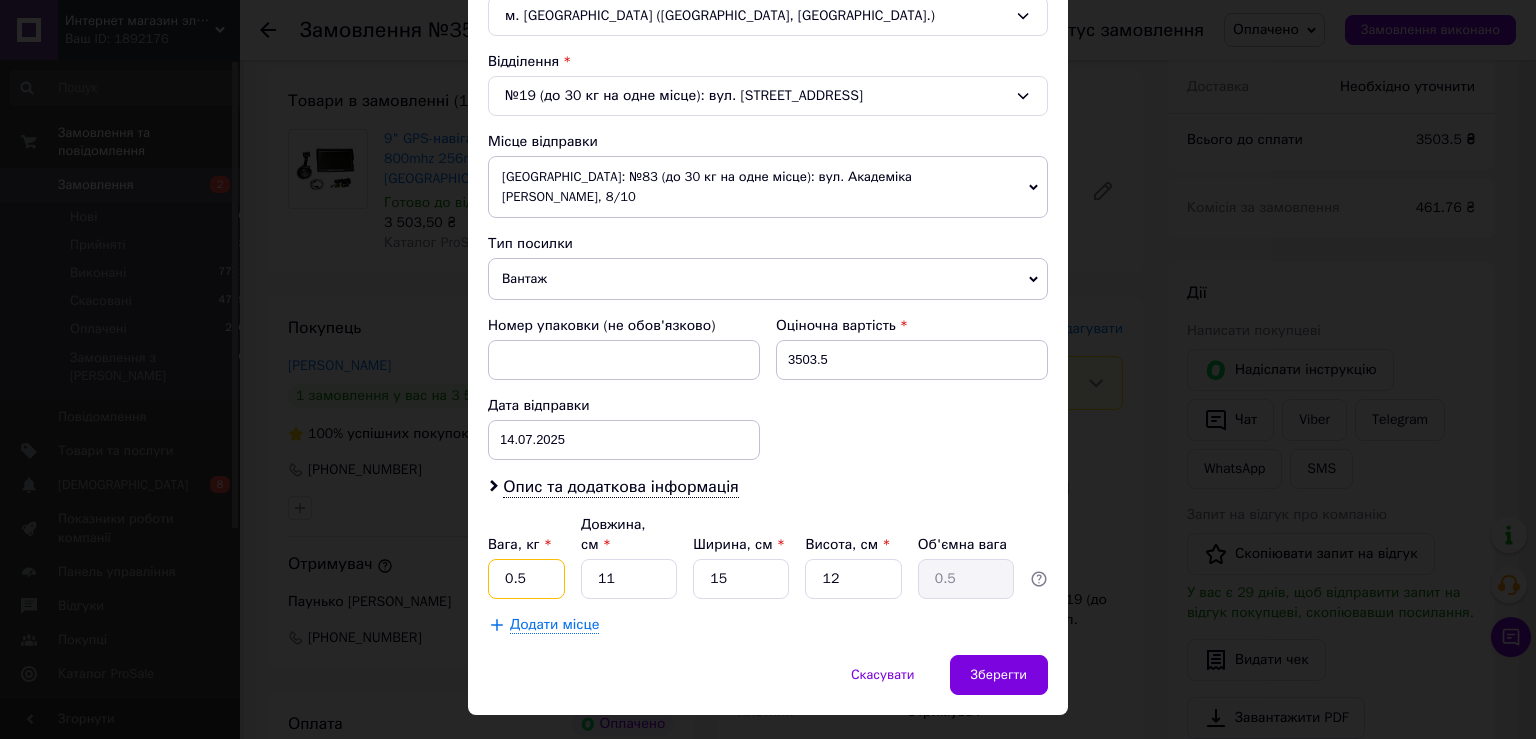 click on "0.5" at bounding box center [526, 579] 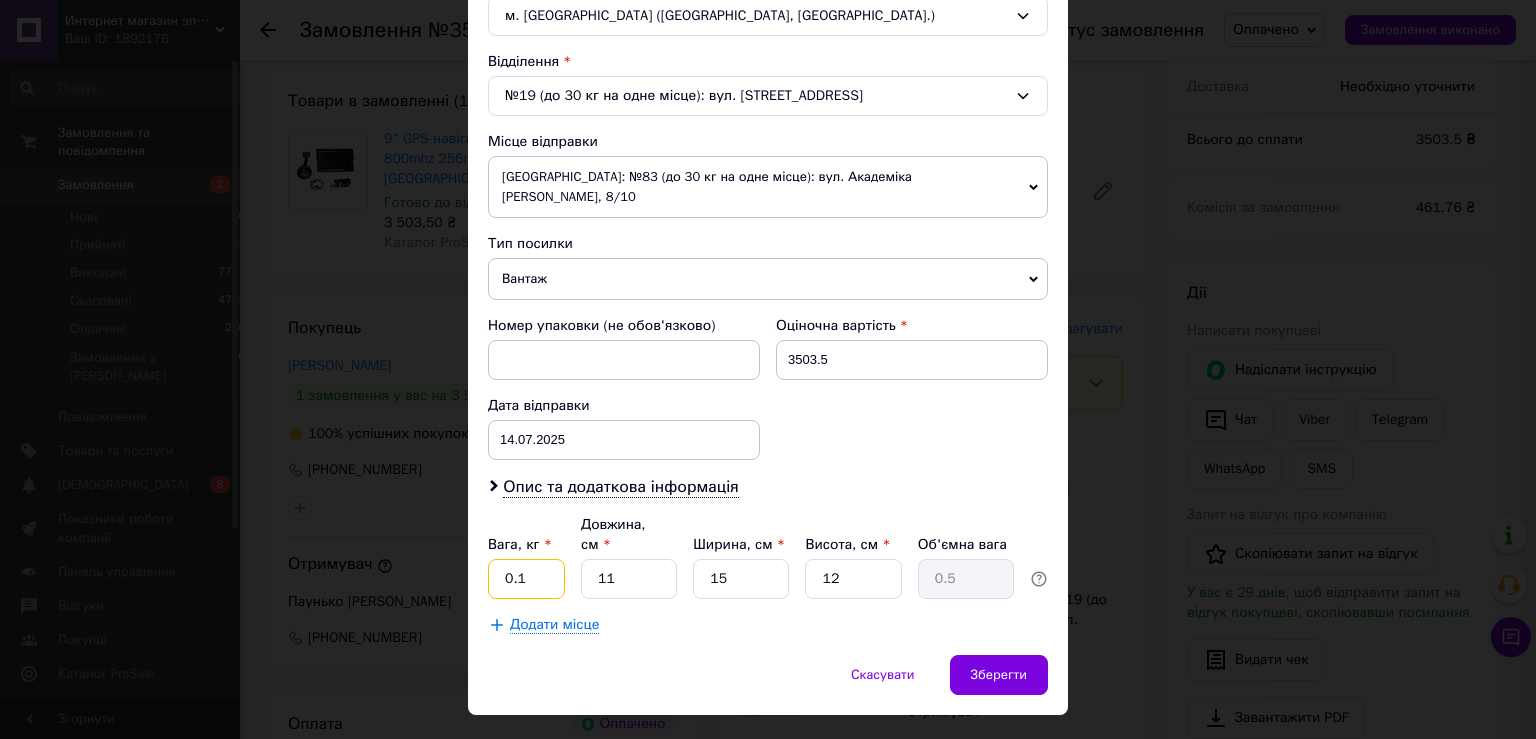 drag, startPoint x: 528, startPoint y: 531, endPoint x: 411, endPoint y: 528, distance: 117.03845 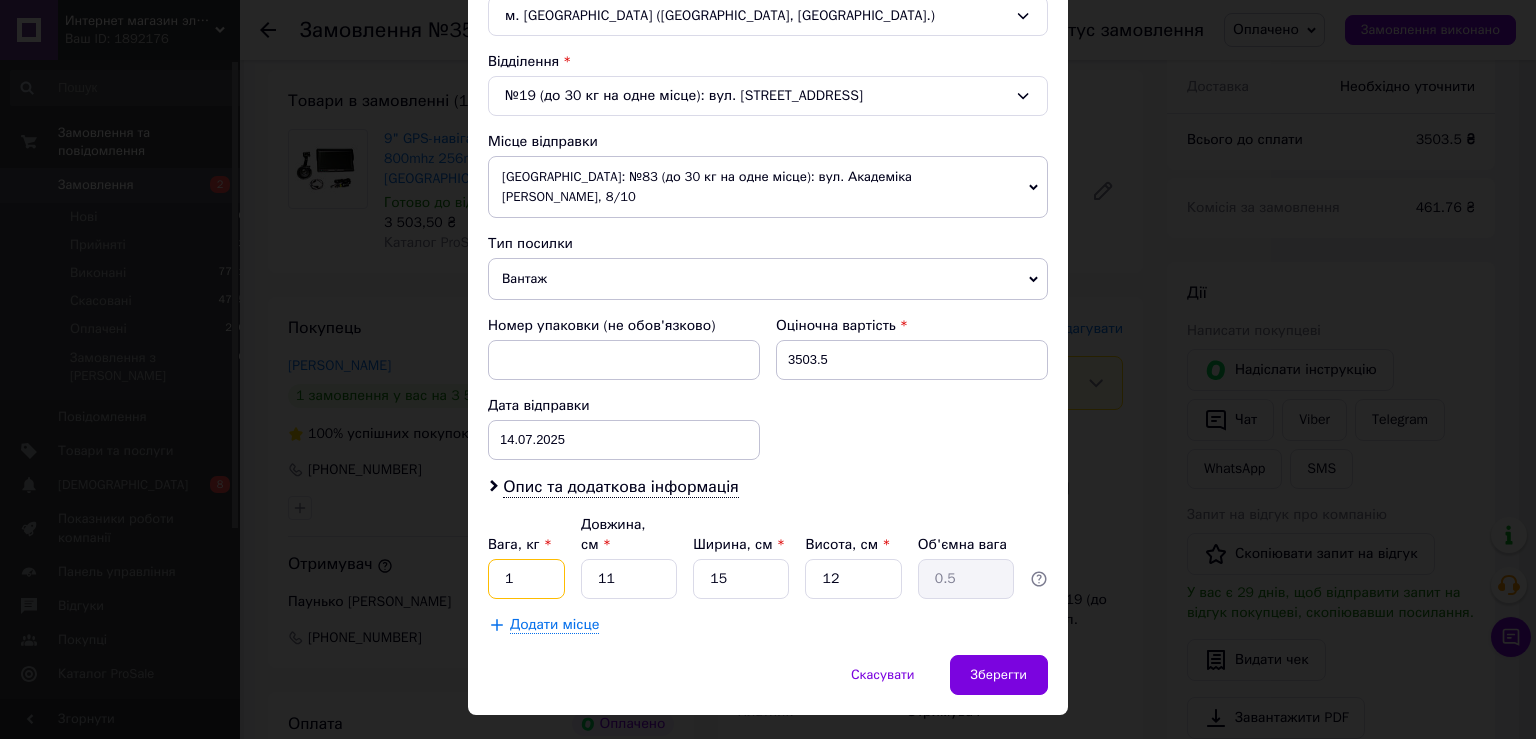 type on "1" 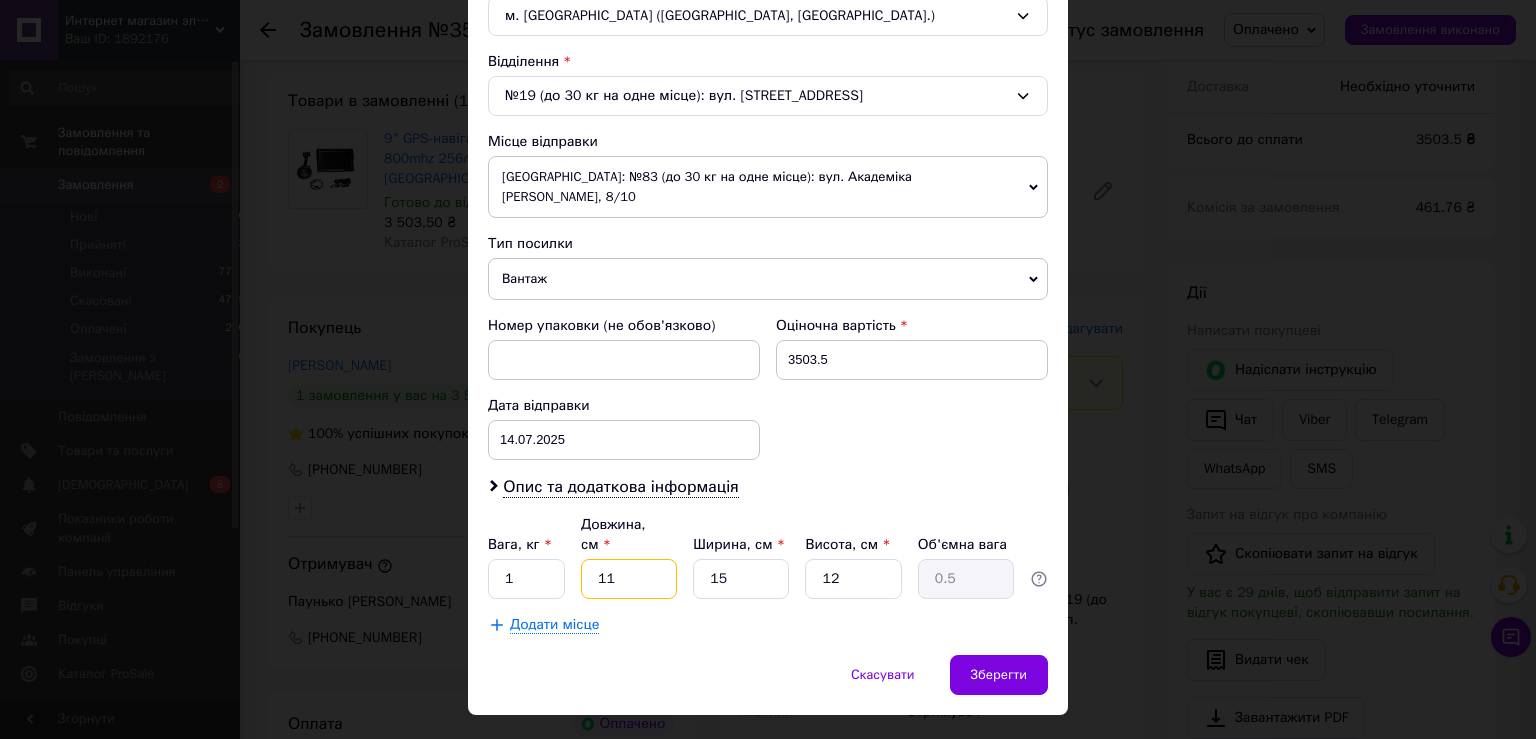 click on "11" at bounding box center (629, 579) 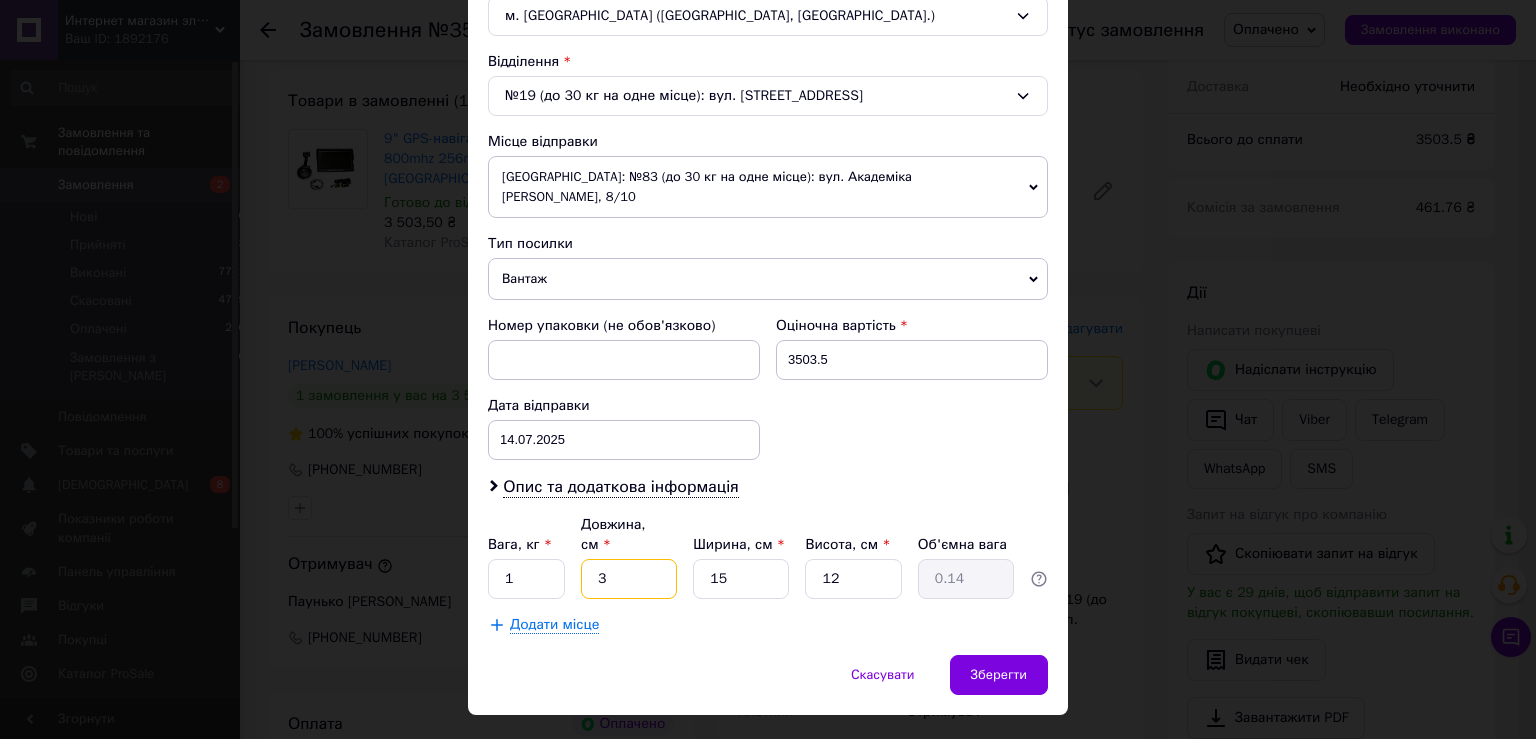 type on "31" 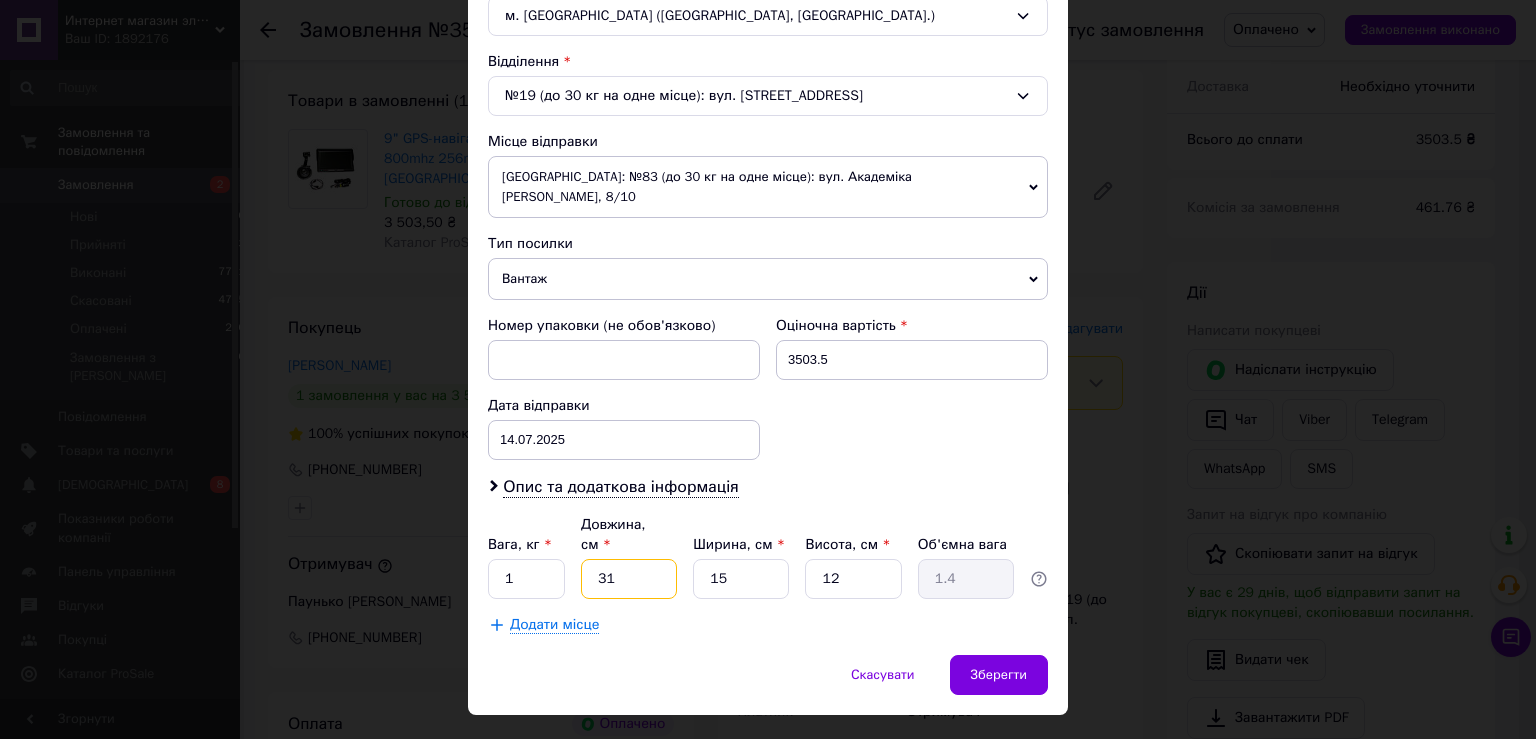 type on "31" 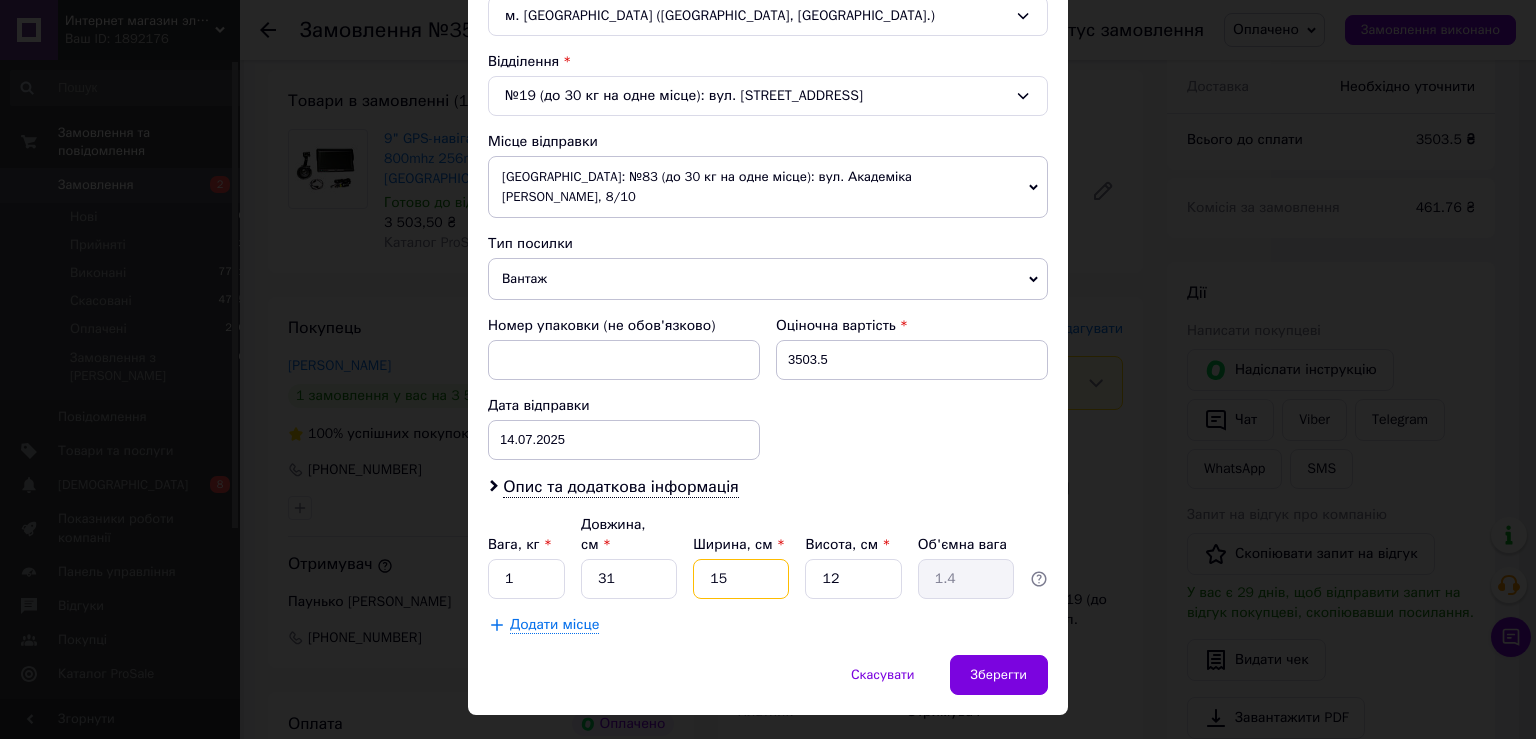 click on "15" at bounding box center (741, 579) 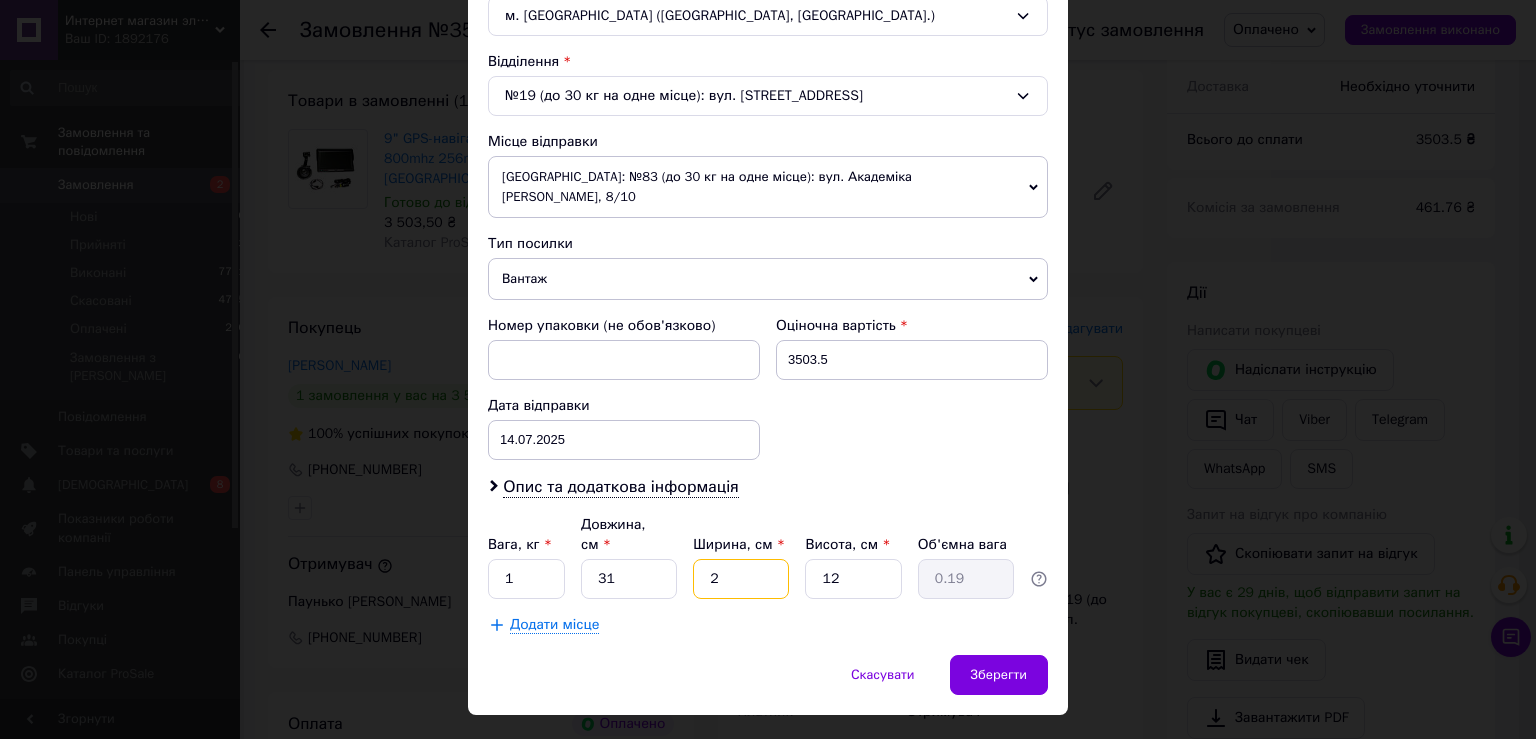 type on "21" 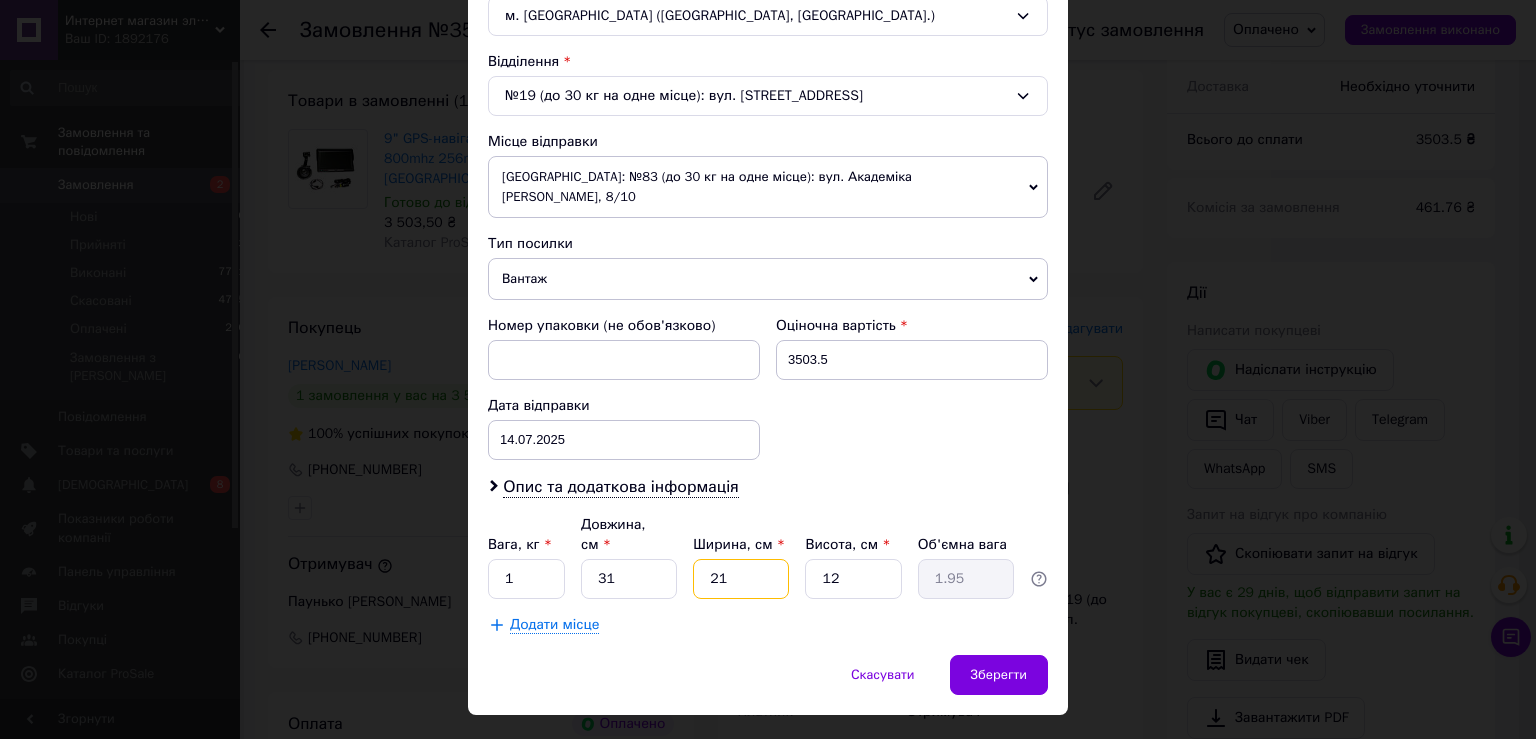 type on "21" 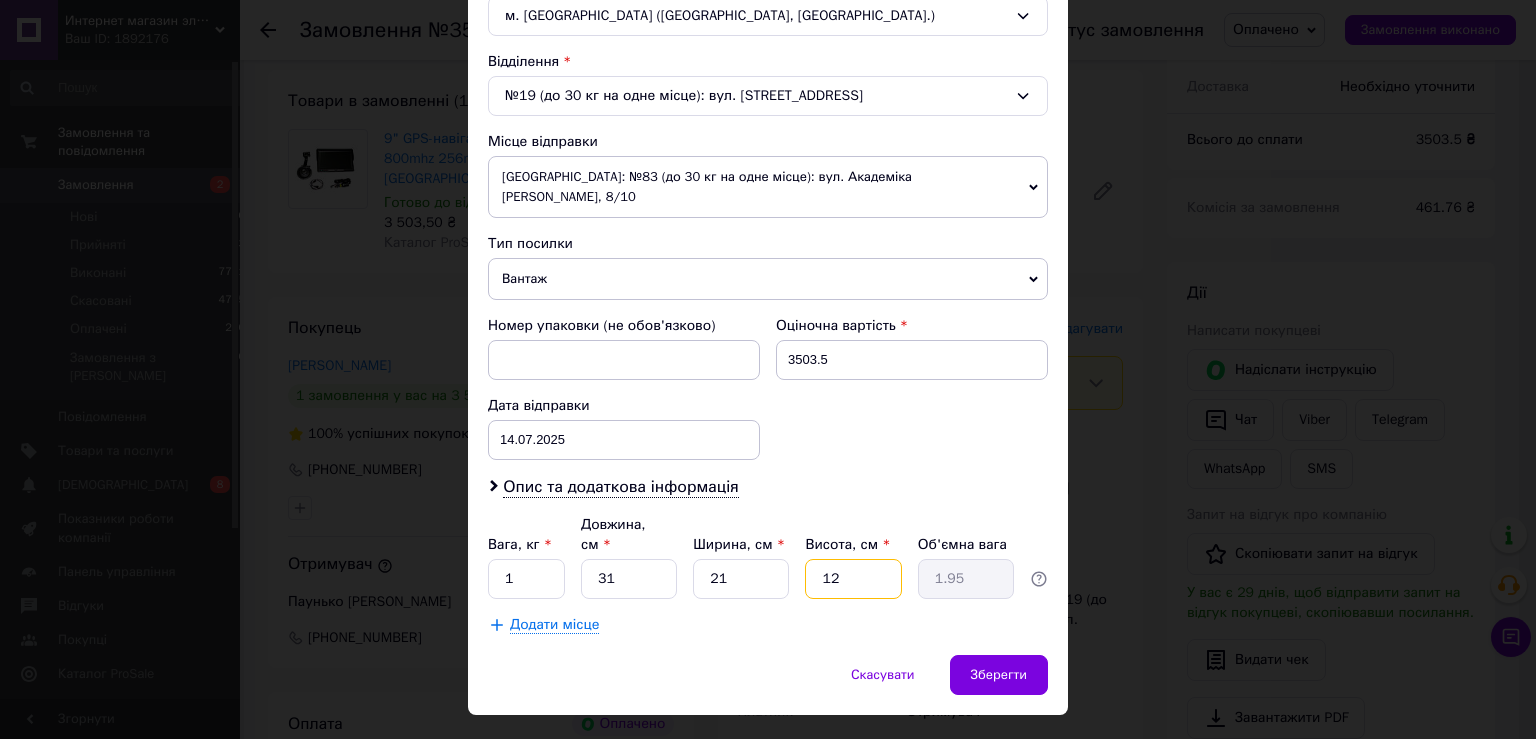 click on "12" at bounding box center [853, 579] 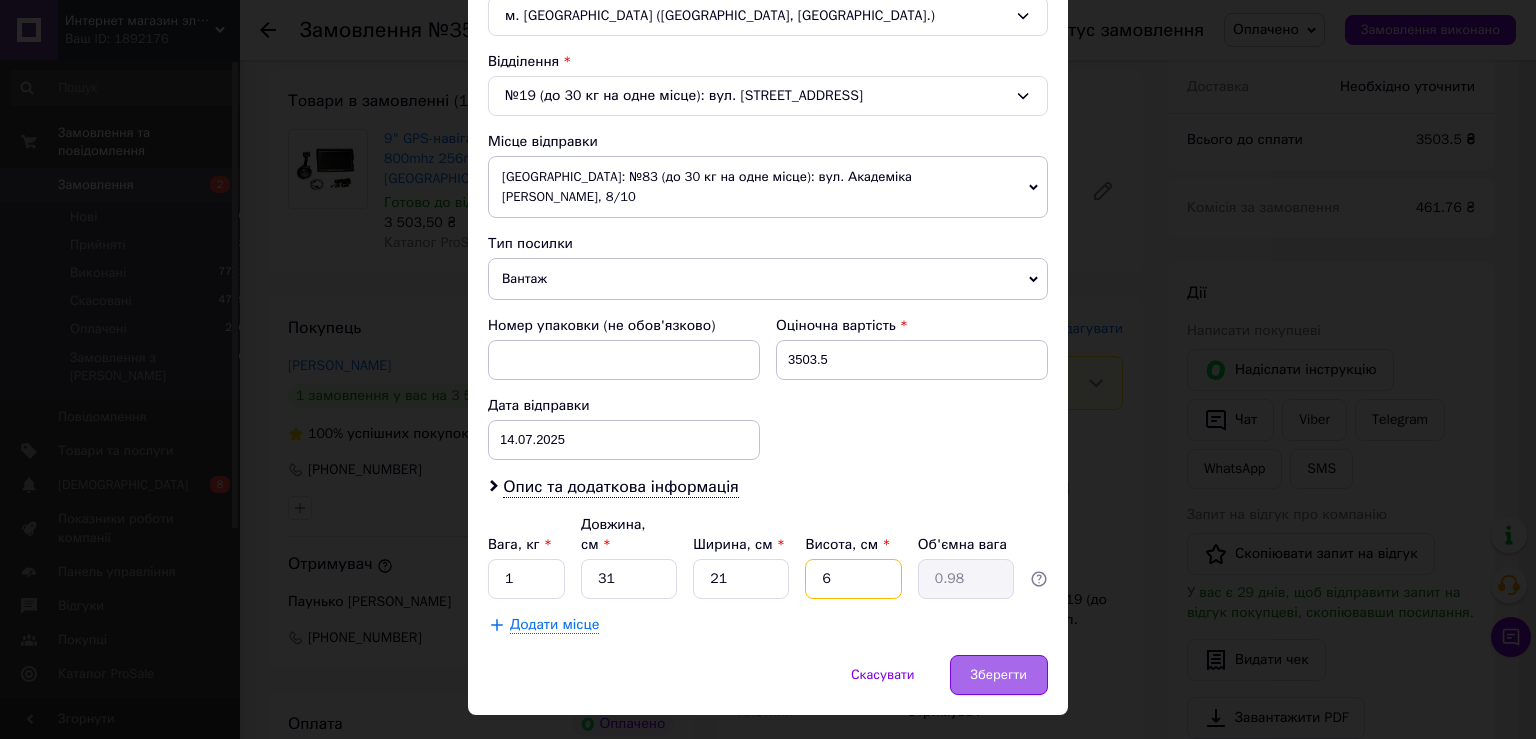 type on "6" 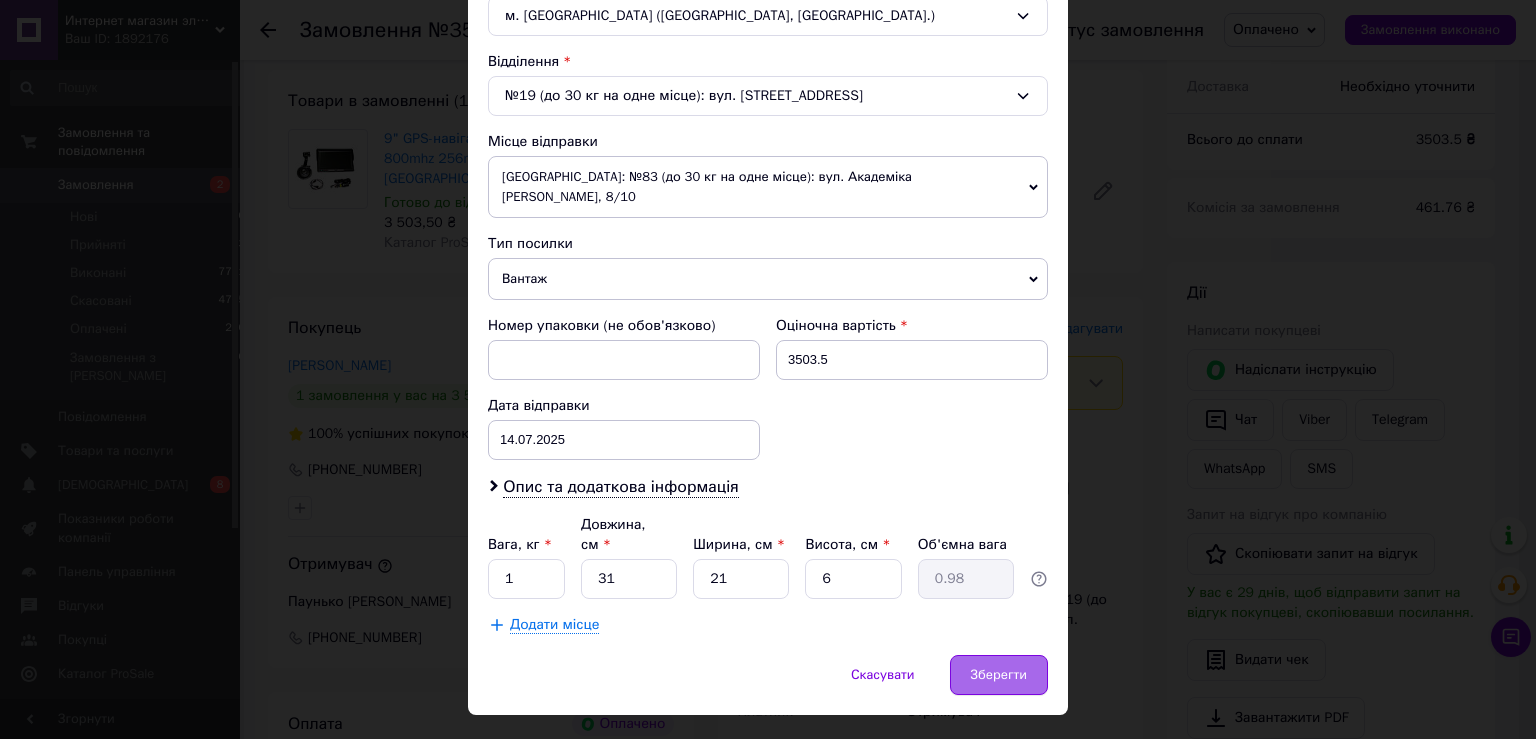 click on "Зберегти" at bounding box center (999, 675) 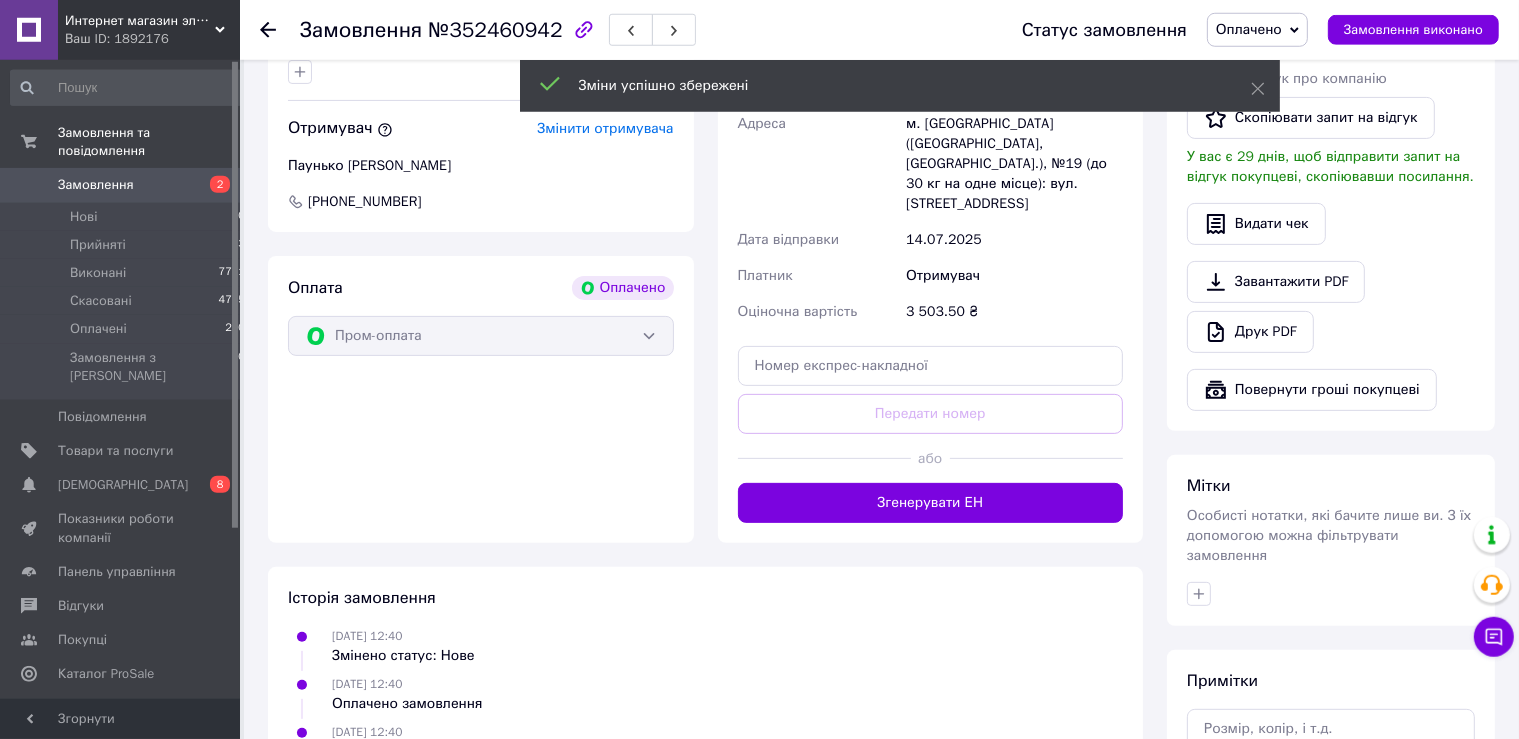 scroll, scrollTop: 692, scrollLeft: 0, axis: vertical 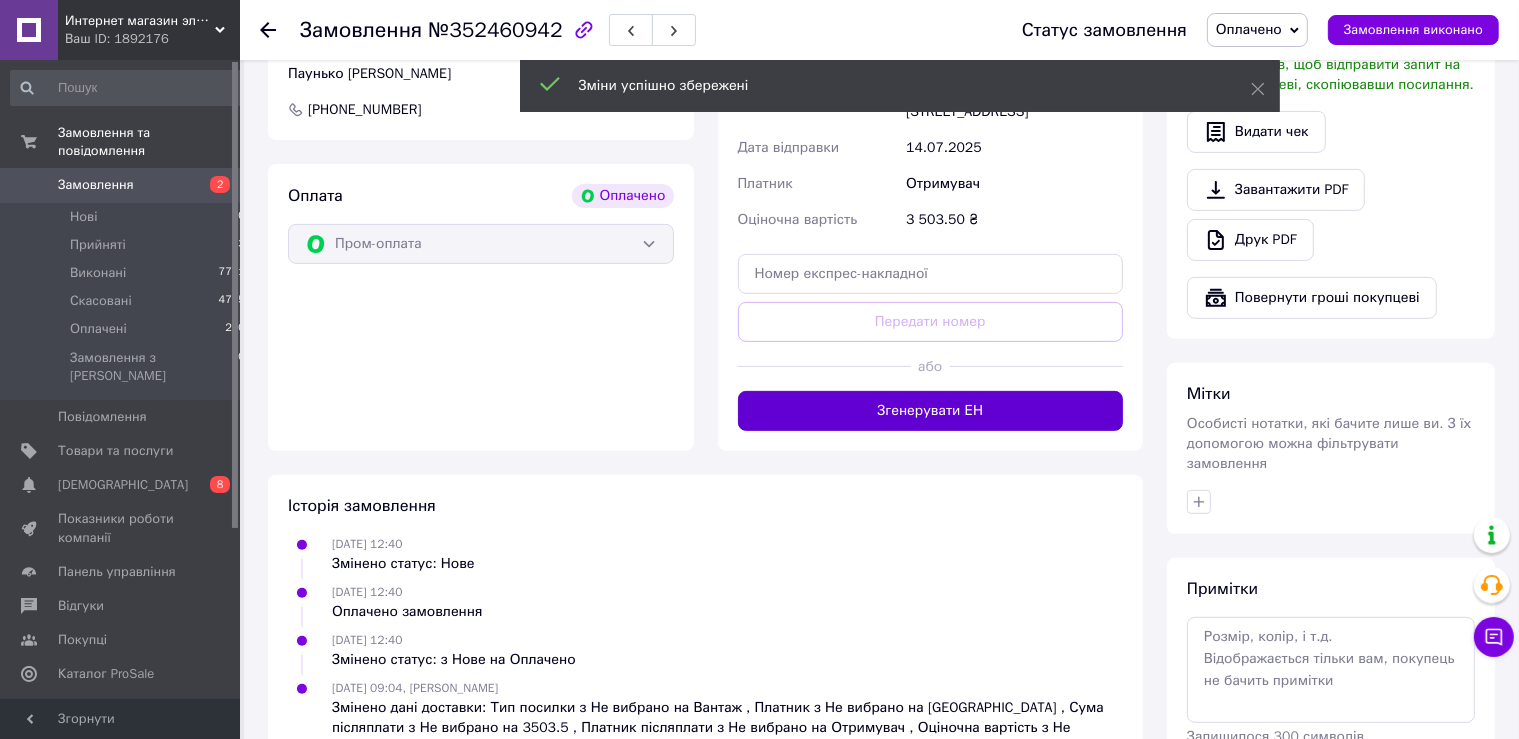 click on "Згенерувати ЕН" at bounding box center (931, 411) 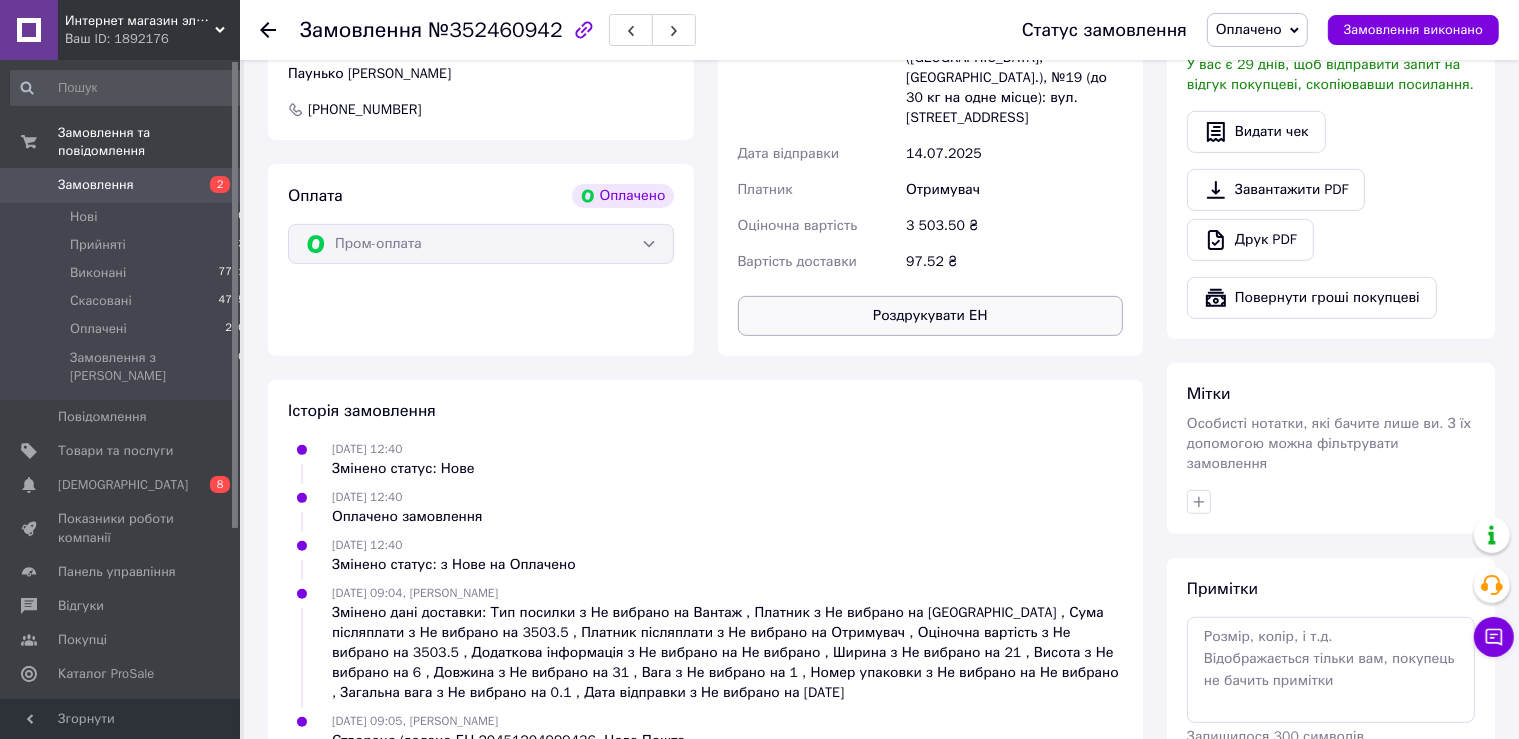 click on "Роздрукувати ЕН" at bounding box center [931, 316] 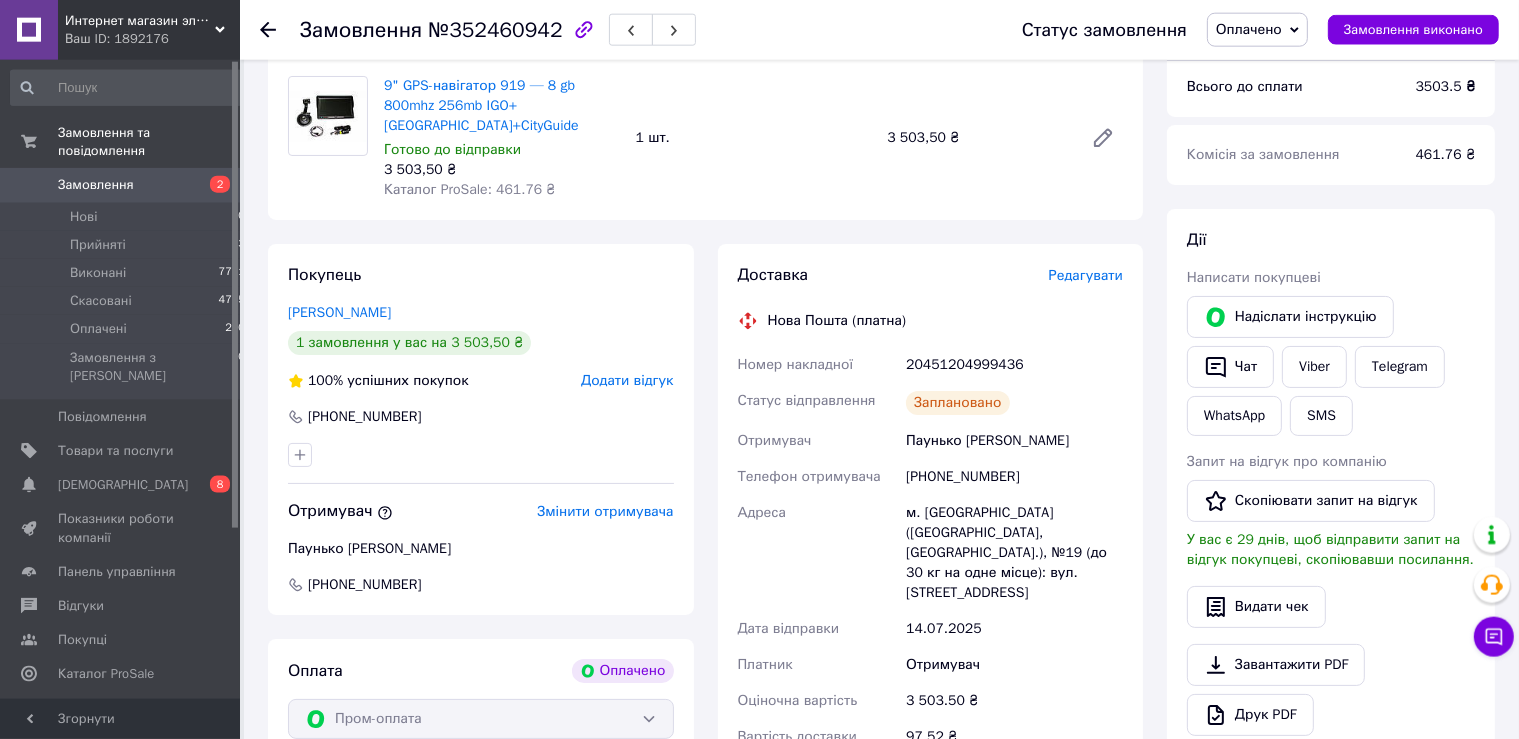 scroll, scrollTop: 164, scrollLeft: 0, axis: vertical 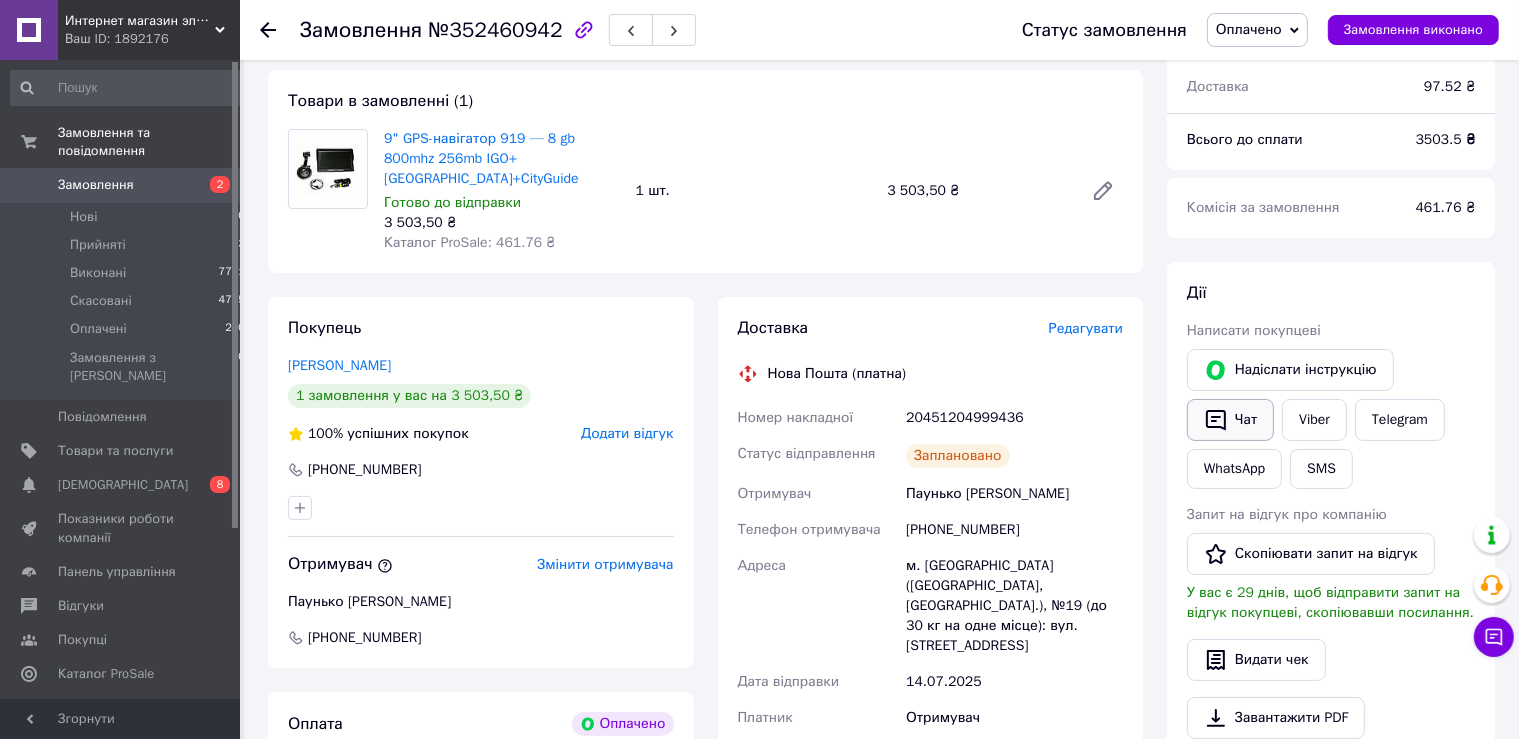 click on "Чат" at bounding box center [1230, 420] 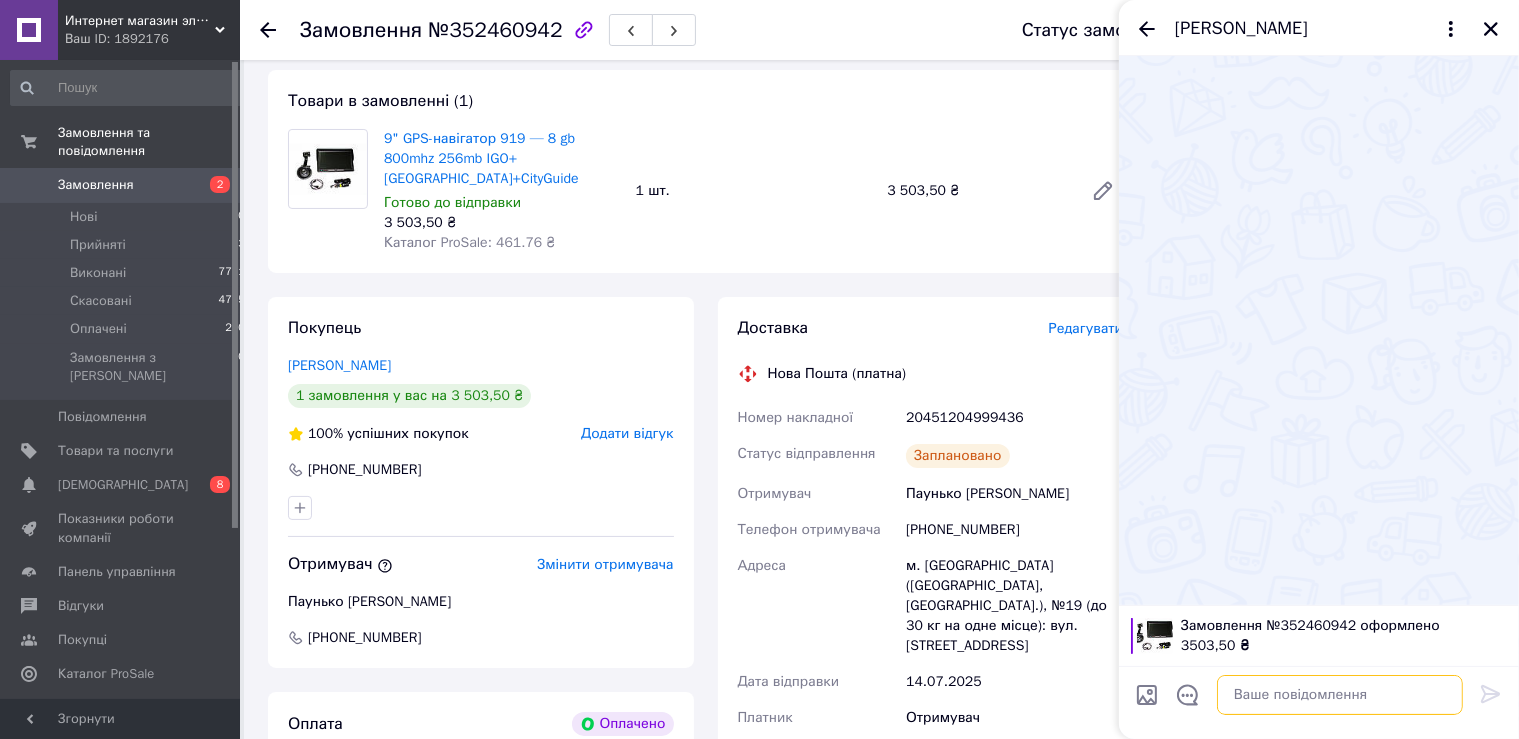 click at bounding box center (1340, 695) 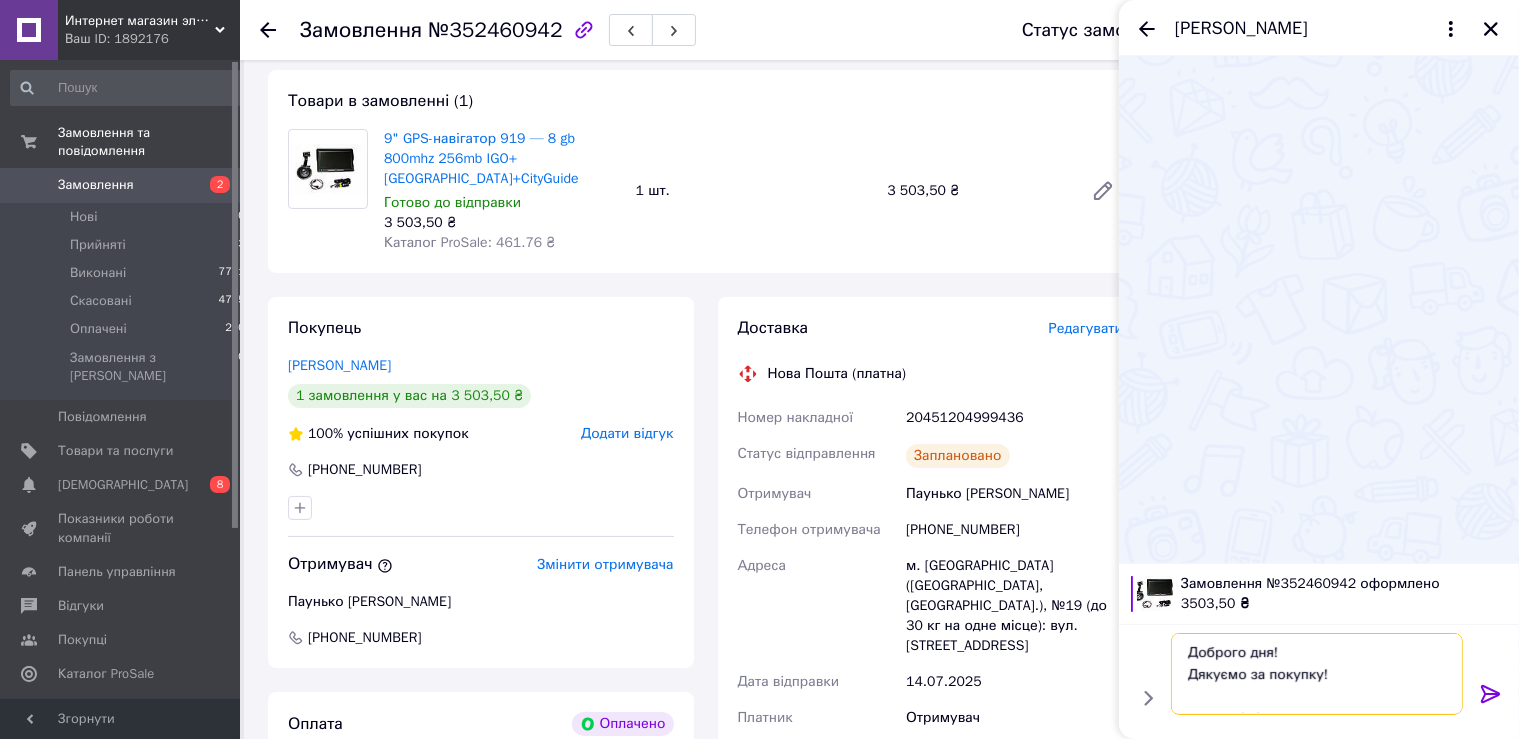scroll, scrollTop: 36, scrollLeft: 0, axis: vertical 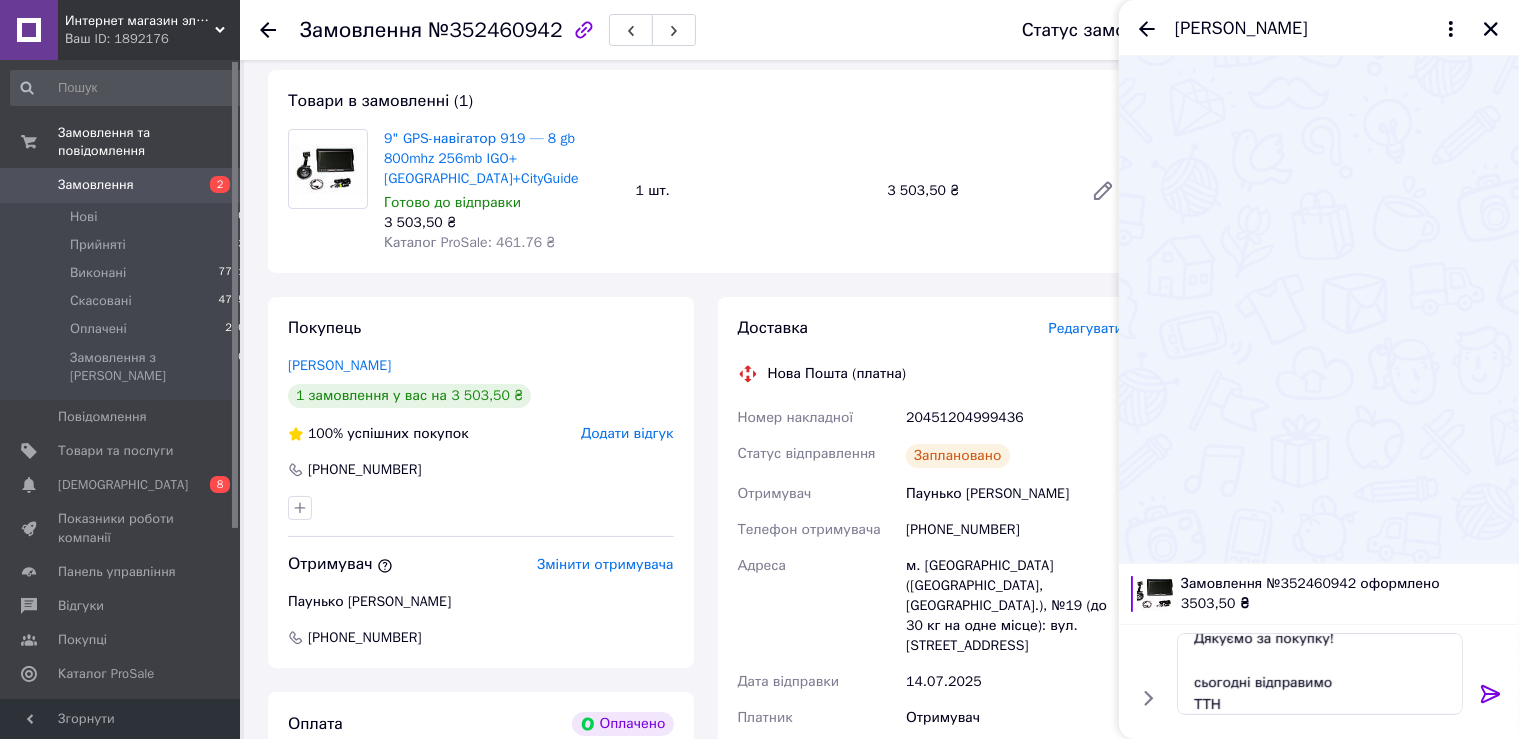 click on "20451204999436" at bounding box center [1014, 418] 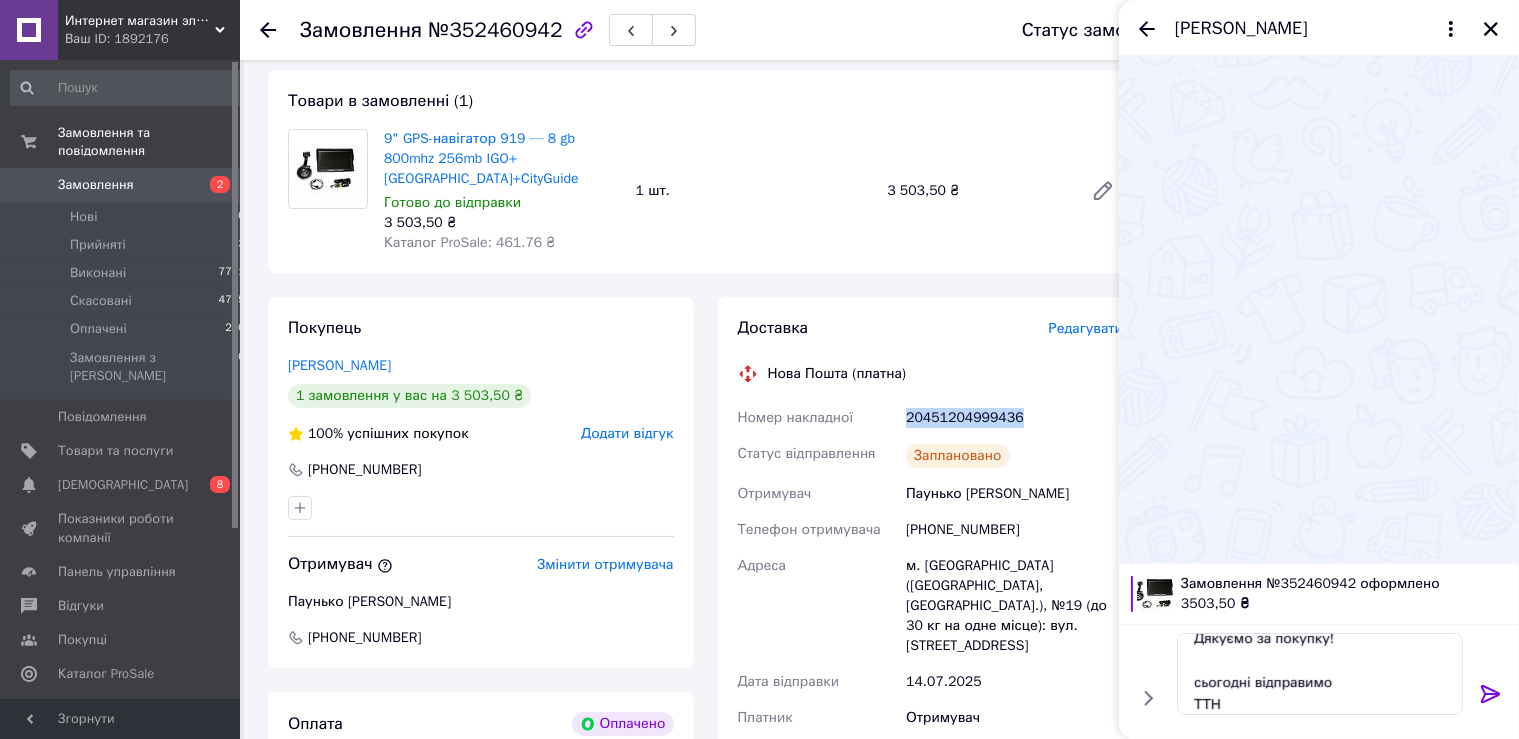 click on "20451204999436" at bounding box center (1014, 418) 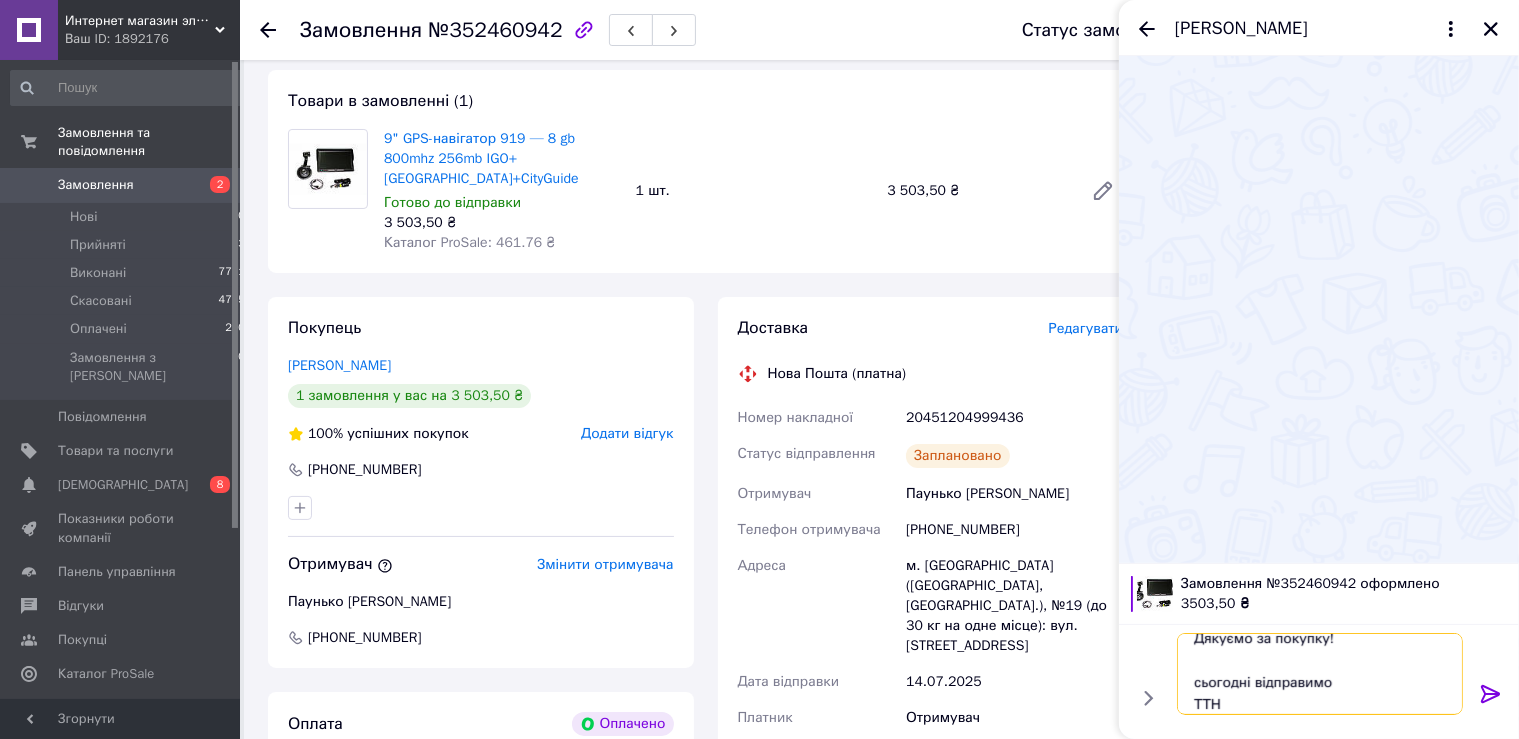 click on "Доброго дня!
Дякуємо за покупку!
сьогодні відправимо
ТТН" at bounding box center (1320, 674) 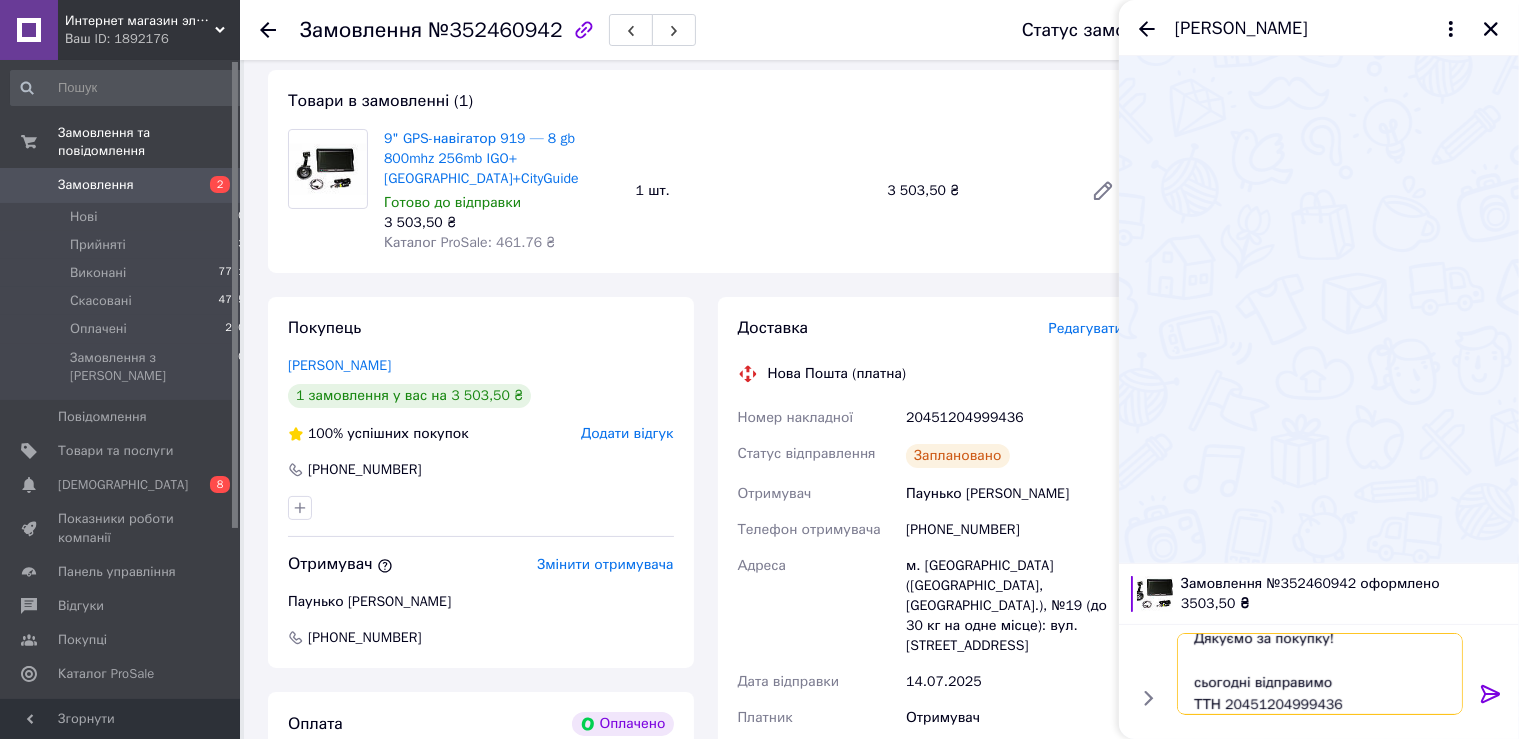 type on "Доброго дня!
Дякуємо за покупку!
сьогодні відправимо
ТТН 20451204999436" 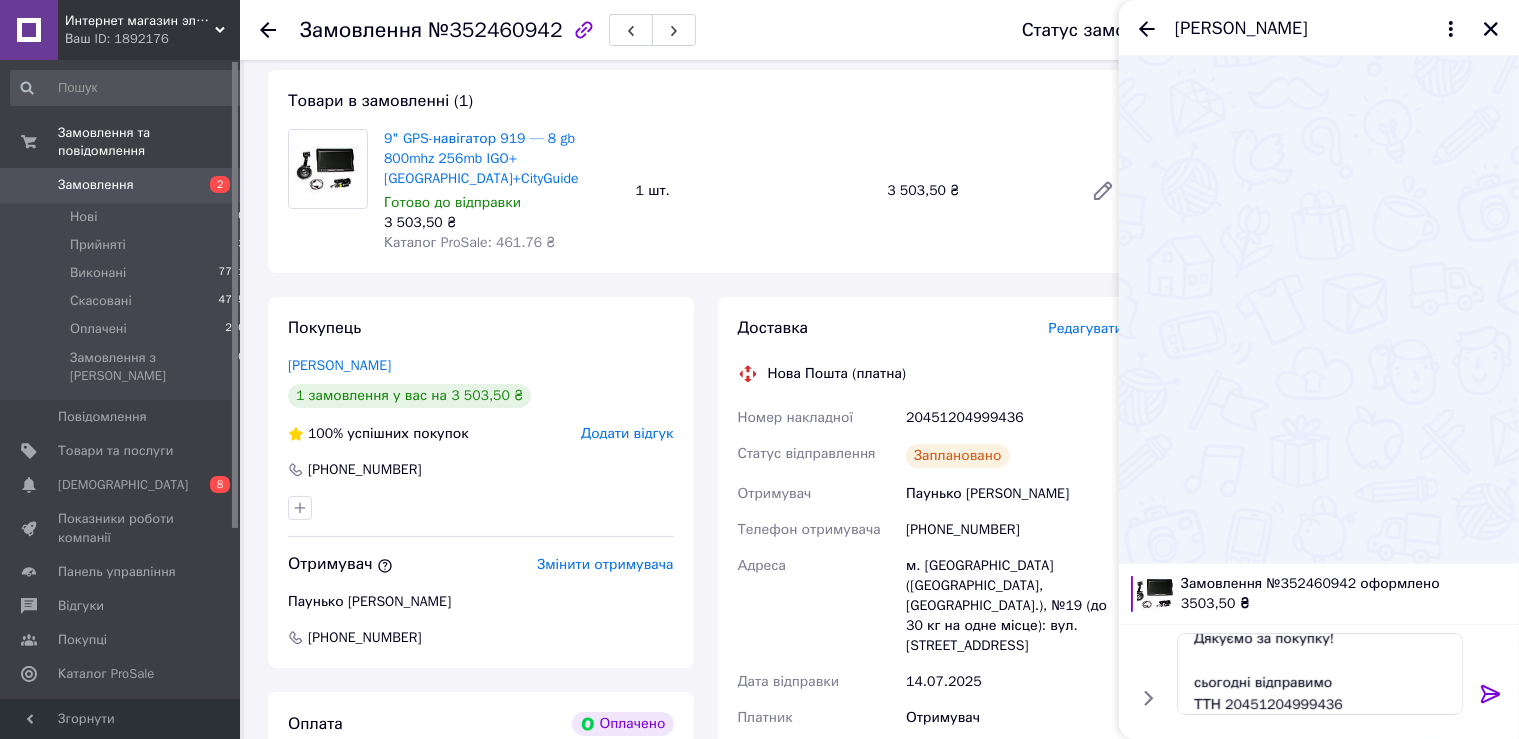 click 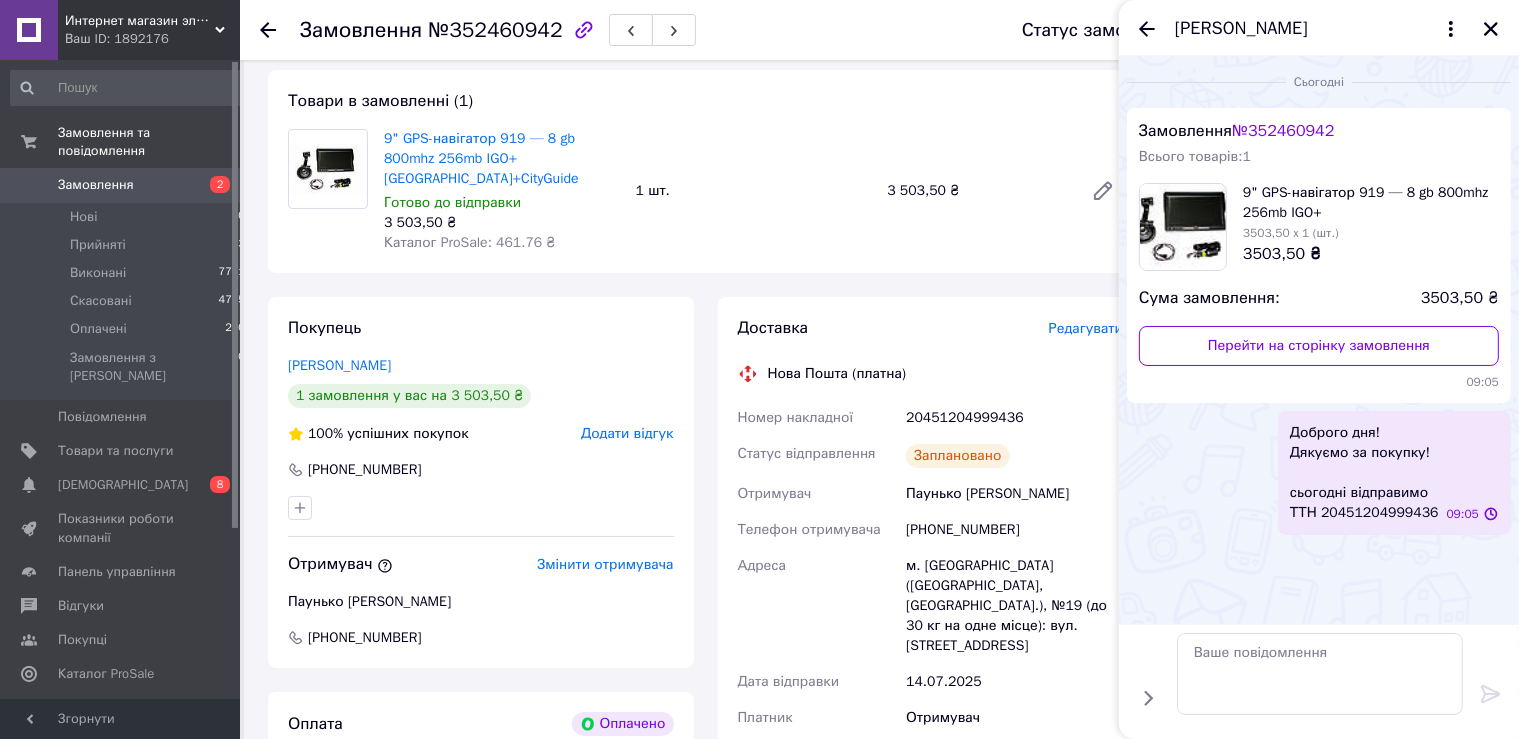 scroll, scrollTop: 0, scrollLeft: 0, axis: both 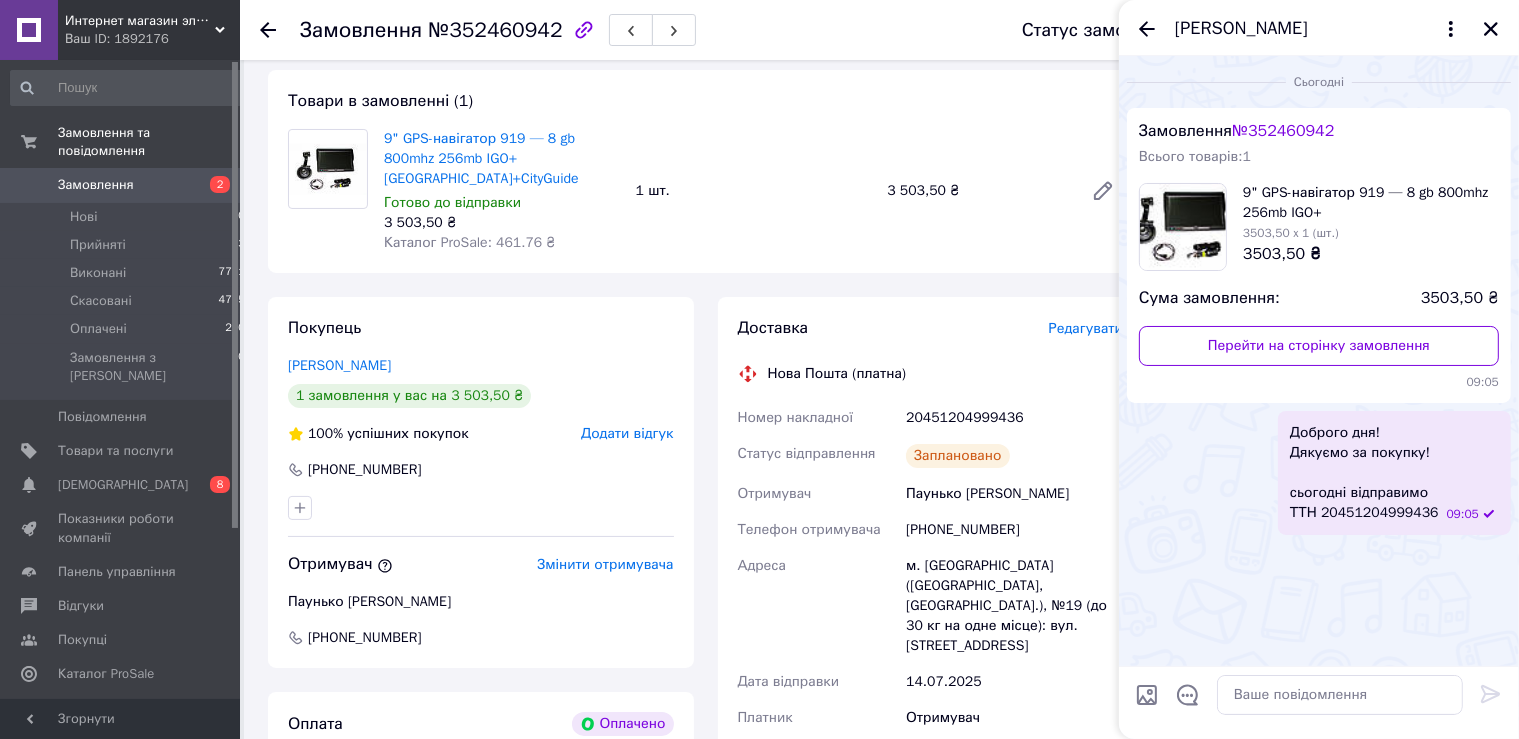 click on "Замовлення" at bounding box center (121, 185) 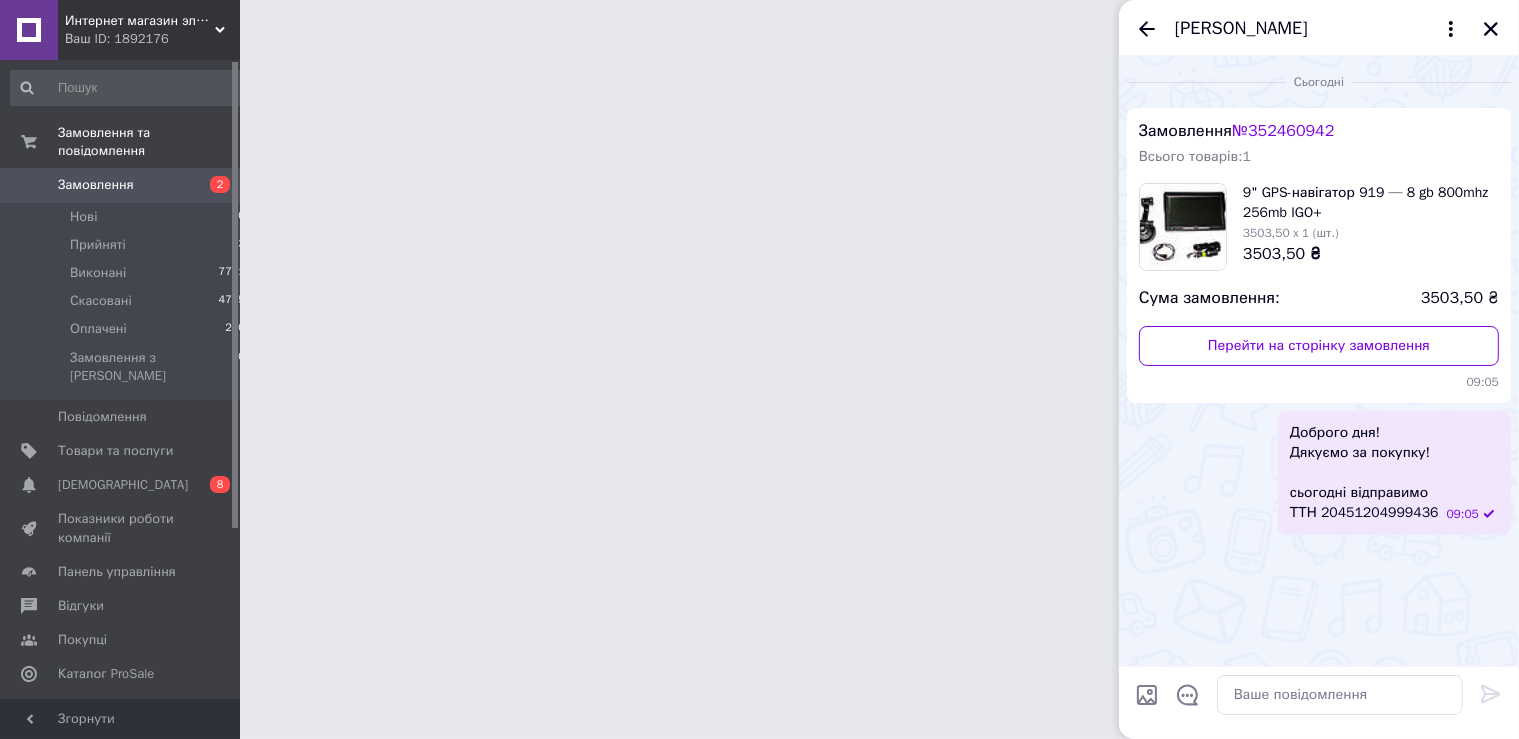 scroll, scrollTop: 0, scrollLeft: 0, axis: both 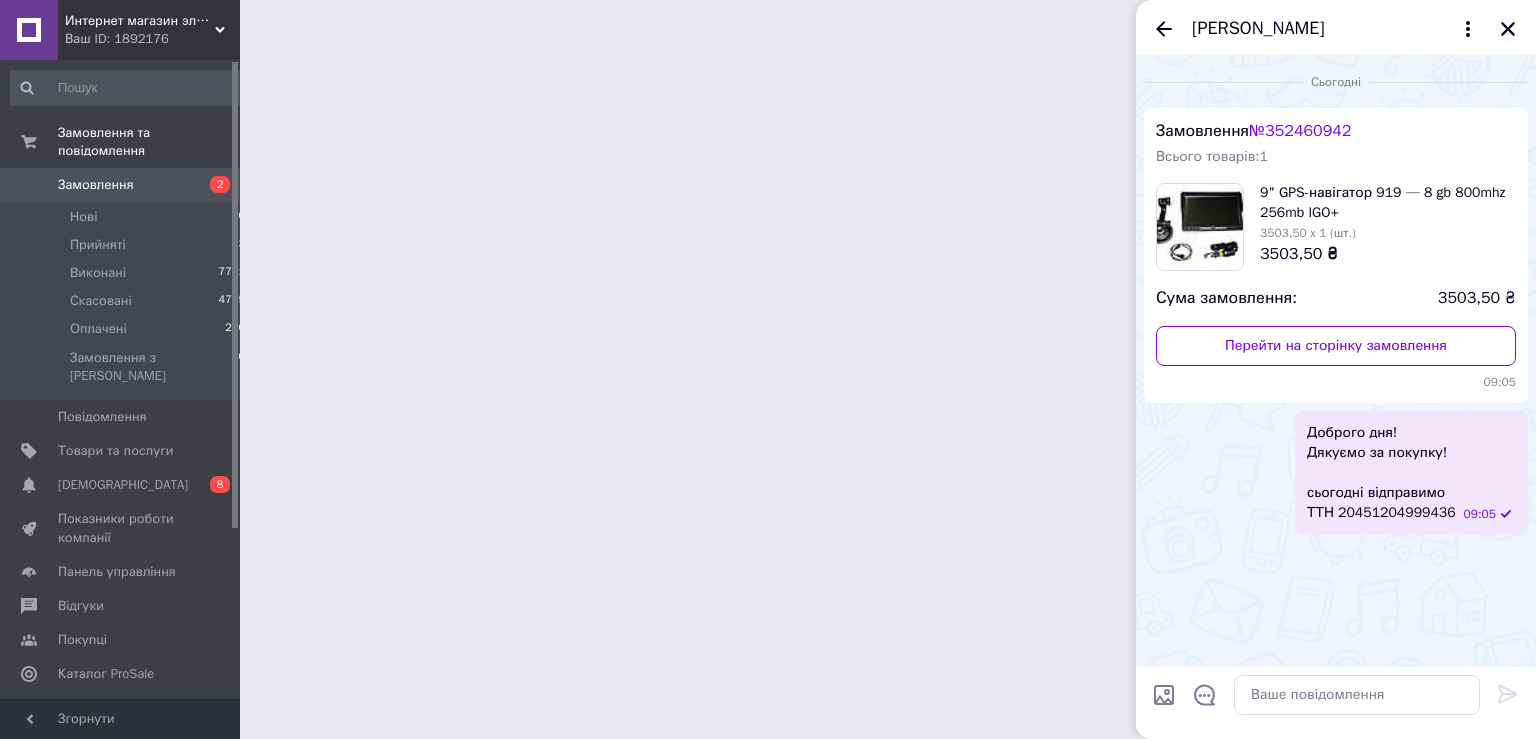 click at bounding box center (1508, 29) 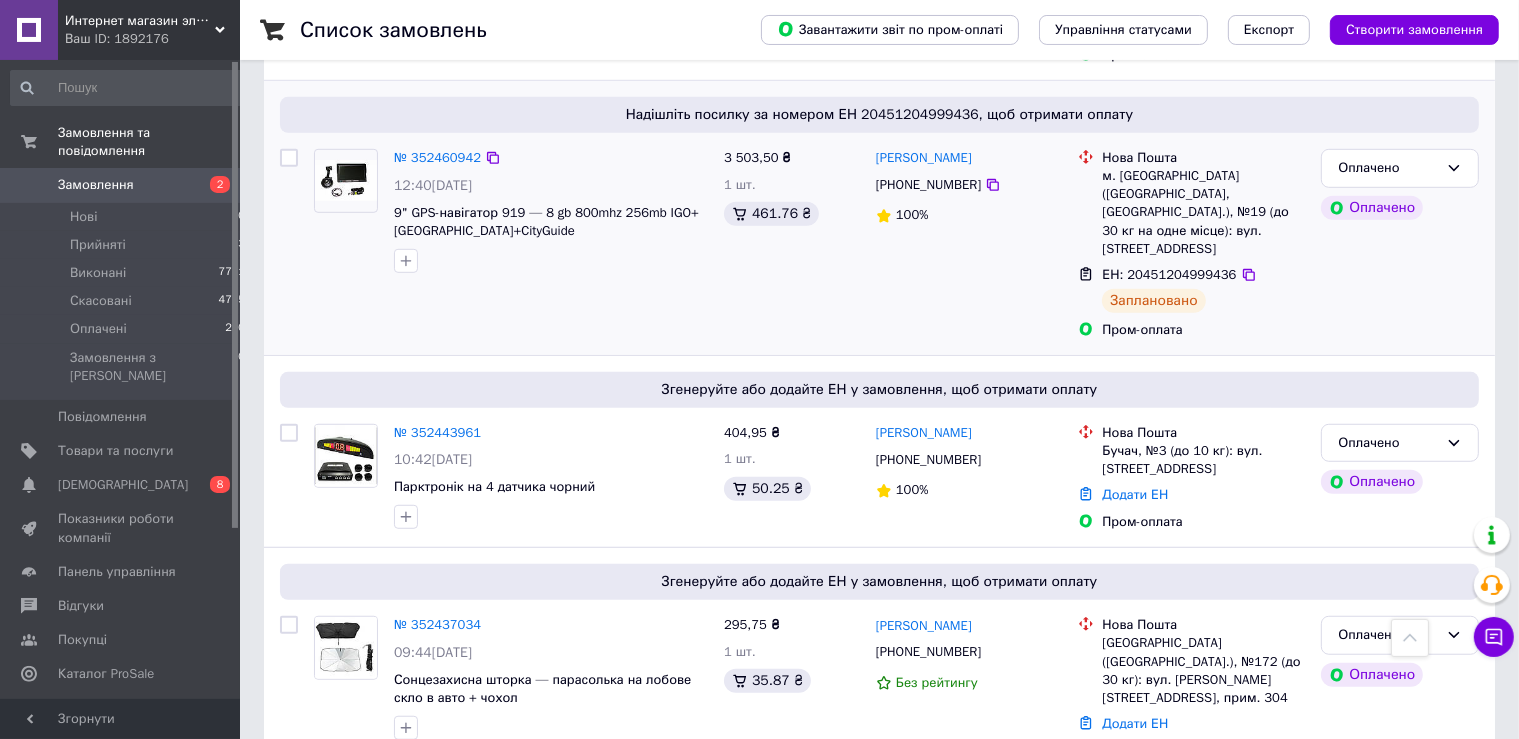 scroll, scrollTop: 1372, scrollLeft: 0, axis: vertical 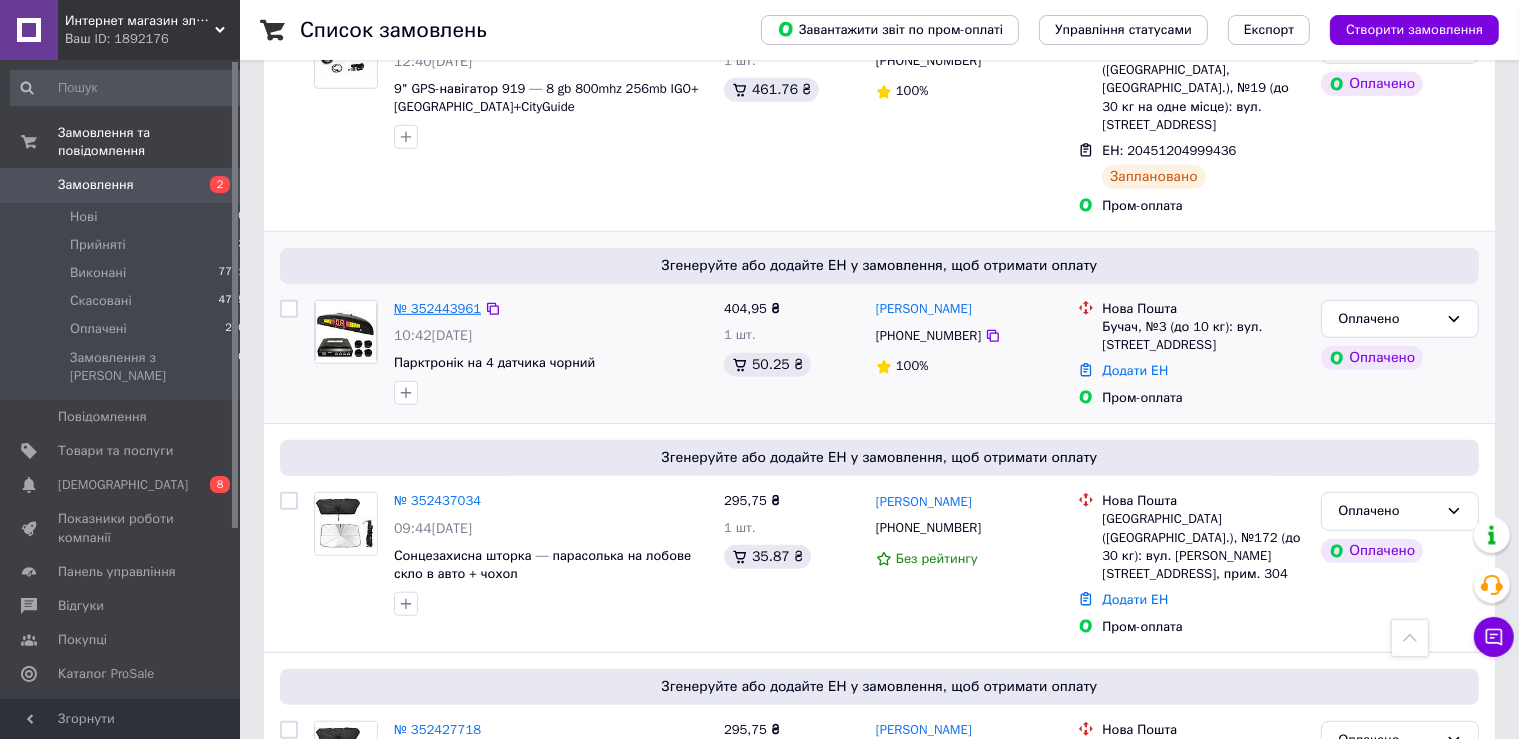 click on "№ 352443961" at bounding box center [437, 308] 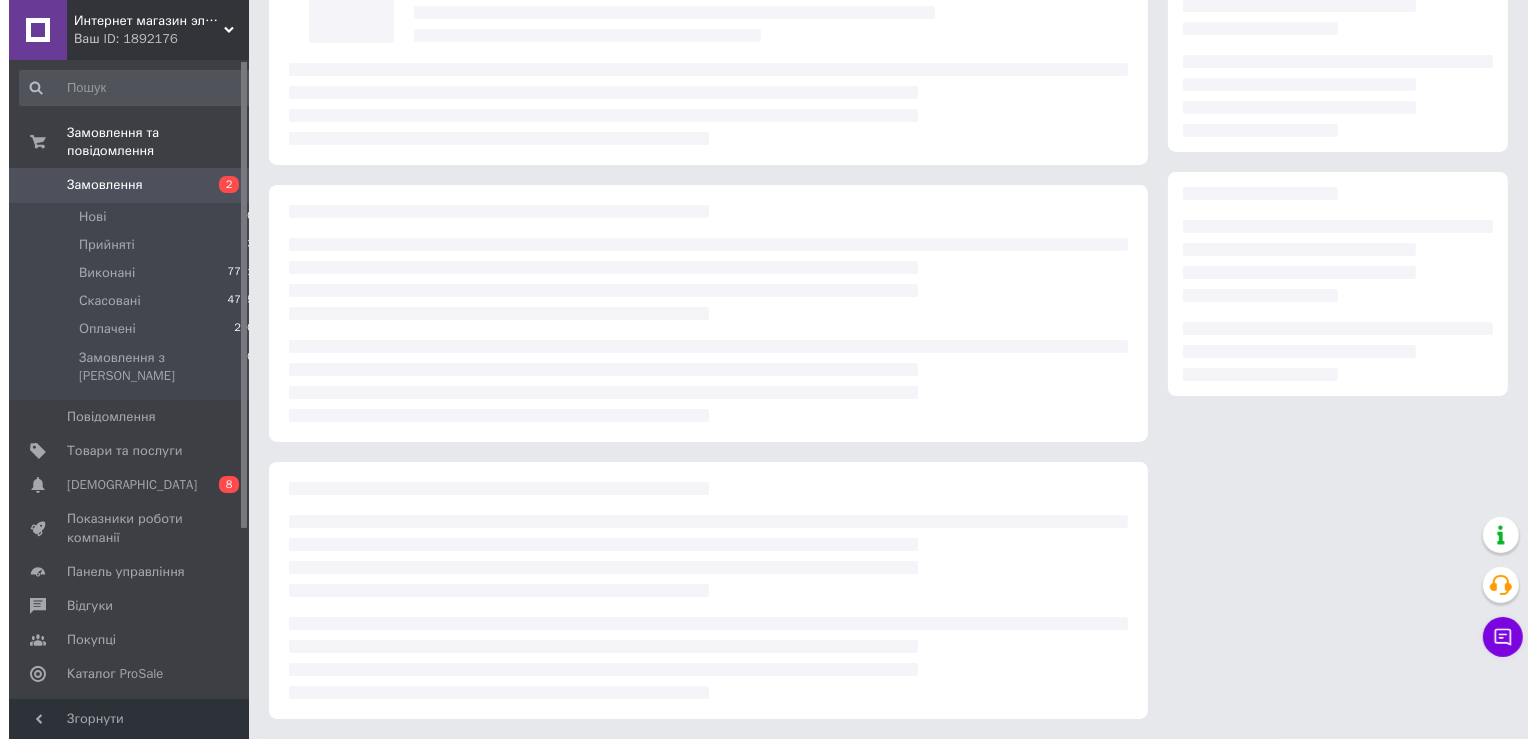 scroll, scrollTop: 124, scrollLeft: 0, axis: vertical 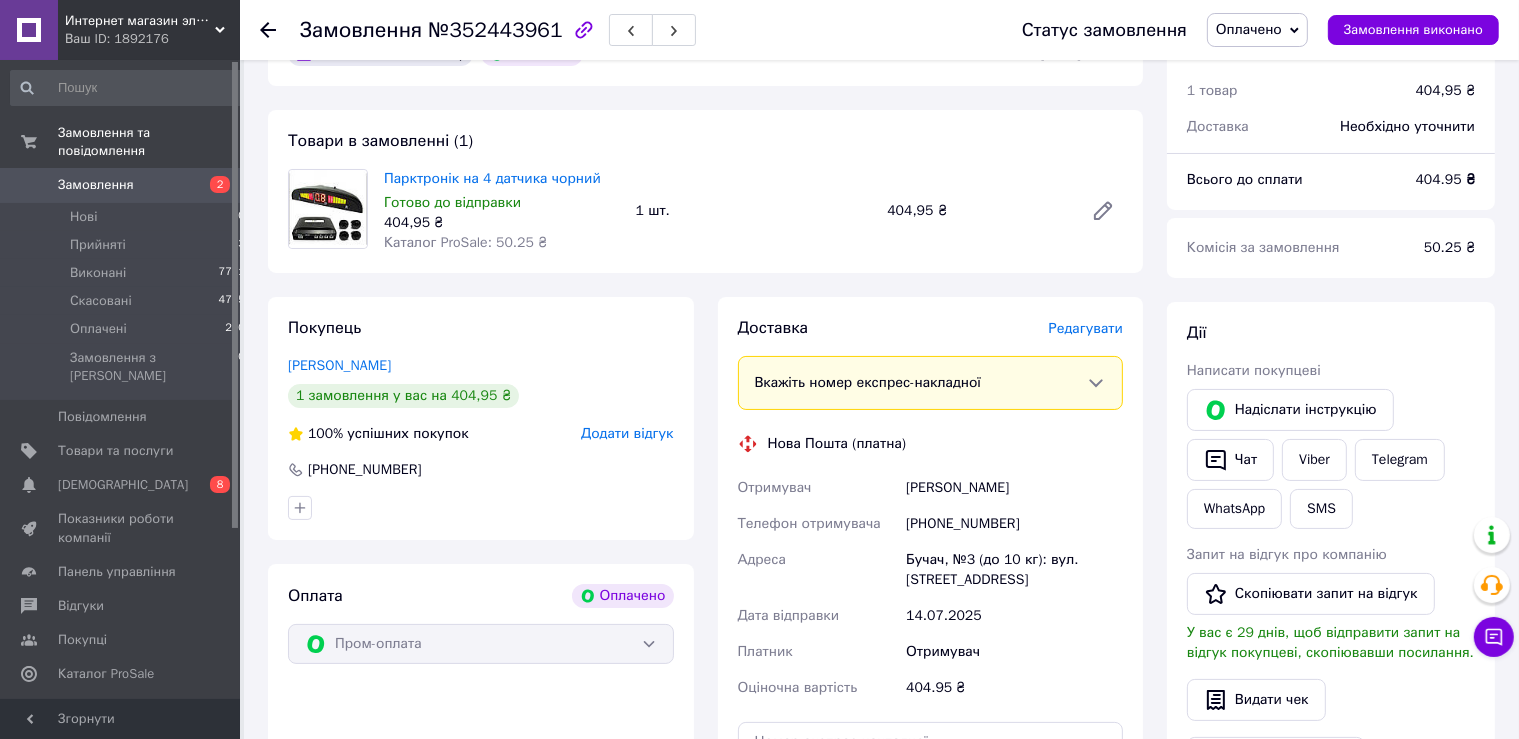 click on "Редагувати" at bounding box center [1086, 328] 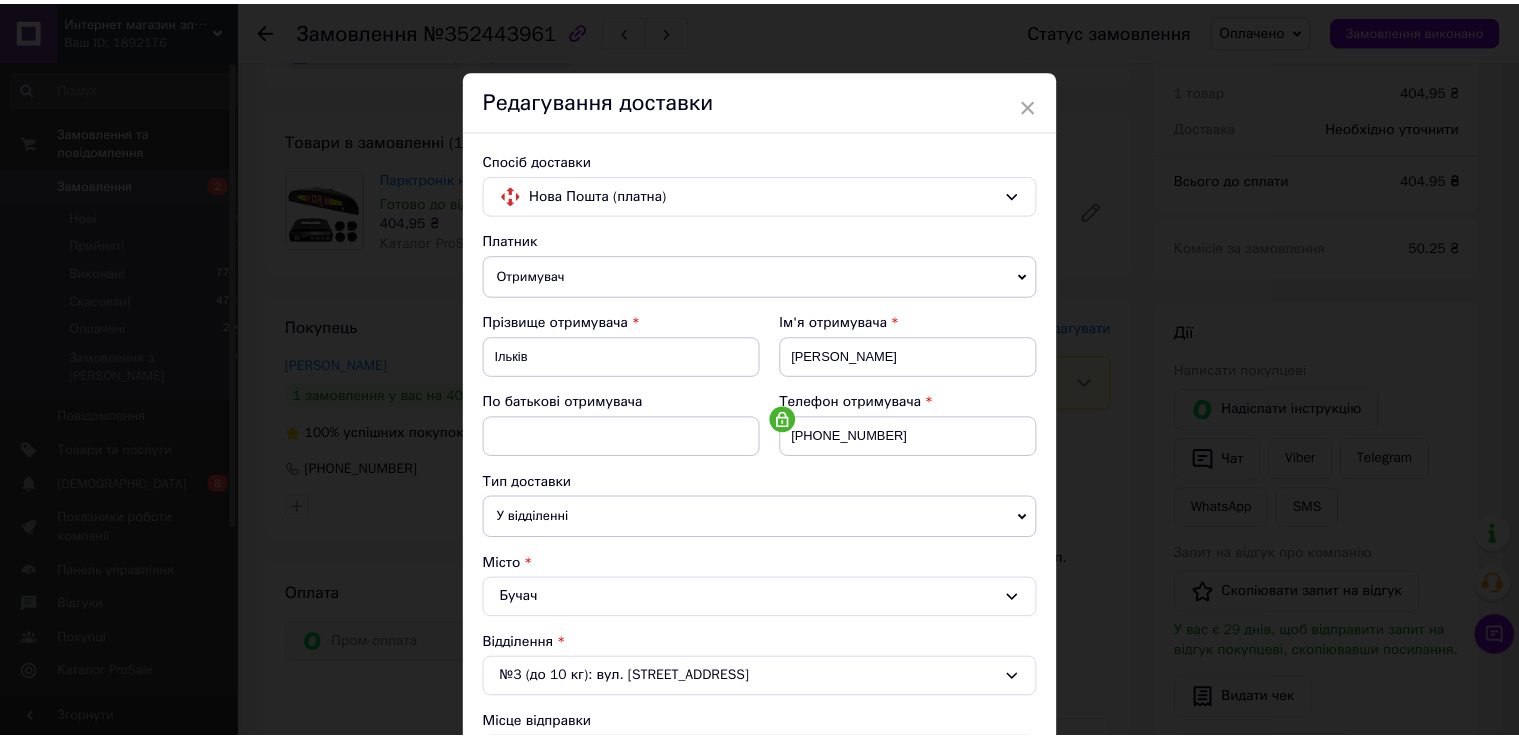scroll, scrollTop: 583, scrollLeft: 0, axis: vertical 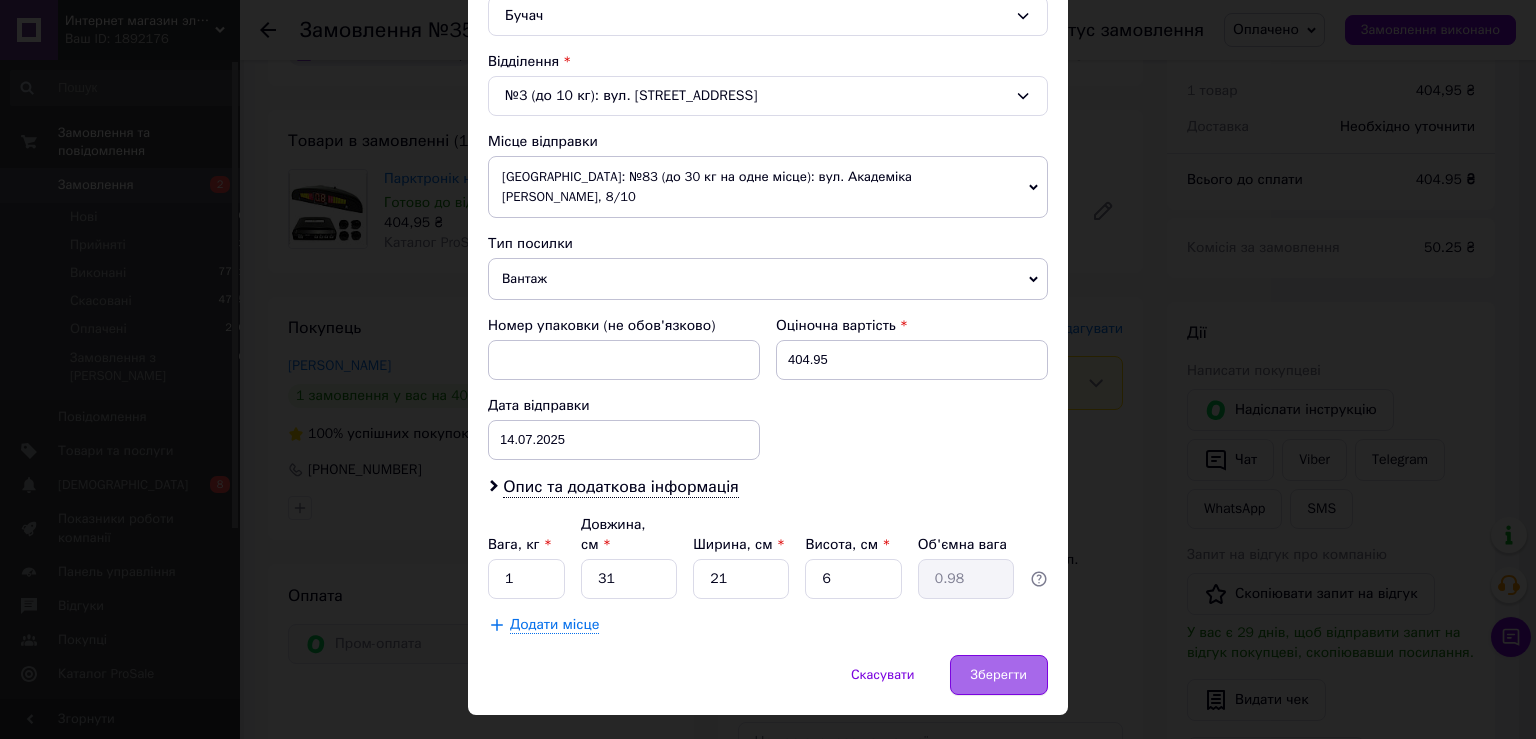 click on "Зберегти" at bounding box center [999, 675] 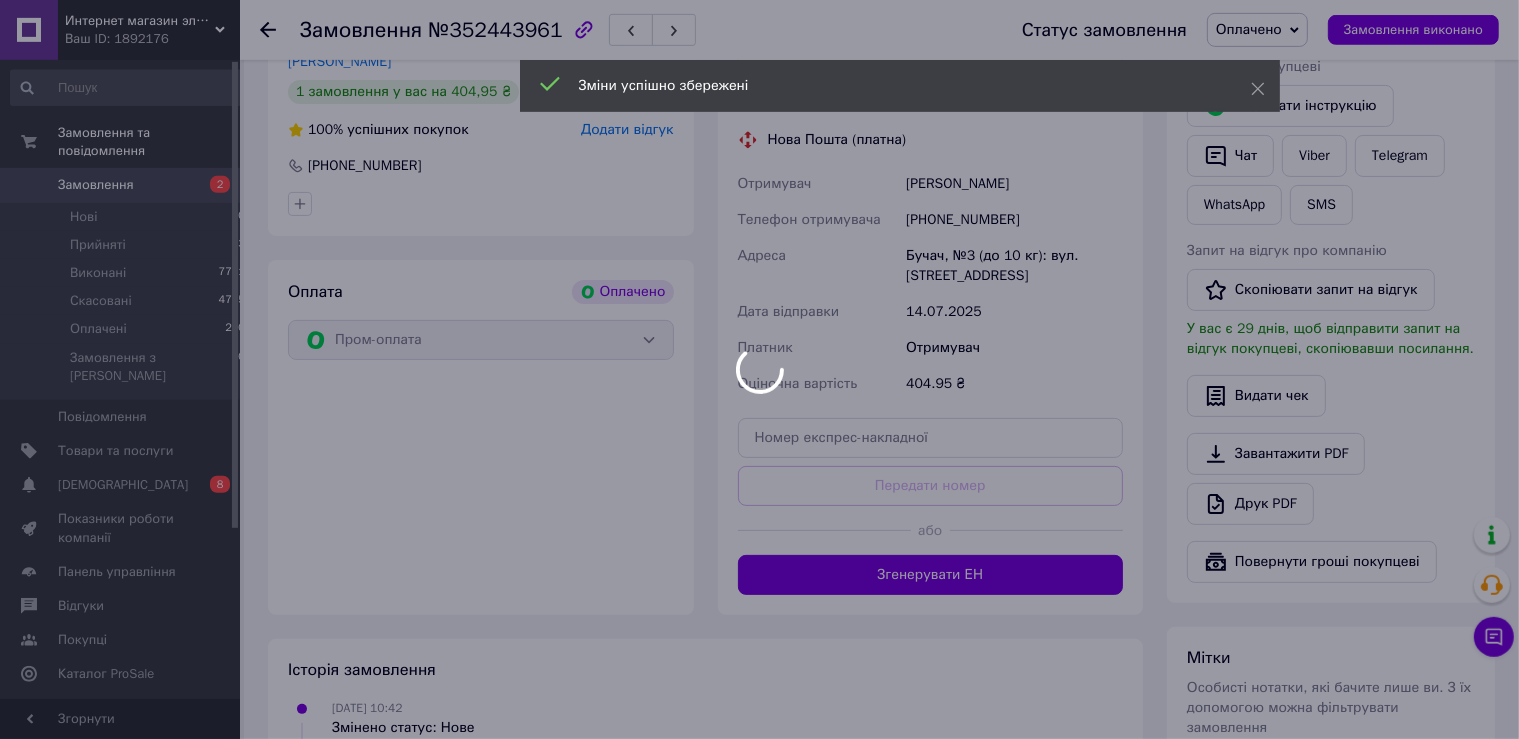 scroll, scrollTop: 546, scrollLeft: 0, axis: vertical 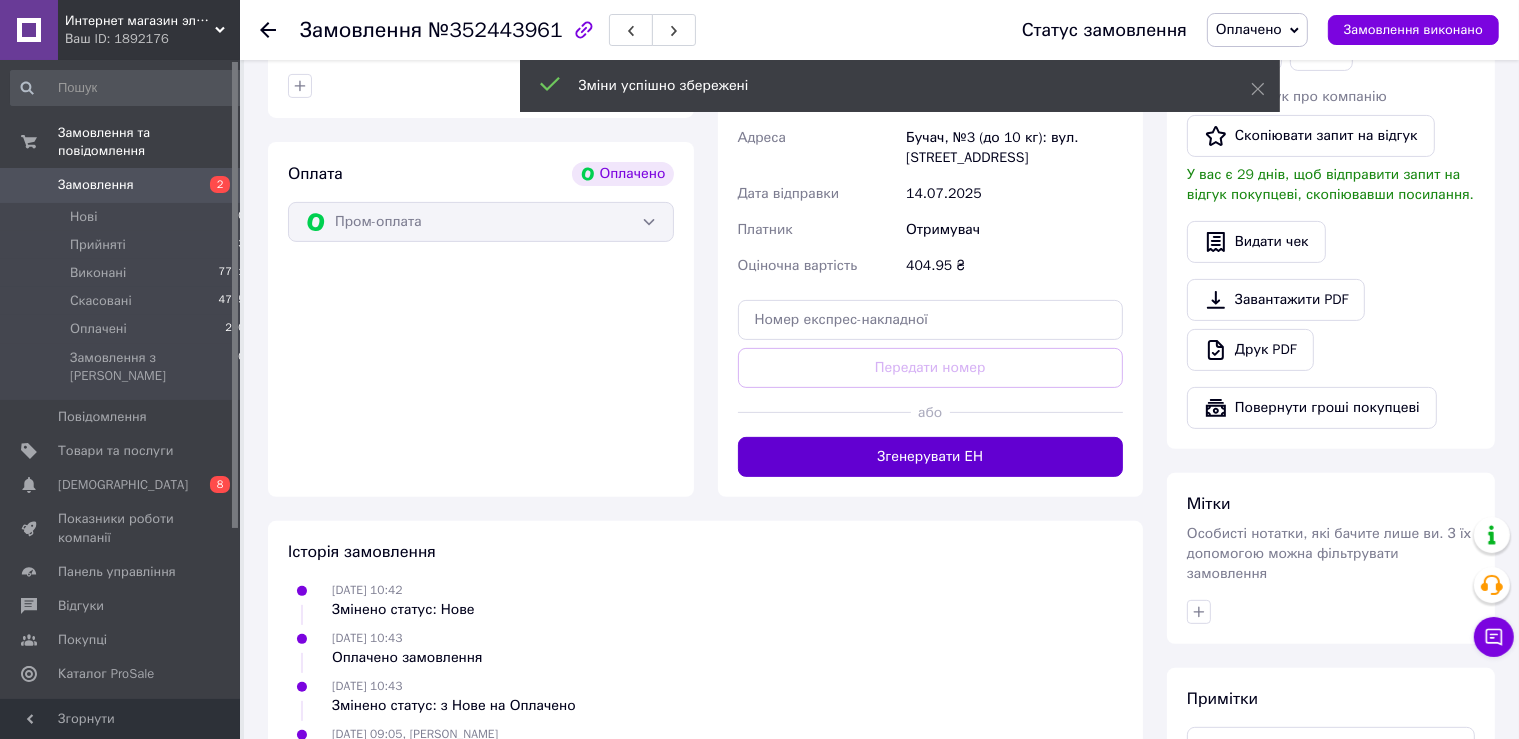 click on "Згенерувати ЕН" at bounding box center (931, 457) 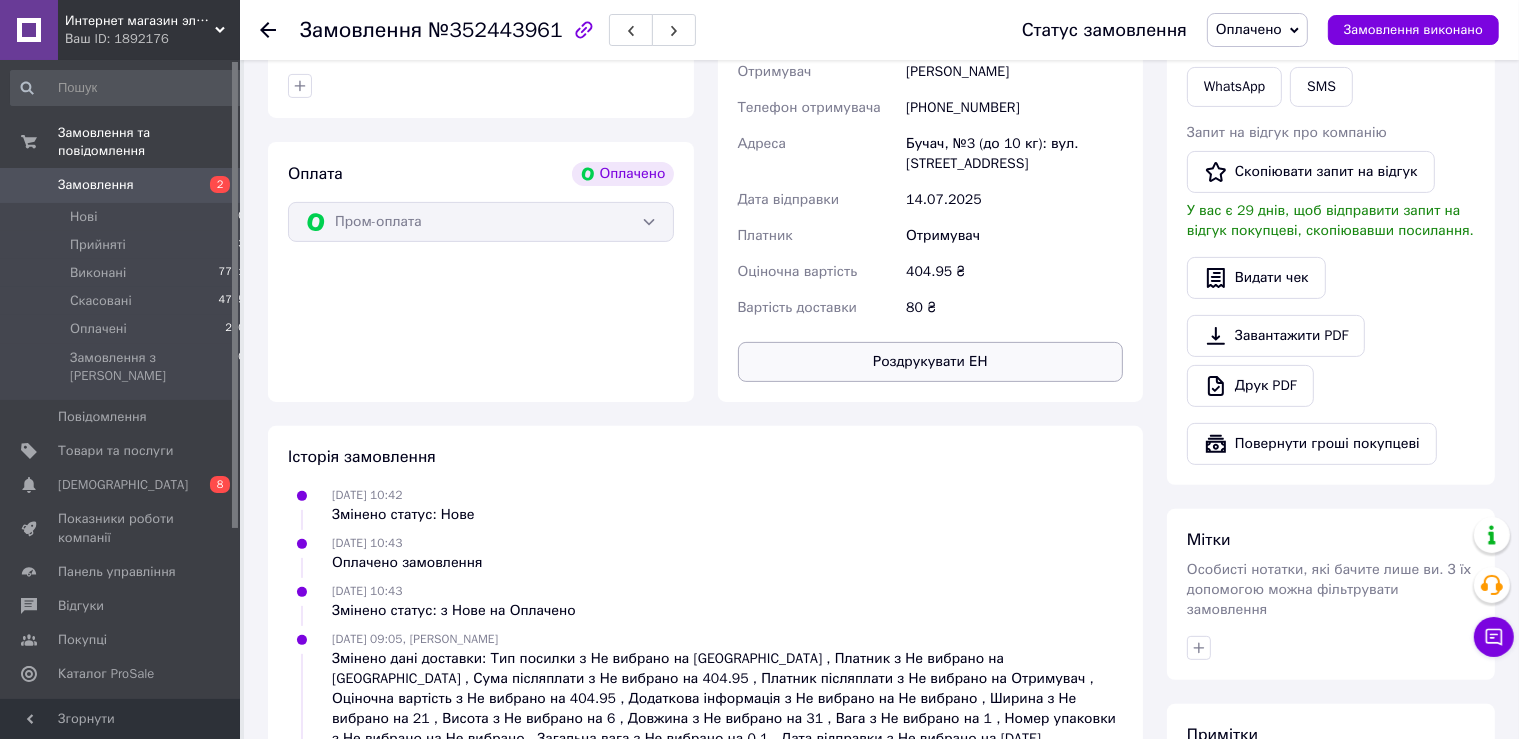 click on "Роздрукувати ЕН" at bounding box center [931, 362] 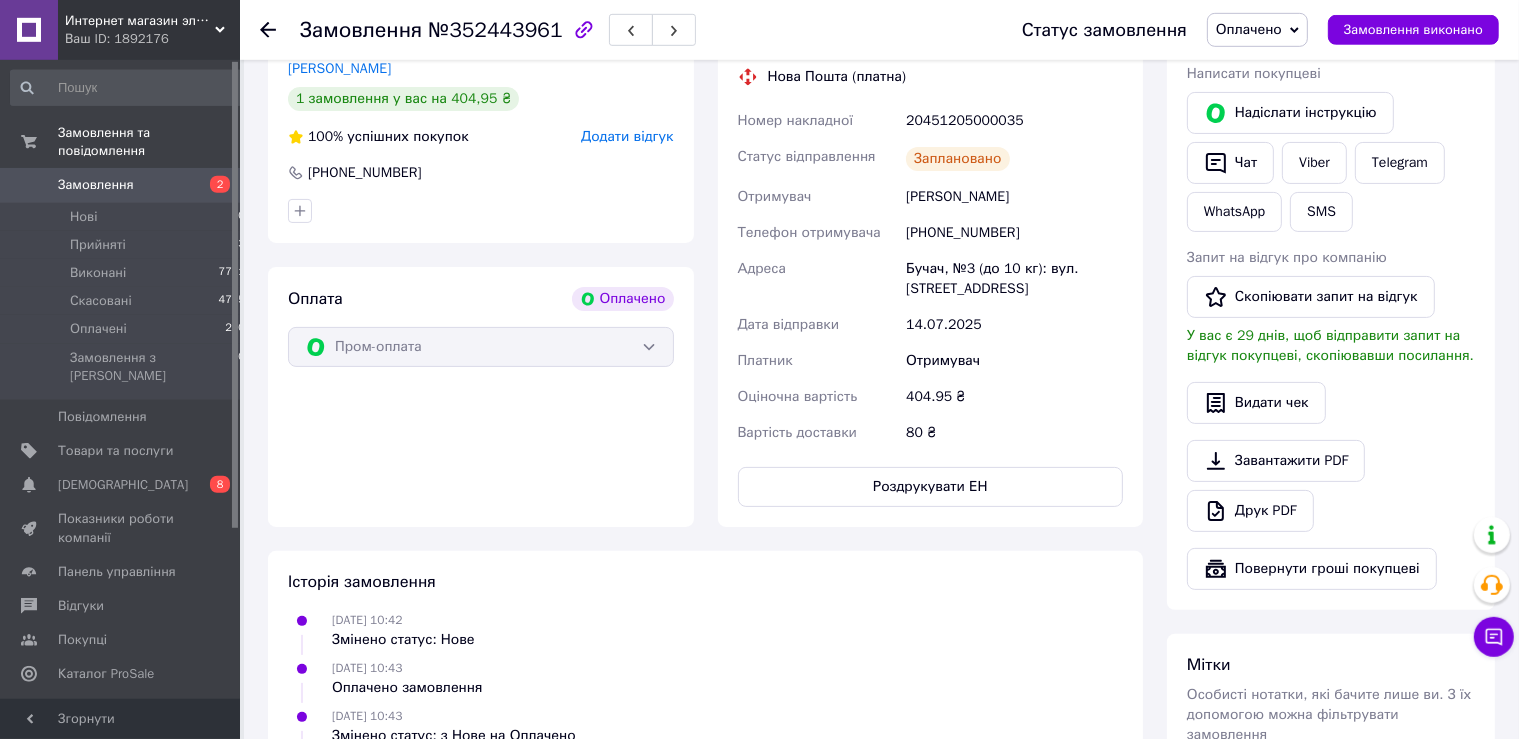 scroll, scrollTop: 229, scrollLeft: 0, axis: vertical 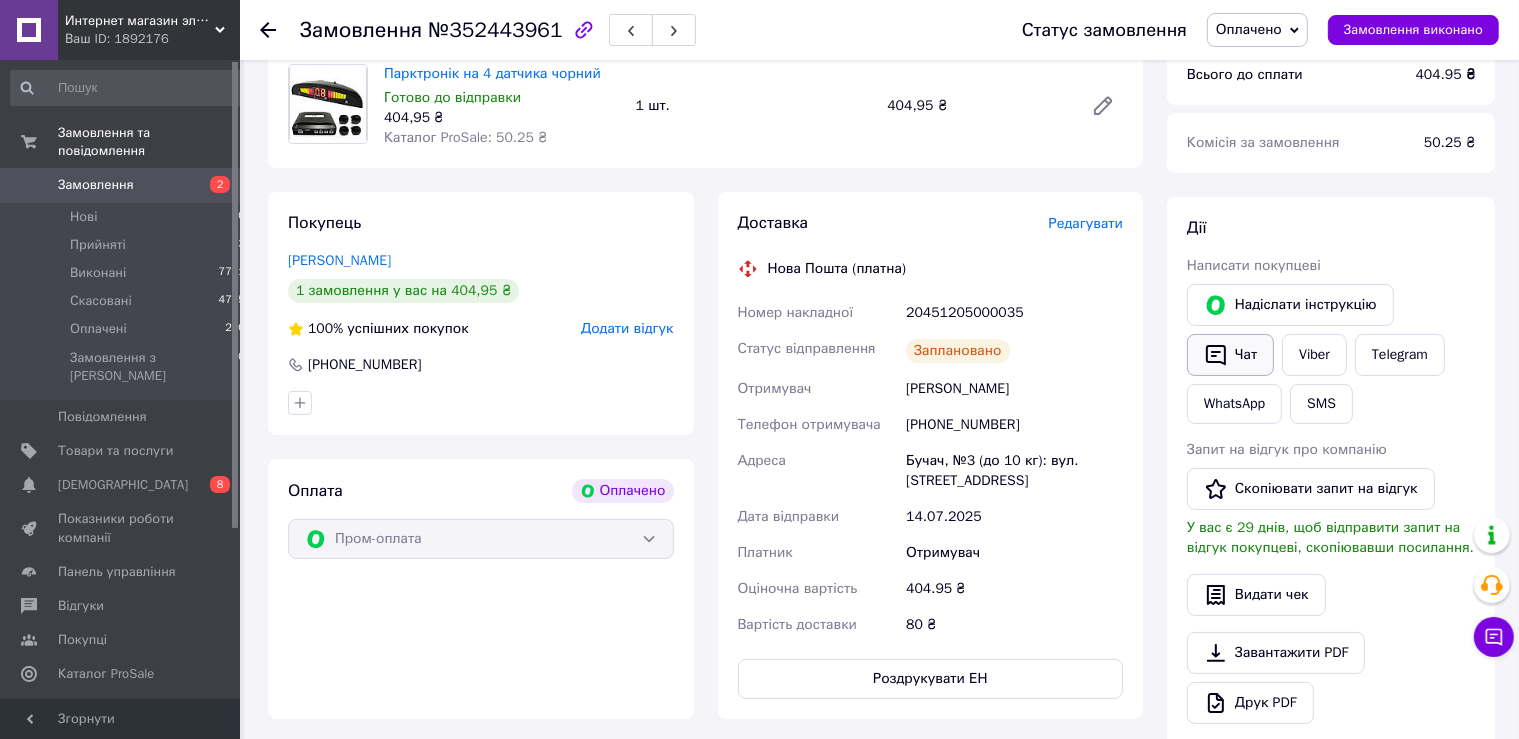 click on "Чат" at bounding box center [1230, 355] 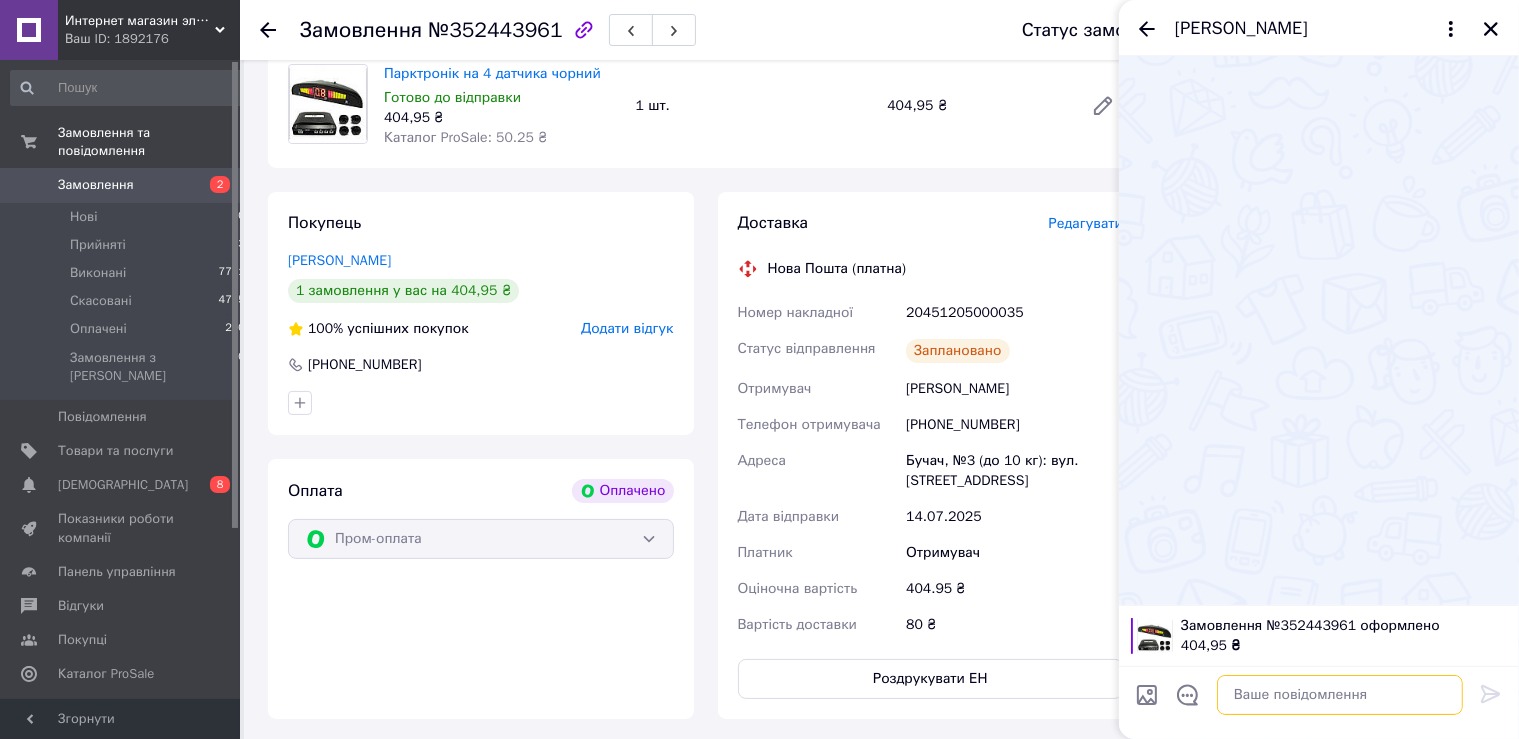 click at bounding box center [1340, 695] 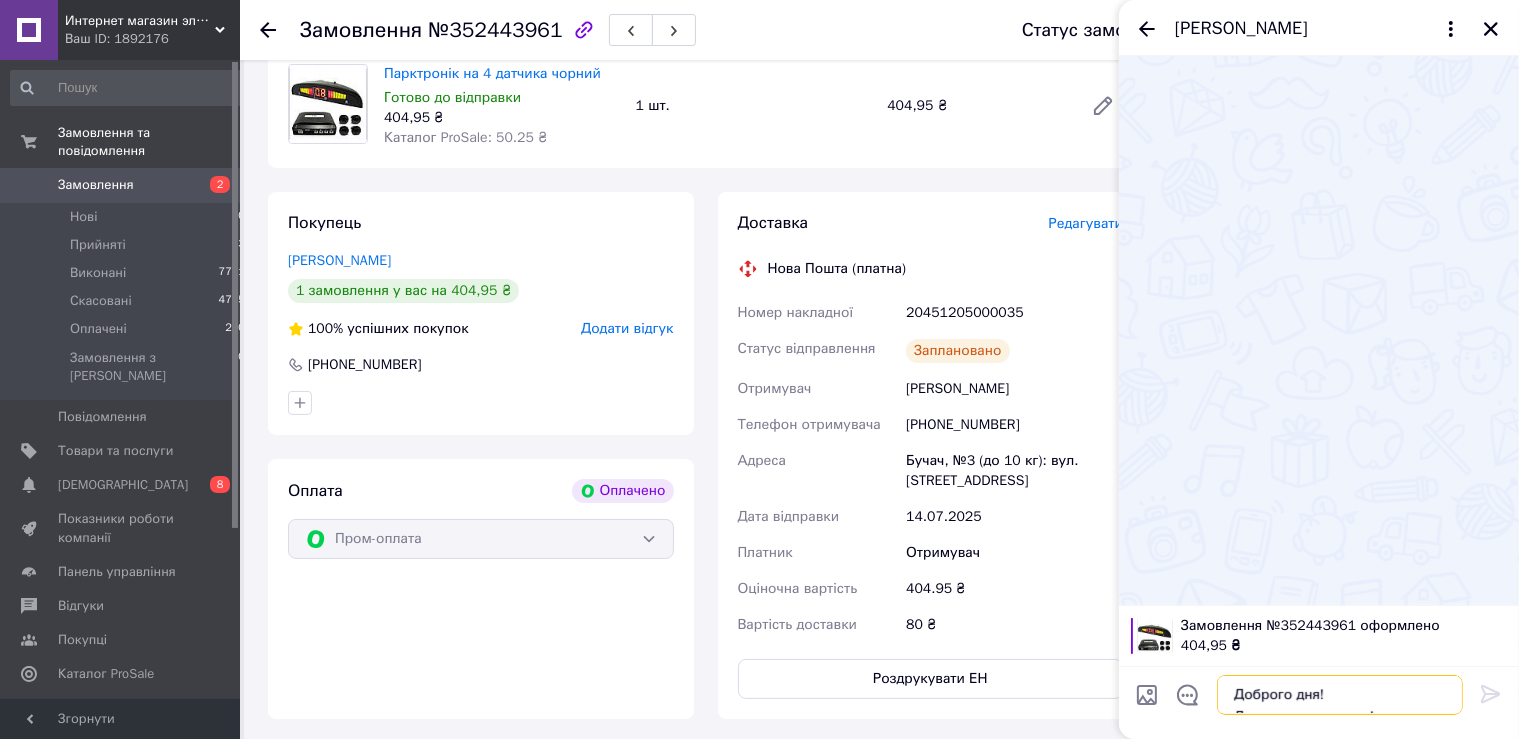 scroll, scrollTop: 36, scrollLeft: 0, axis: vertical 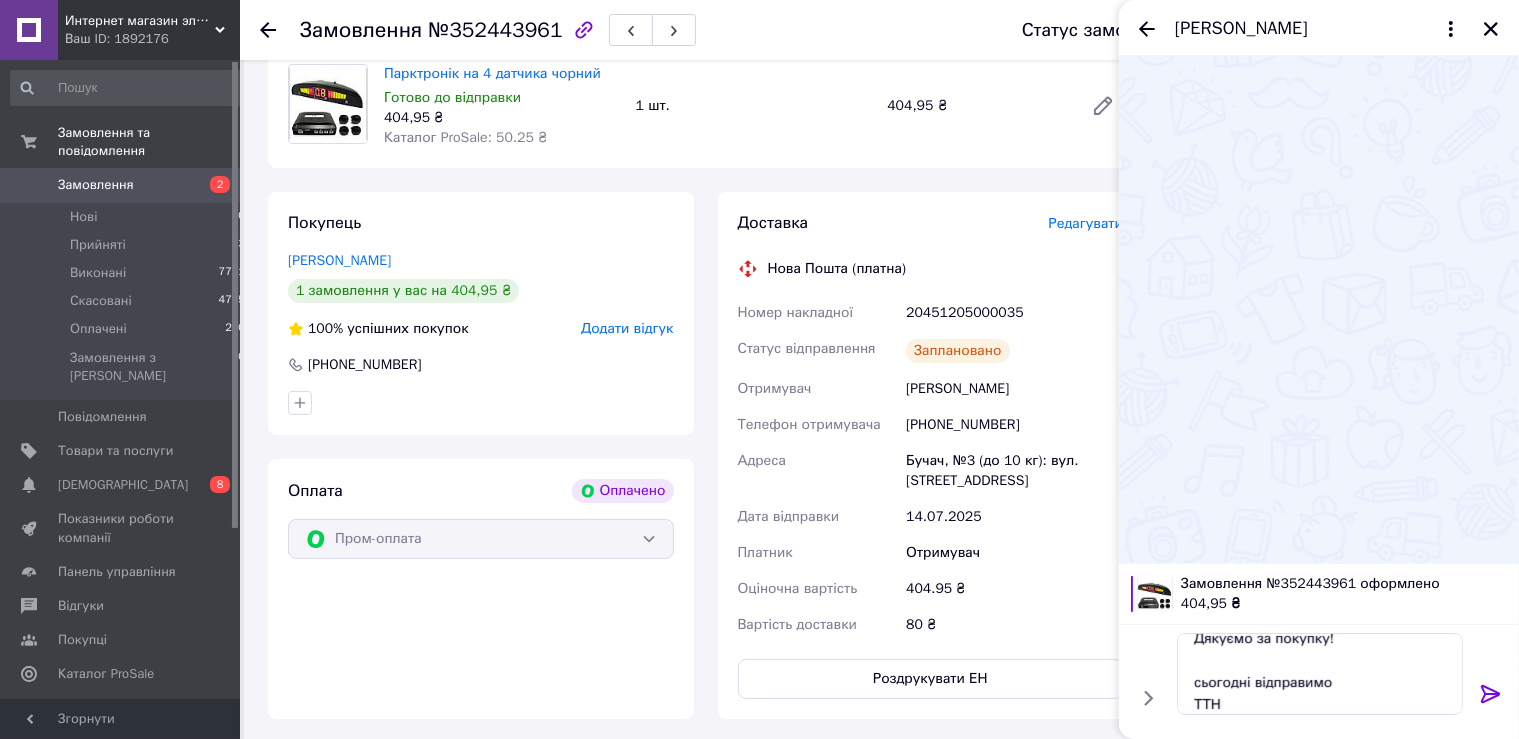 click on "20451205000035" at bounding box center (1014, 313) 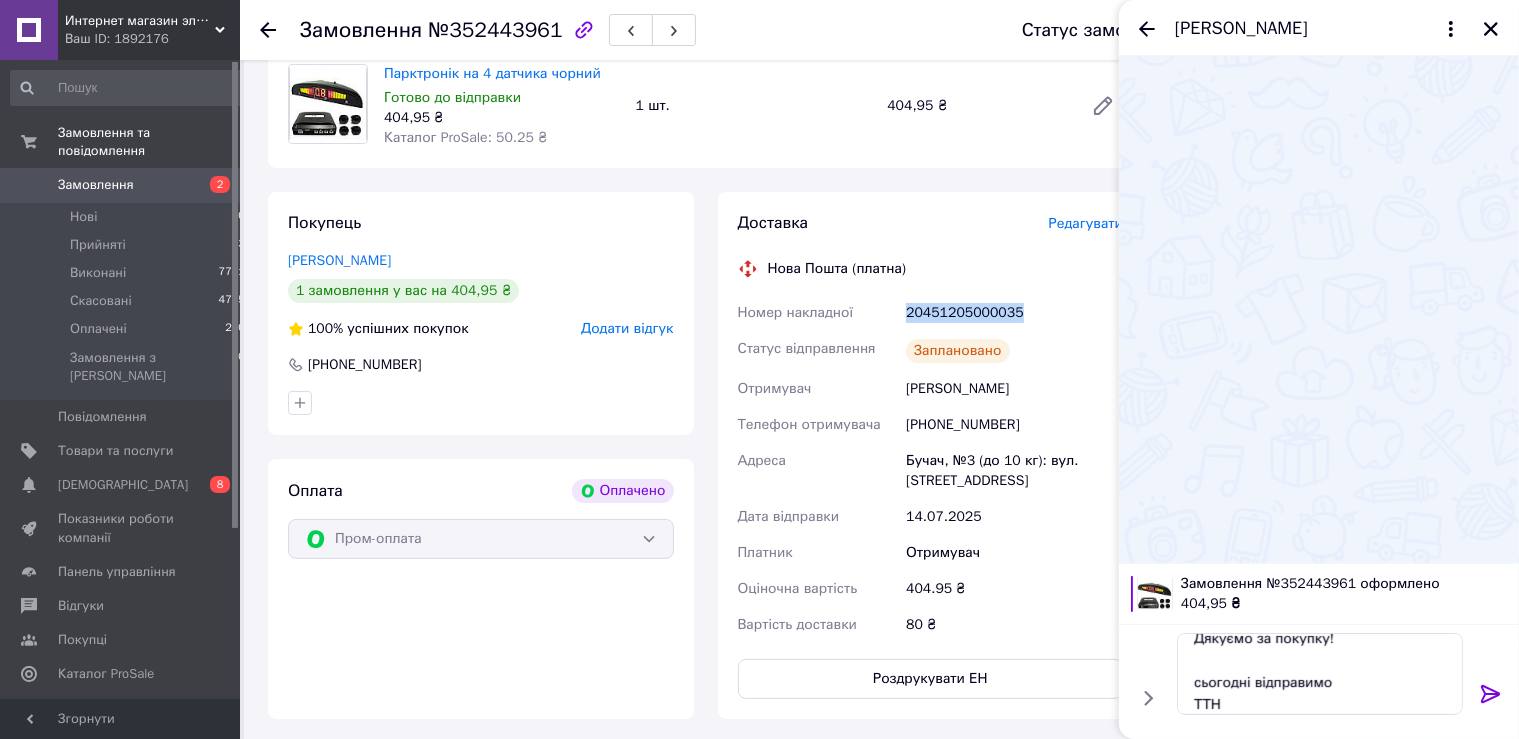 click on "20451205000035" at bounding box center [1014, 313] 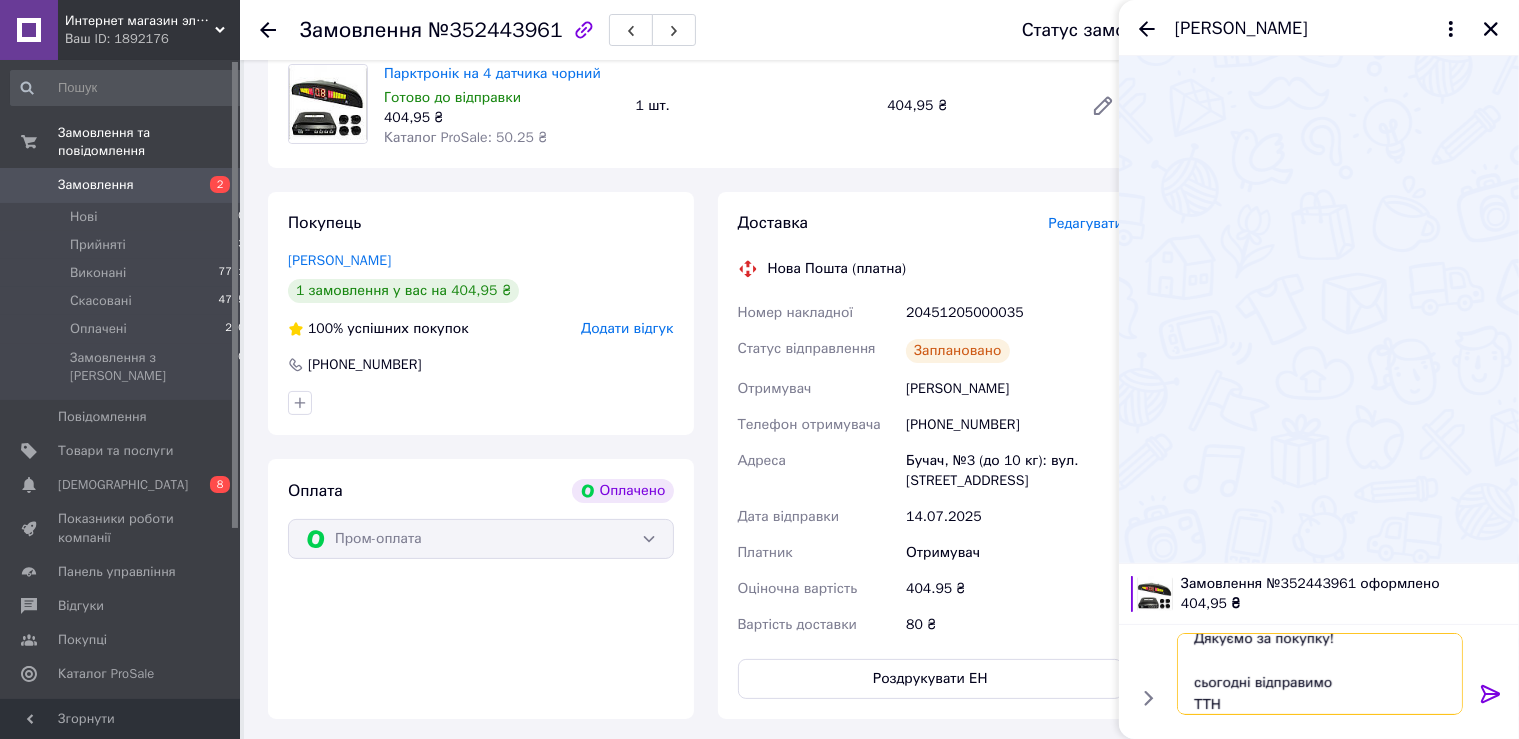 click on "Доброго дня!
Дякуємо за покупку!
сьогодні відправимо
ТТН" at bounding box center (1320, 674) 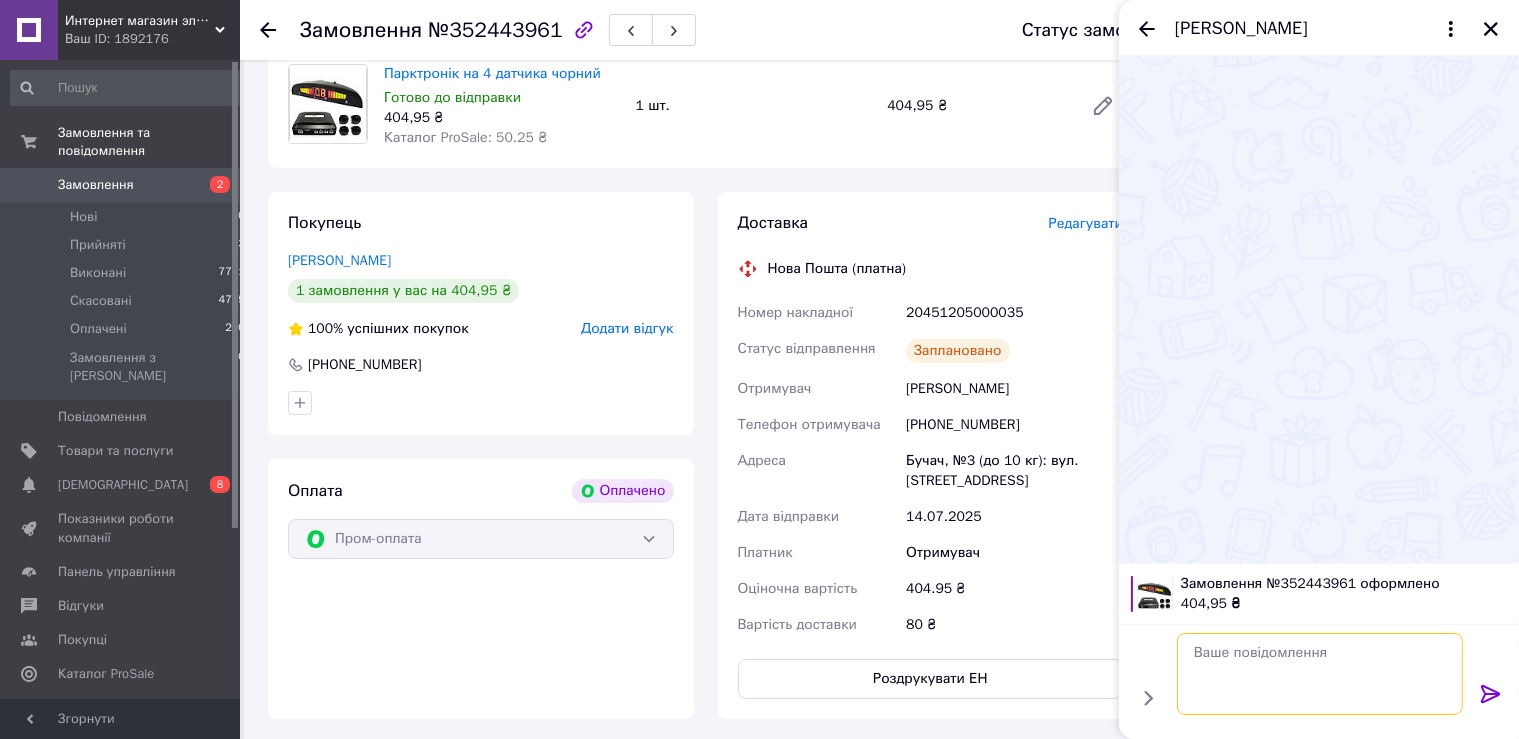 scroll, scrollTop: 0, scrollLeft: 0, axis: both 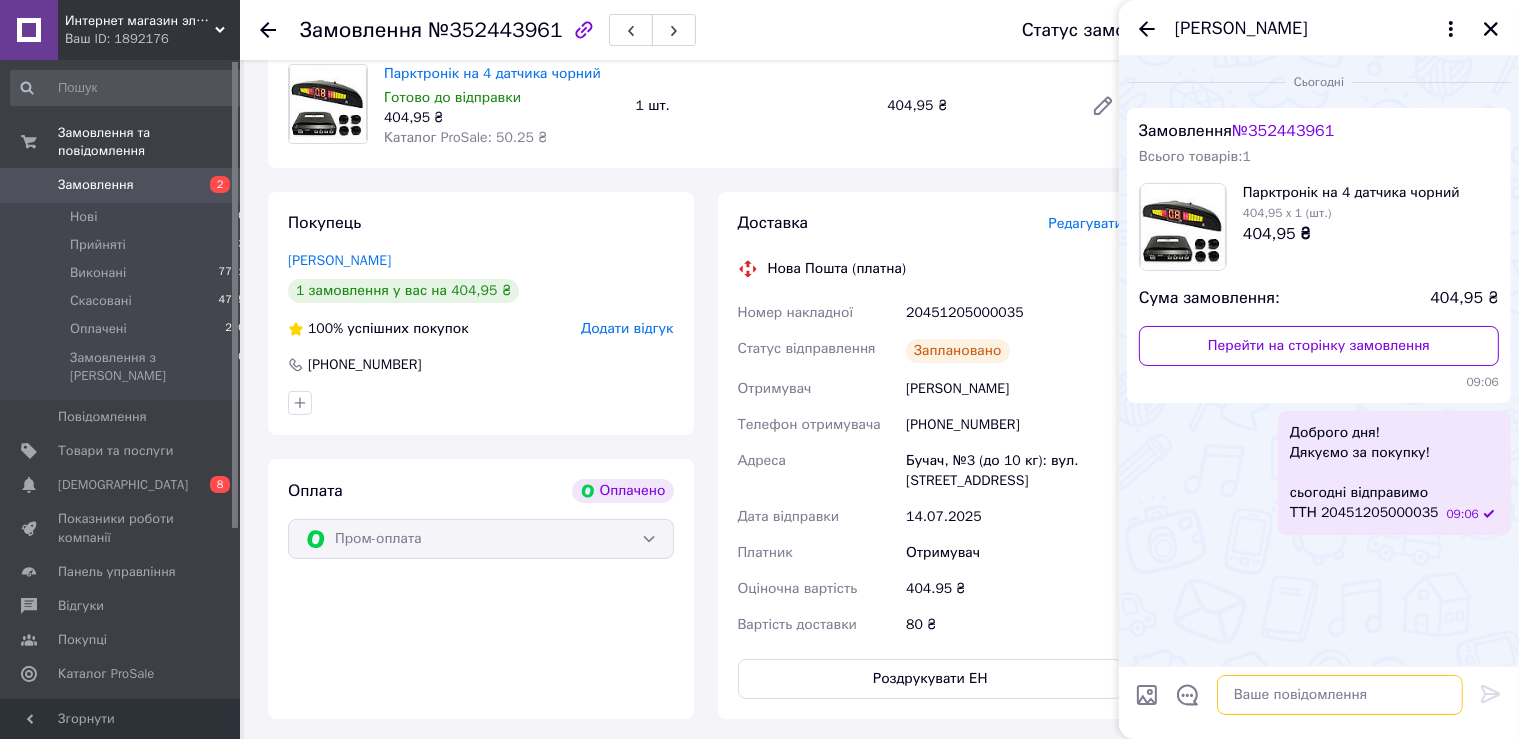 type 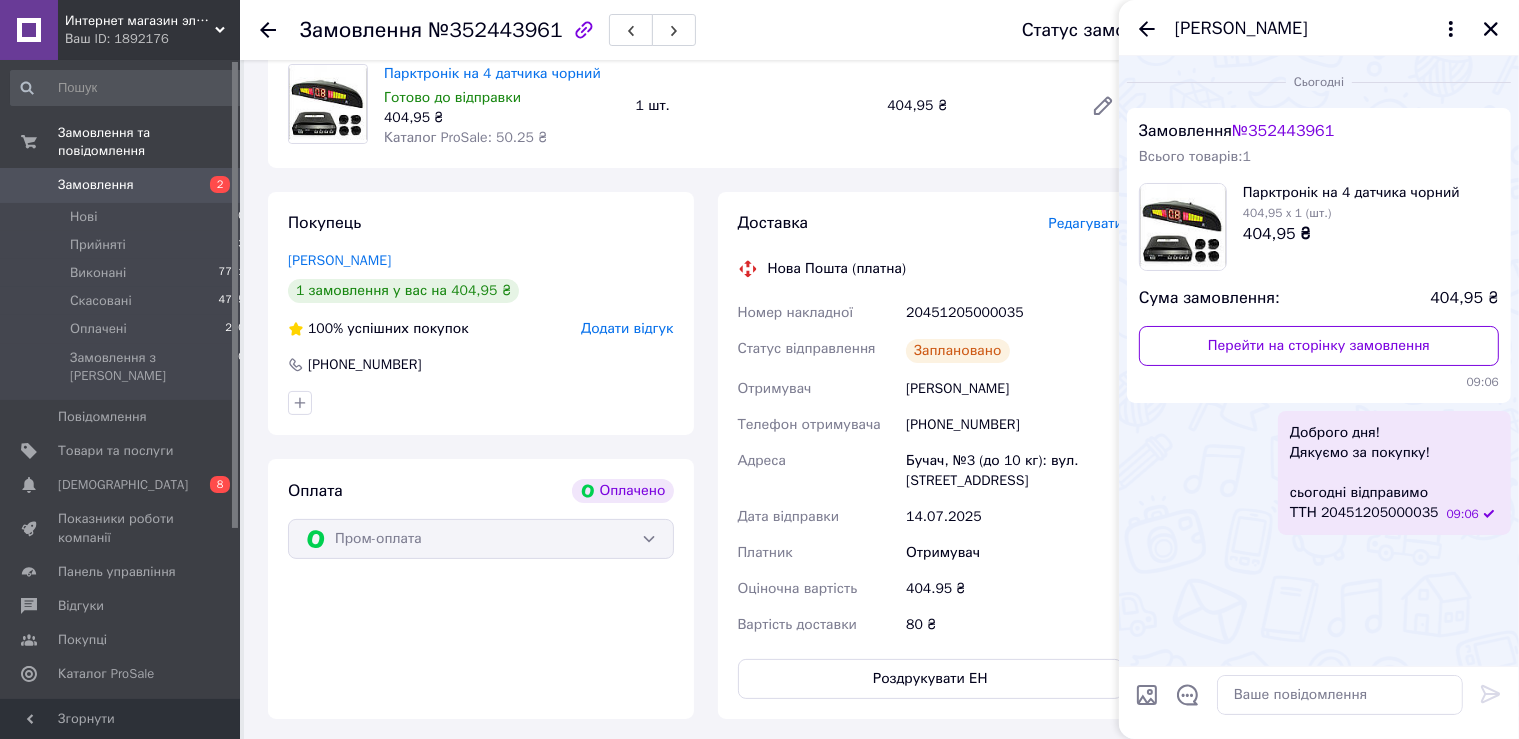 click on "Замовлення" at bounding box center [96, 185] 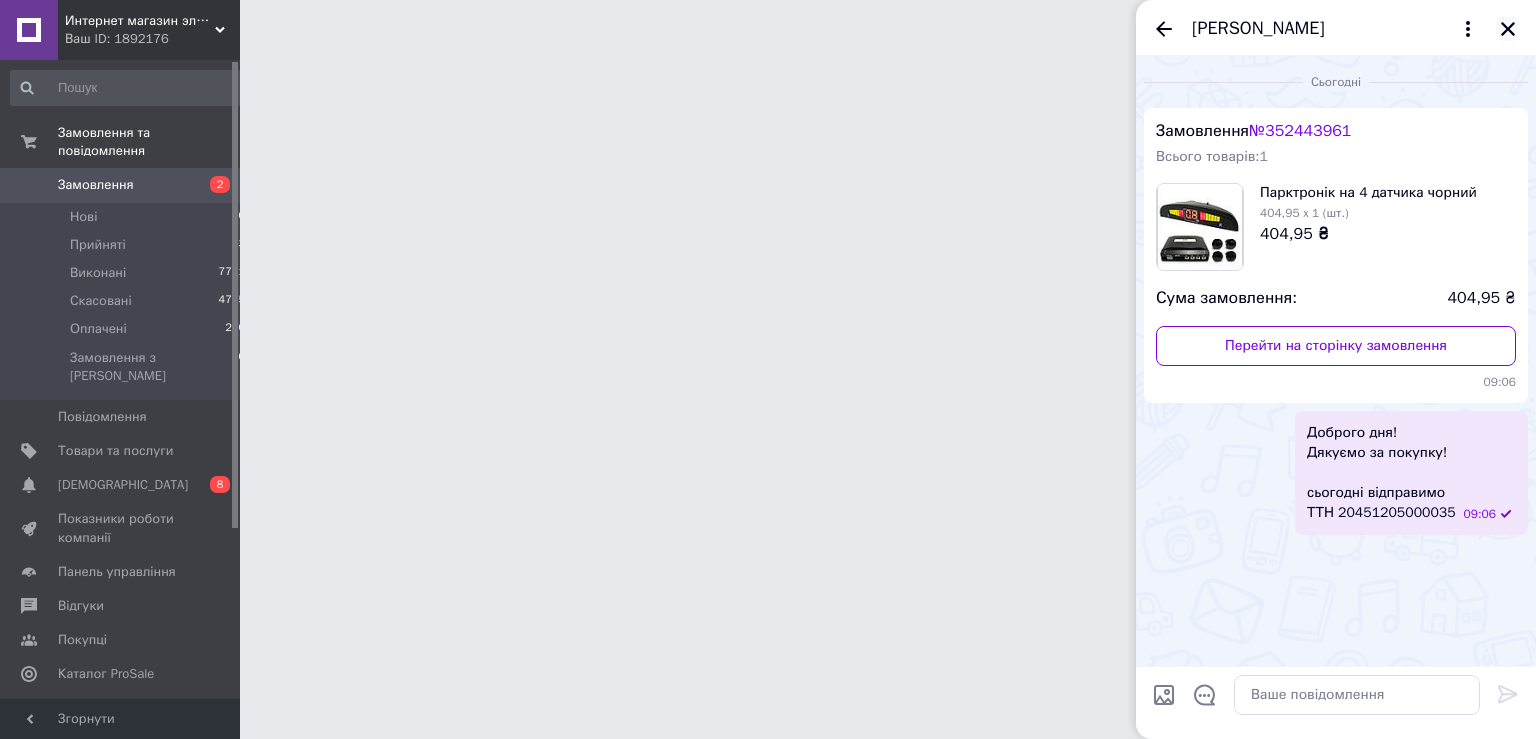 click 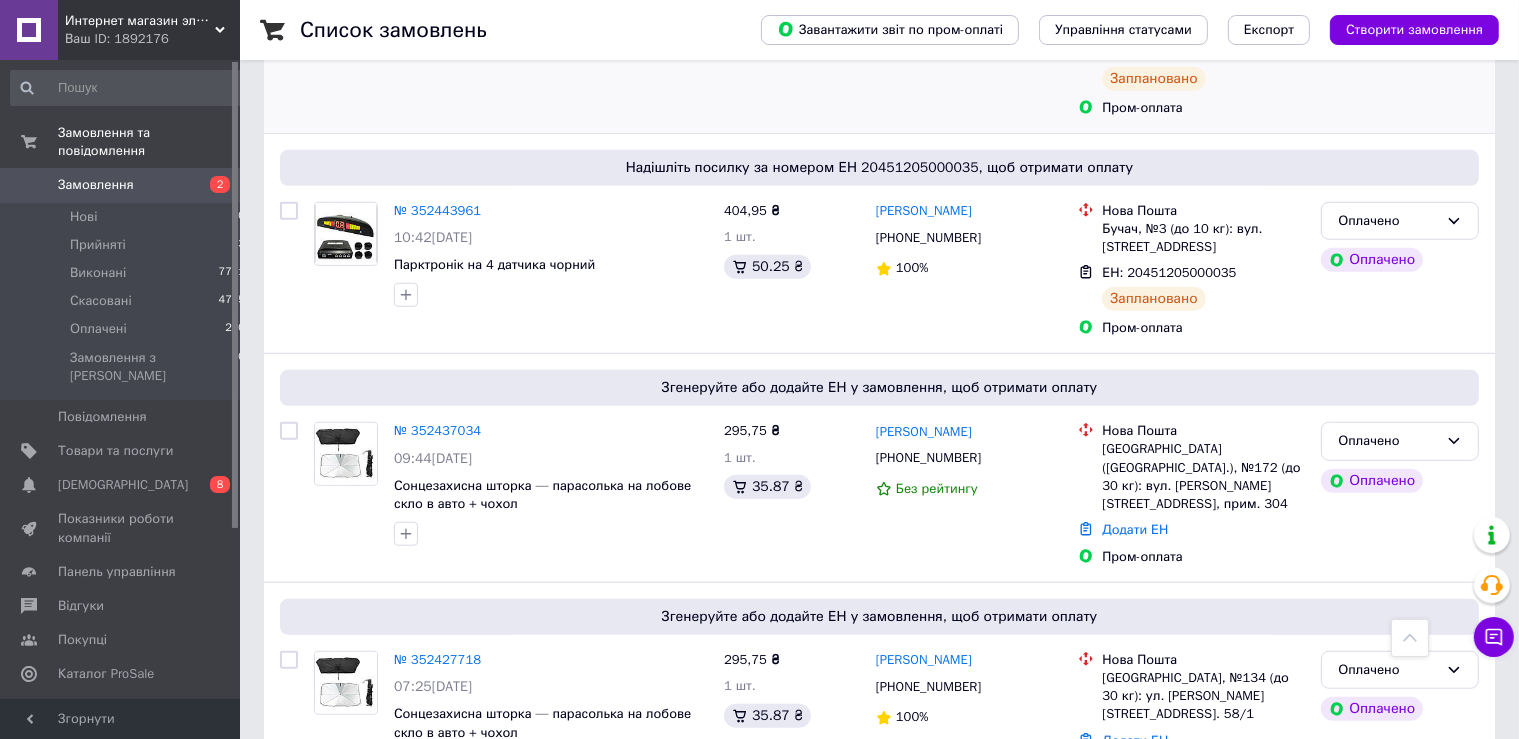 scroll, scrollTop: 1478, scrollLeft: 0, axis: vertical 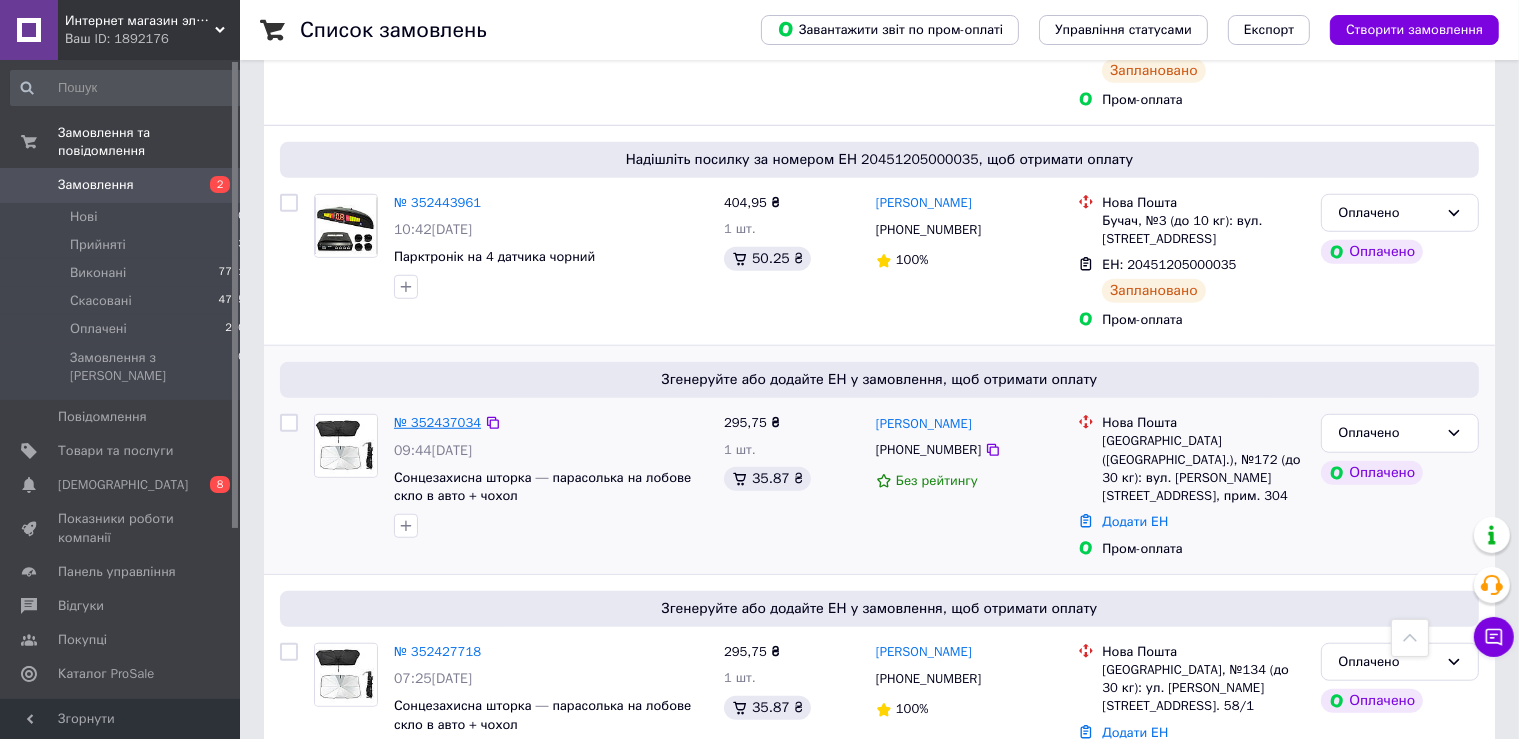 click on "№ 352437034" at bounding box center [437, 422] 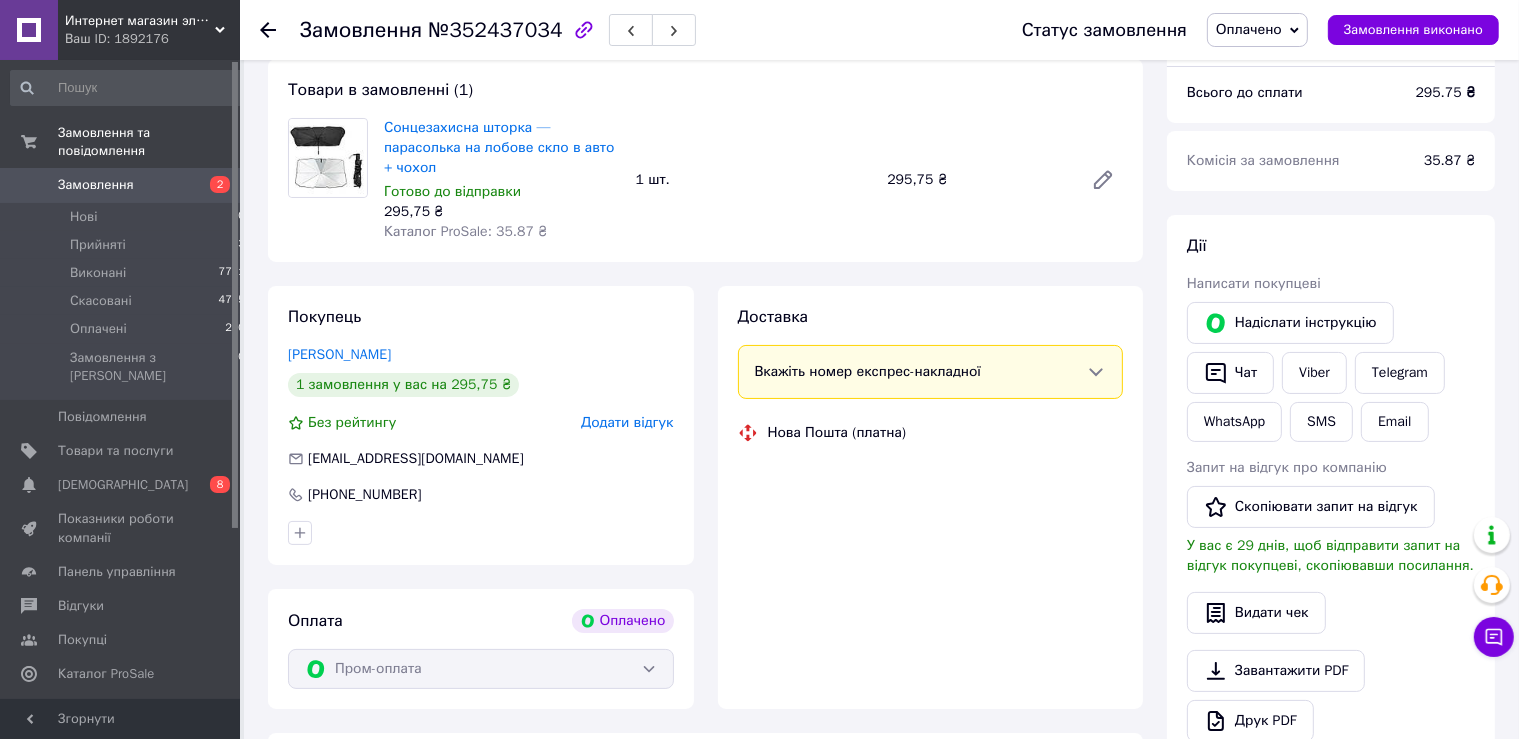 scroll, scrollTop: 742, scrollLeft: 0, axis: vertical 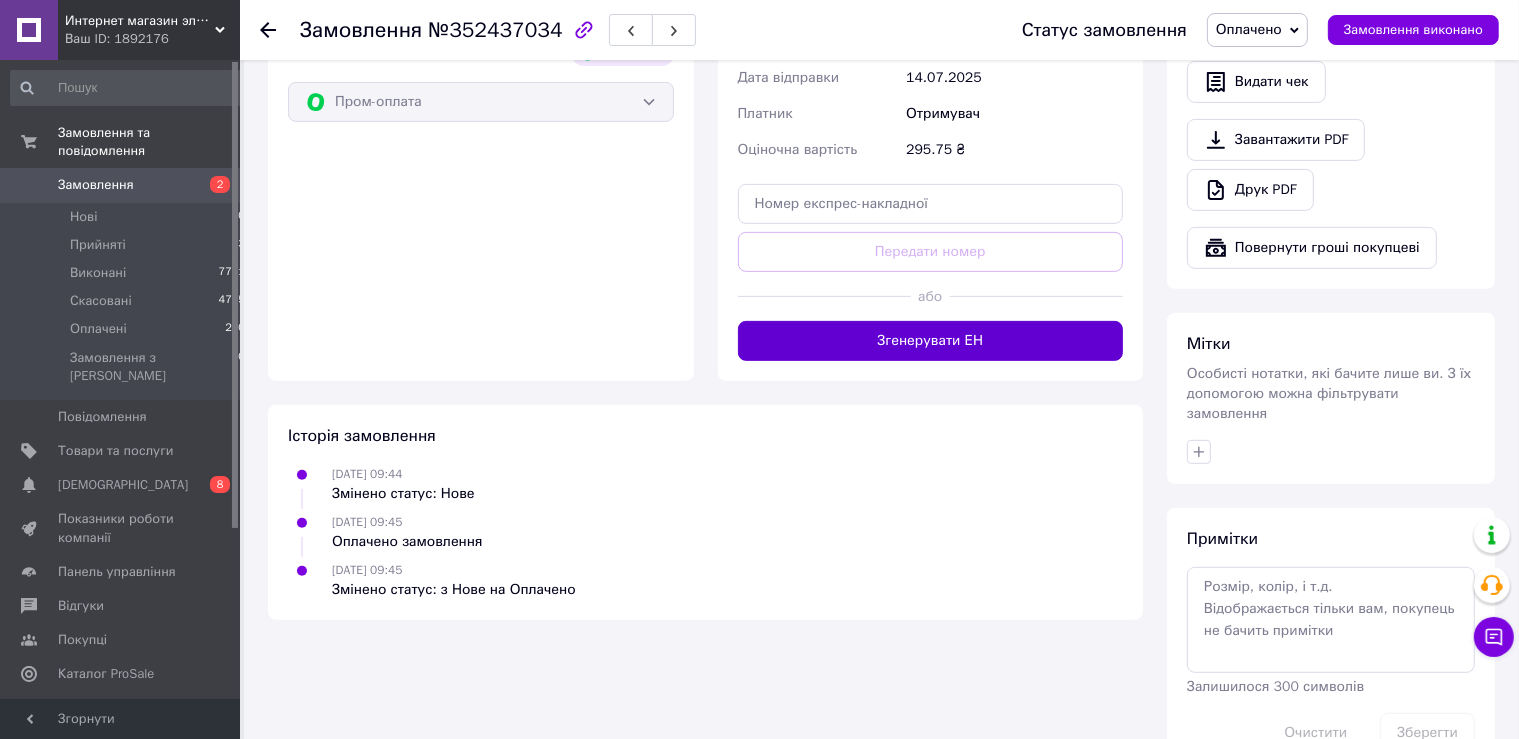click on "Згенерувати ЕН" at bounding box center (931, 341) 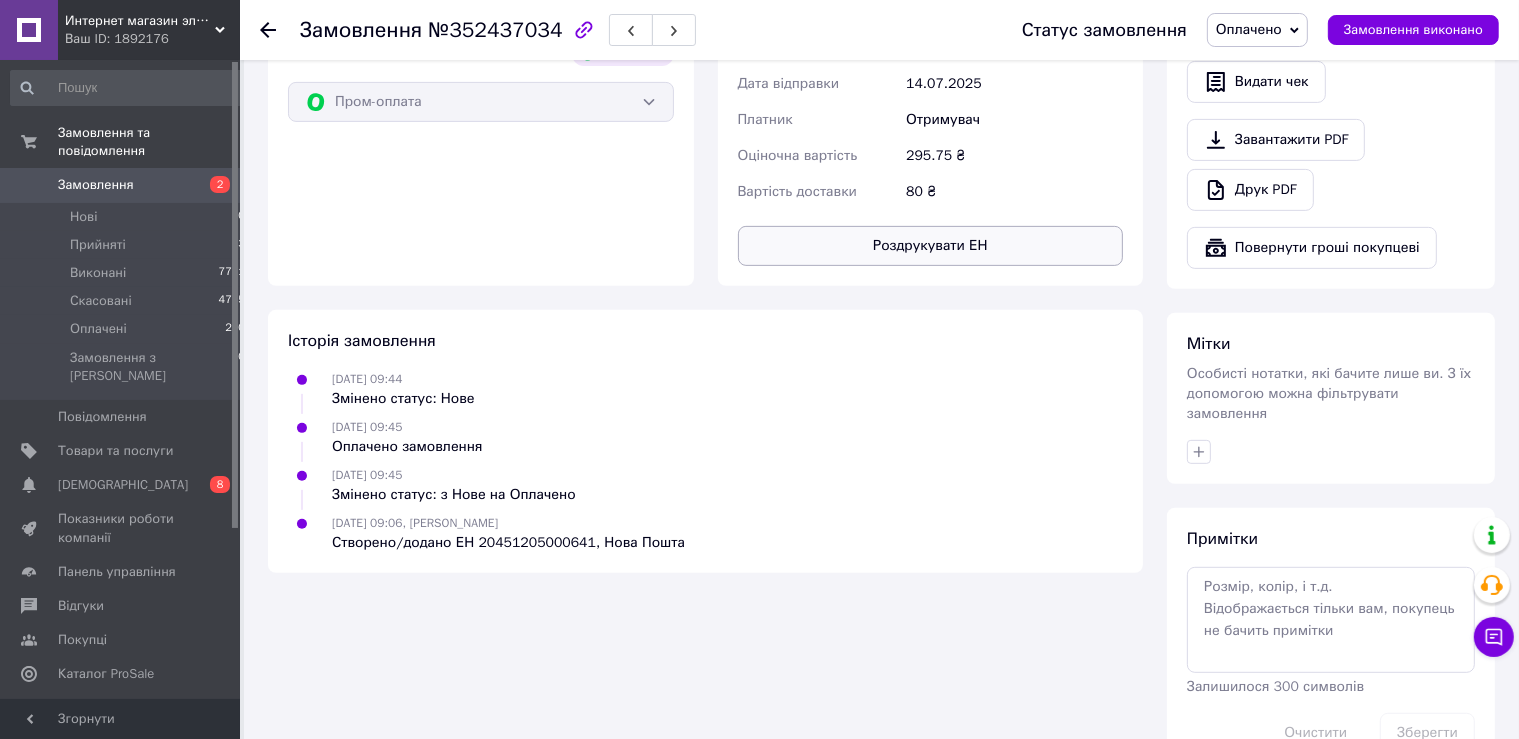 click on "Роздрукувати ЕН" at bounding box center [931, 246] 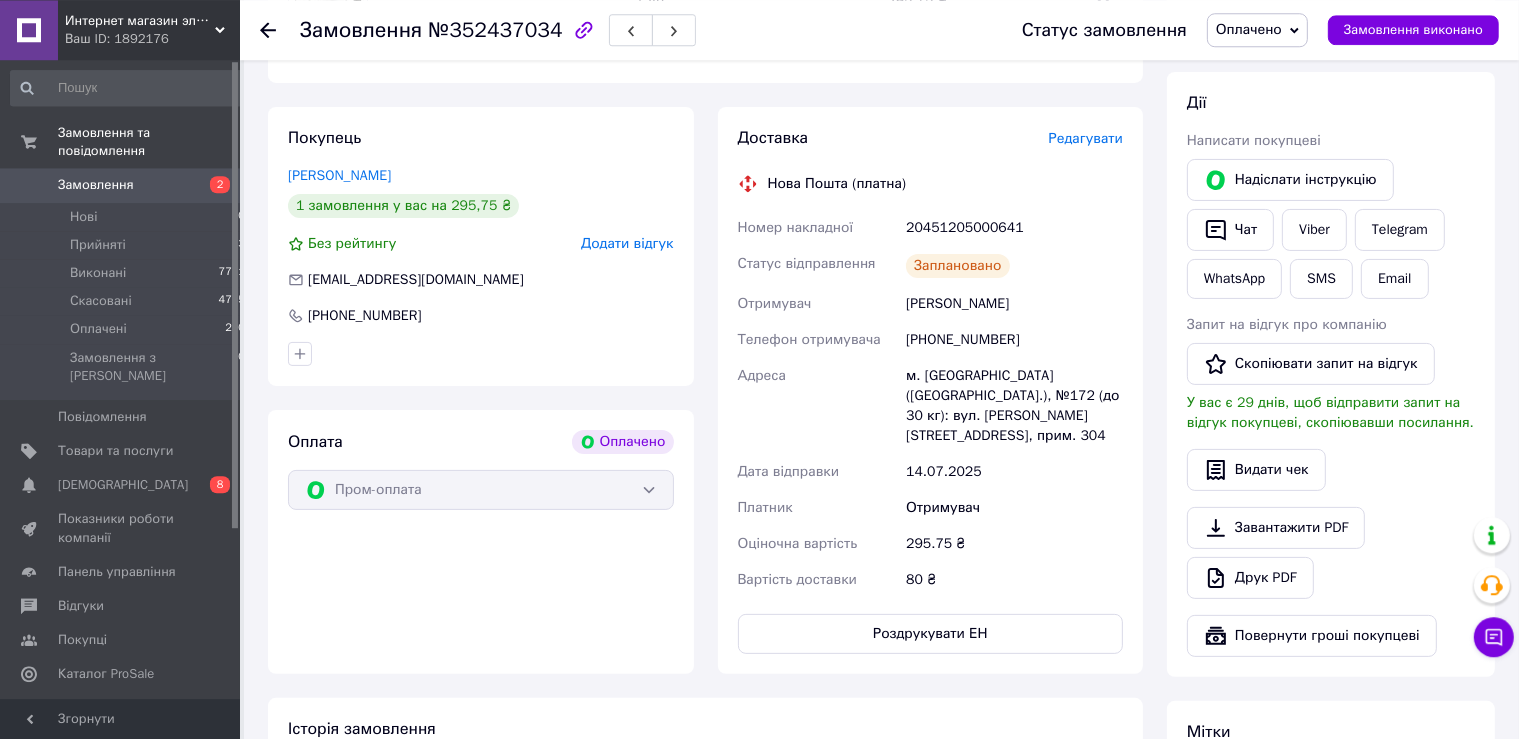 scroll, scrollTop: 320, scrollLeft: 0, axis: vertical 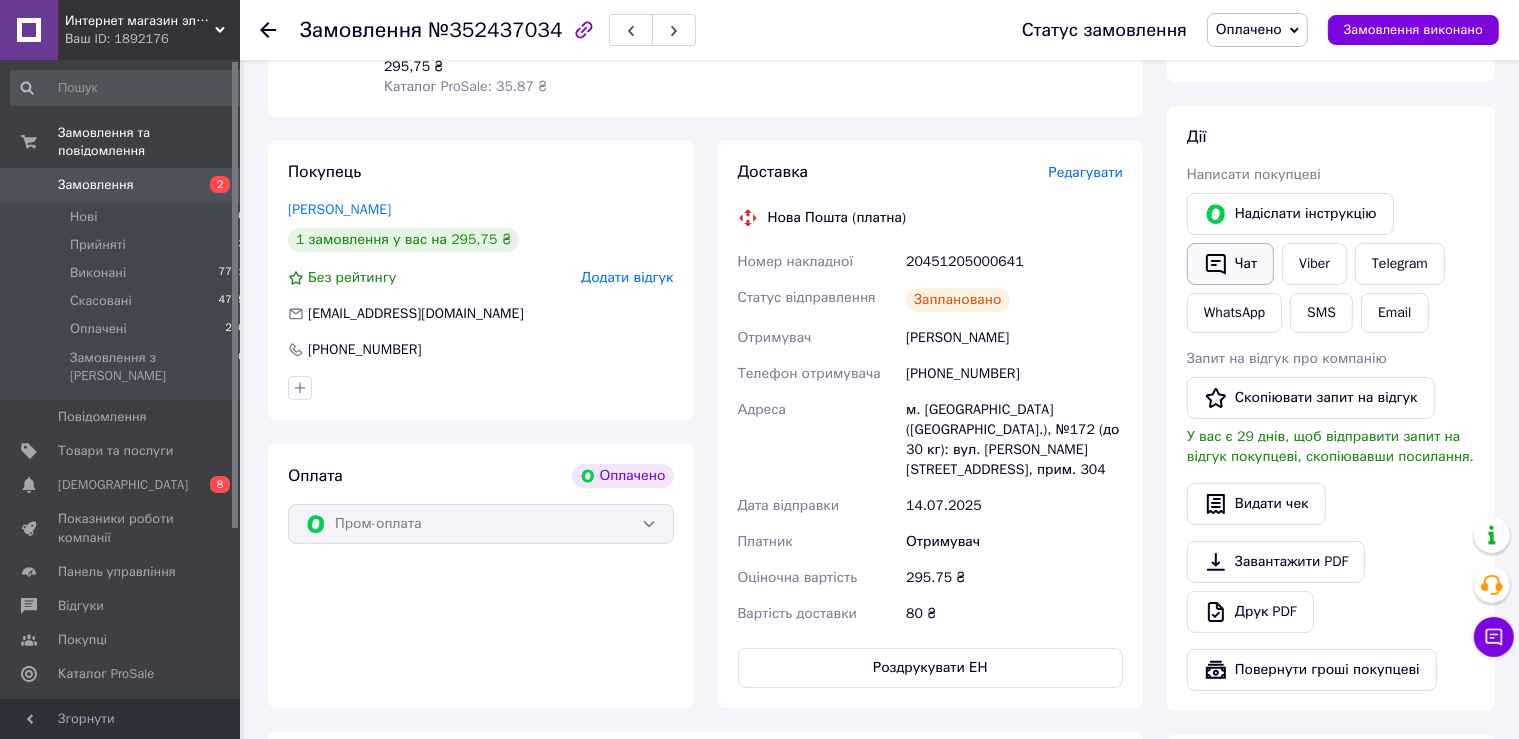 click on "Чат" at bounding box center [1230, 264] 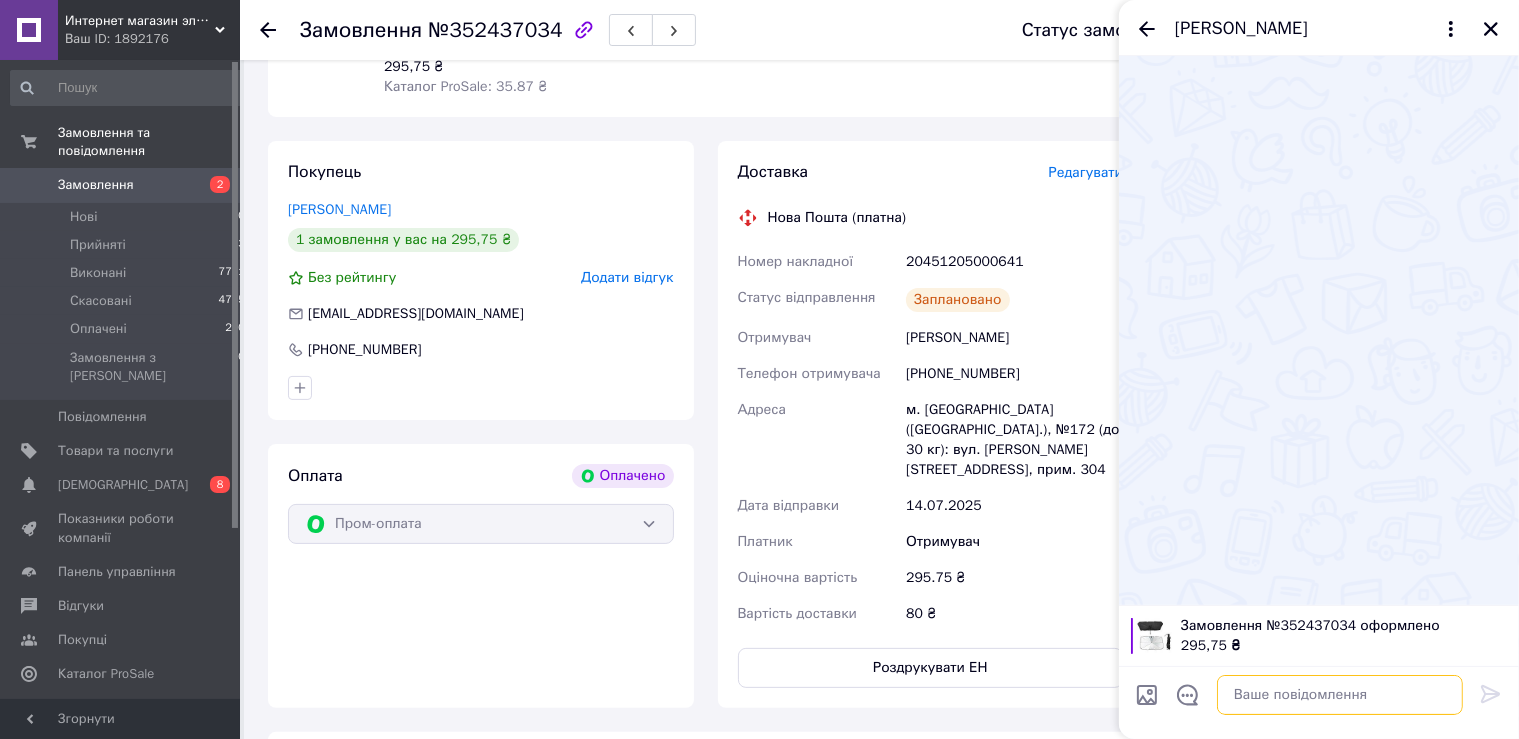 click at bounding box center [1340, 695] 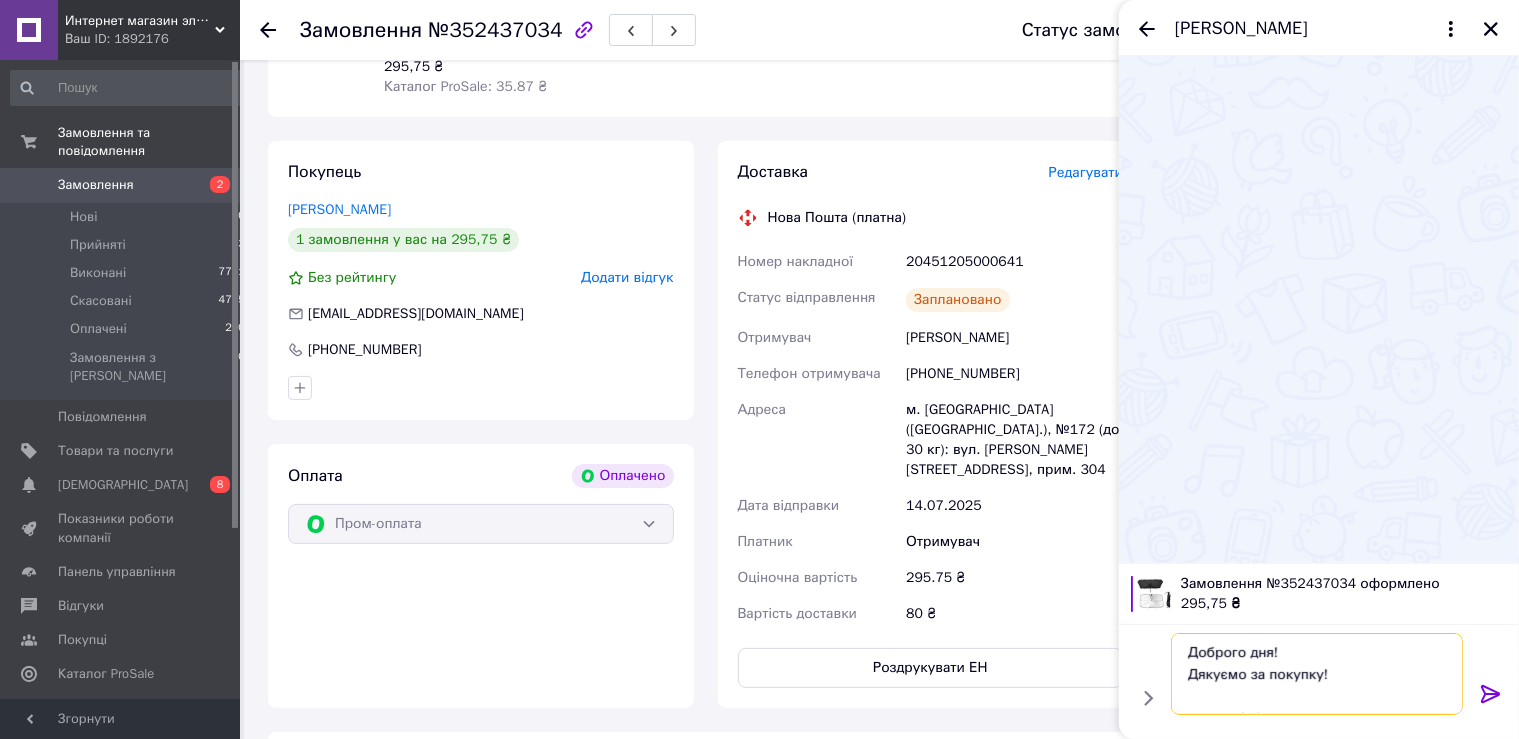 scroll, scrollTop: 36, scrollLeft: 0, axis: vertical 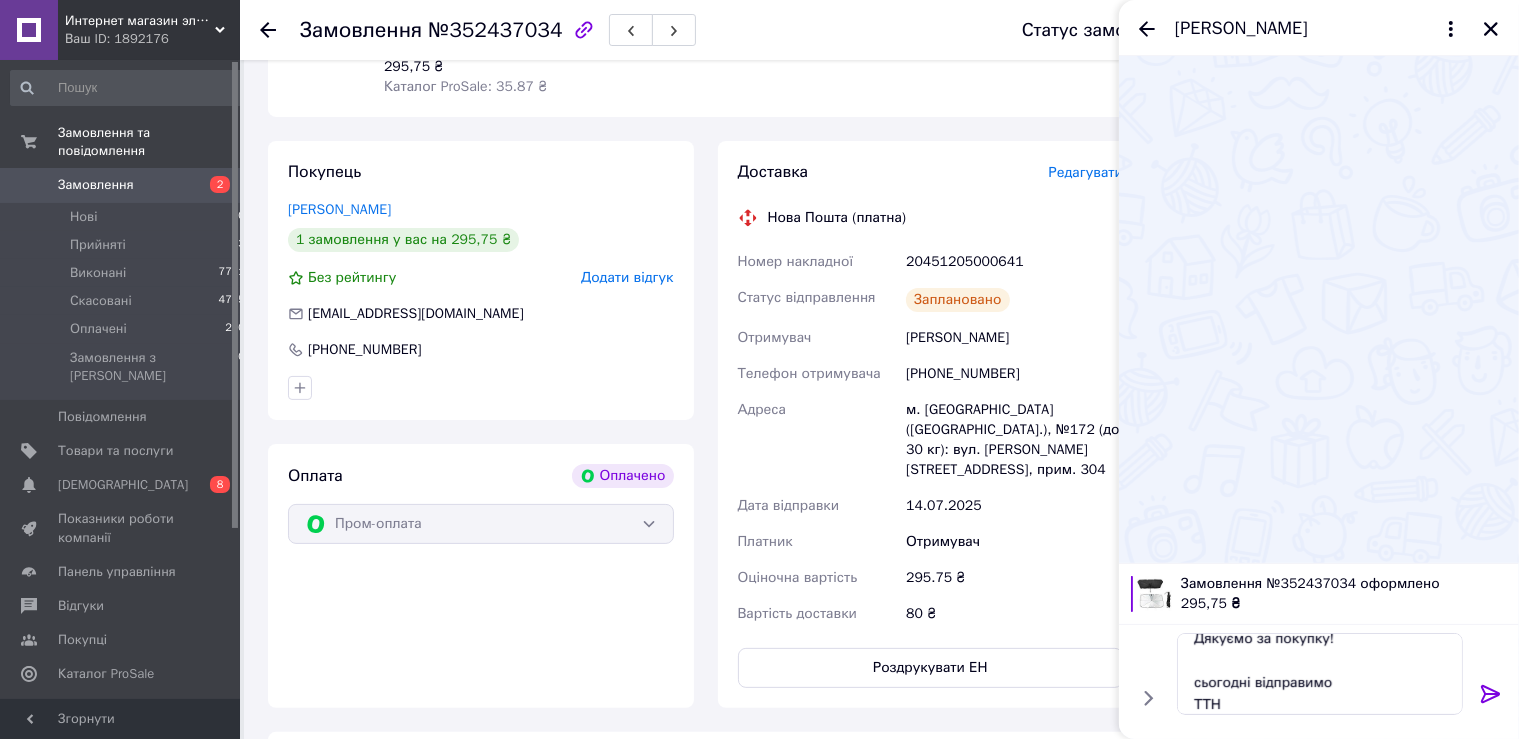 click on "20451205000641" at bounding box center [1014, 262] 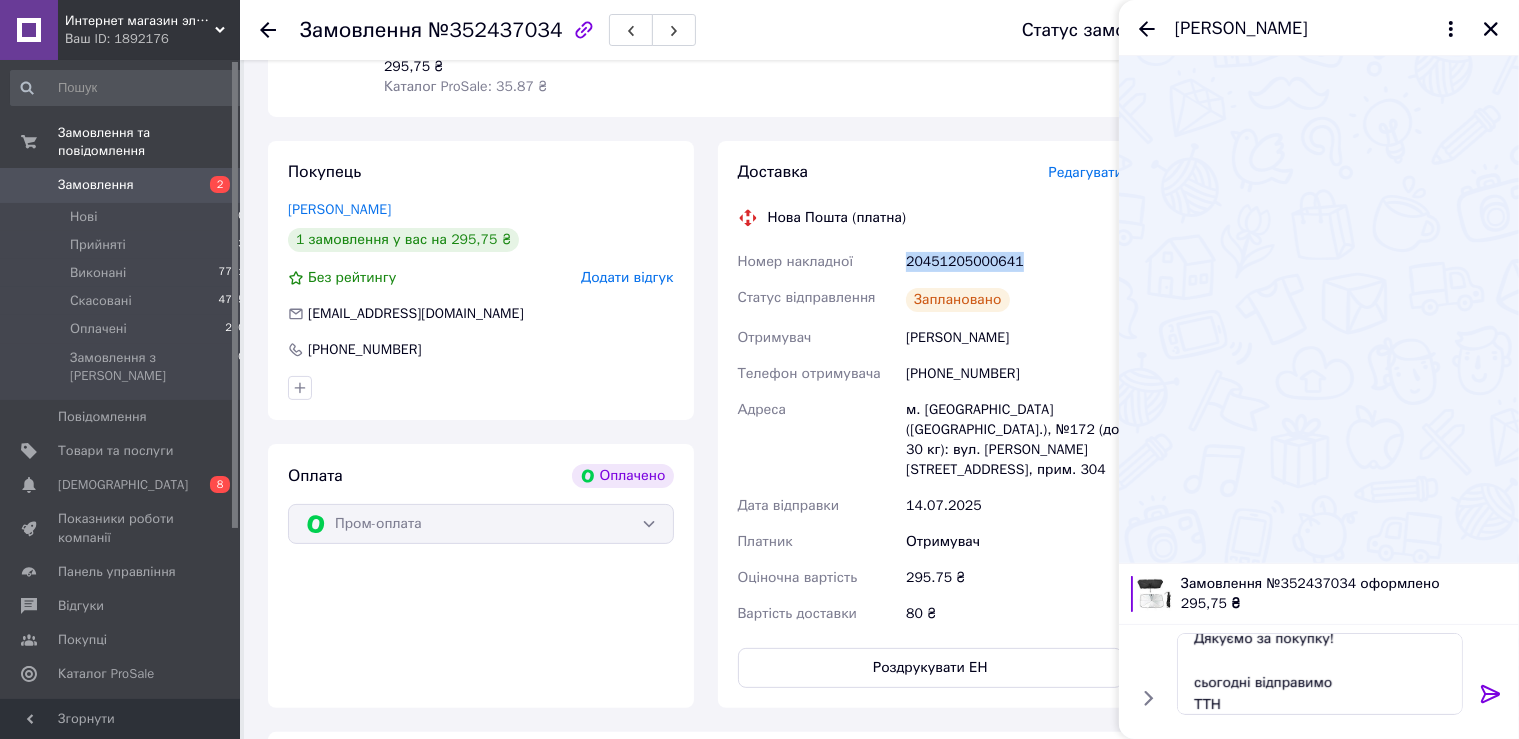 click on "20451205000641" at bounding box center [1014, 262] 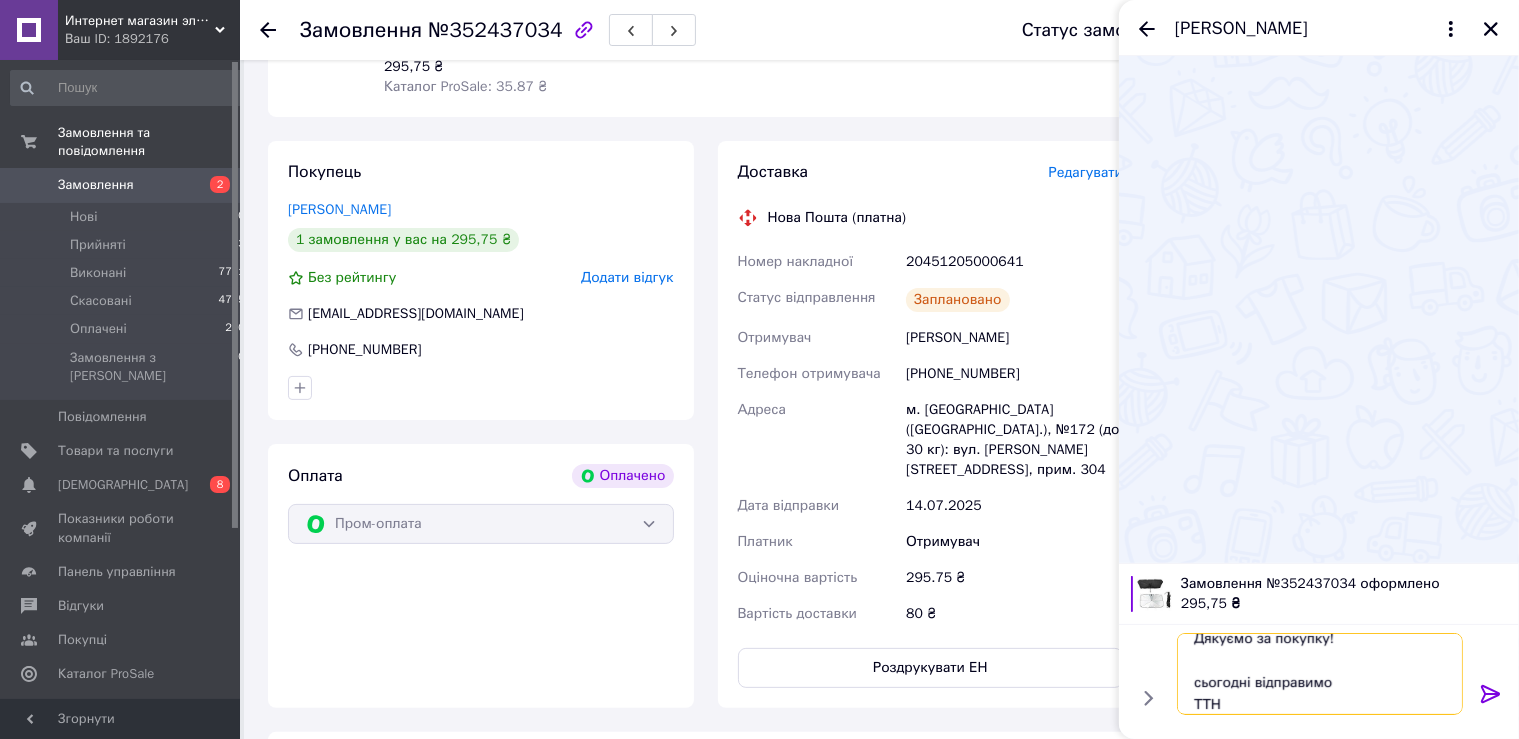 click on "Доброго дня!
Дякуємо за покупку!
сьогодні відправимо
ТТН" at bounding box center [1320, 674] 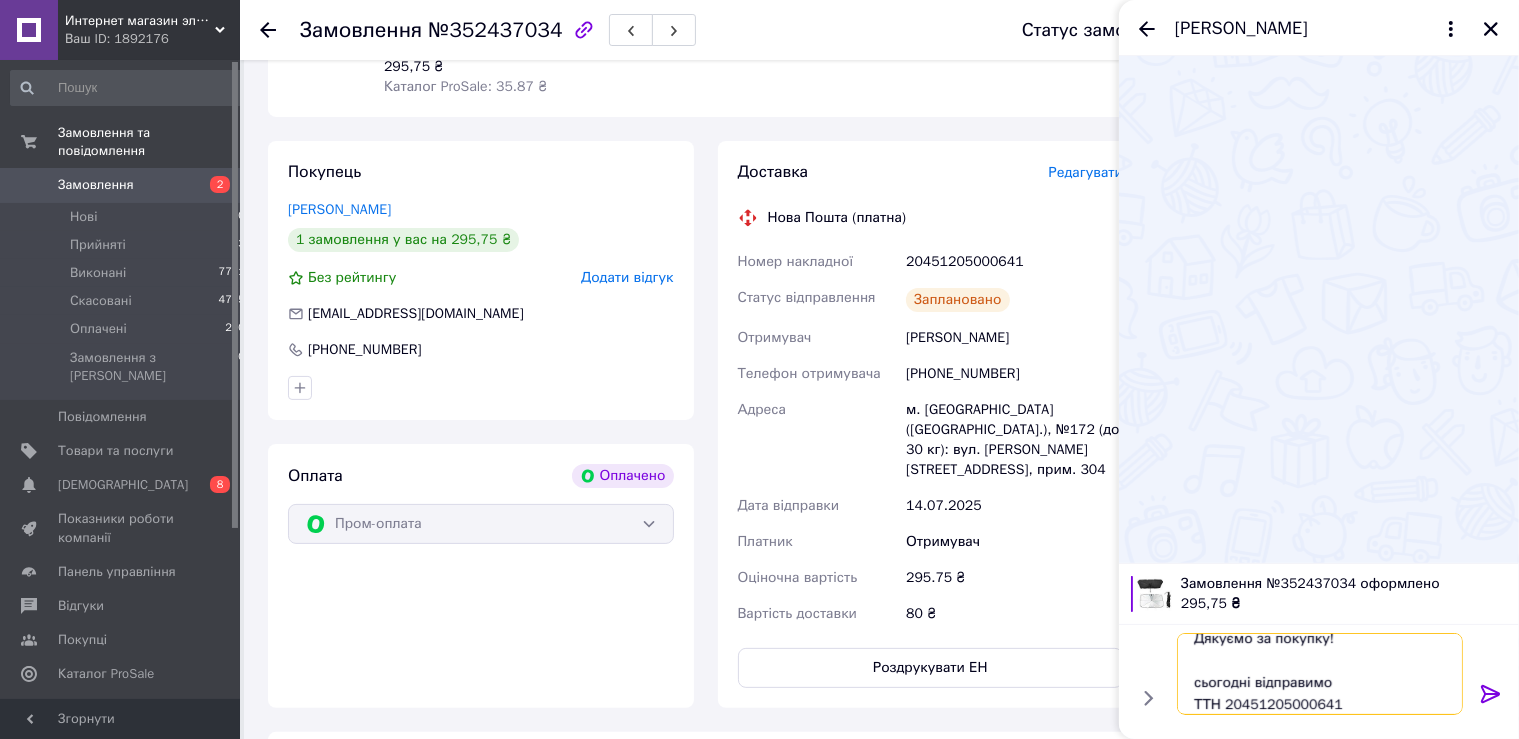 type on "Доброго дня!
Дякуємо за покупку!
сьогодні відправимо
ТТН 20451205000641" 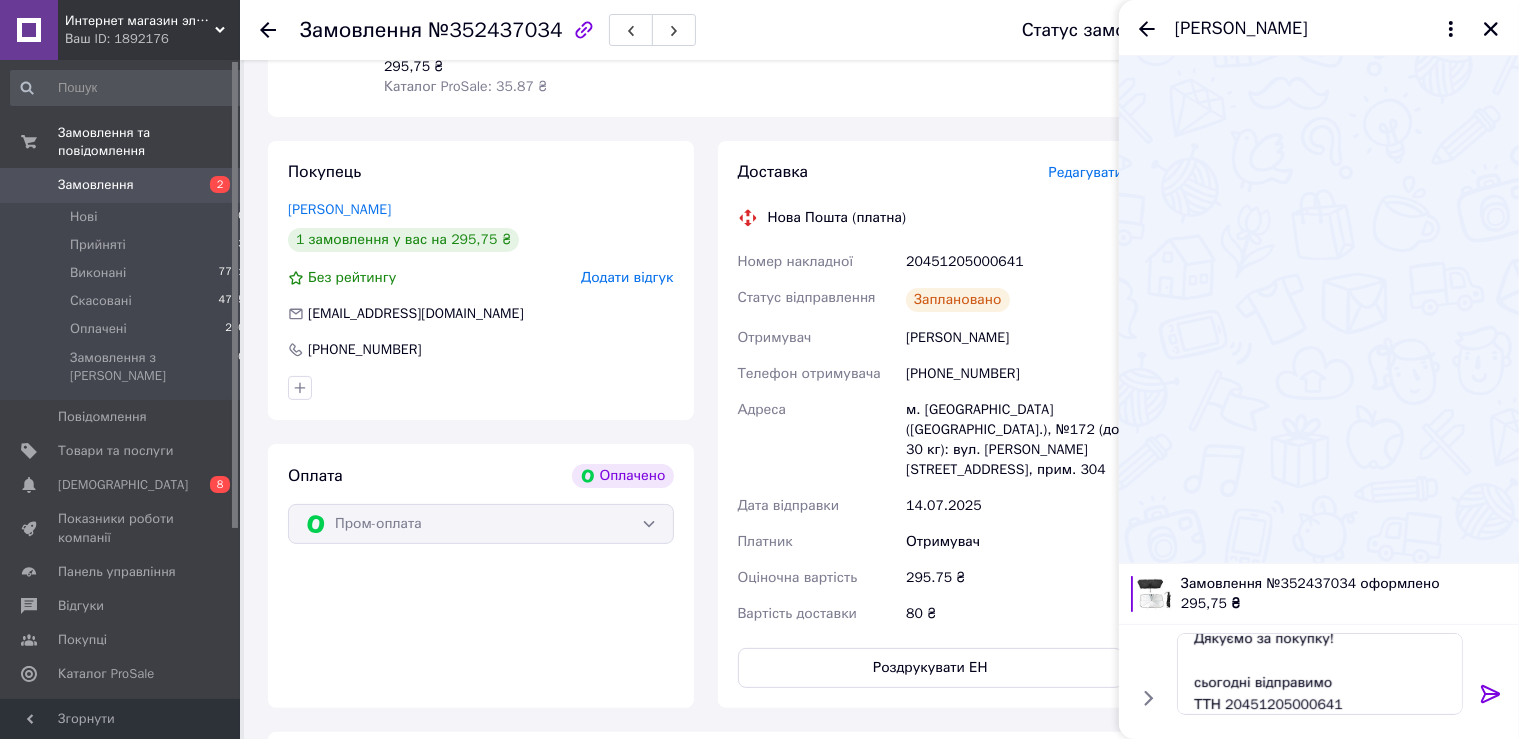 click 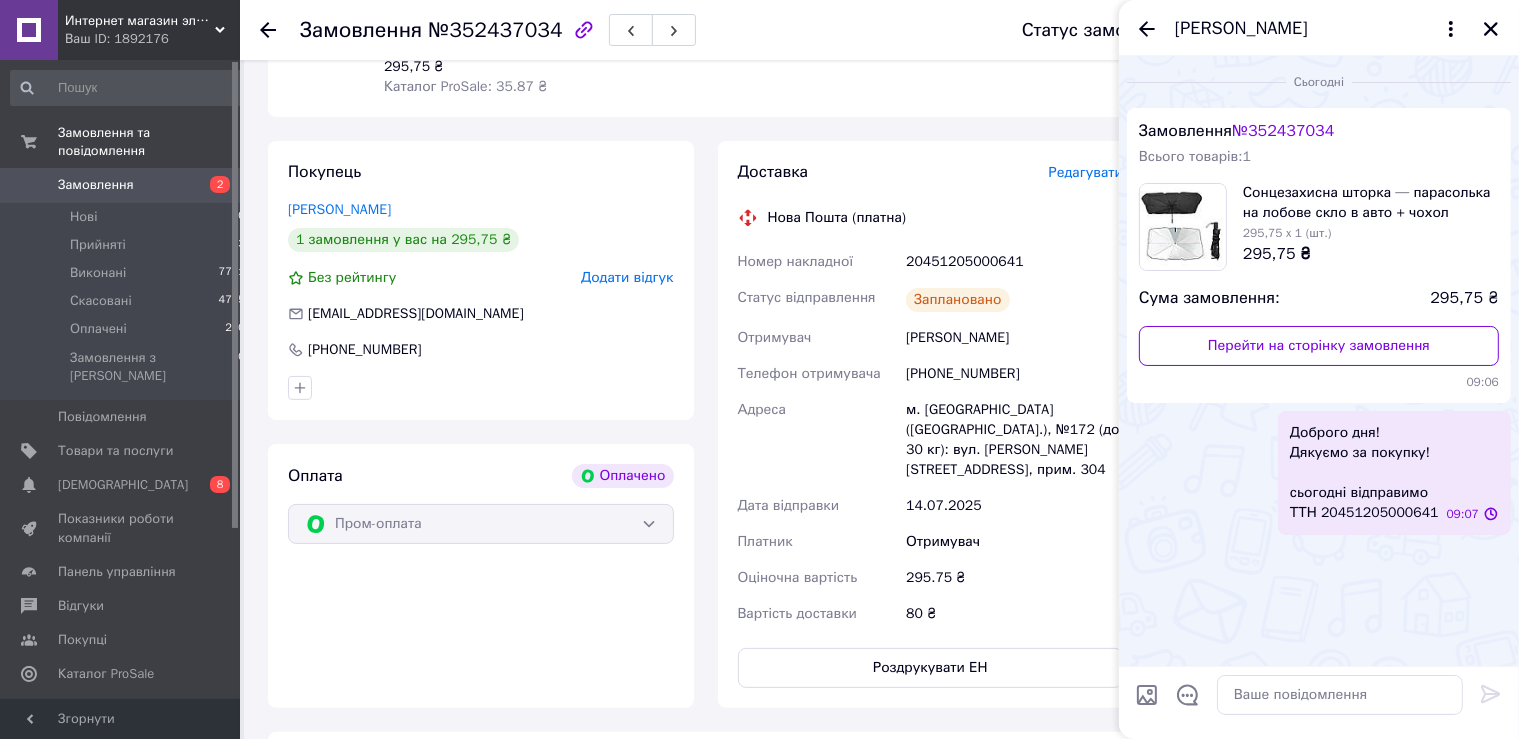scroll, scrollTop: 0, scrollLeft: 0, axis: both 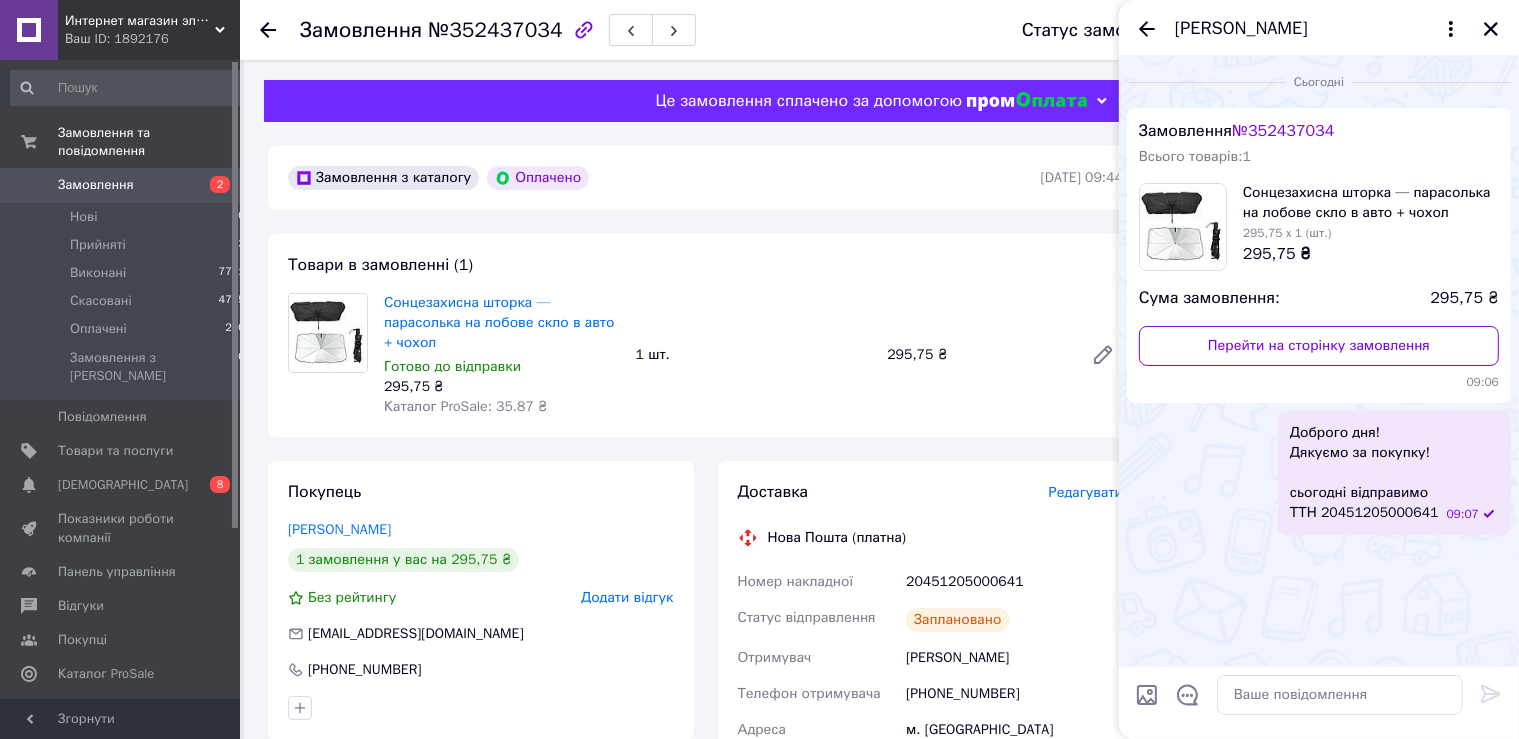 click on "Замовлення 2" at bounding box center [128, 185] 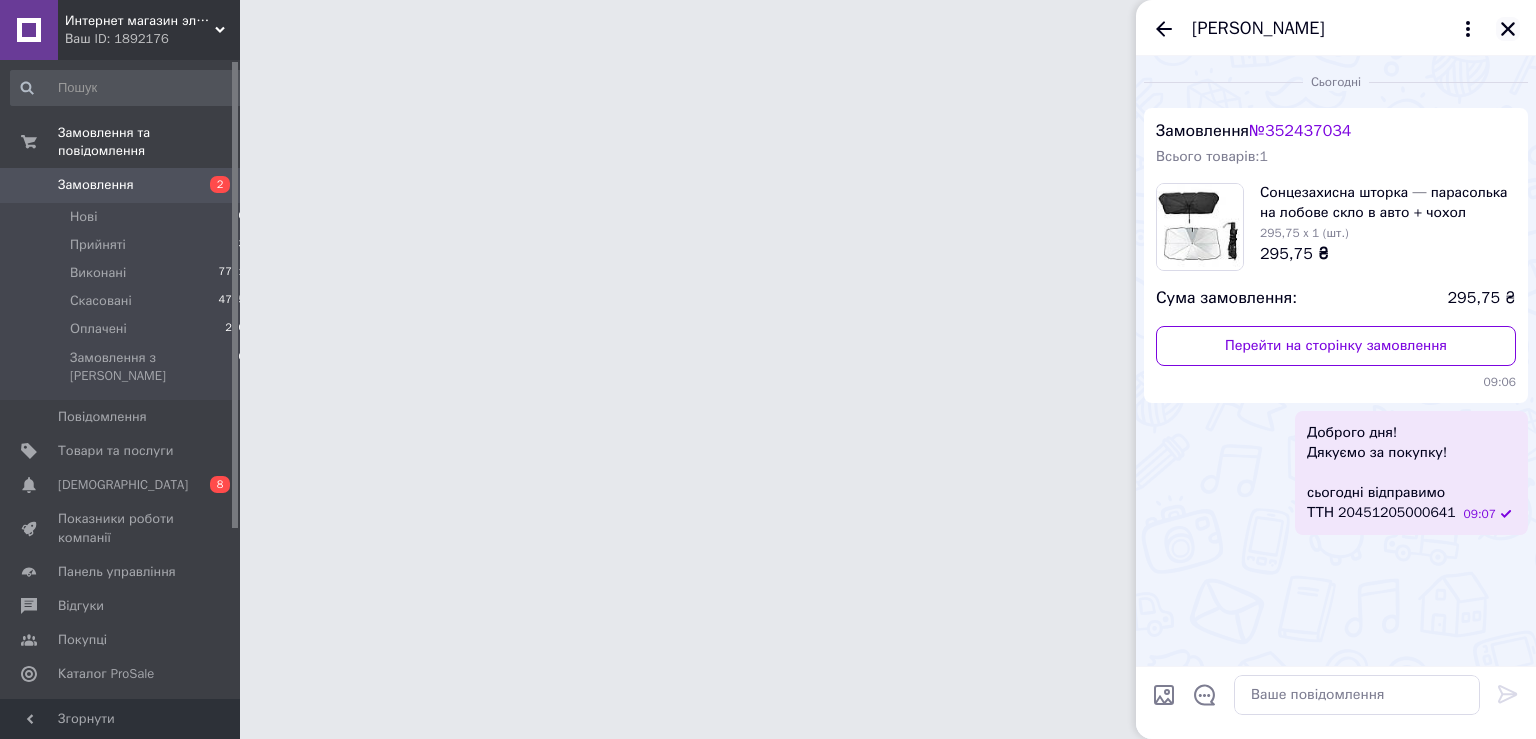 click 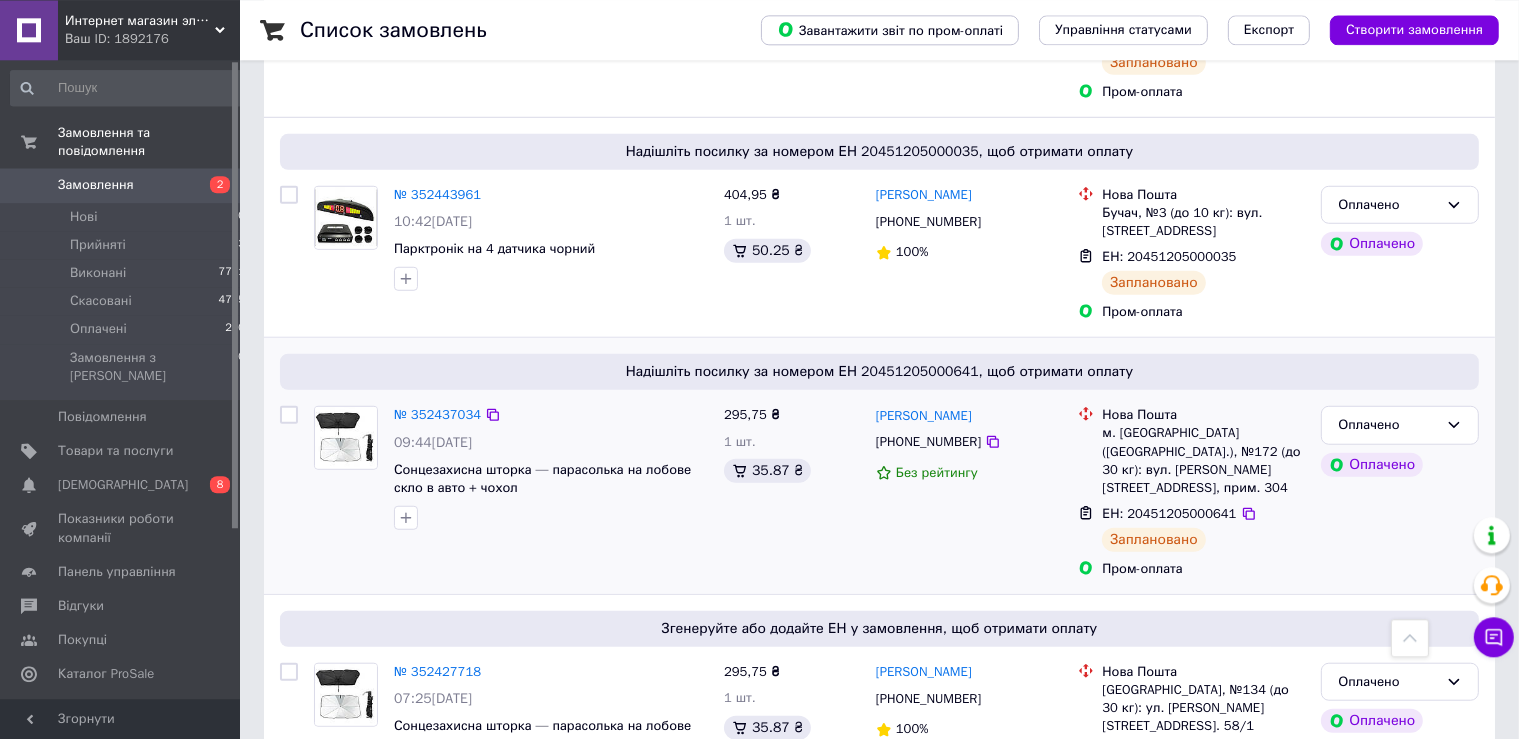scroll, scrollTop: 1689, scrollLeft: 0, axis: vertical 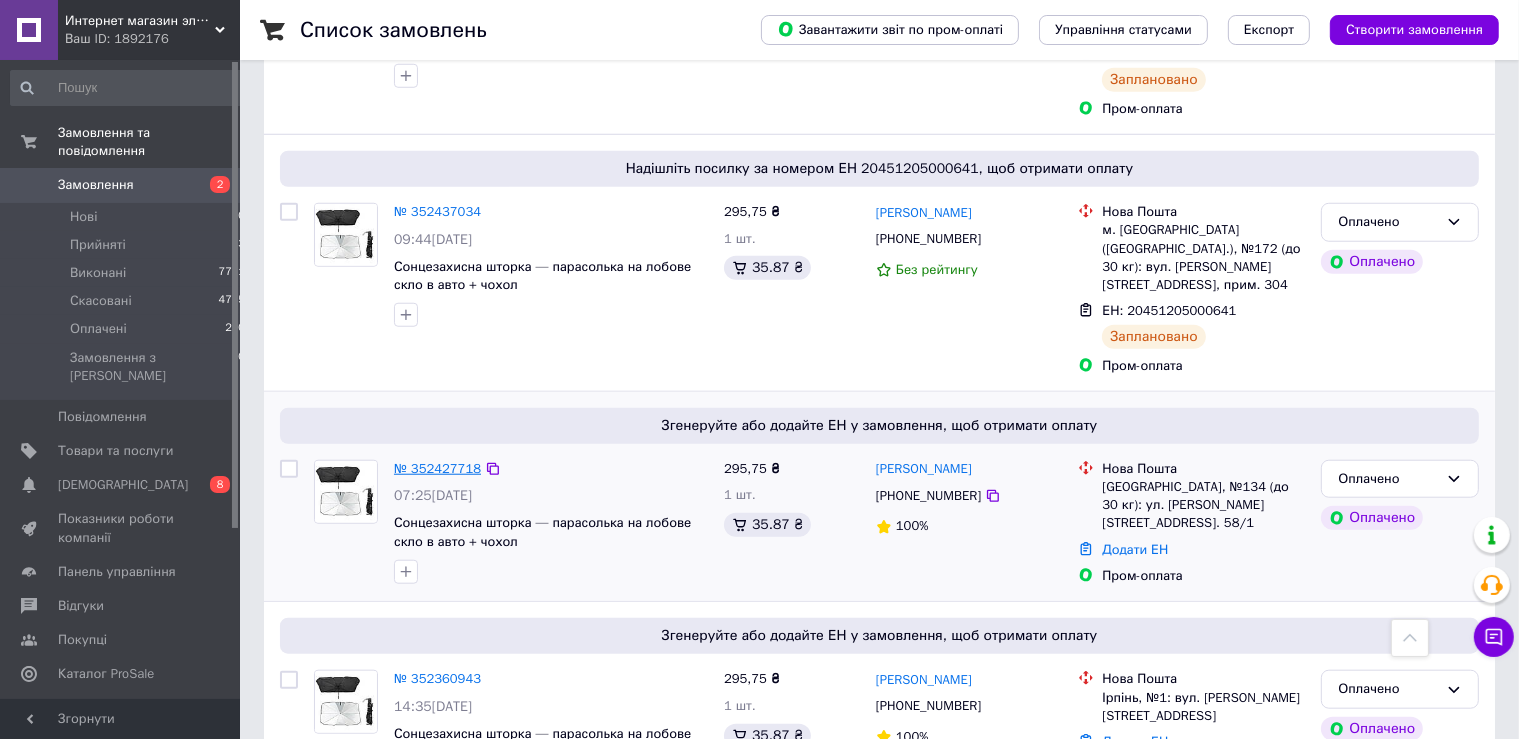 click on "№ 352427718" at bounding box center [437, 468] 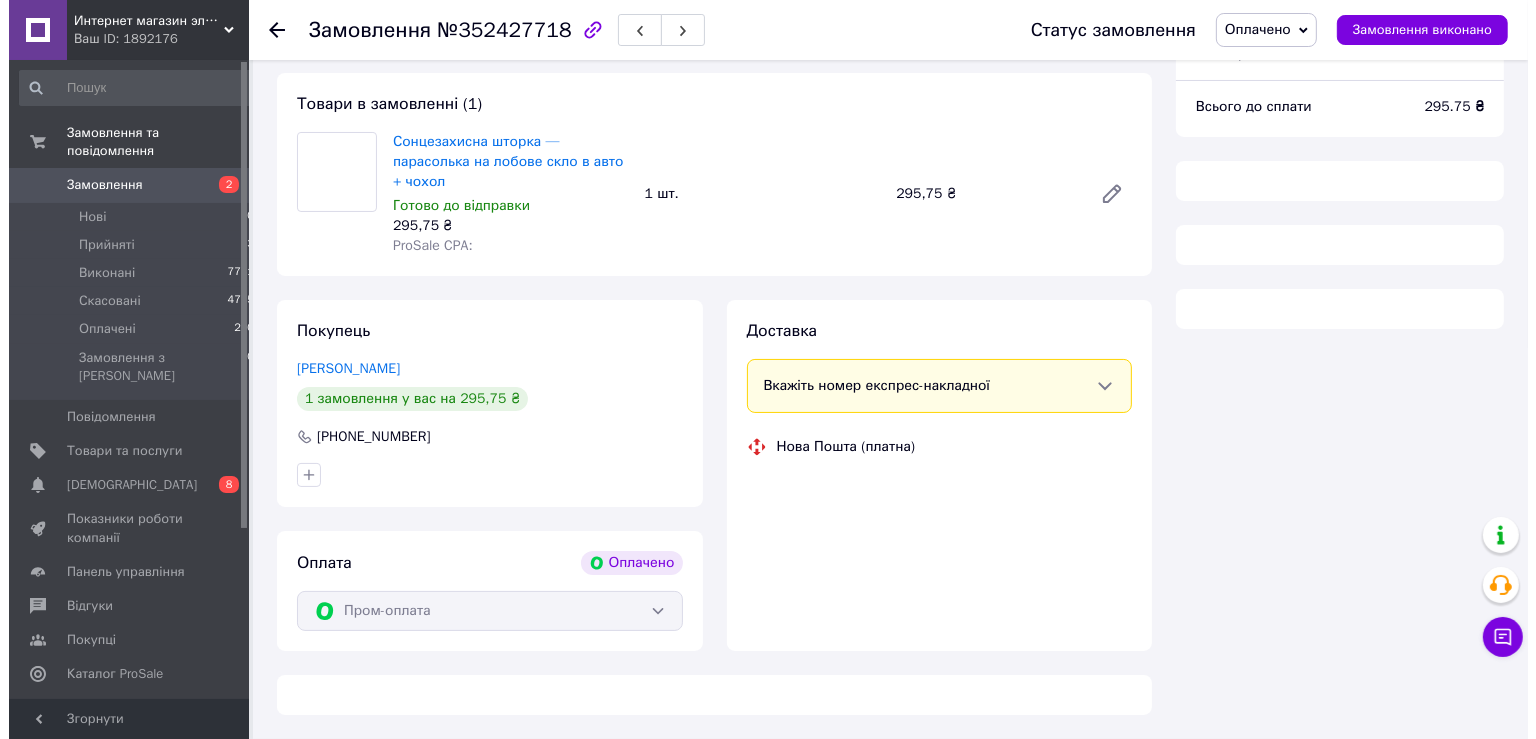 scroll, scrollTop: 164, scrollLeft: 0, axis: vertical 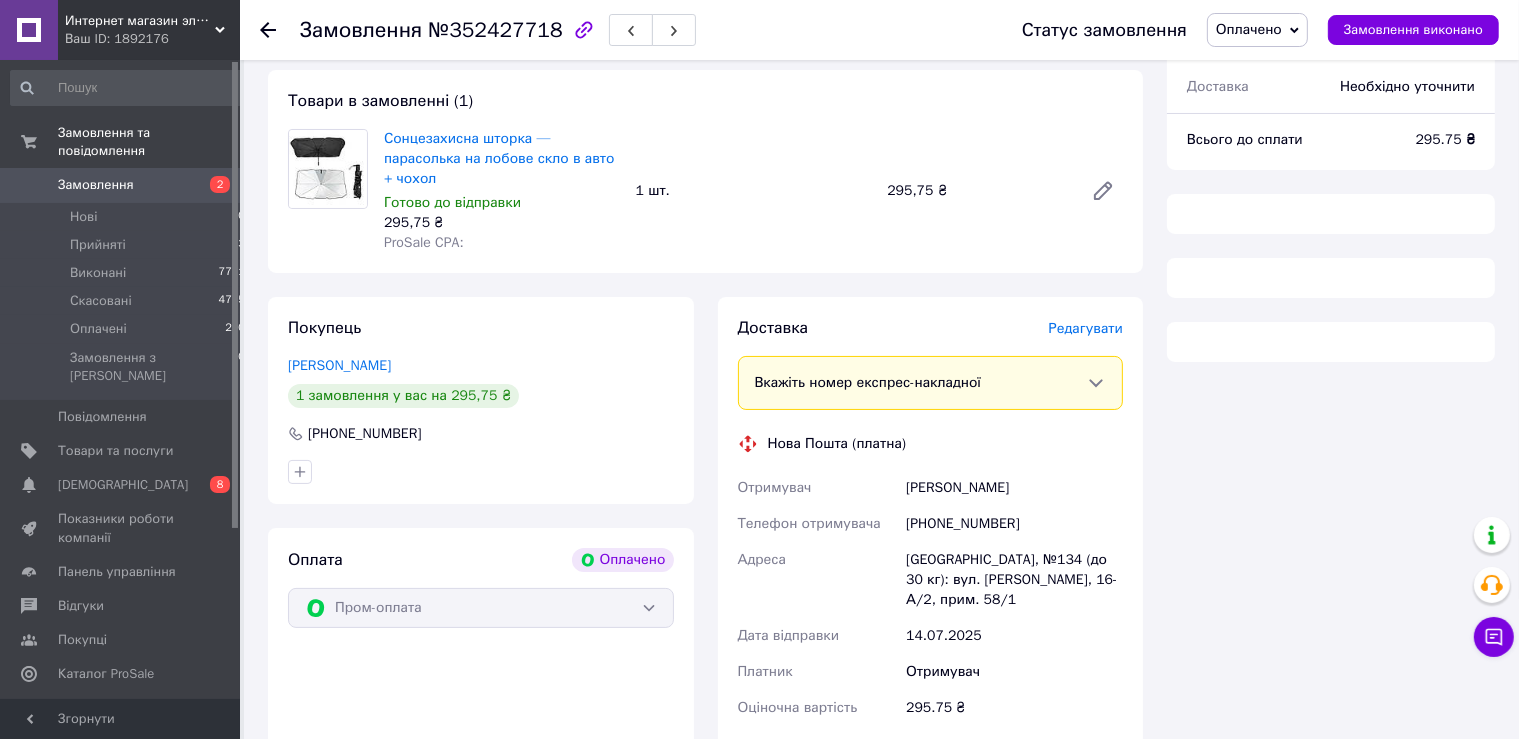 click on "Редагувати" at bounding box center [1086, 328] 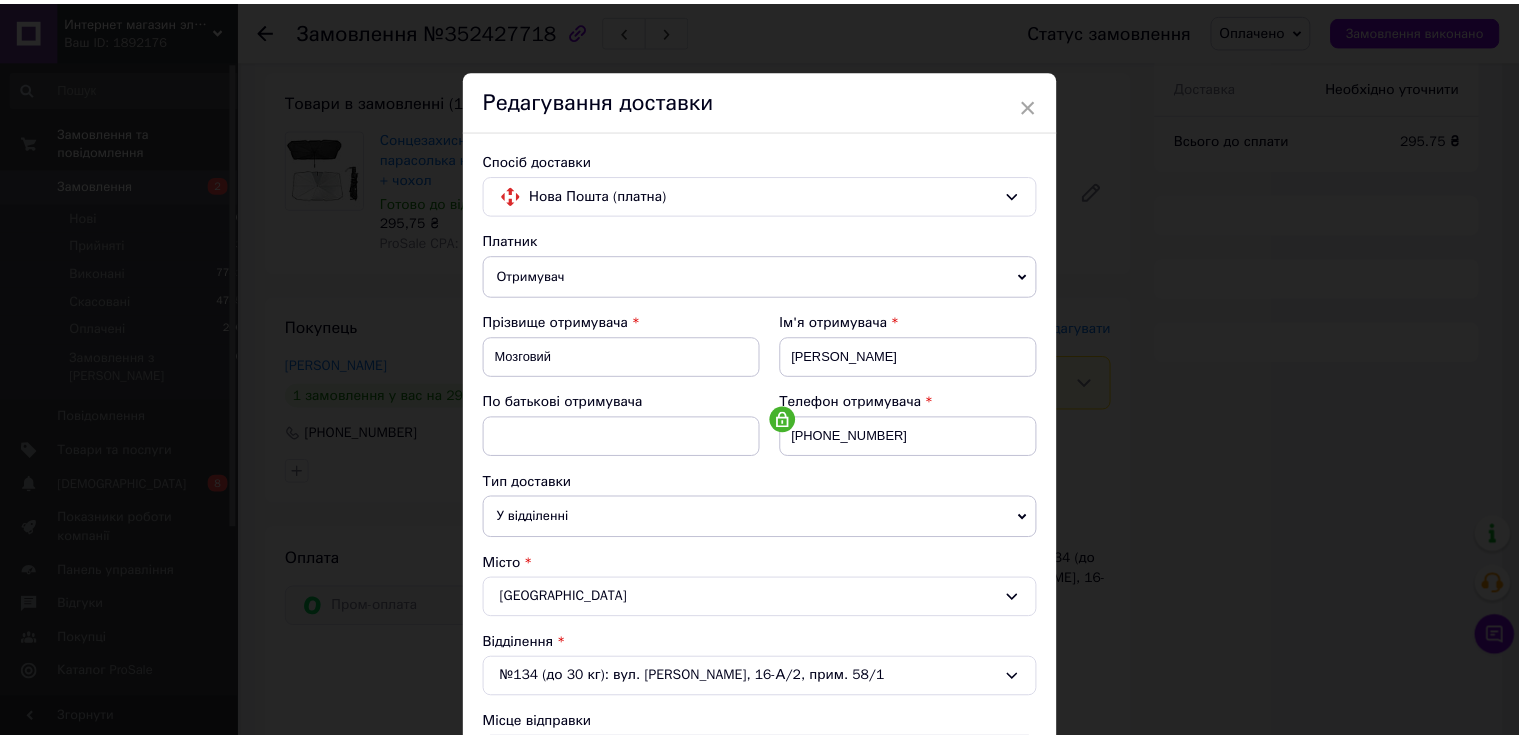 scroll, scrollTop: 583, scrollLeft: 0, axis: vertical 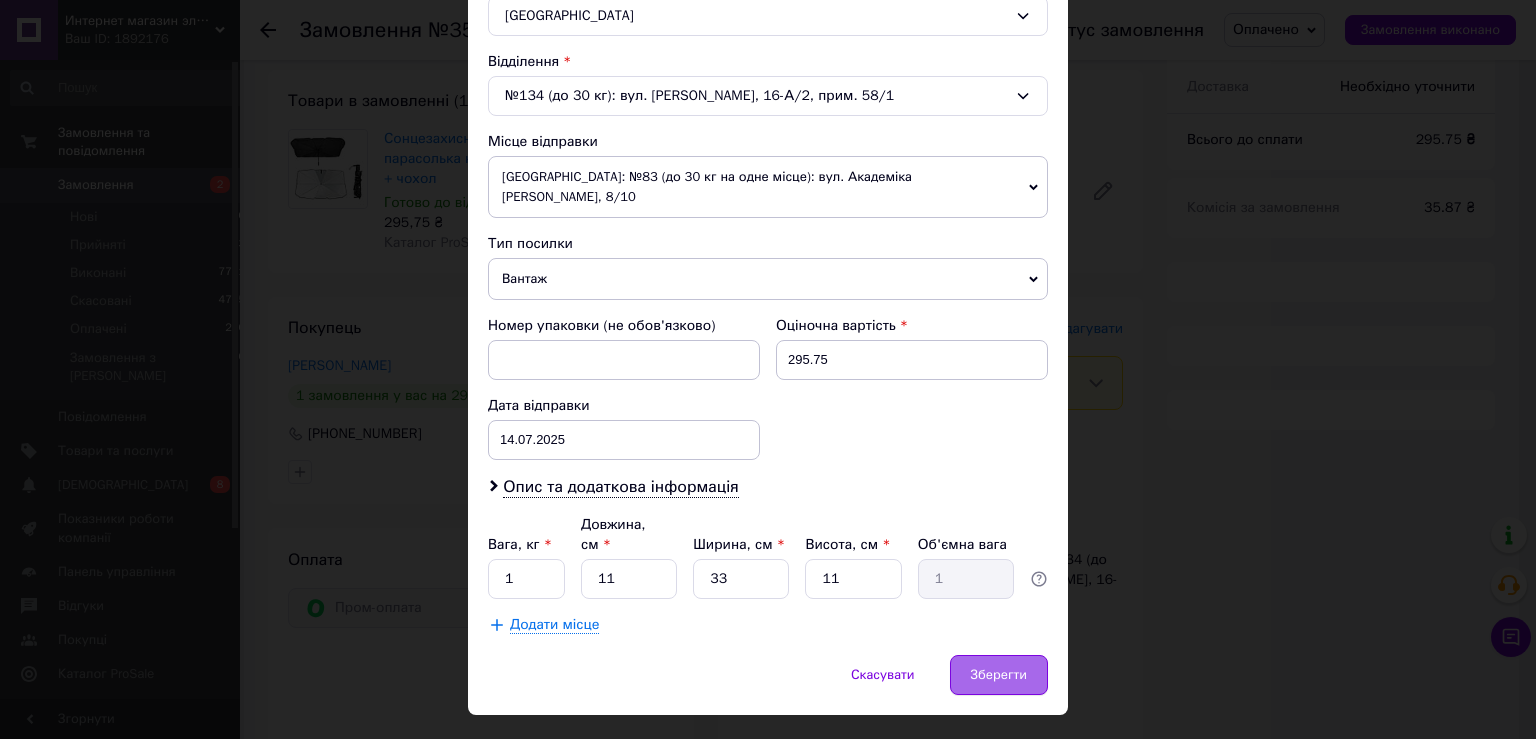 click on "Зберегти" at bounding box center [999, 675] 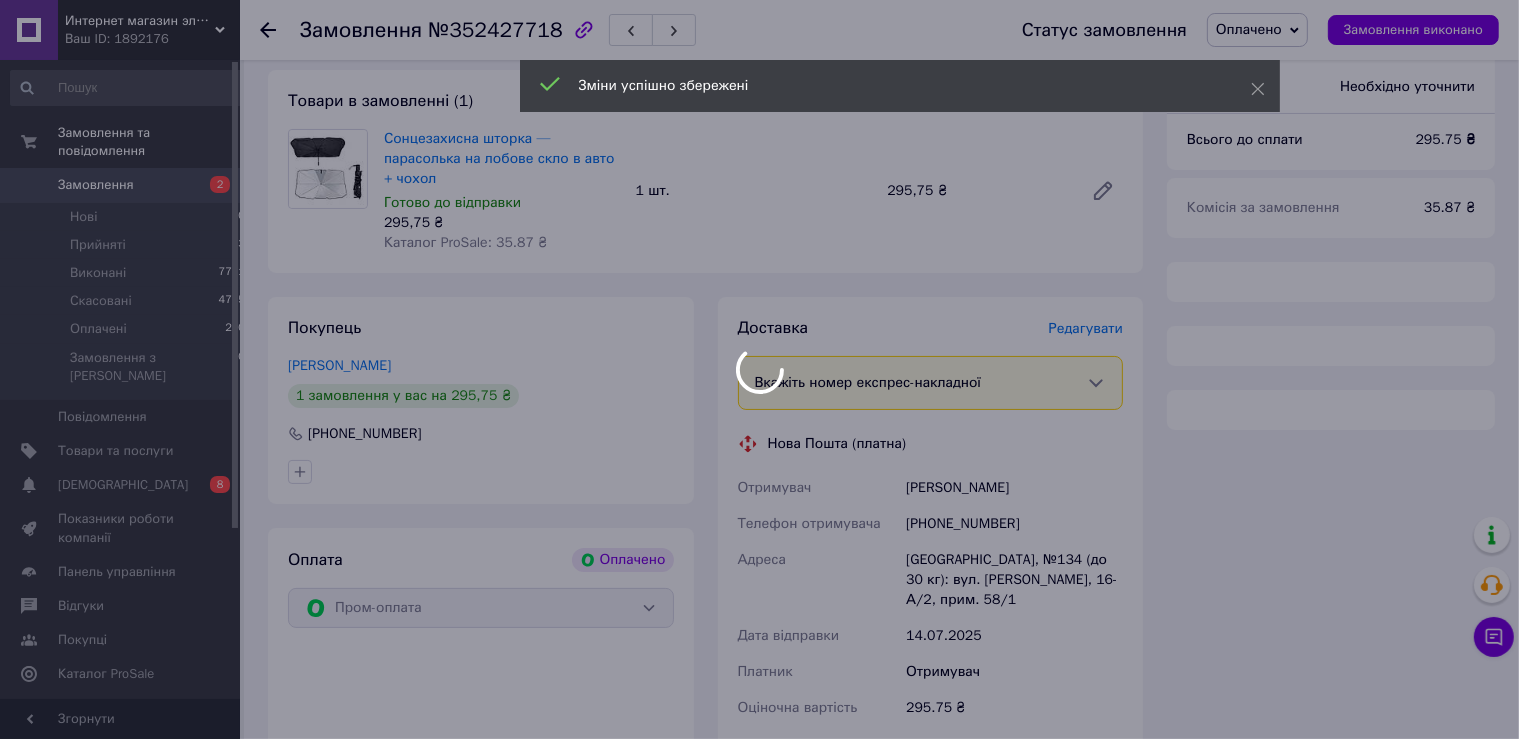 scroll, scrollTop: 452, scrollLeft: 0, axis: vertical 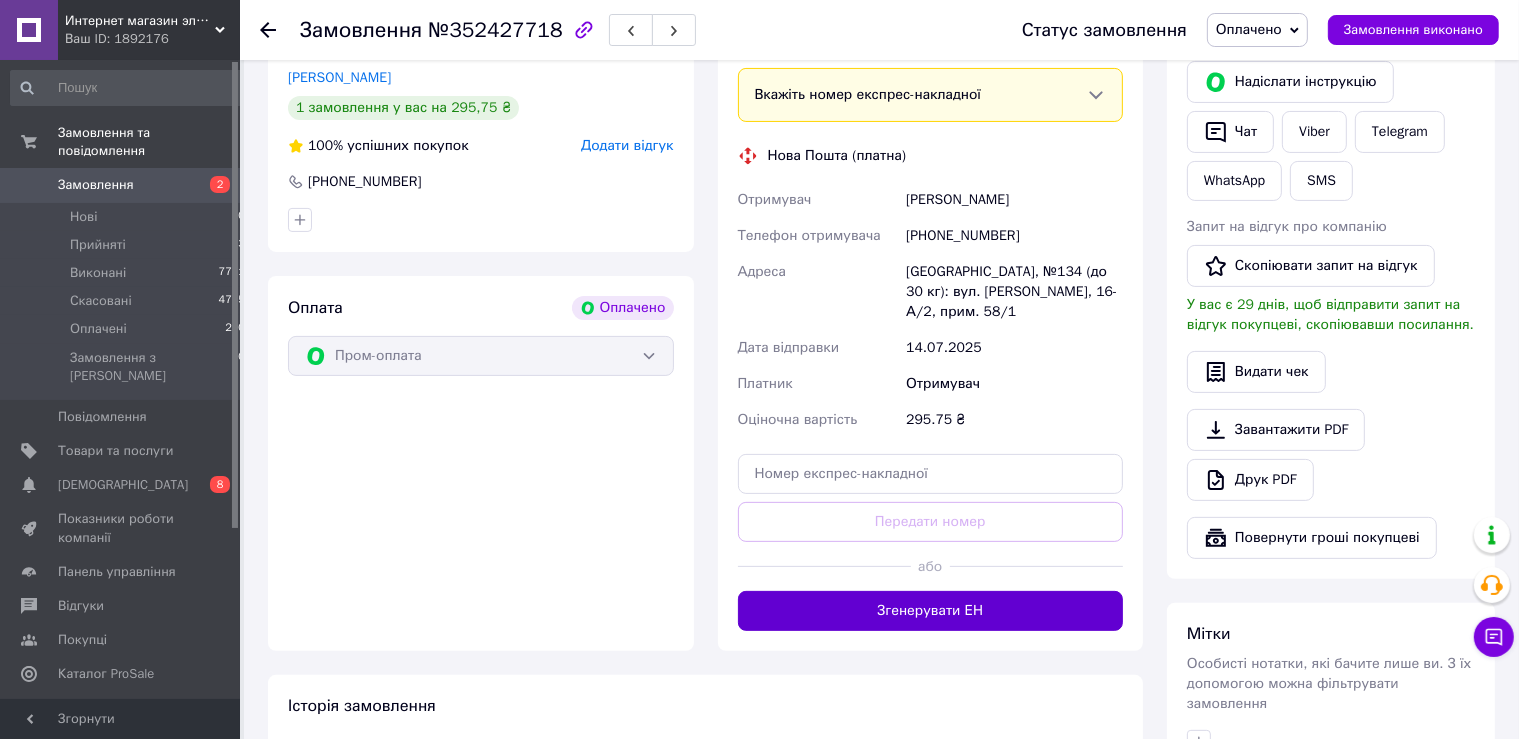 click on "Згенерувати ЕН" at bounding box center [931, 611] 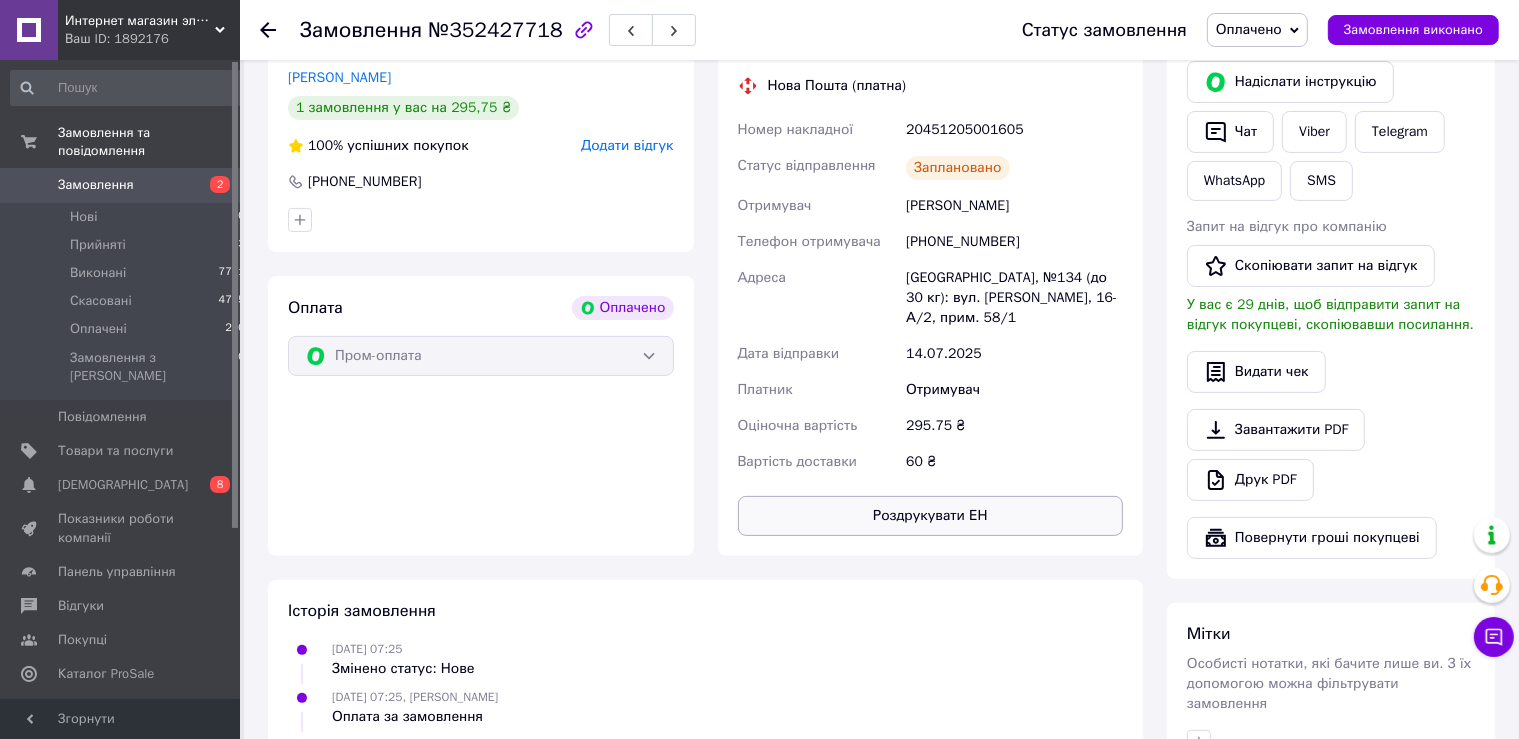 click on "Роздрукувати ЕН" at bounding box center [931, 516] 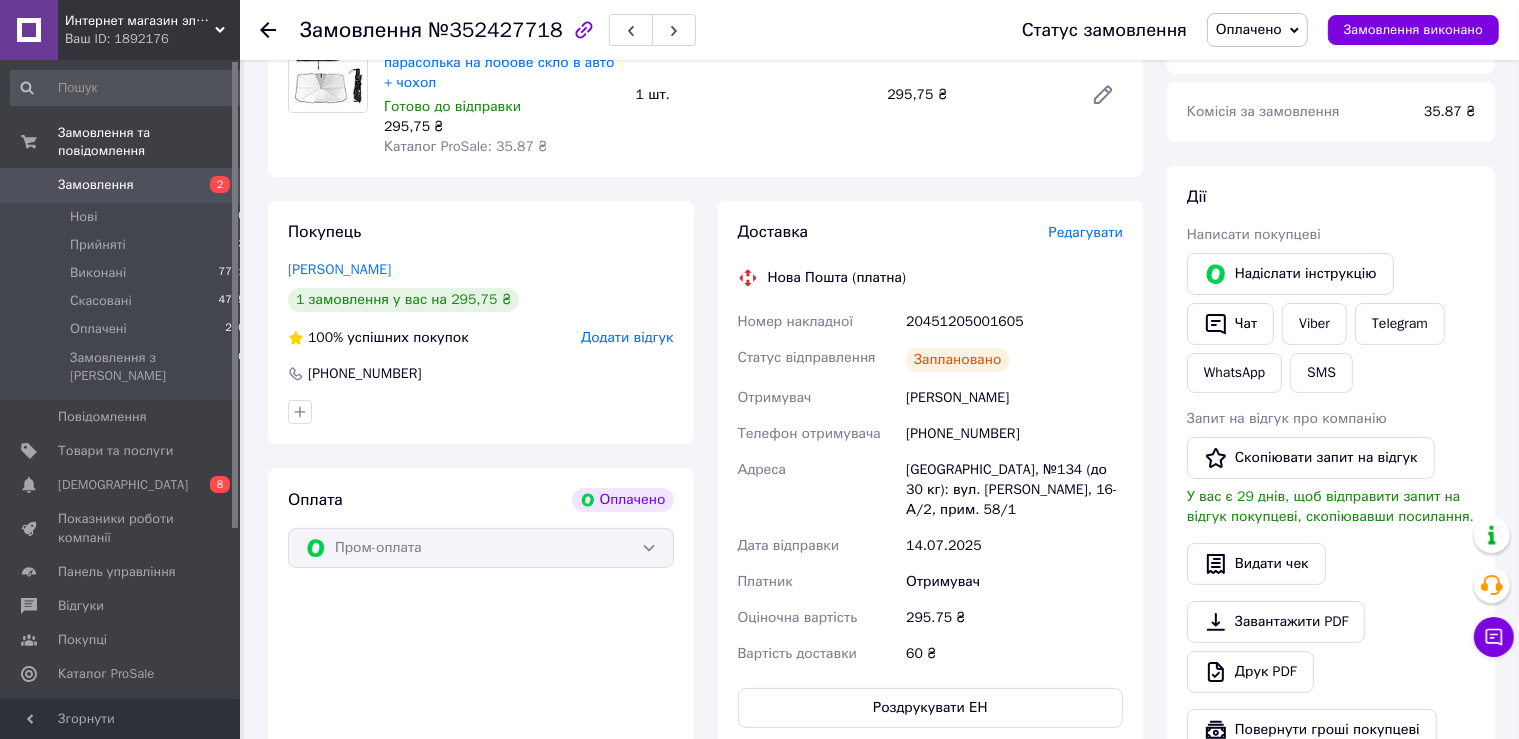 scroll, scrollTop: 29, scrollLeft: 0, axis: vertical 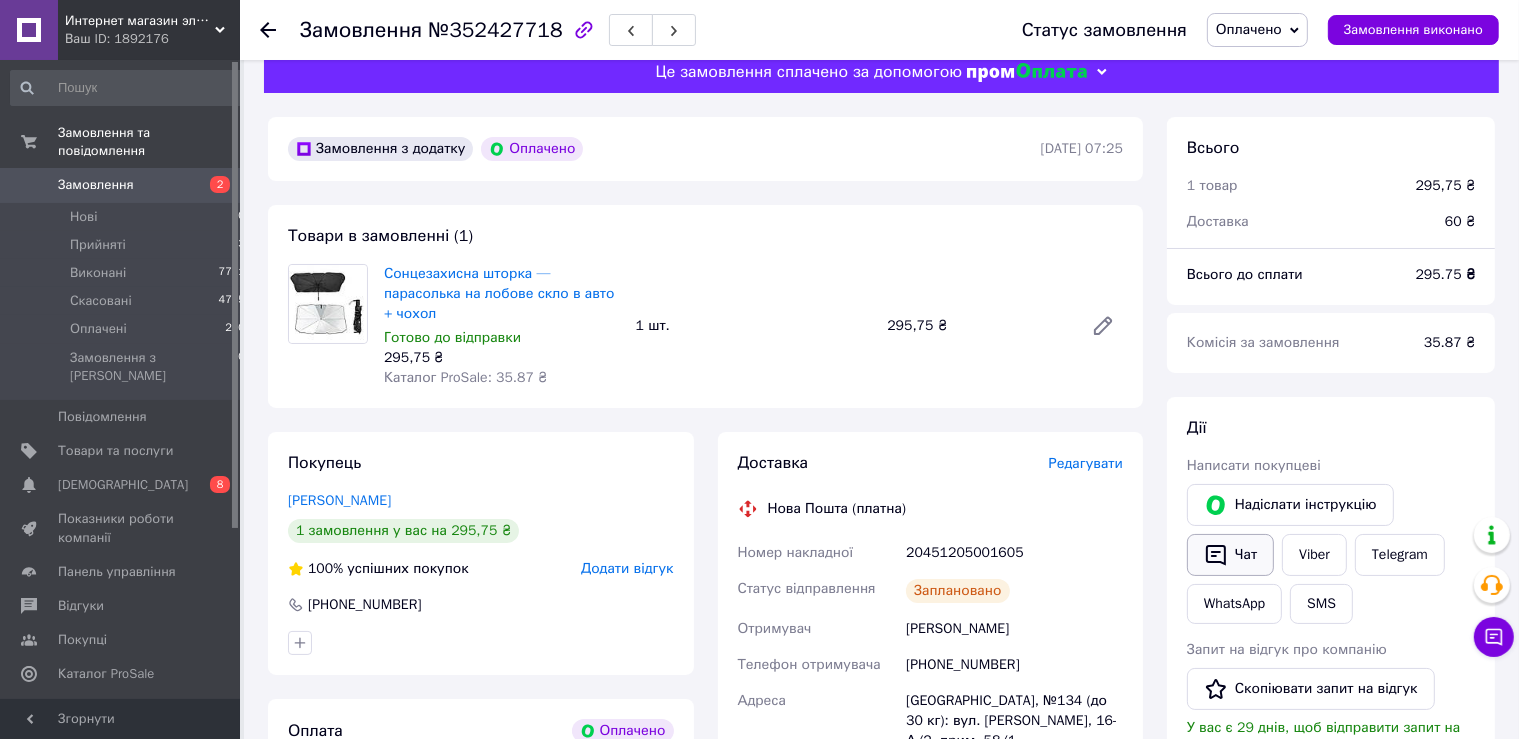 click on "Чат" at bounding box center [1230, 555] 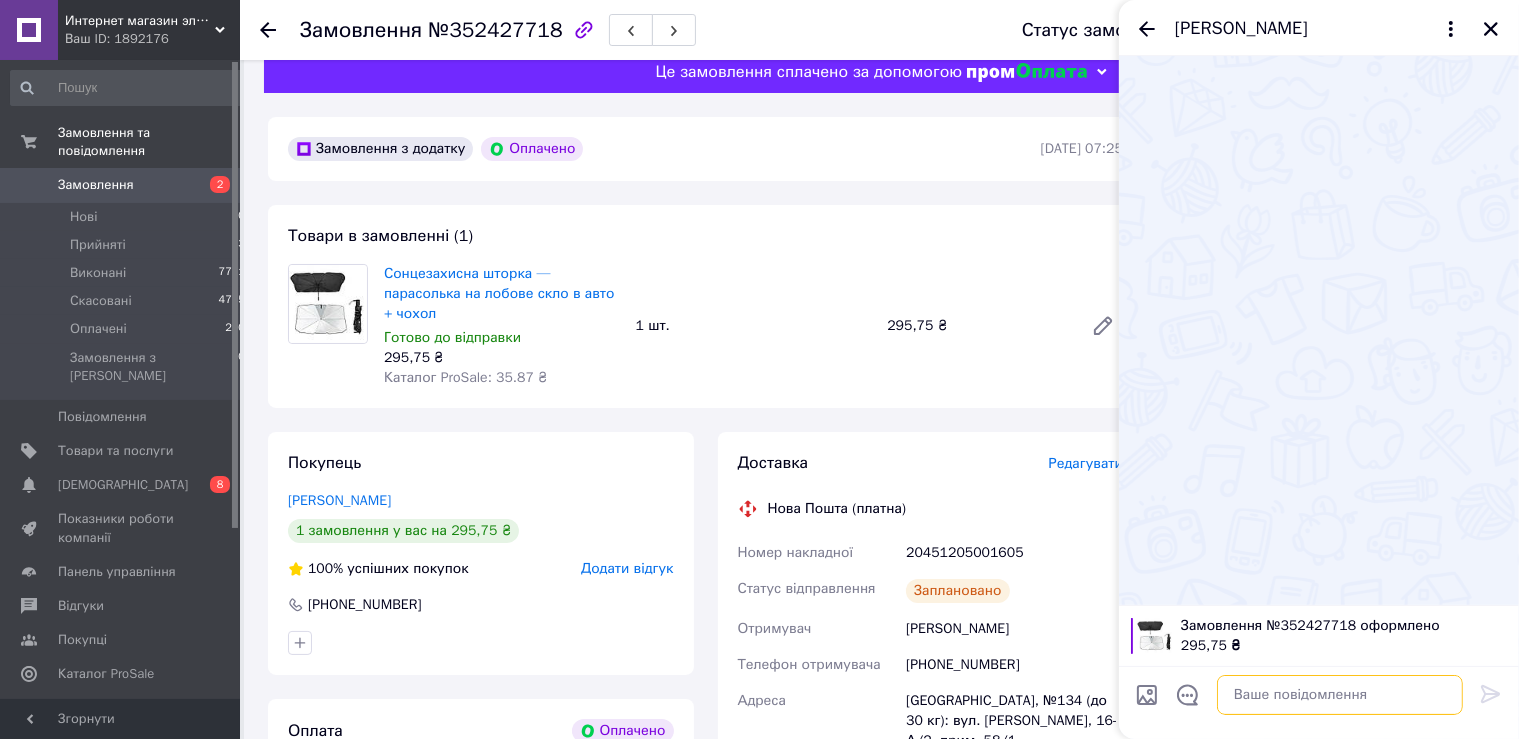 click at bounding box center (1340, 695) 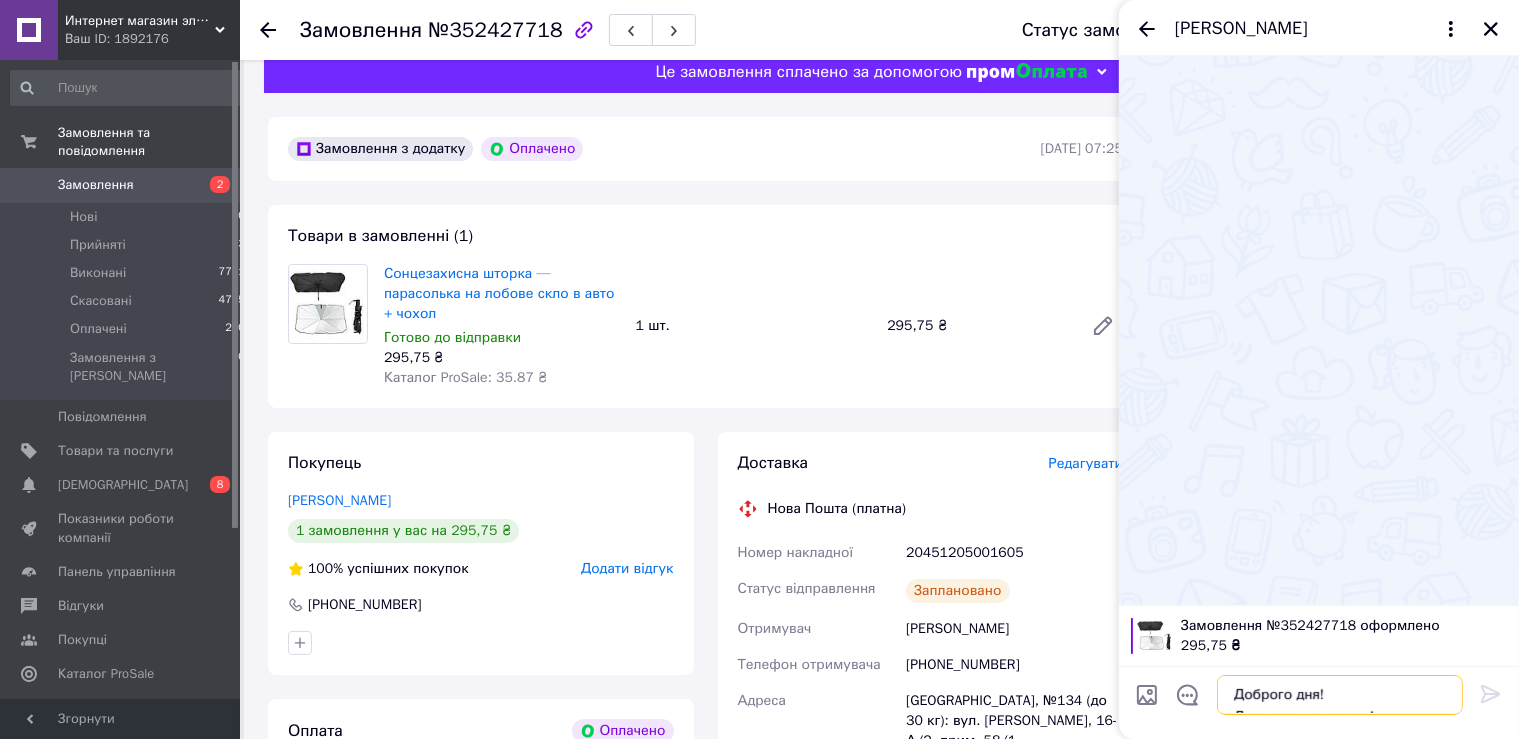 scroll, scrollTop: 36, scrollLeft: 0, axis: vertical 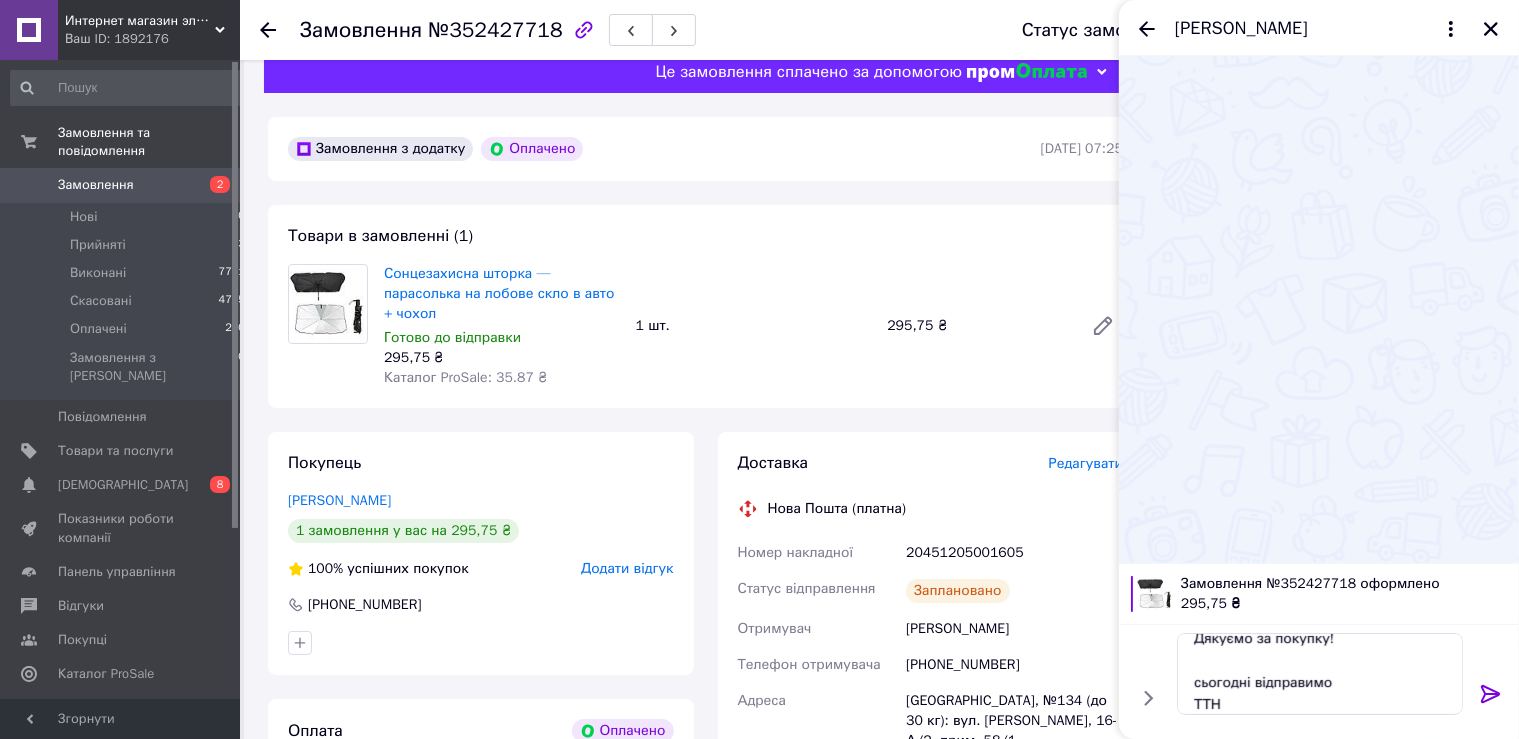 click on "20451205001605" at bounding box center (1014, 553) 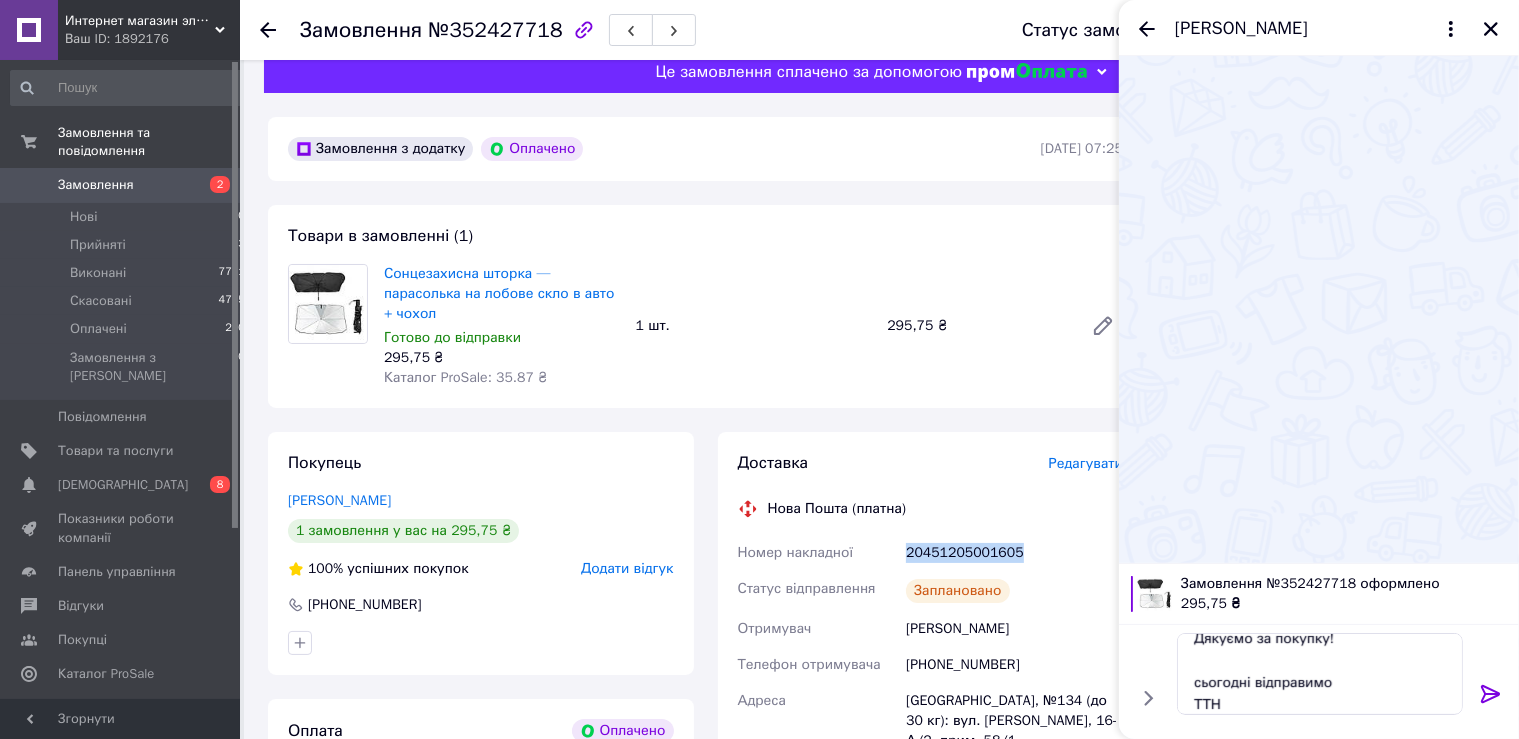 click on "20451205001605" at bounding box center (1014, 553) 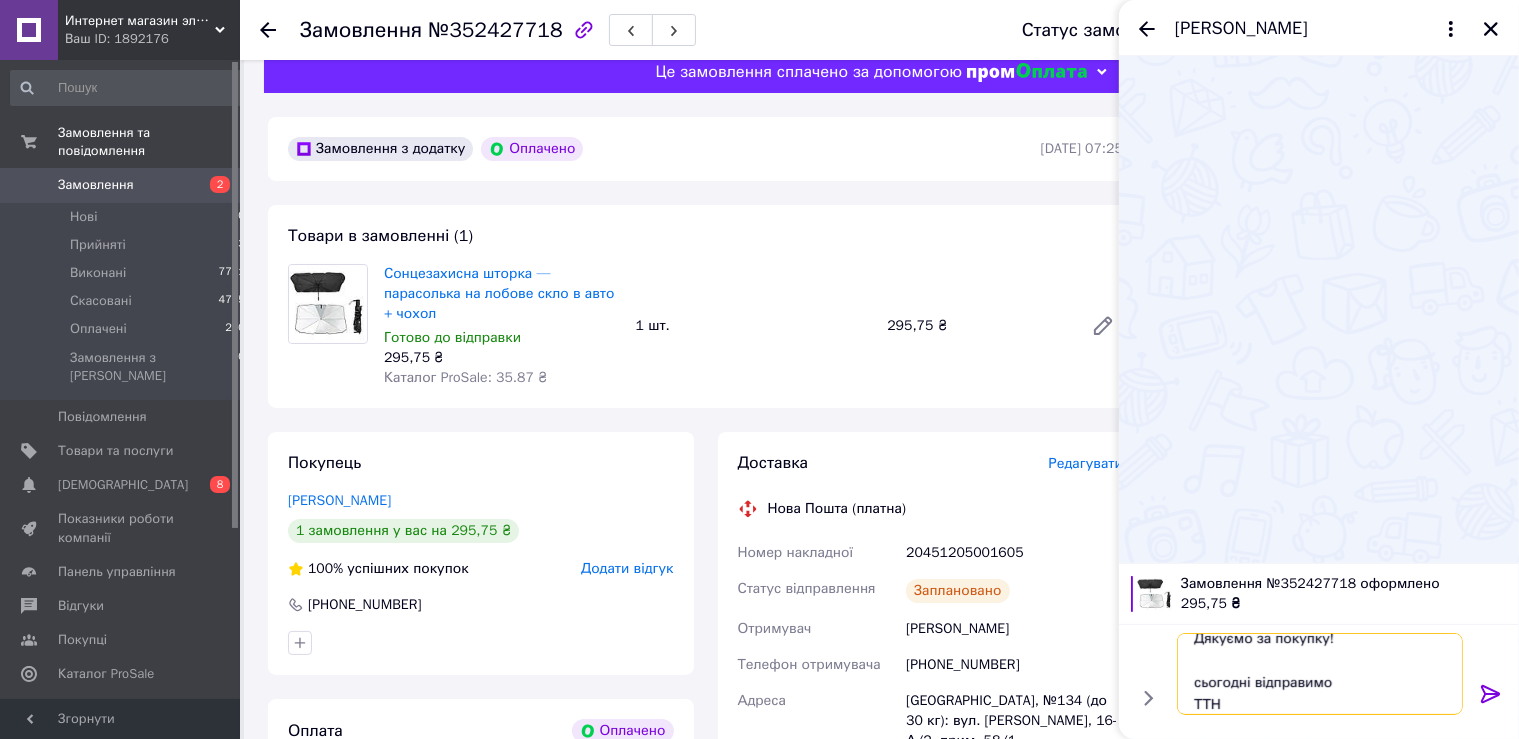 click on "Доброго дня!
Дякуємо за покупку!
сьогодні відправимо
ТТН" at bounding box center (1320, 674) 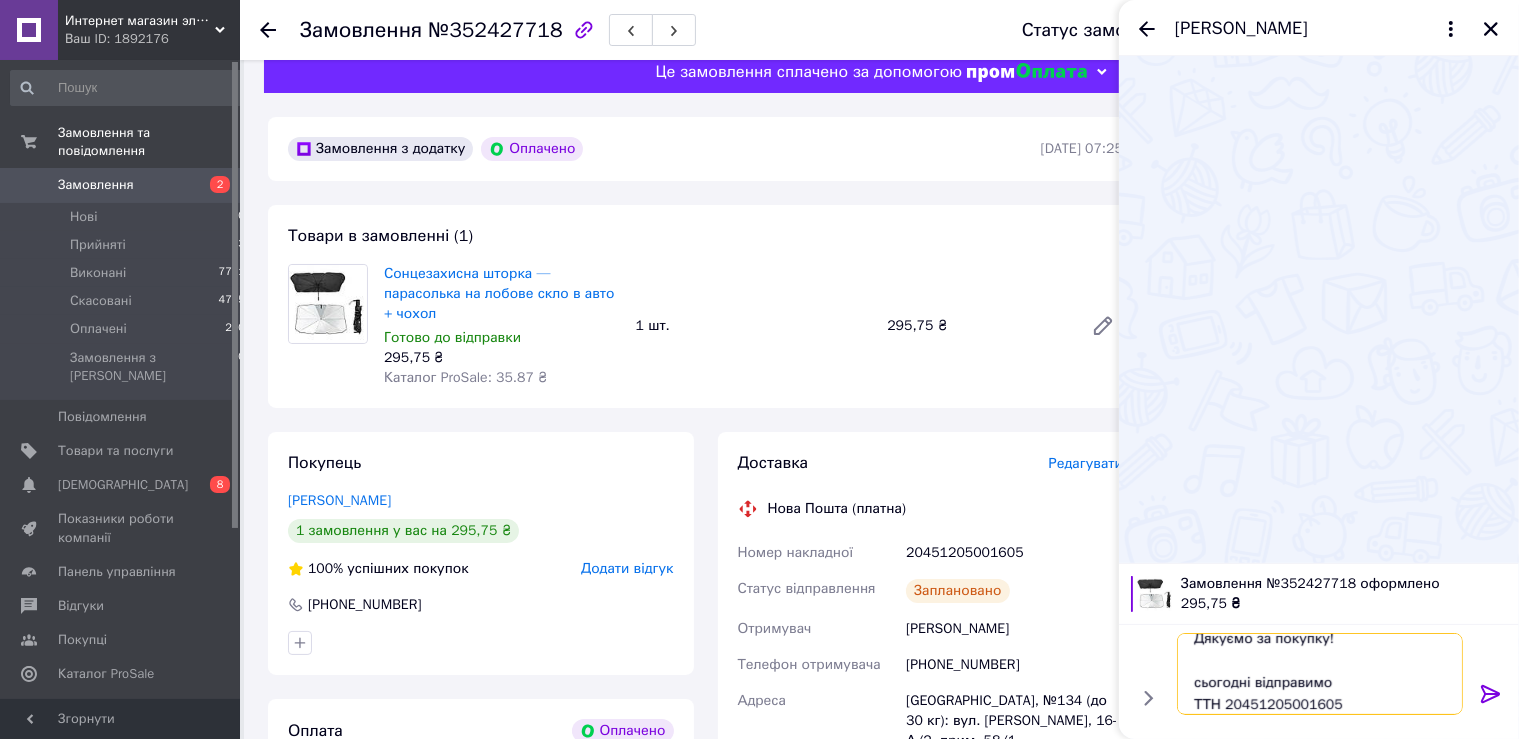 type on "Доброго дня!
Дякуємо за покупку!
сьогодні відправимо
ТТН 20451205001605" 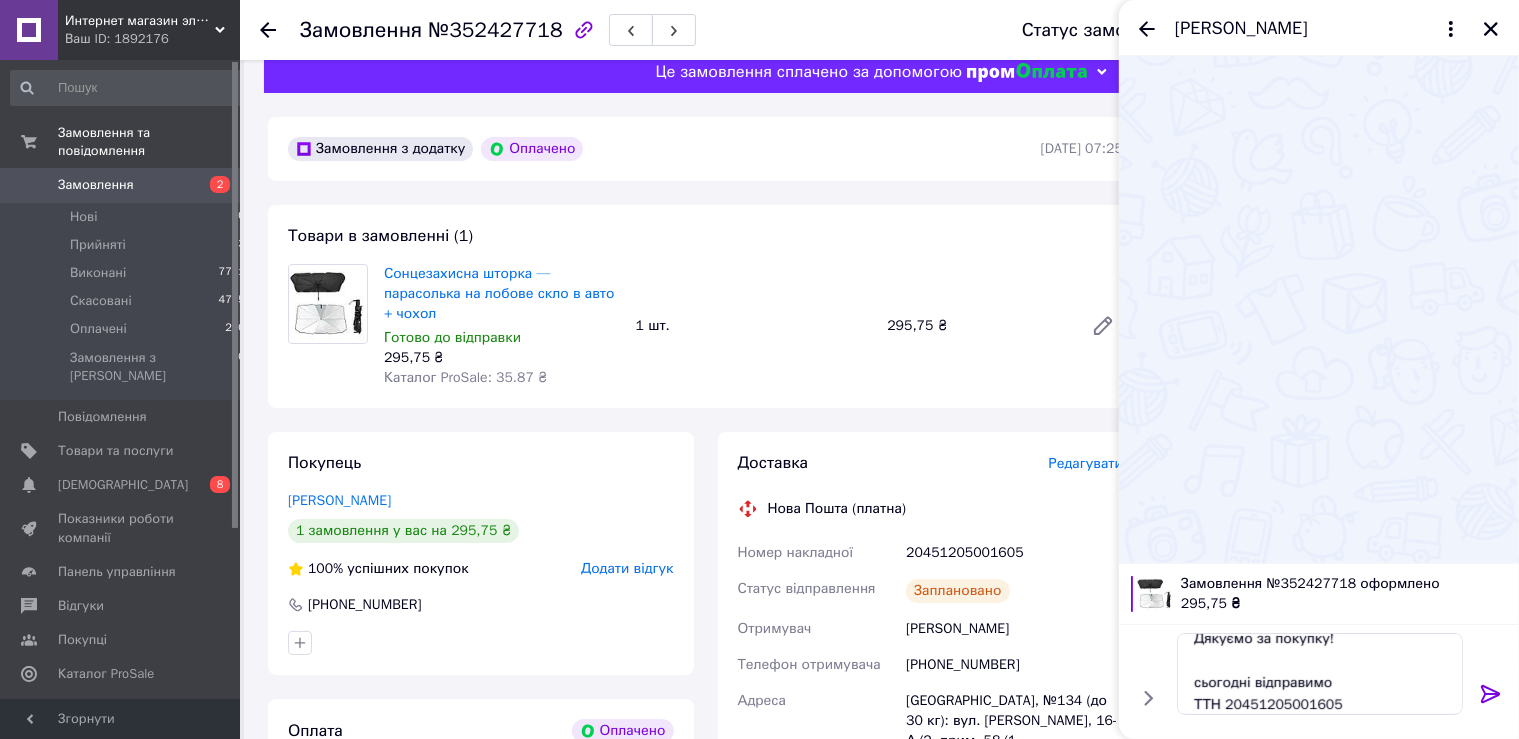 click 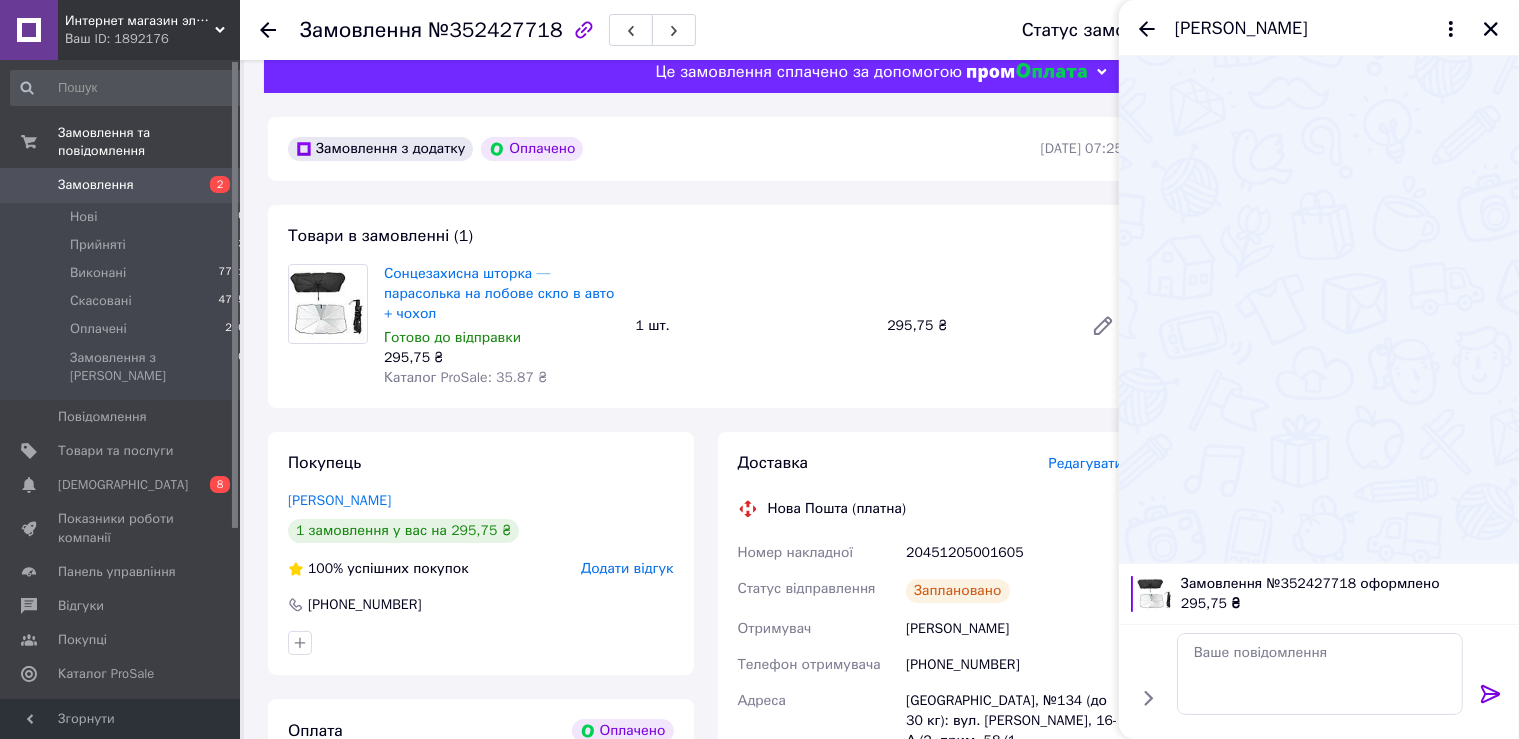 scroll, scrollTop: 0, scrollLeft: 0, axis: both 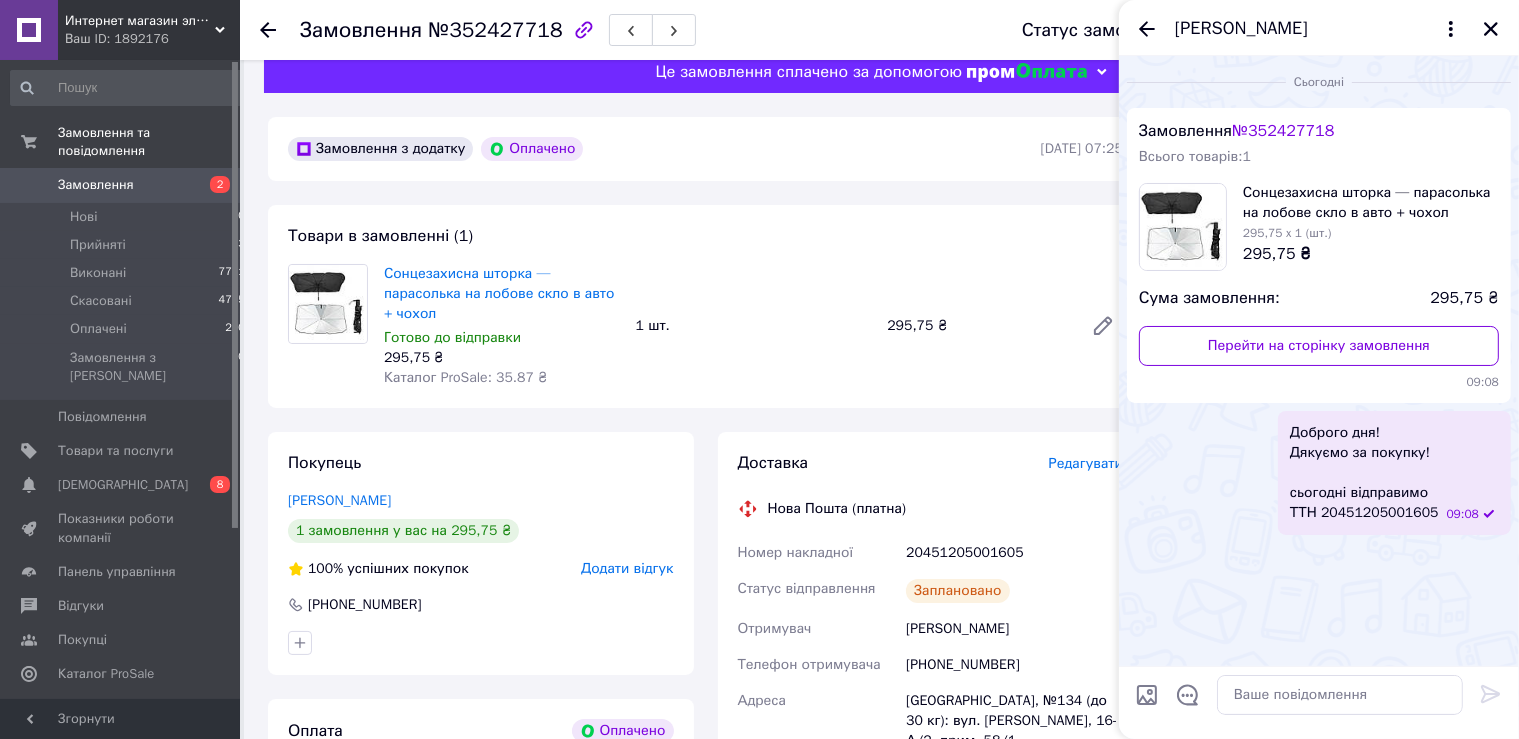 click on "Замовлення" at bounding box center [96, 185] 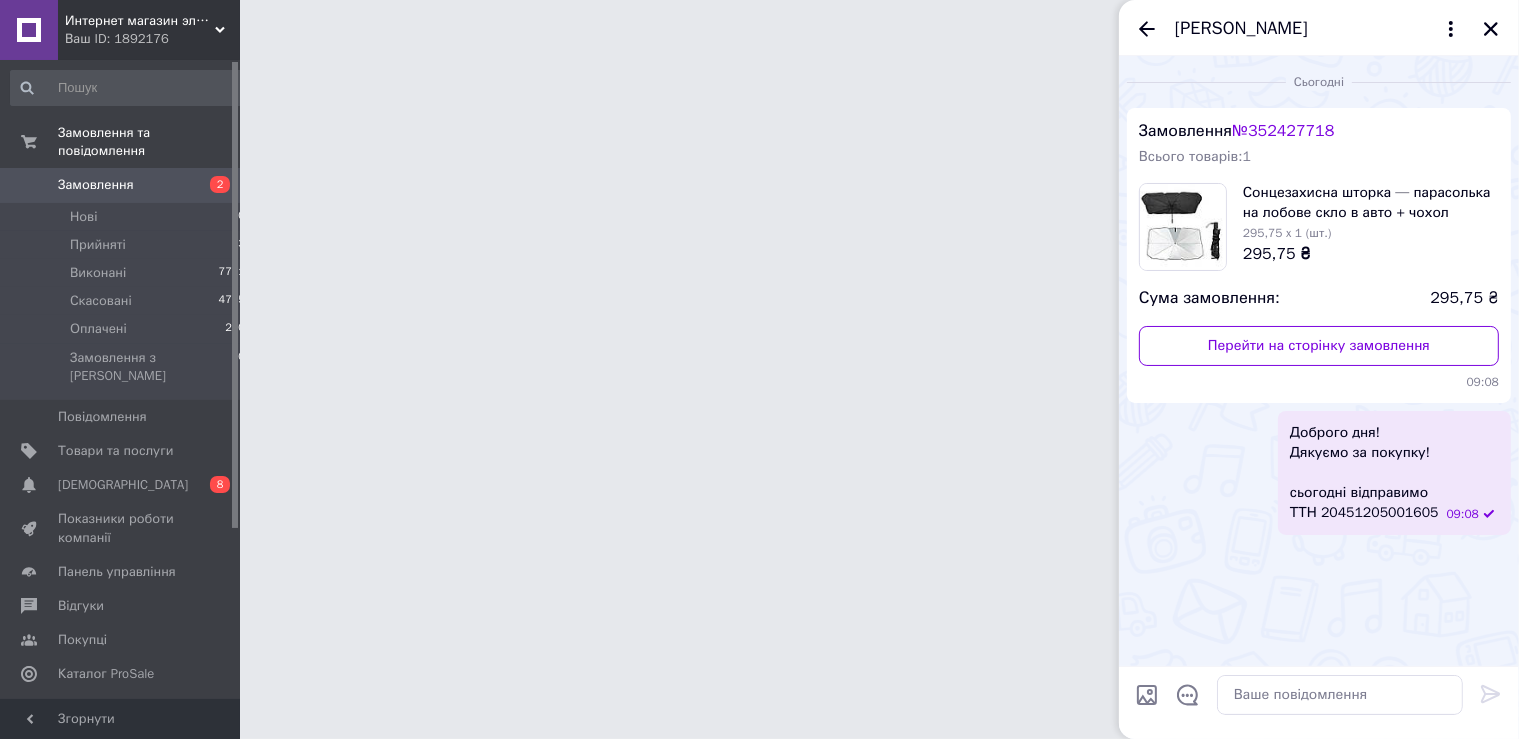 scroll, scrollTop: 0, scrollLeft: 0, axis: both 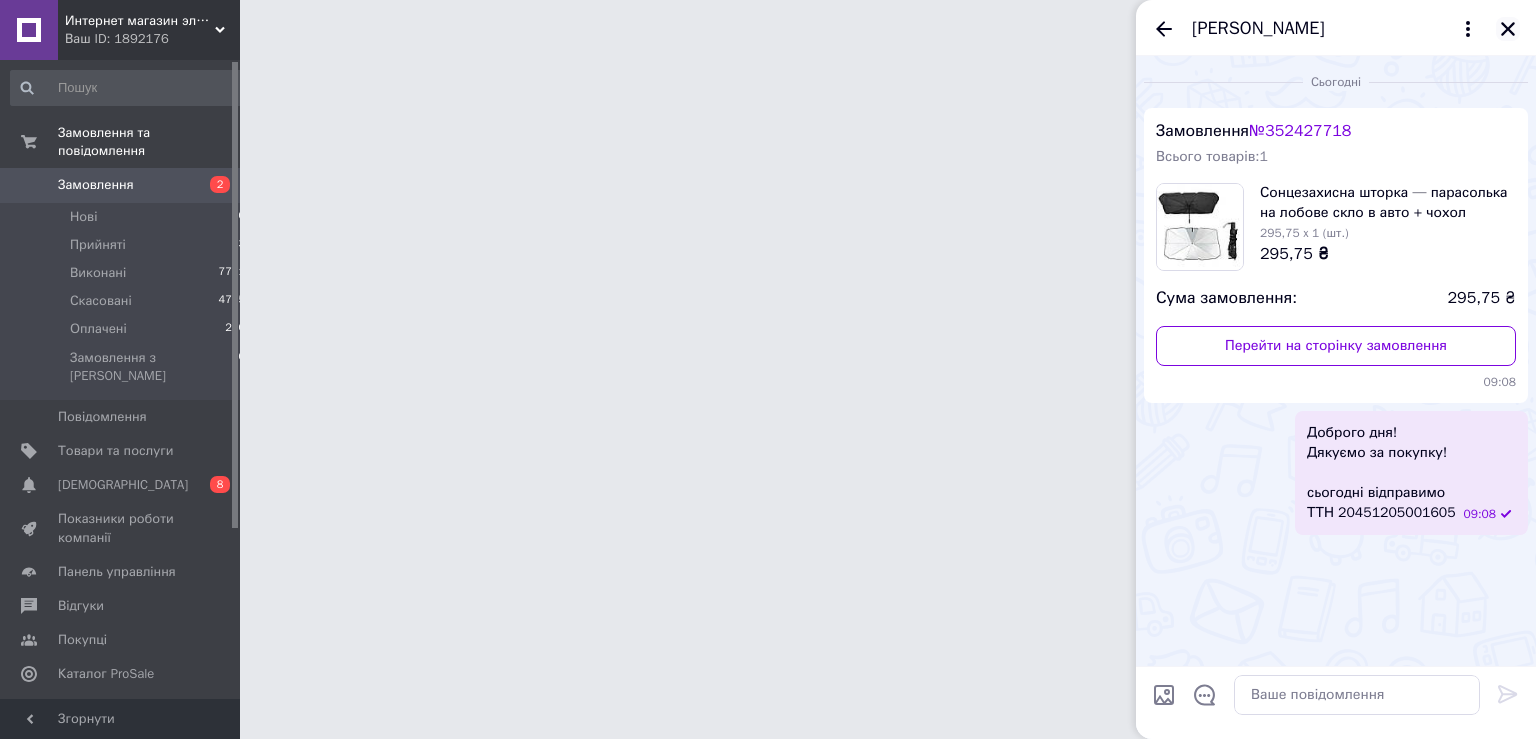 click 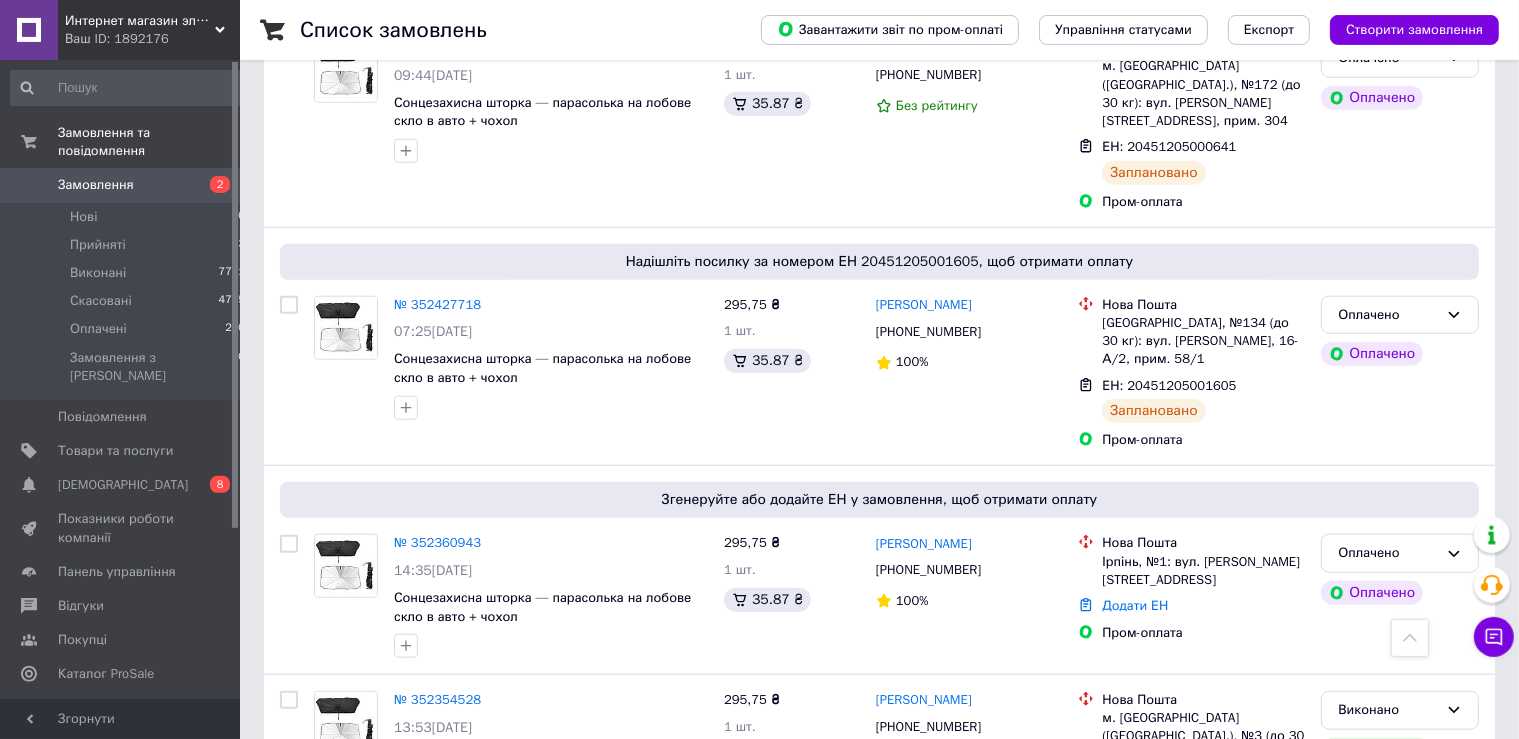 scroll, scrollTop: 1900, scrollLeft: 0, axis: vertical 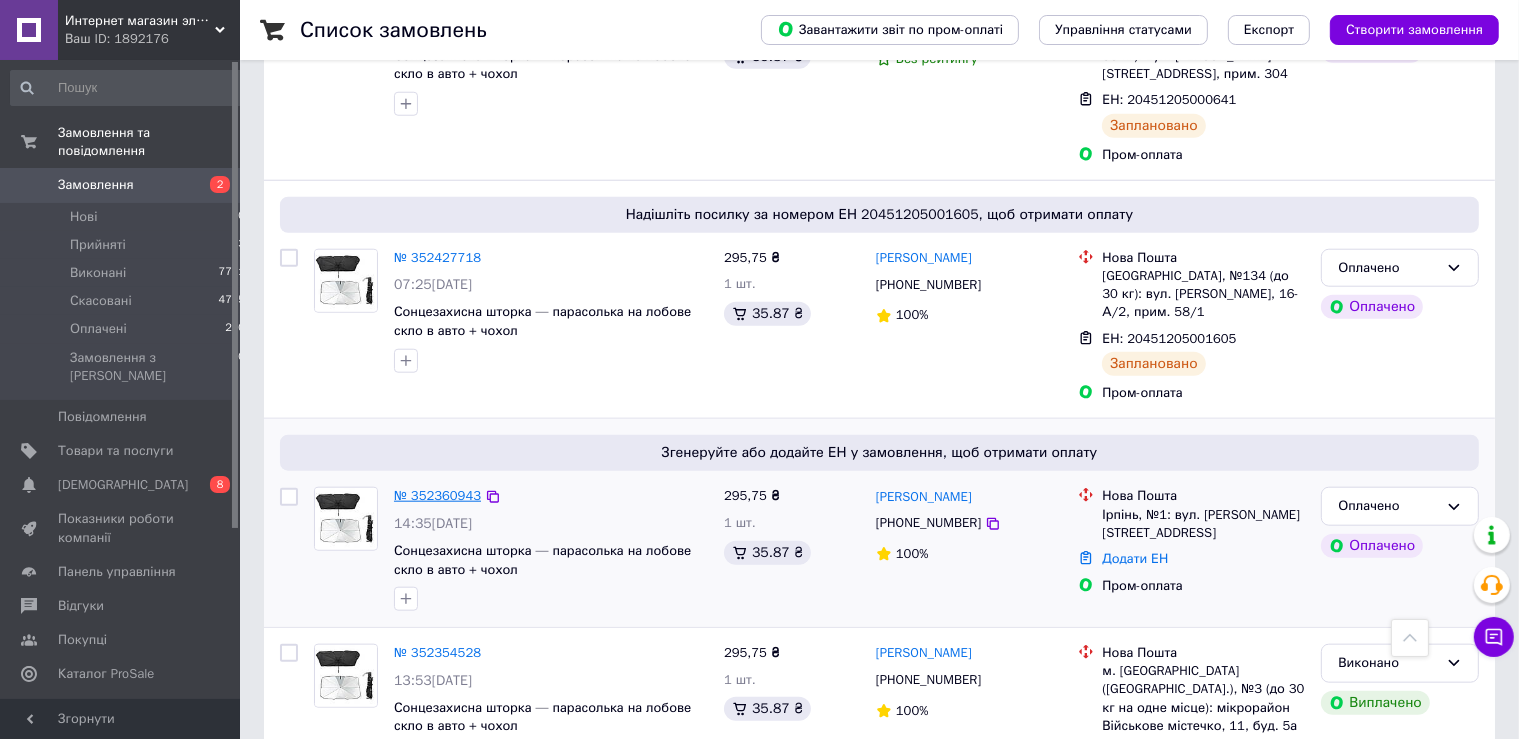 click on "№ 352360943" at bounding box center (437, 495) 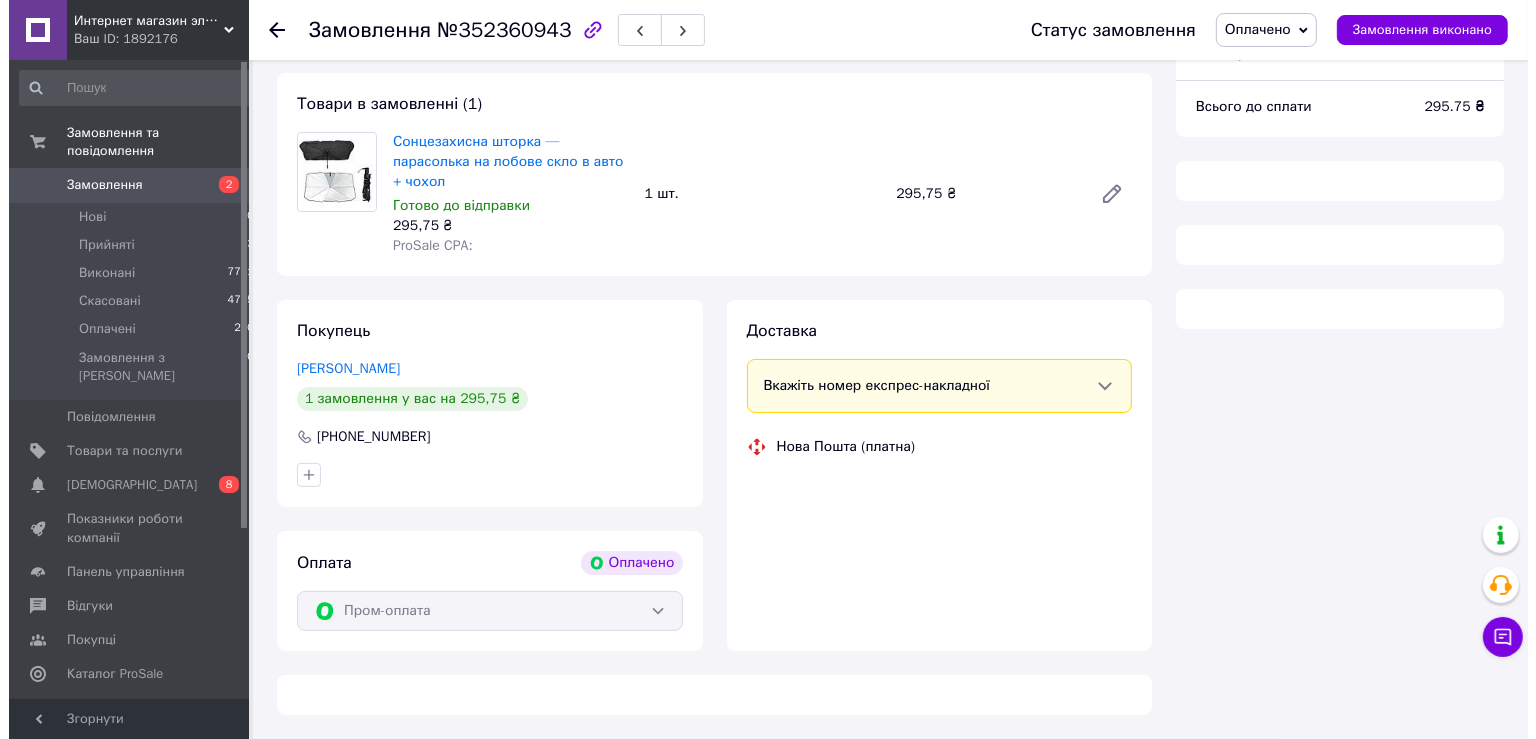 scroll, scrollTop: 164, scrollLeft: 0, axis: vertical 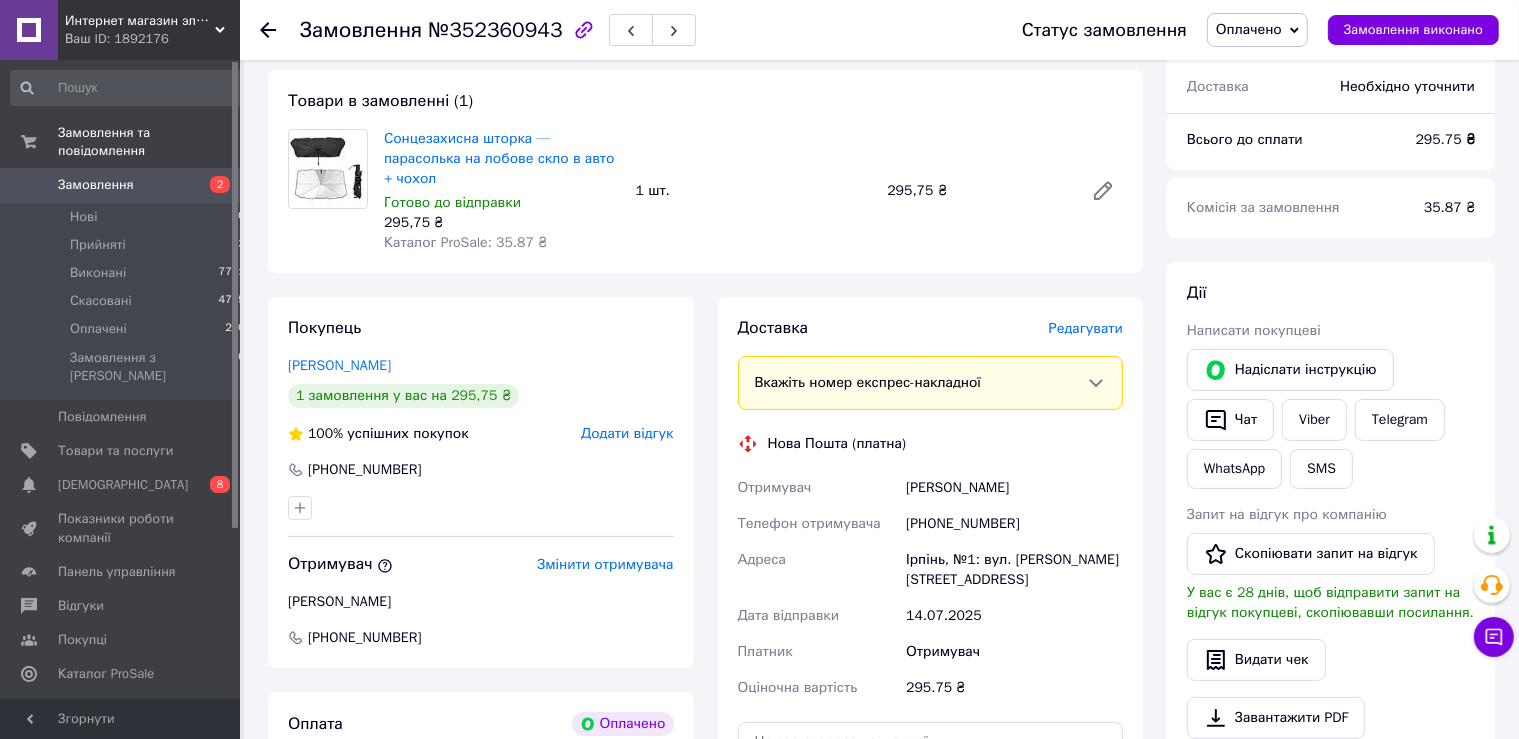 click on "Редагувати" at bounding box center [1086, 328] 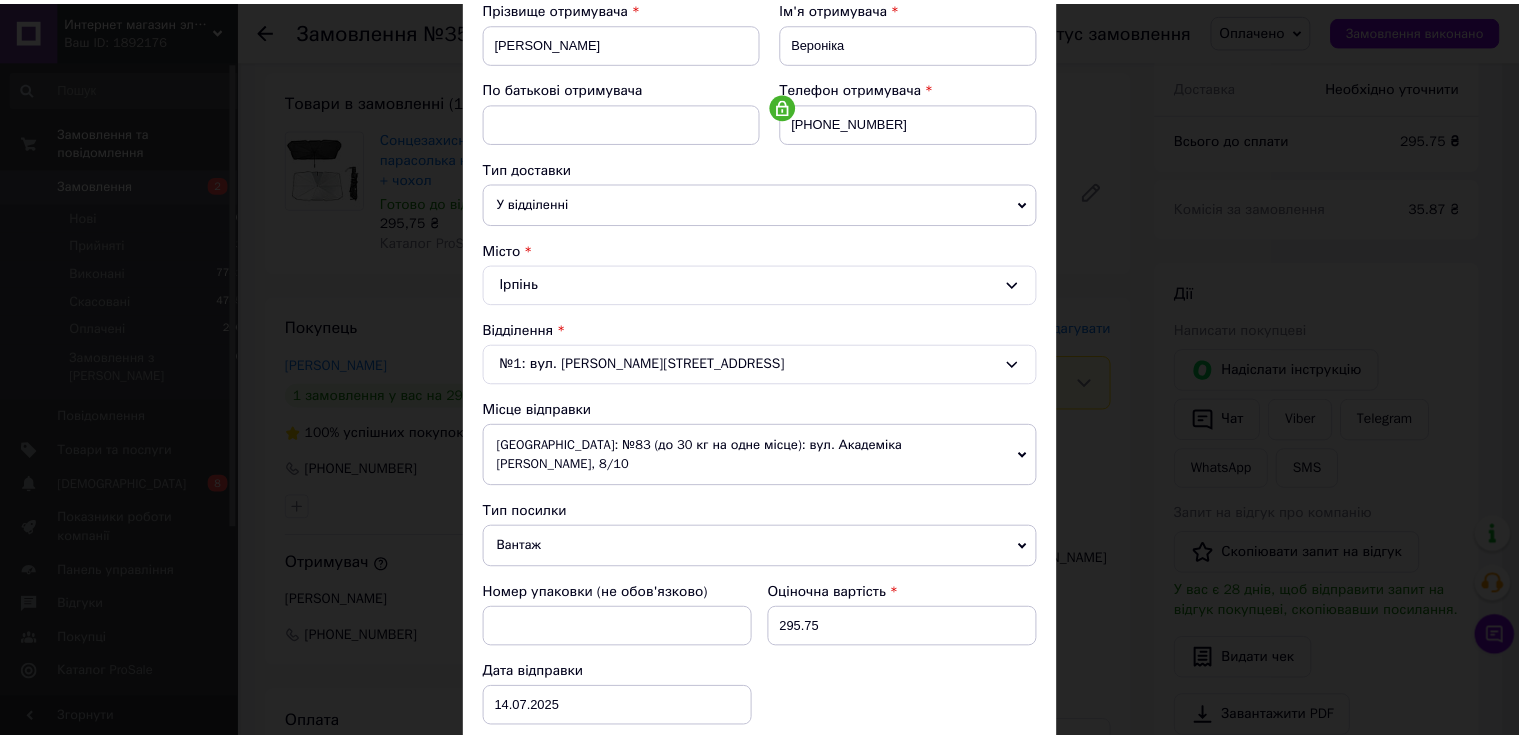 scroll, scrollTop: 583, scrollLeft: 0, axis: vertical 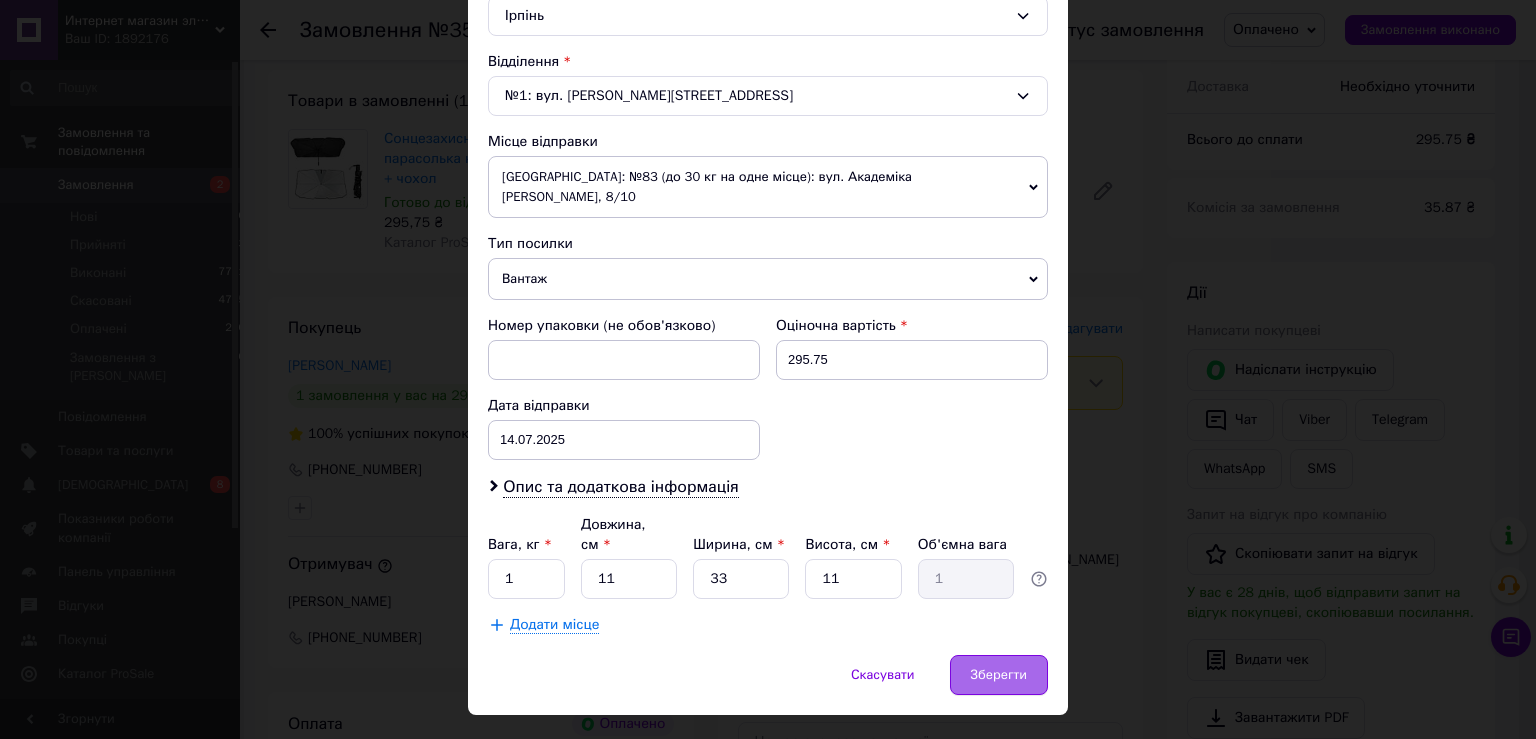 click on "Зберегти" at bounding box center [999, 675] 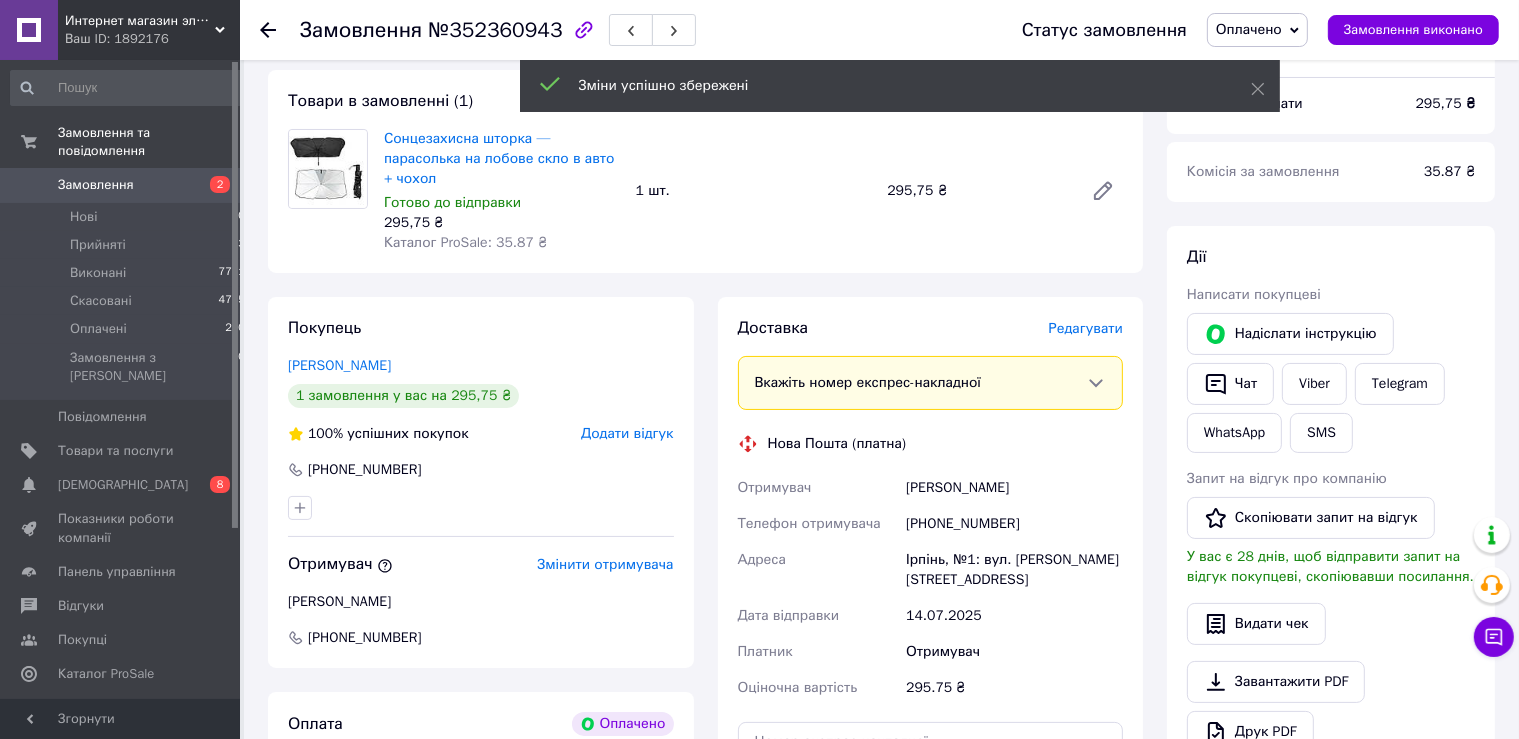 scroll, scrollTop: 586, scrollLeft: 0, axis: vertical 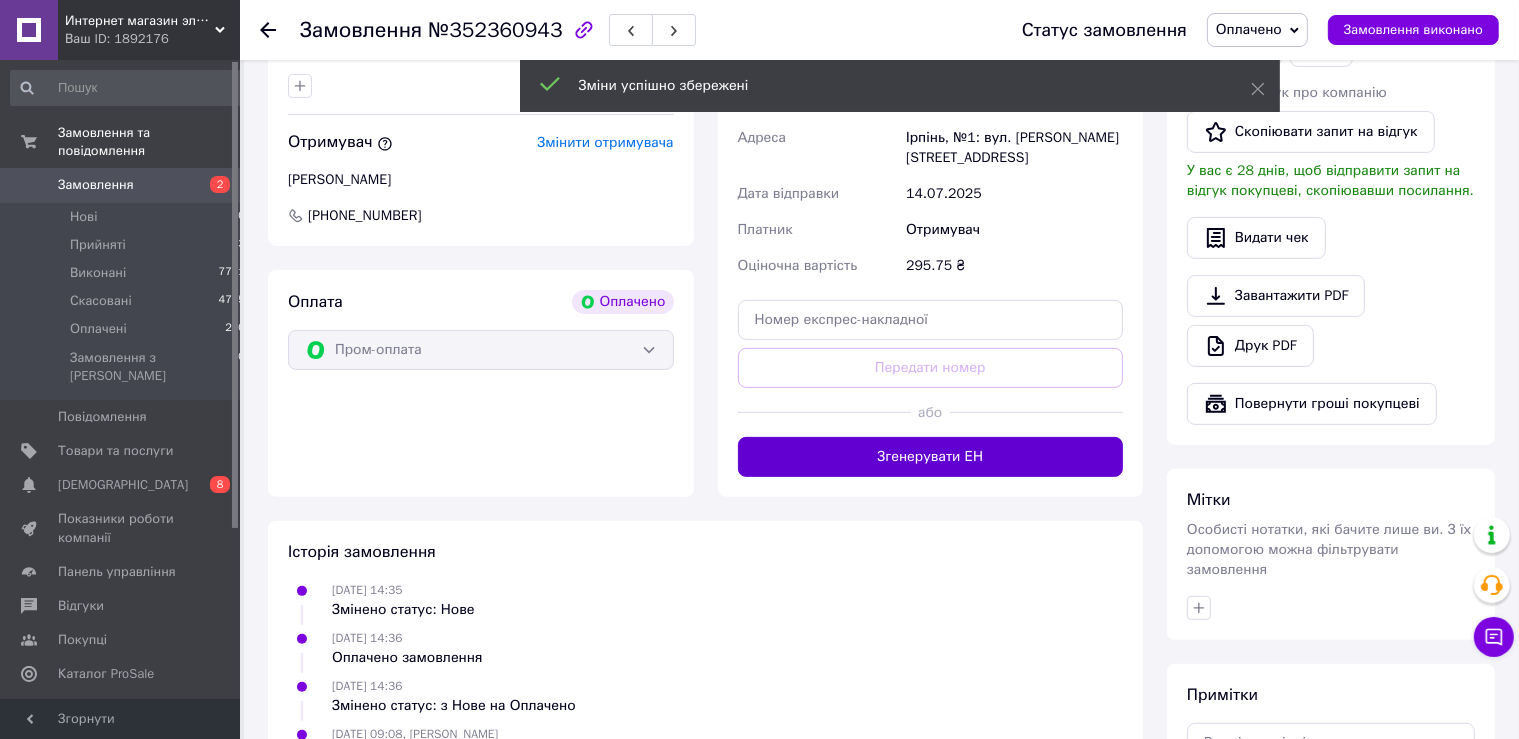 click on "Згенерувати ЕН" at bounding box center [931, 457] 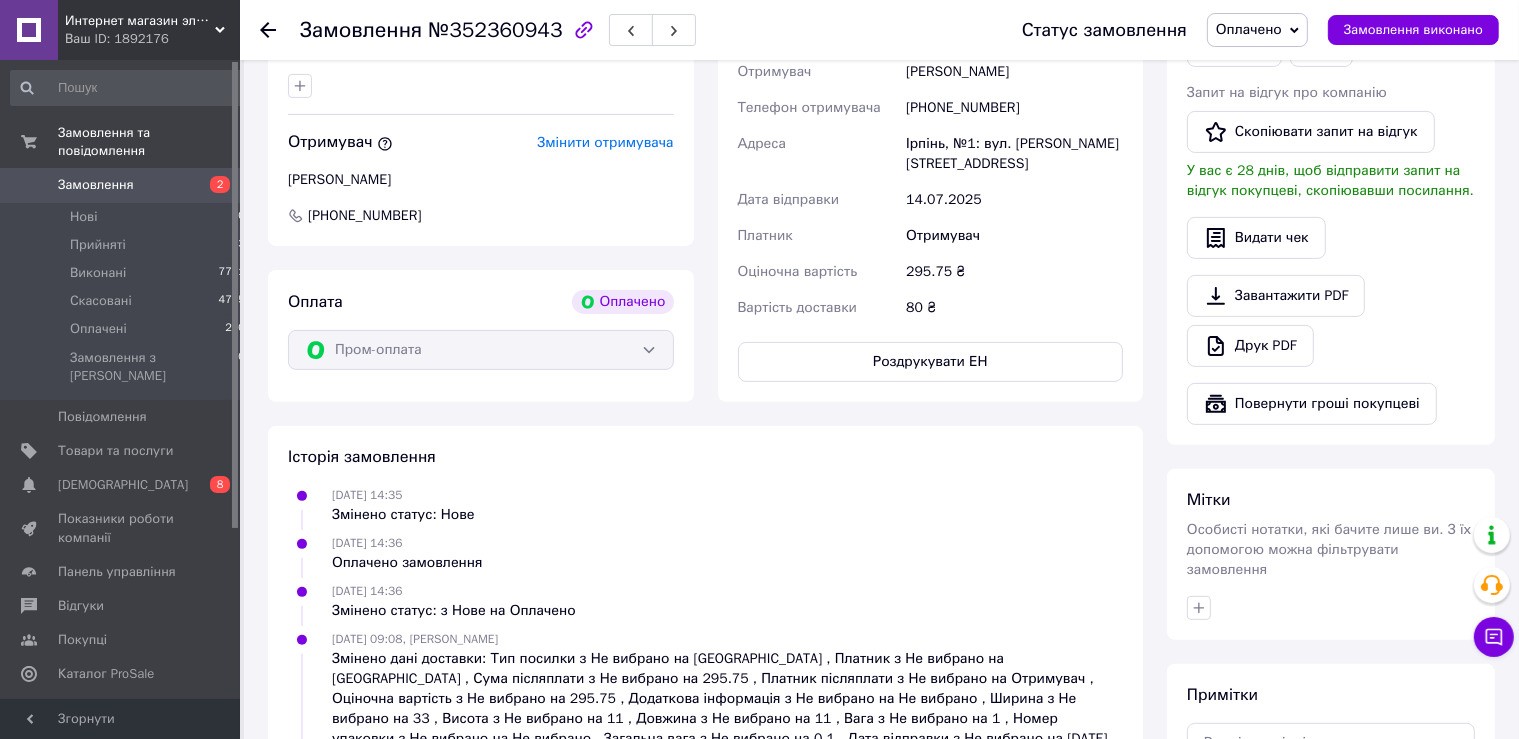 click on "Доставка Редагувати Нова Пошта (платна) Номер накладної 20451205002415 Статус відправлення Замовлення в обробці Отримувач [PERSON_NAME] Телефон отримувача [PHONE_NUMBER] [GEOGRAPHIC_DATA] Ірпінь, №1: вул. [PERSON_NAME], 4б Дата відправки [DATE] Платник Отримувач Оціночна вартість 295.75 ₴ Вартість доставки 80 ₴ Роздрукувати ЕН" at bounding box center [931, 138] 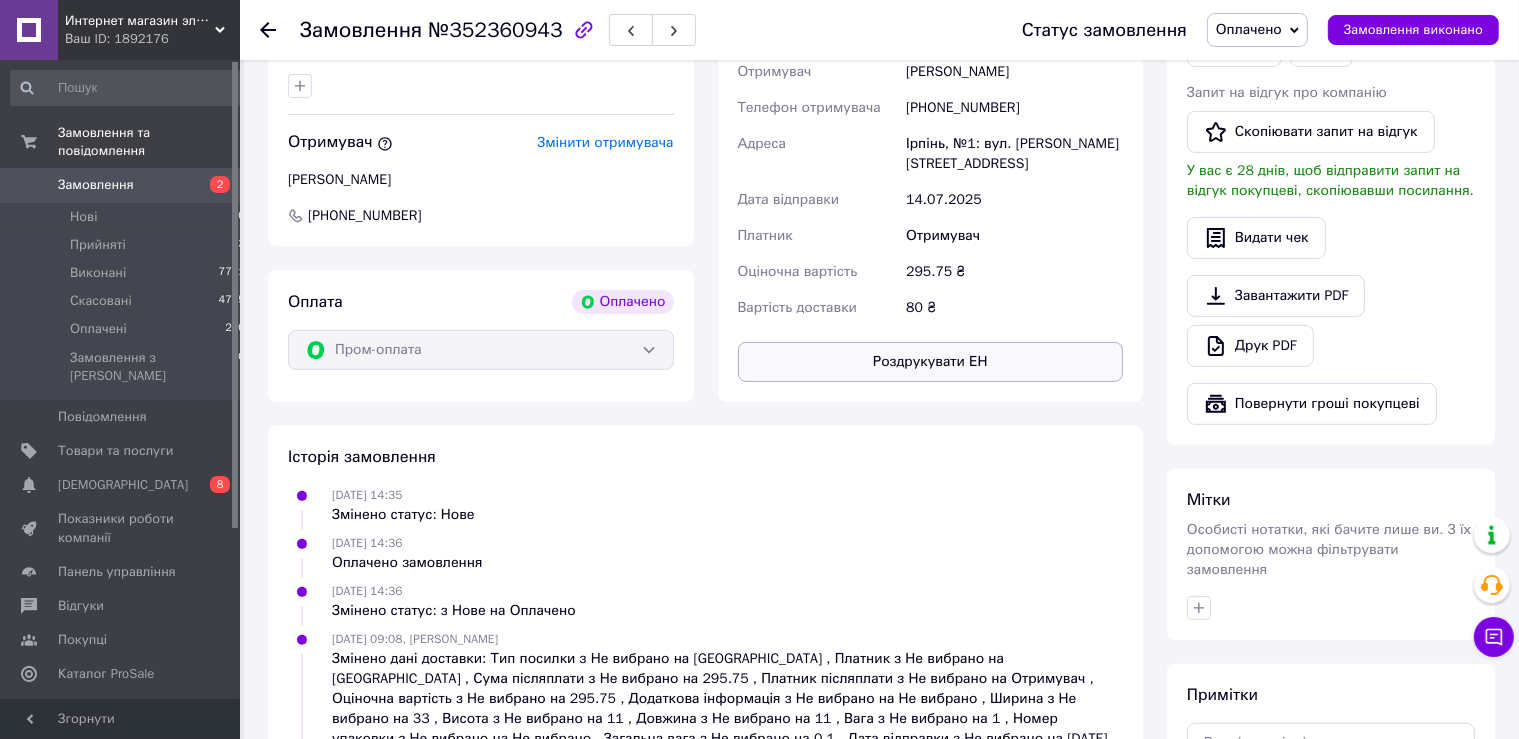 click on "Роздрукувати ЕН" at bounding box center (931, 362) 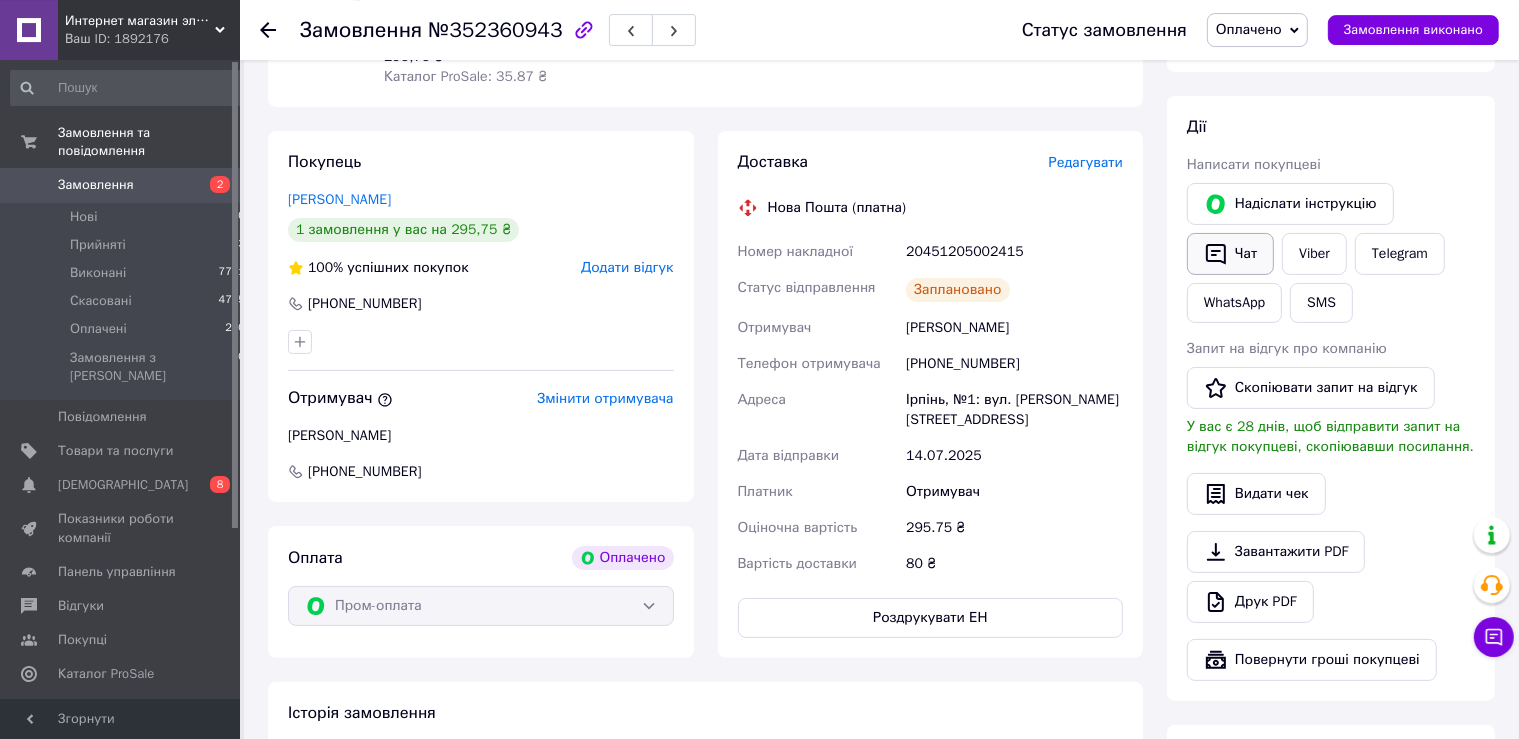 scroll, scrollTop: 269, scrollLeft: 0, axis: vertical 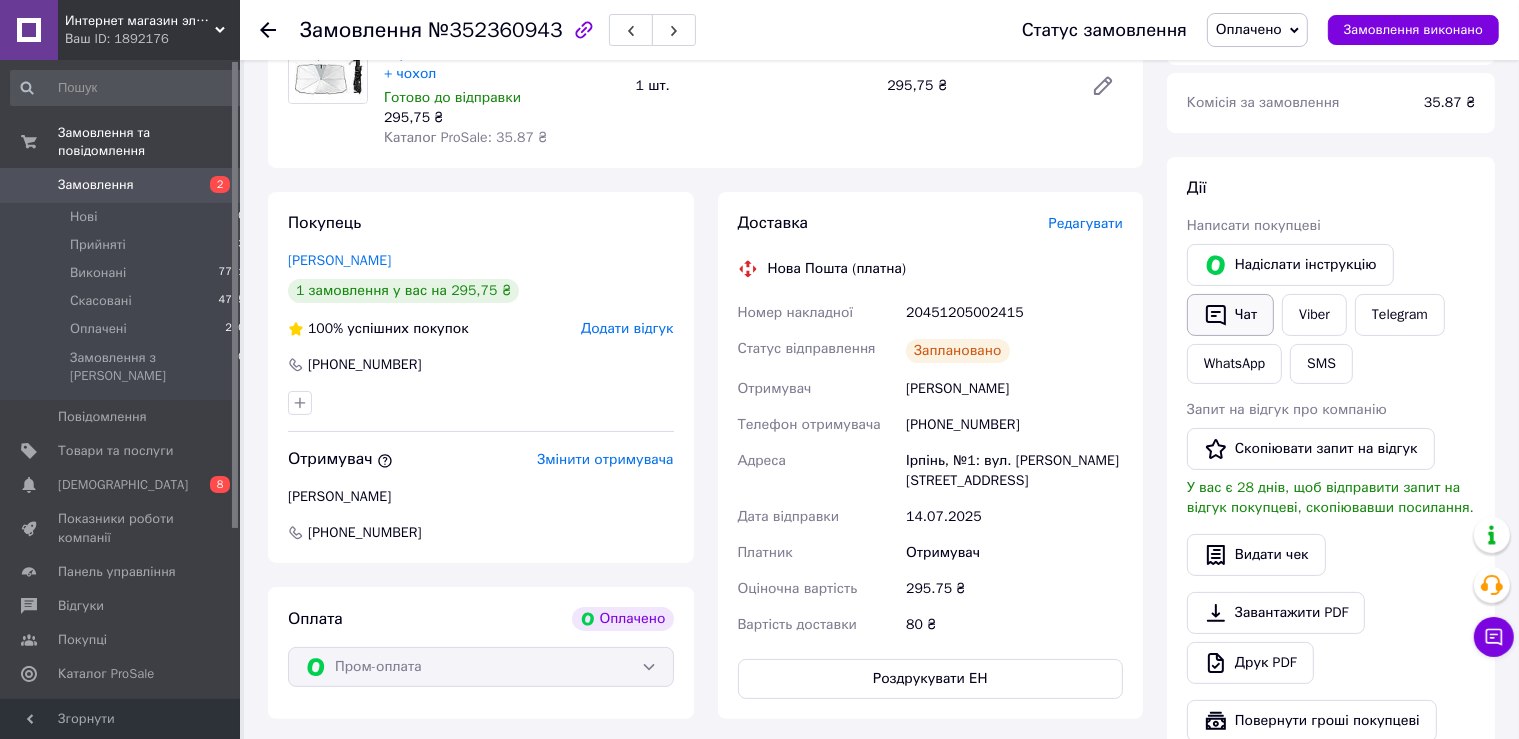 click on "Чат" at bounding box center (1230, 315) 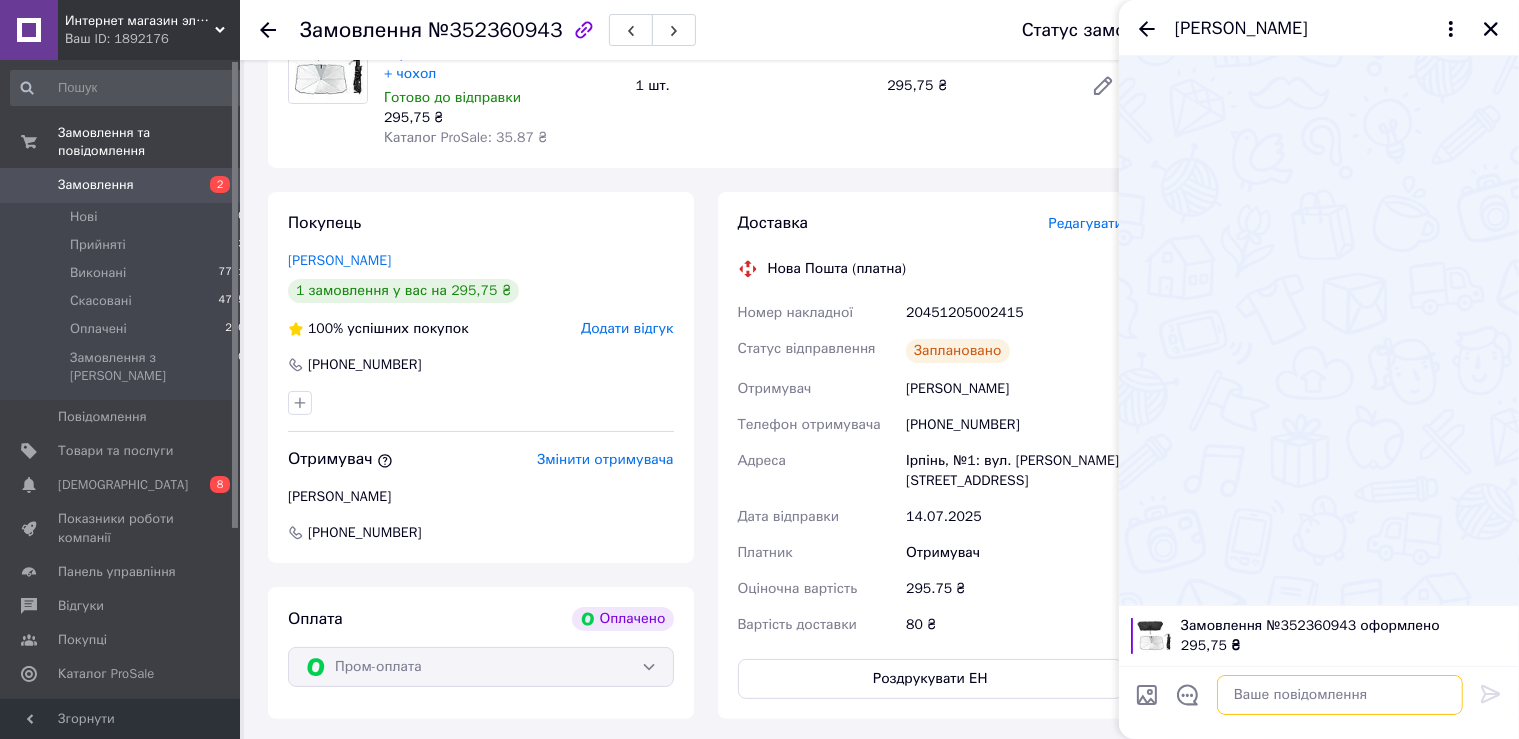 click at bounding box center (1340, 695) 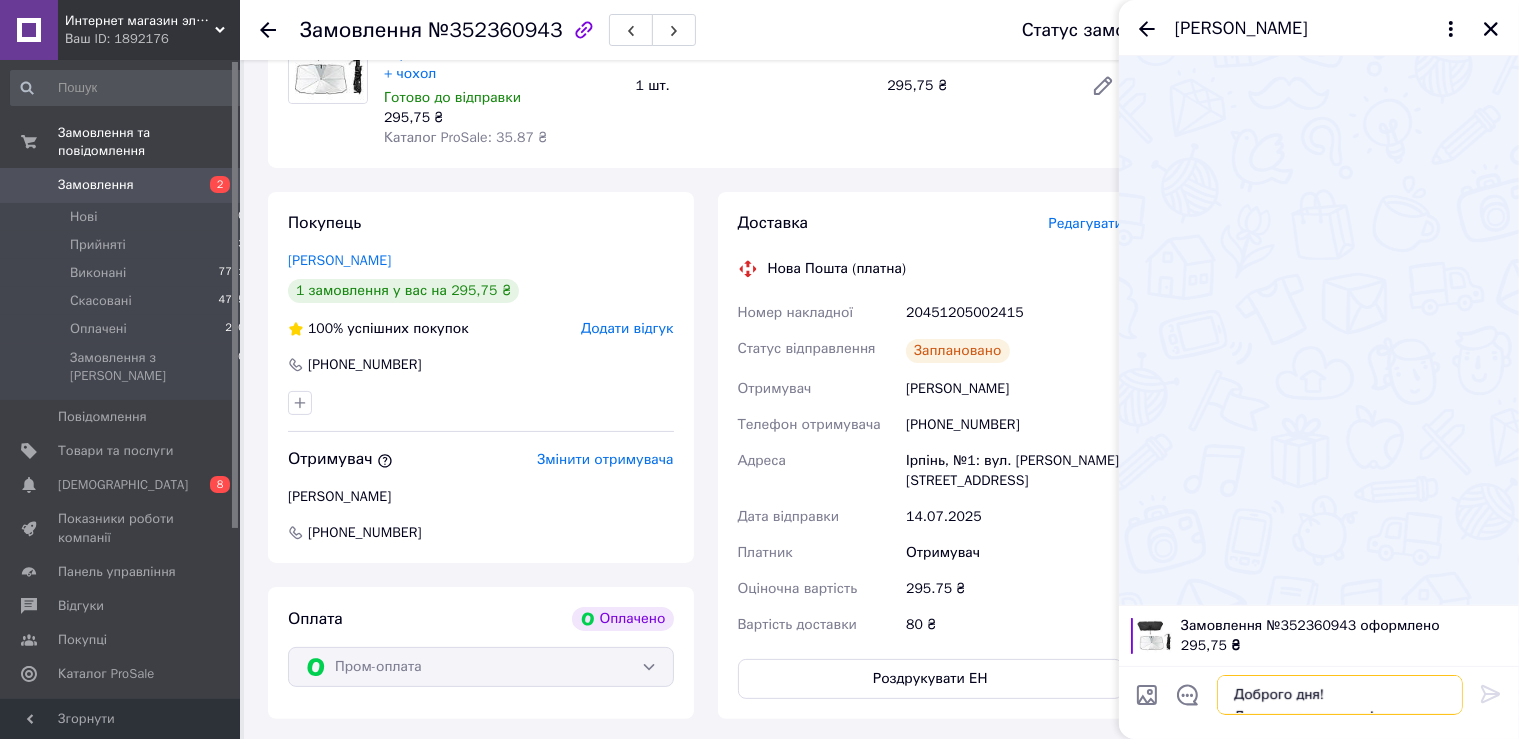 scroll, scrollTop: 36, scrollLeft: 0, axis: vertical 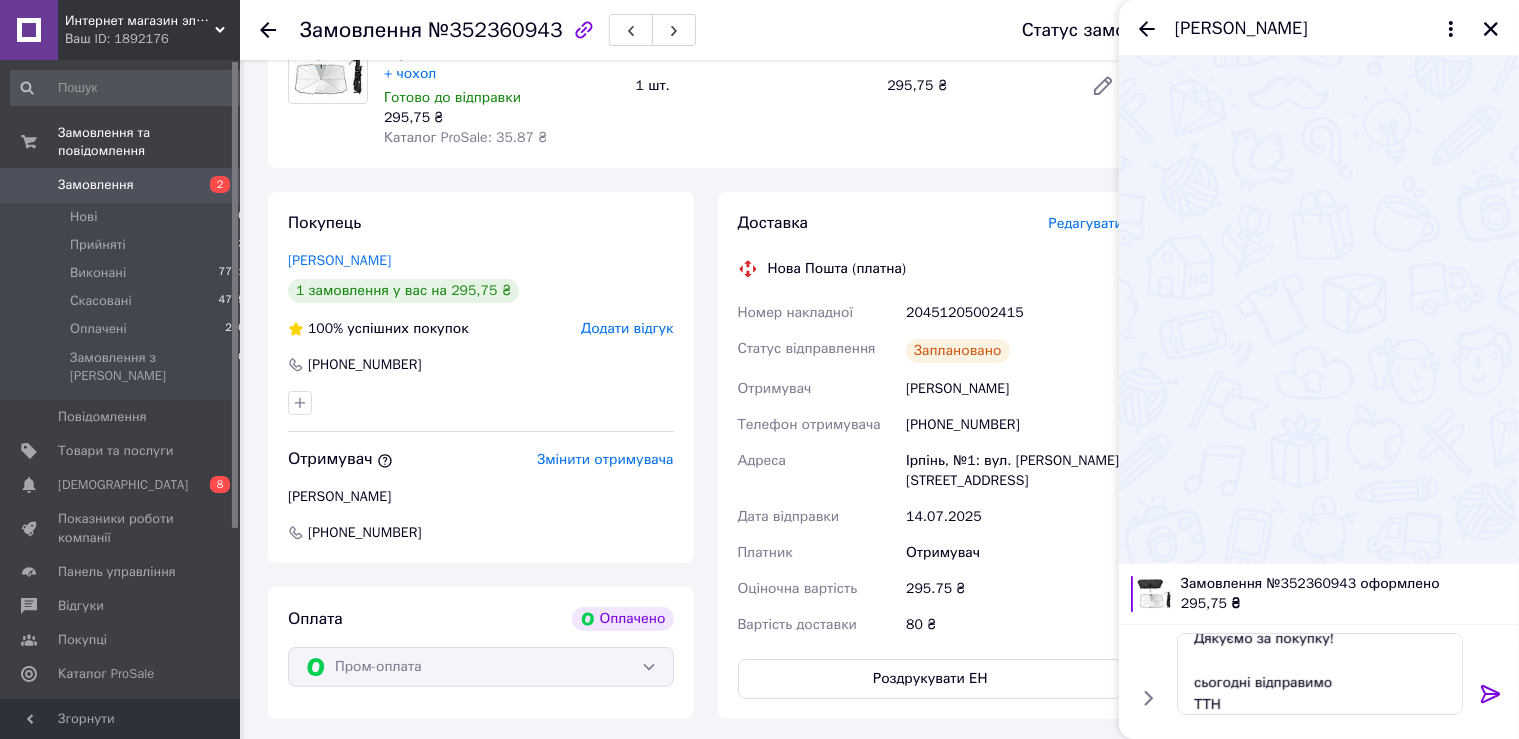 click on "20451205002415" at bounding box center (1014, 313) 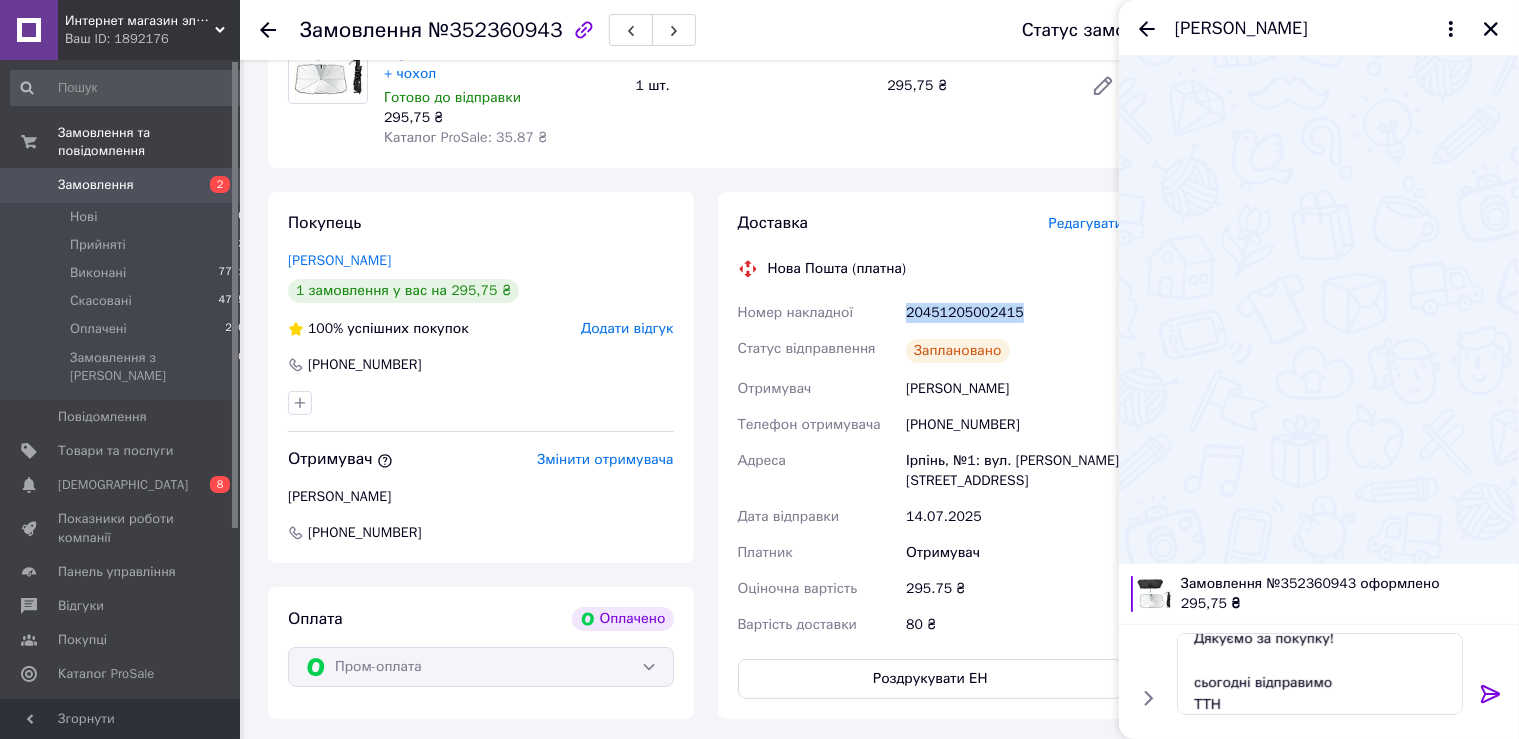 click on "20451205002415" at bounding box center (1014, 313) 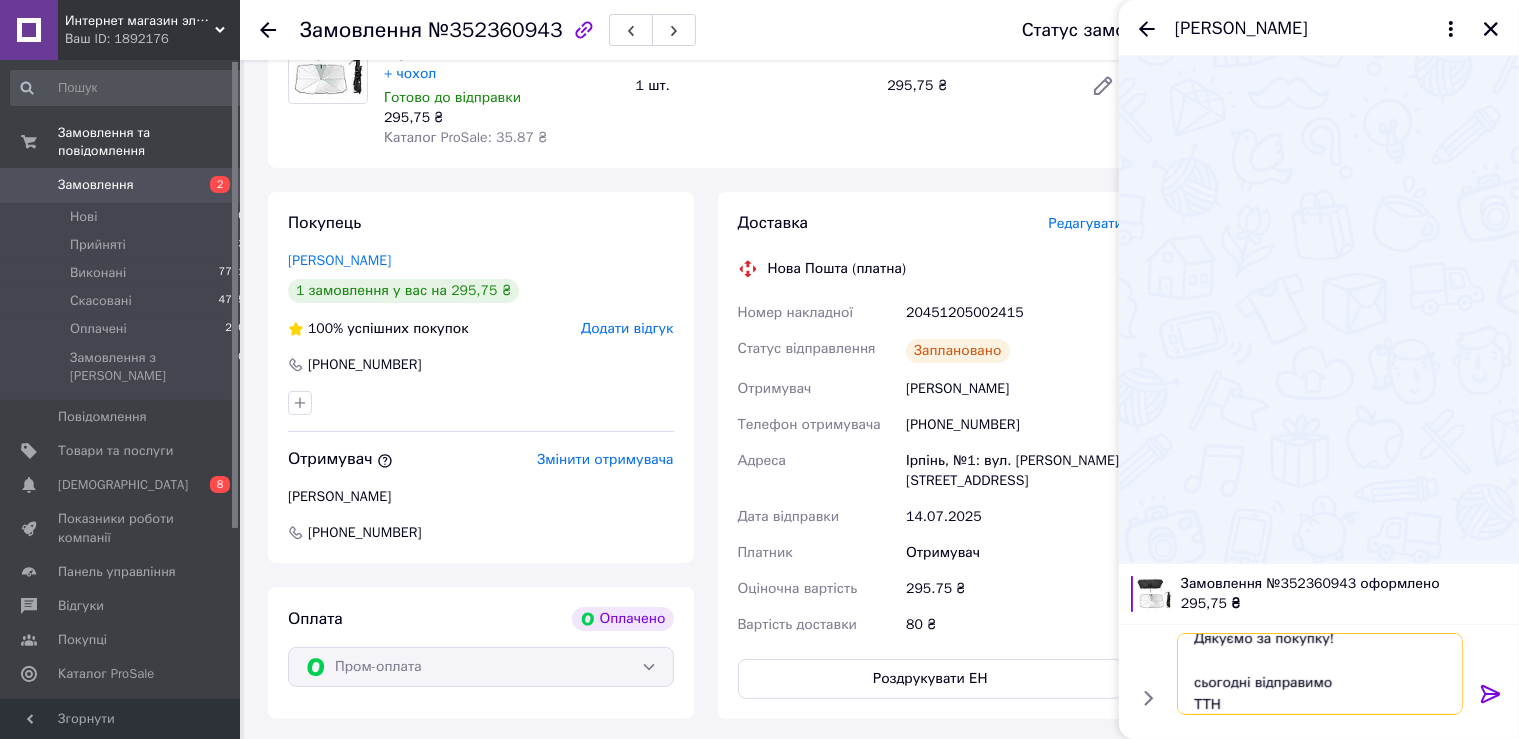 click on "Доброго дня!
Дякуємо за покупку!
сьогодні відправимо
ТТН" at bounding box center (1320, 674) 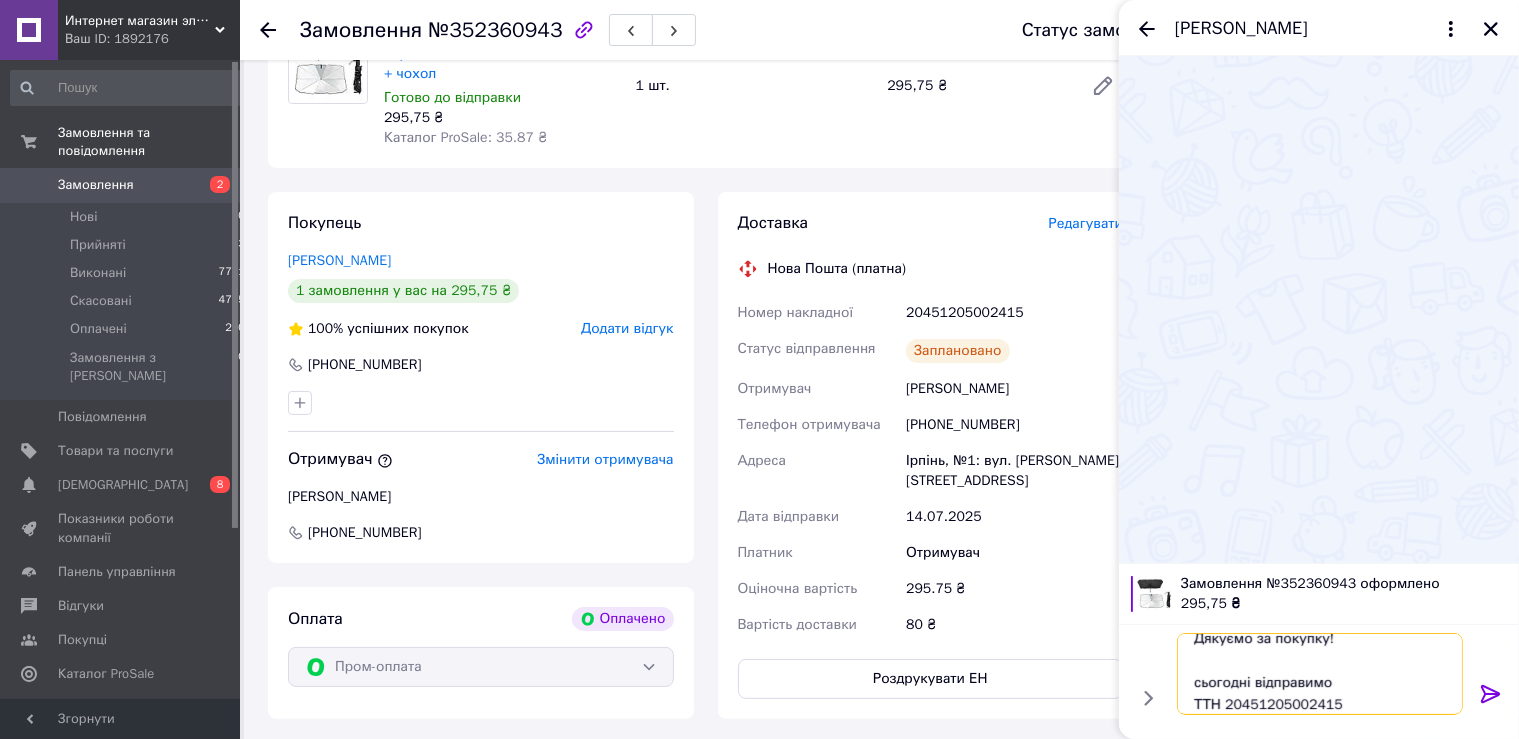 type on "Доброго дня!
Дякуємо за покупку!
сьогодні відправимо
ТТН 20451205002415" 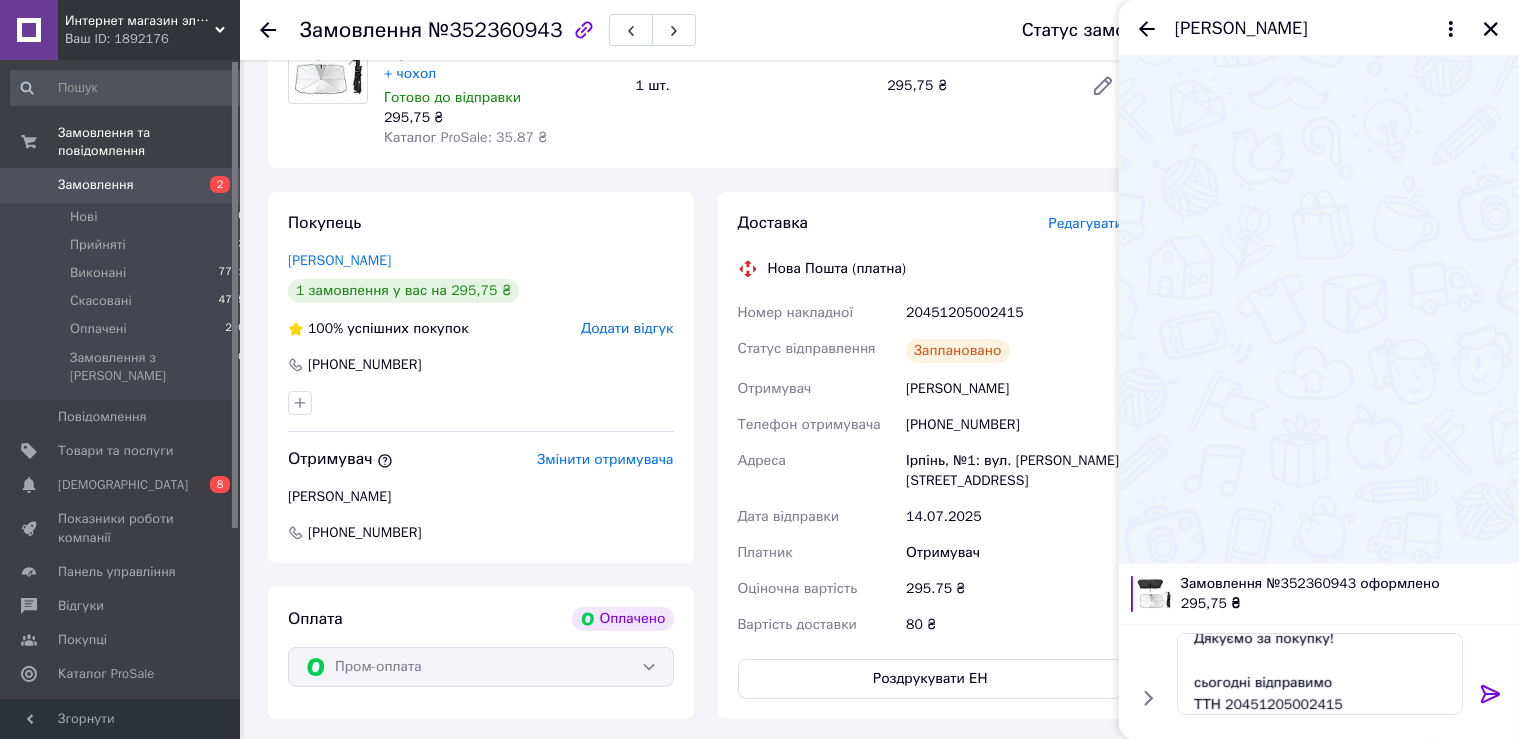 click 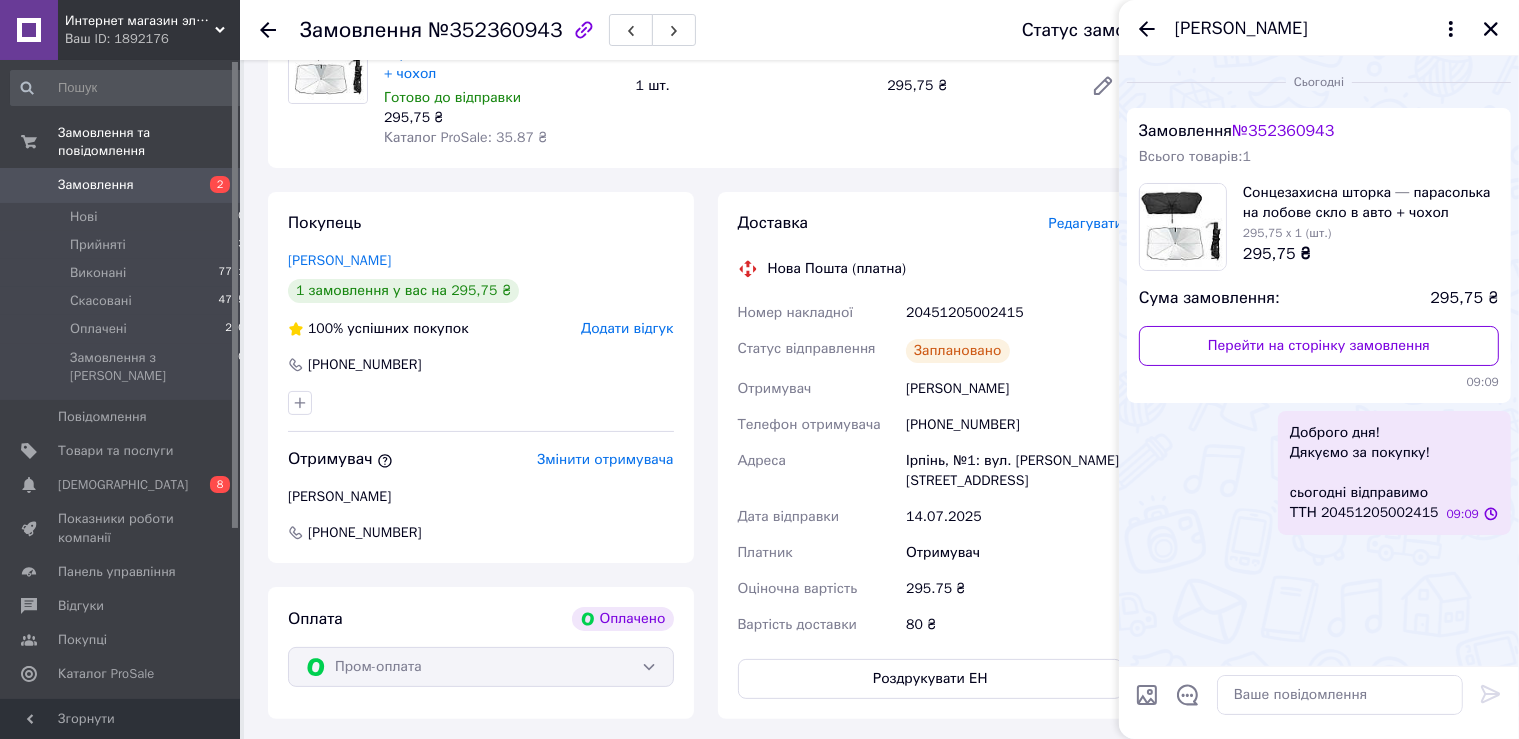 scroll, scrollTop: 0, scrollLeft: 0, axis: both 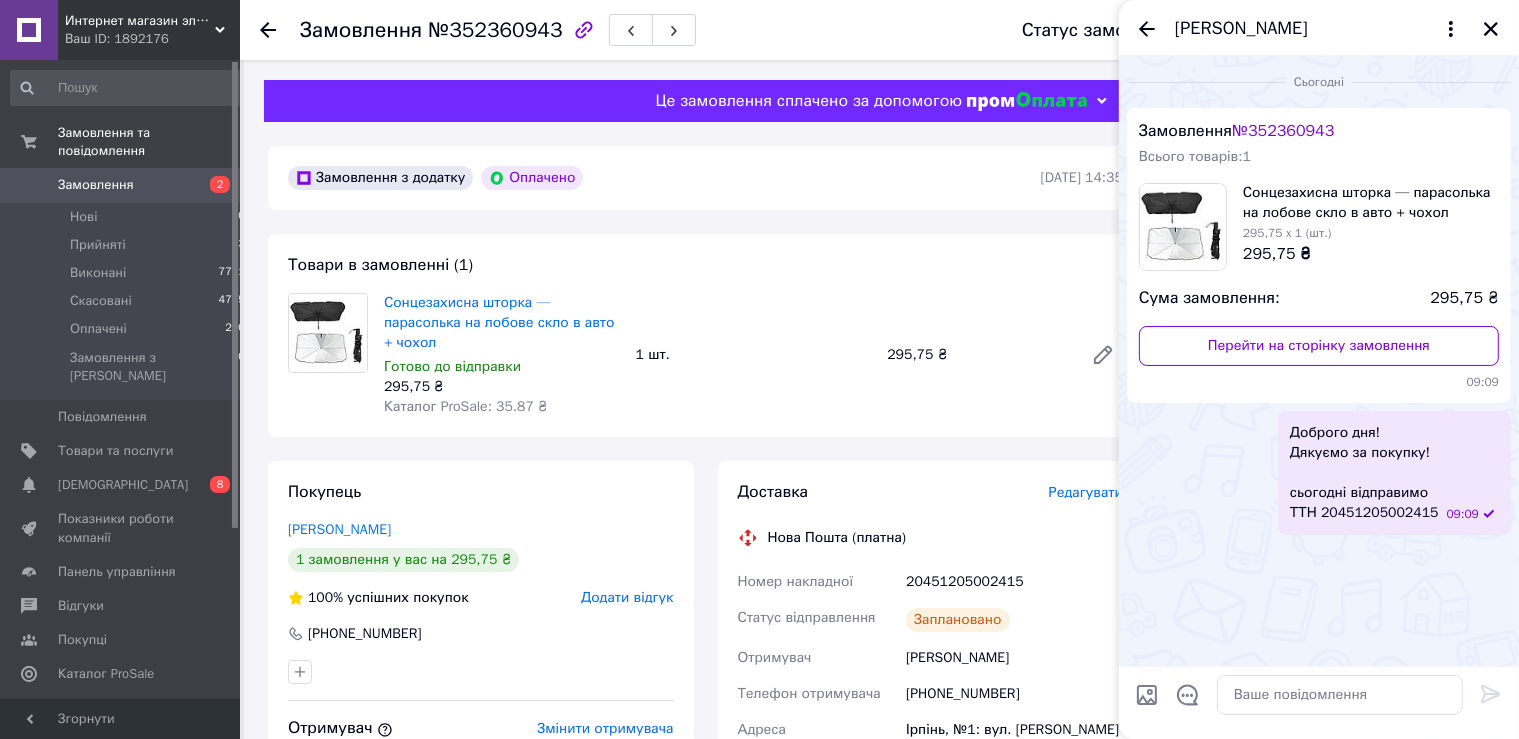 click on "Замовлення" at bounding box center (121, 185) 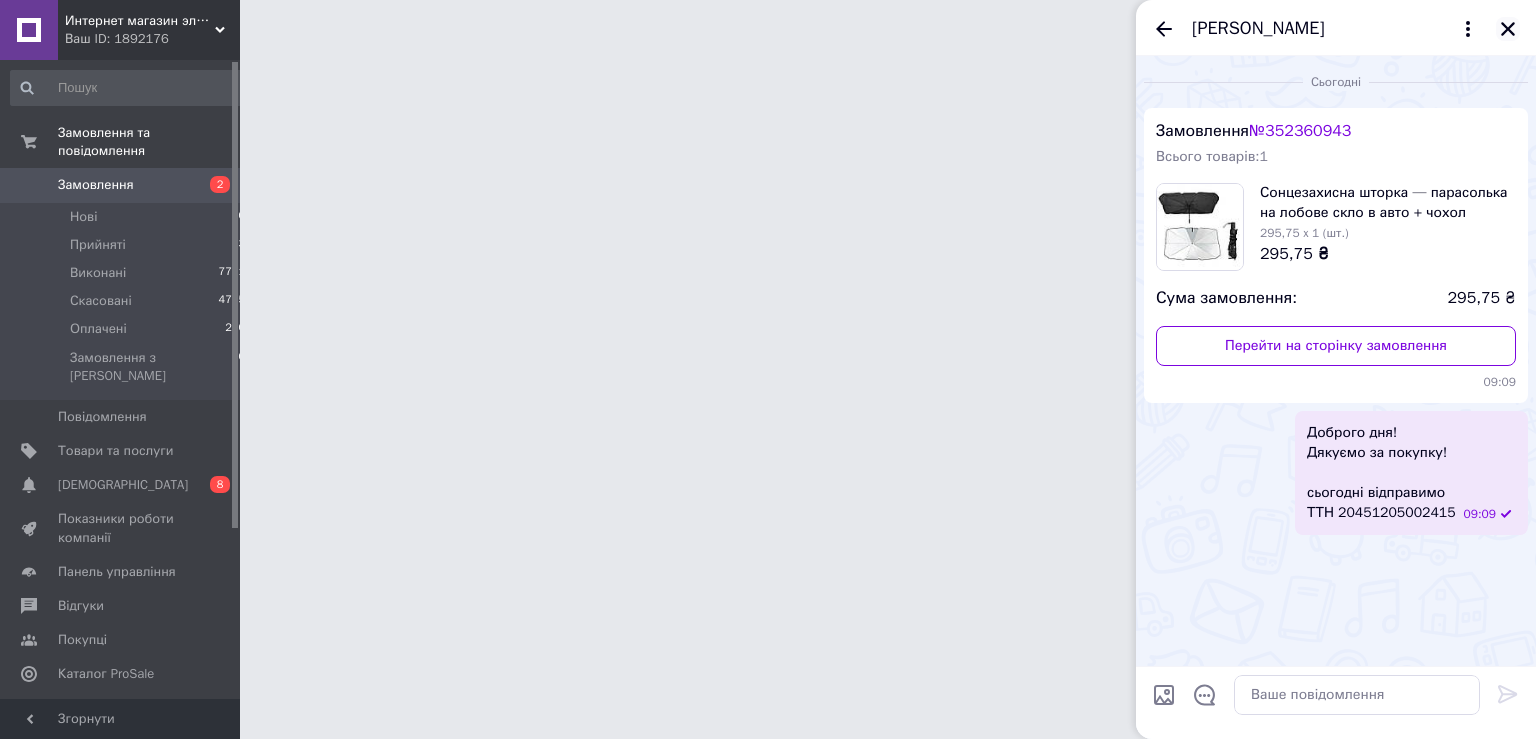 click 